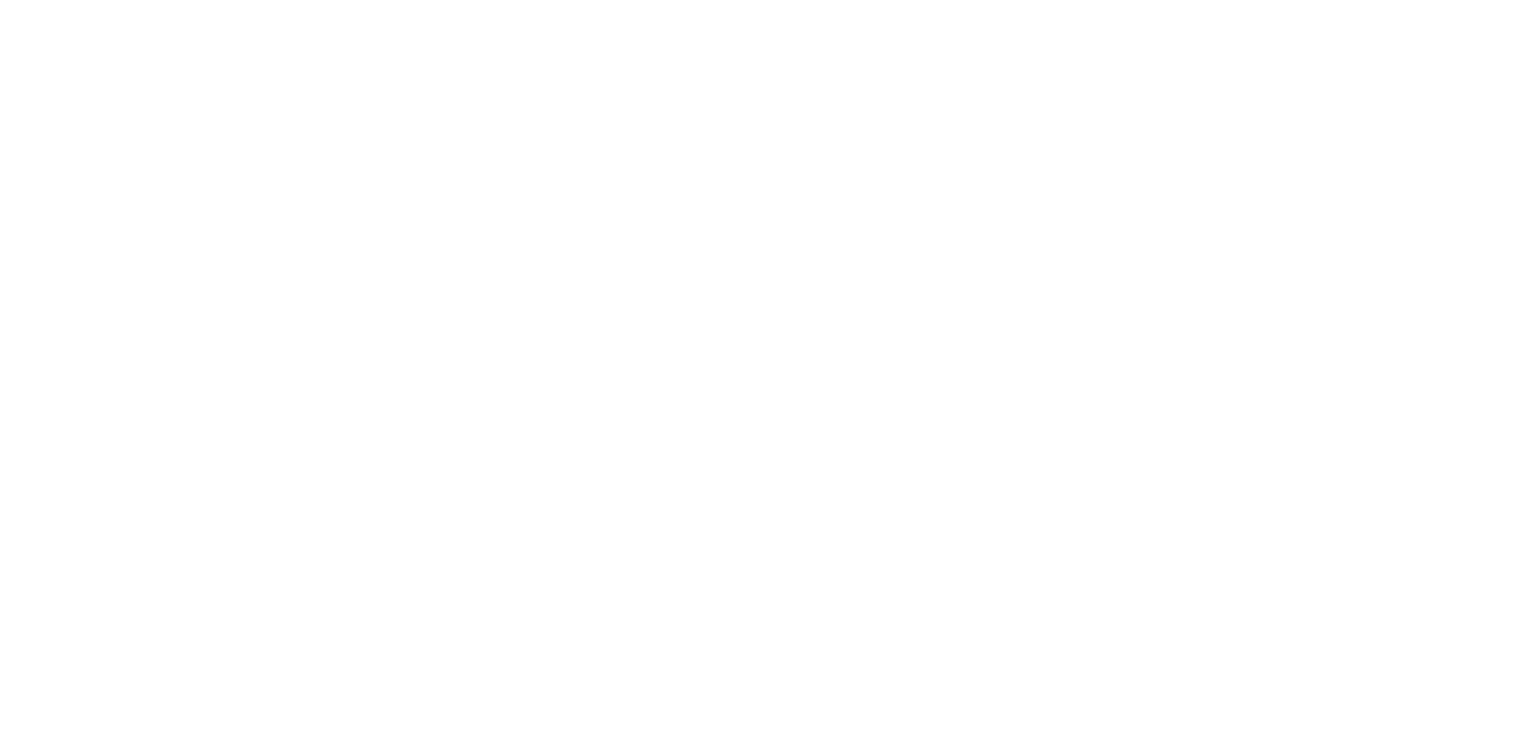 scroll, scrollTop: 0, scrollLeft: 0, axis: both 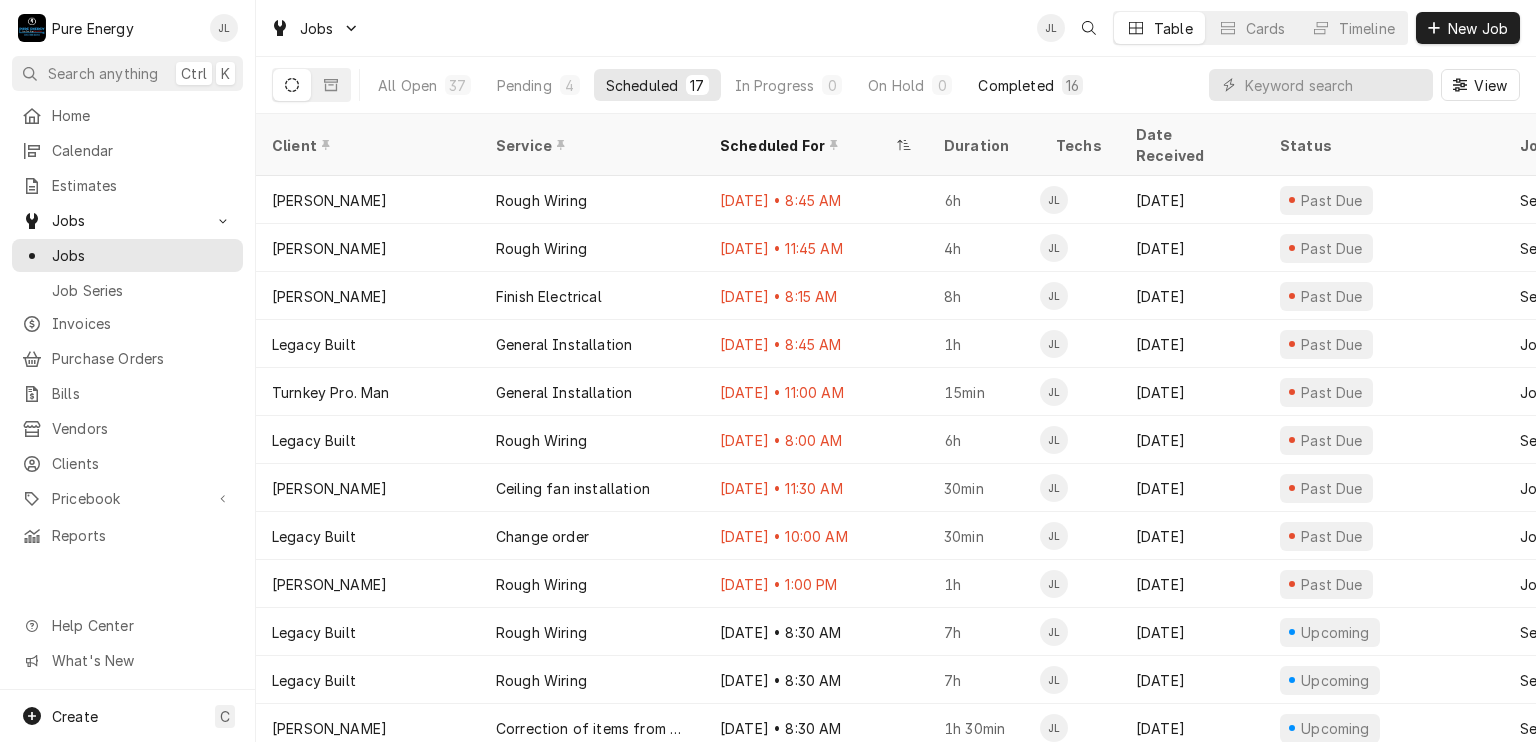 click on "Completed" at bounding box center [1015, 85] 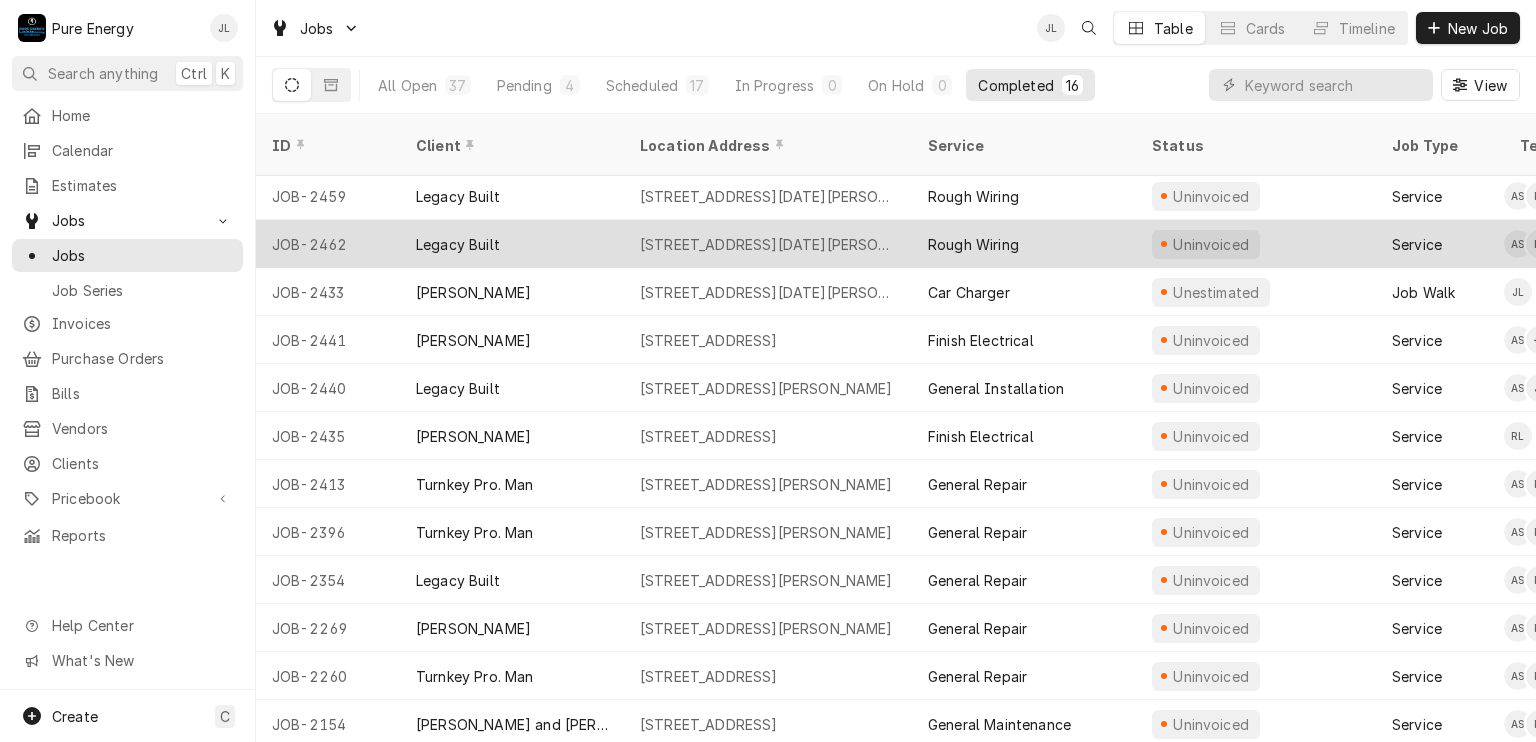 scroll, scrollTop: 0, scrollLeft: 0, axis: both 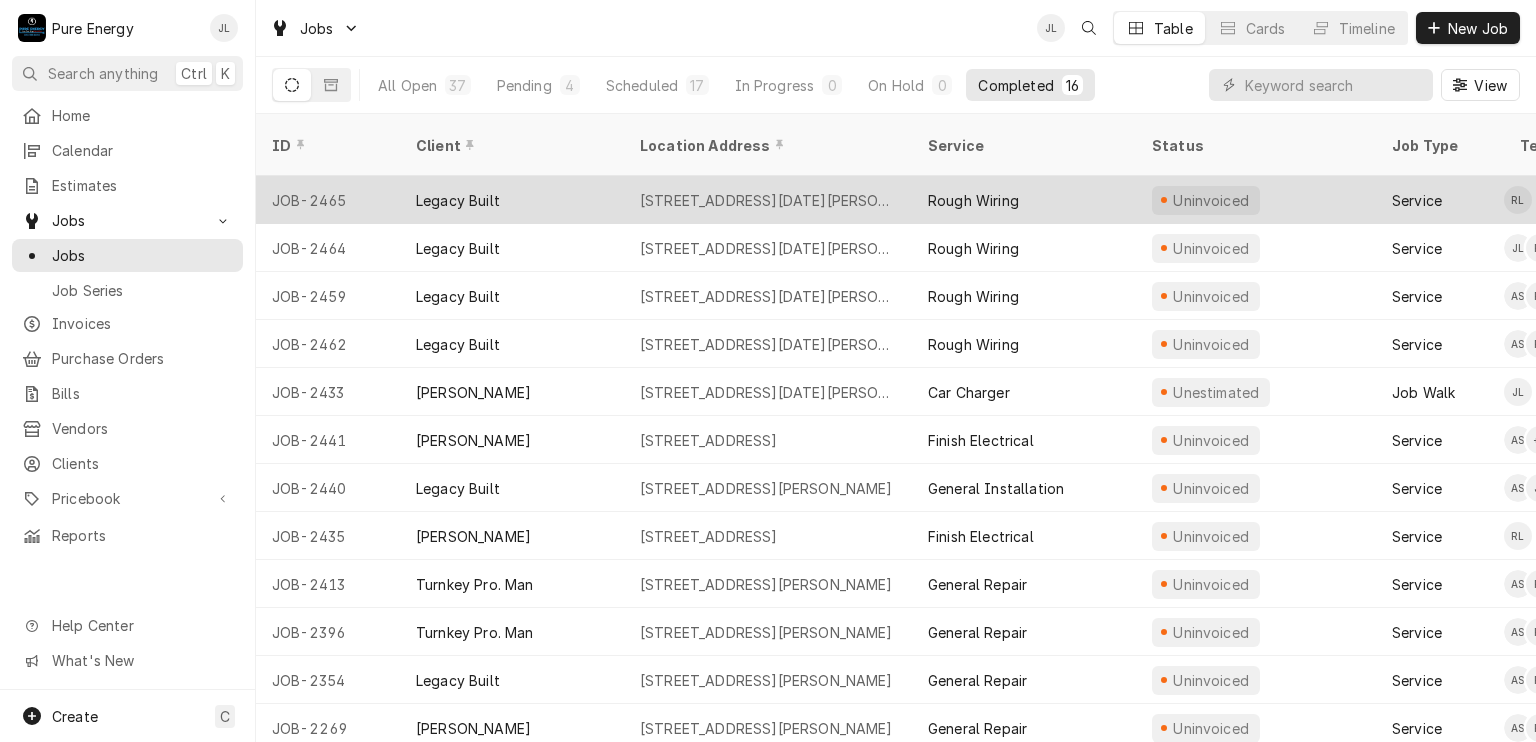 click on "Rough Wiring" at bounding box center (1024, 200) 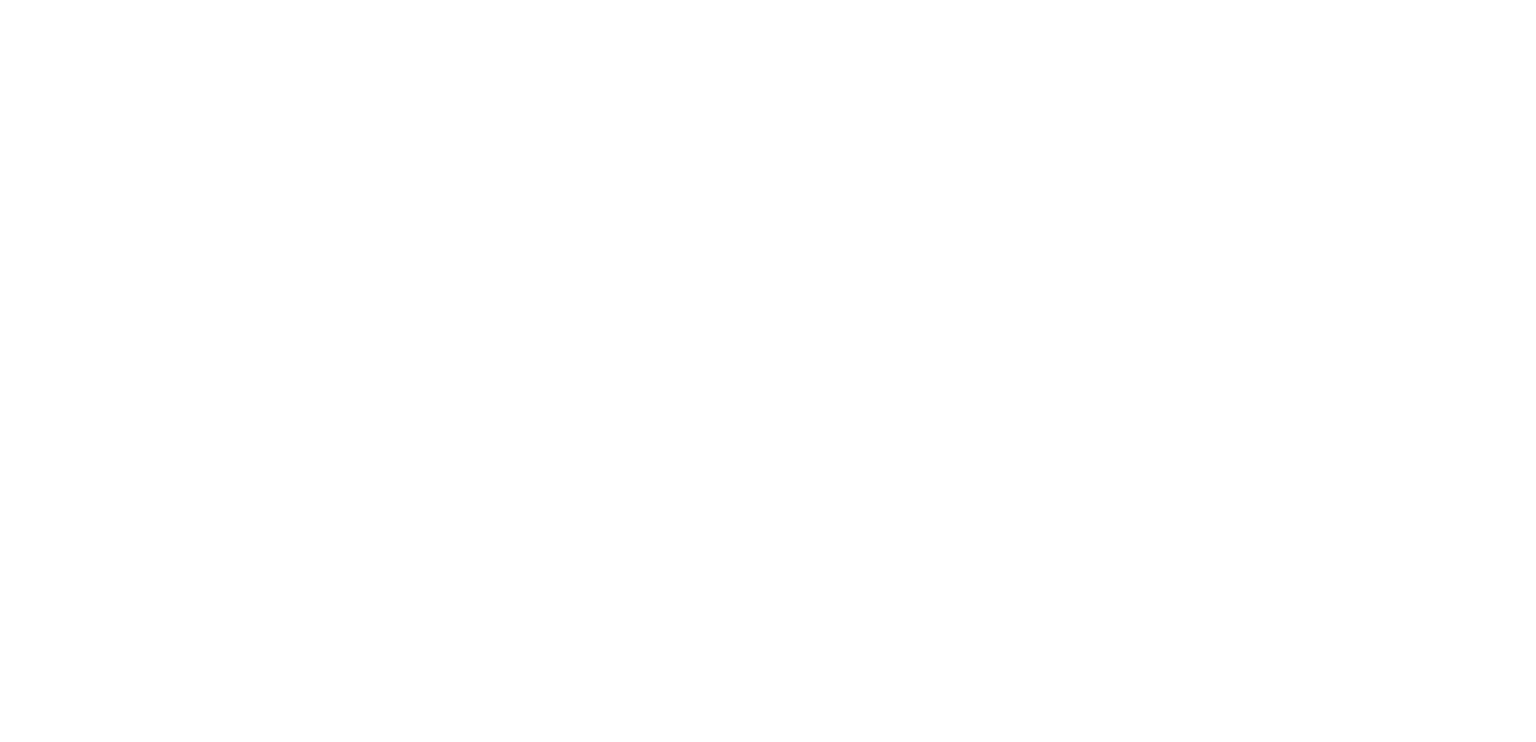 scroll, scrollTop: 0, scrollLeft: 0, axis: both 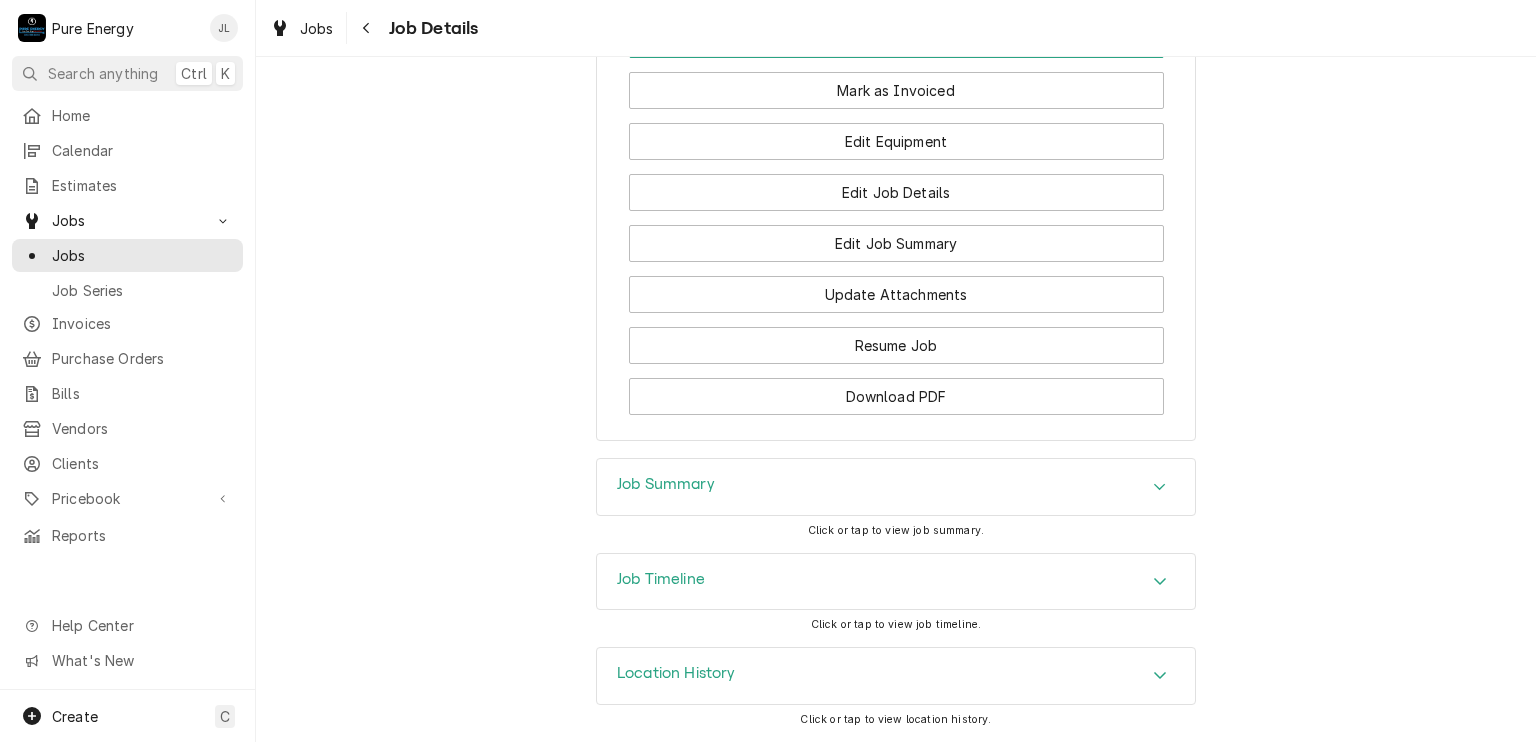 click on "Completed and Uninvoiced Legacy Built [STREET_ADDRESS][DATE][PERSON_NAME] Open in Maps Roopairs Job ID JOB-2465 Date Received [DATE] Service Type Rough Wiring Job Type Service Service Location [STREET_ADDRESS][DATE][PERSON_NAME] Scheduled For [DATE] 8:30 AM Started [DATE][DATE] 8:49 AM Completed [DATE][DATE] 2:20 PM Last Modified [DATE] 2:20 PM Estimated Job Duration 7h Assigned Technician(s) [PERSON_NAME] [PERSON_NAME] Reason For Call I will not be on site [DATE].  I have a Doctors appointment about treatment in the a.m. and then have to go out to the Lake to meet [PERSON_NAME] and his customer to go over the upcoming rough in.
Continue on the home runs.  Wire the garage (I'll go over).  Do makeup. Priority No Priority Client Contact Name [PERSON_NAME] Phone [PHONE_NUMBER] Email [EMAIL_ADDRESS][DOMAIN_NAME] Reminders — — Create Invoice [PERSON_NAME] as Invoiced Edit Equipment Edit Job Details Edit Job Summary Update Attachments Resume Job Download PDF" at bounding box center (896, -458) 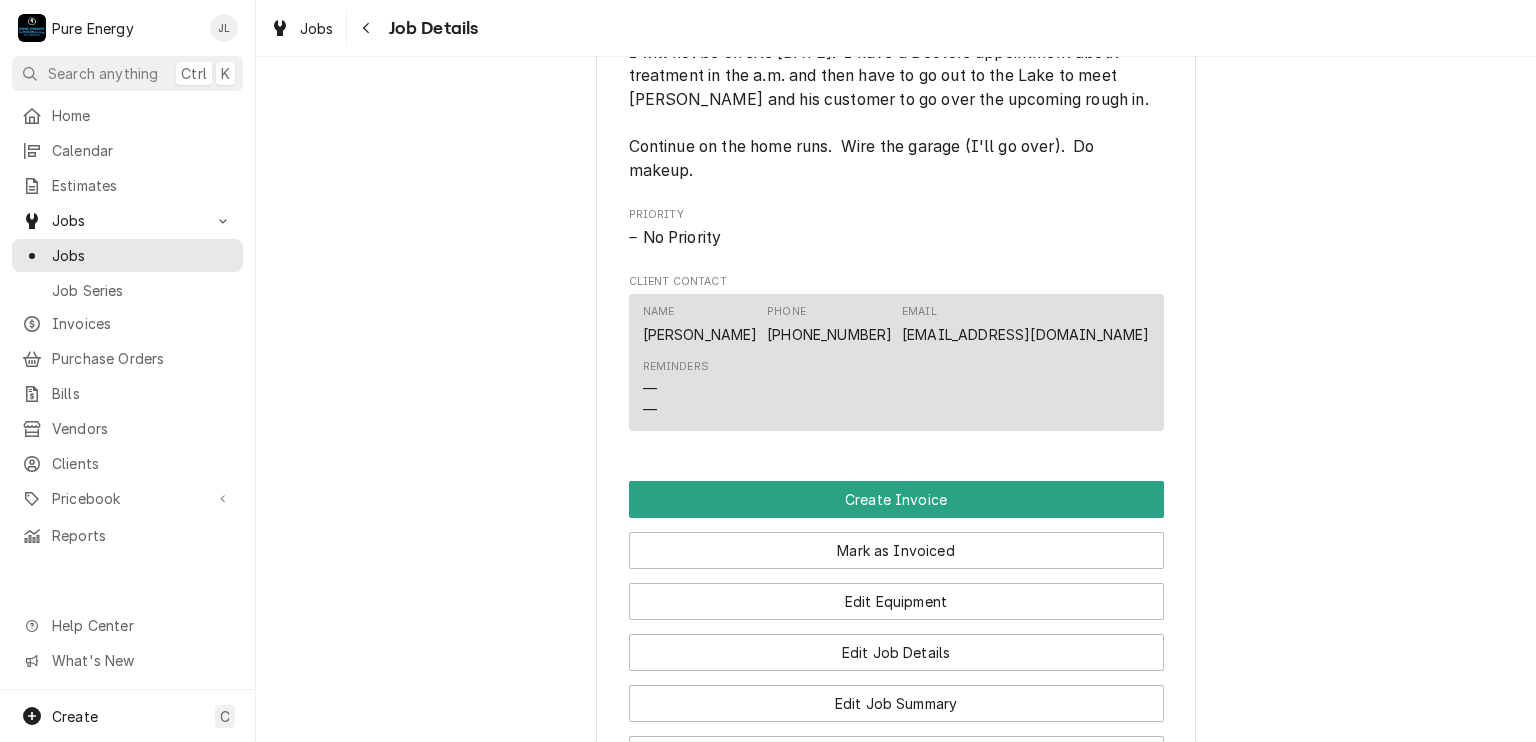 scroll, scrollTop: 1091, scrollLeft: 0, axis: vertical 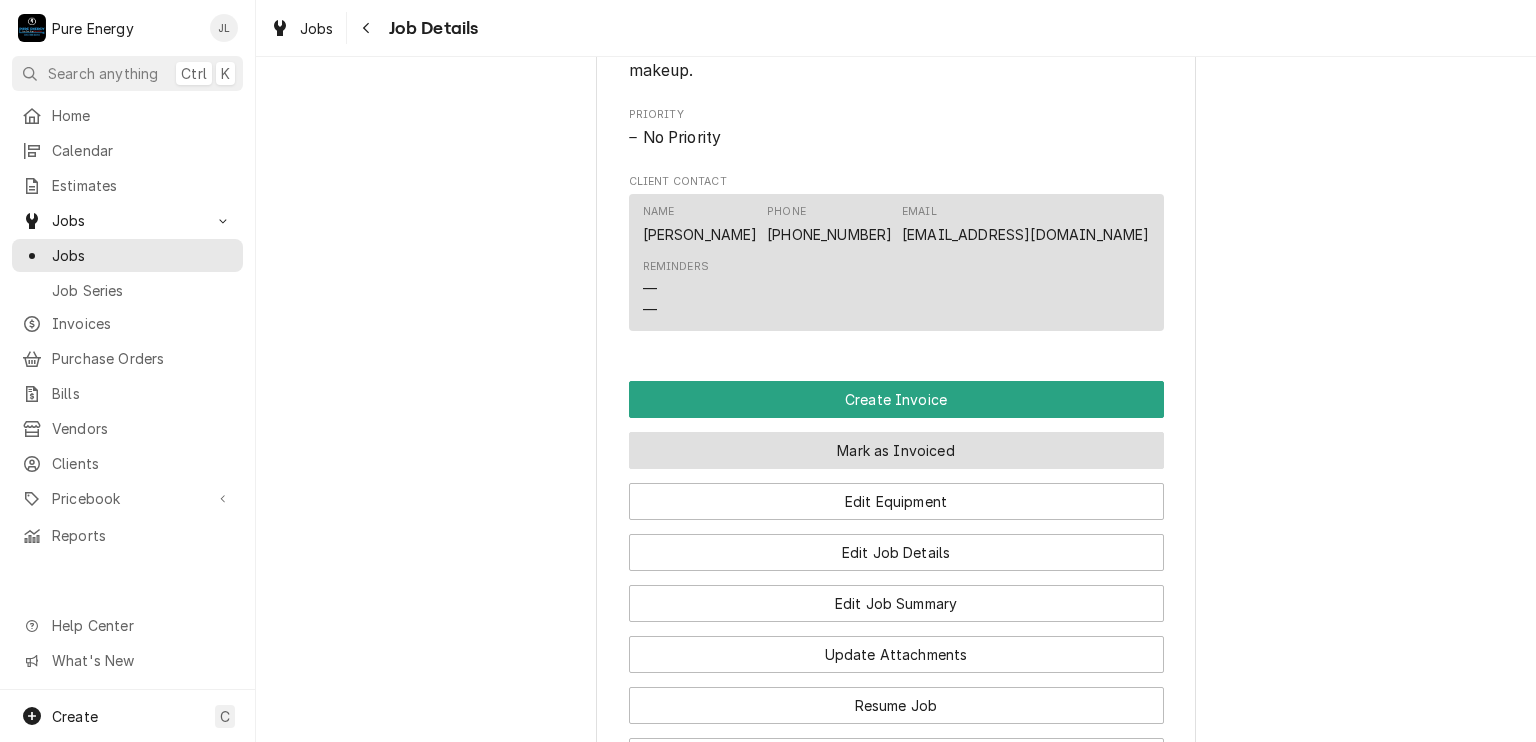 click on "Mark as Invoiced" at bounding box center (896, 450) 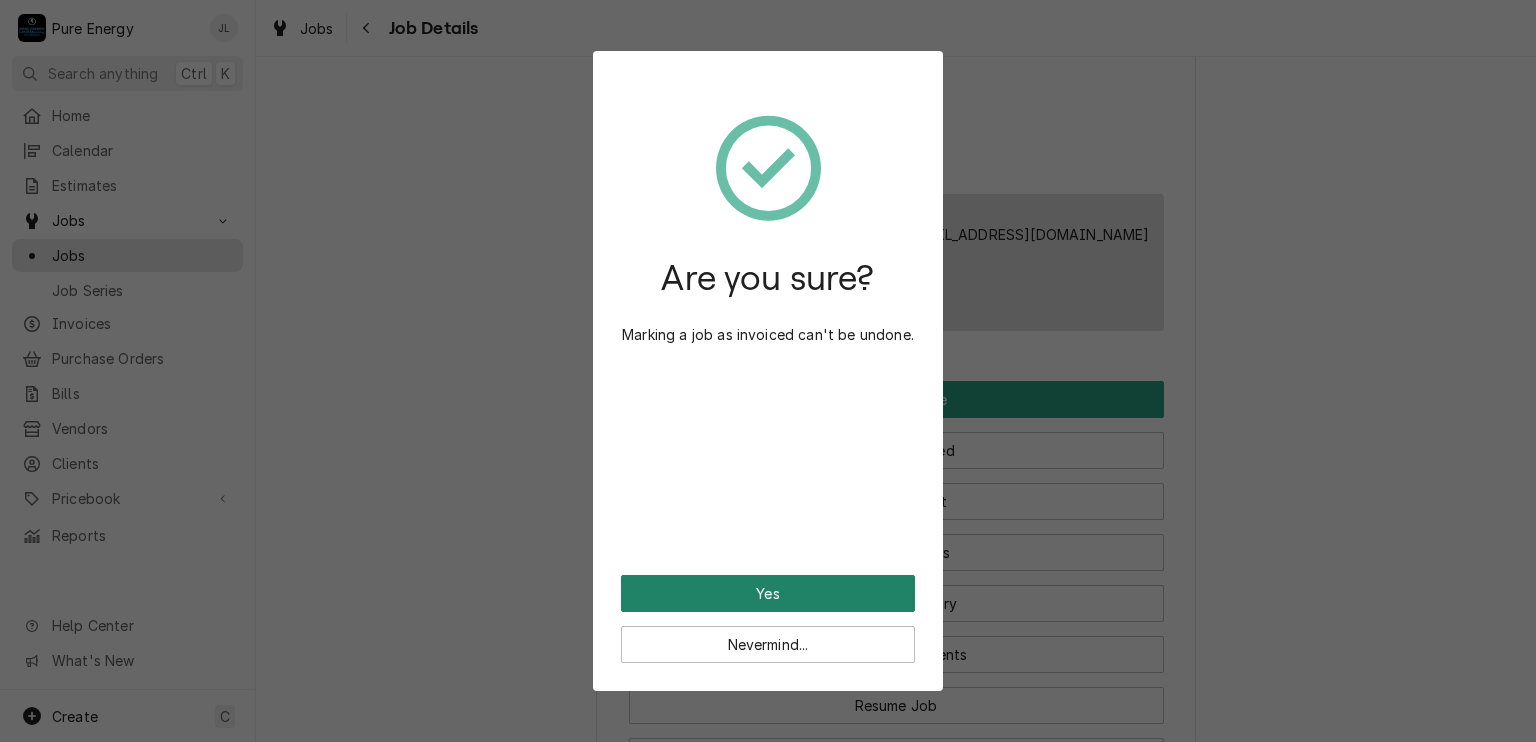 click on "Yes" at bounding box center [768, 593] 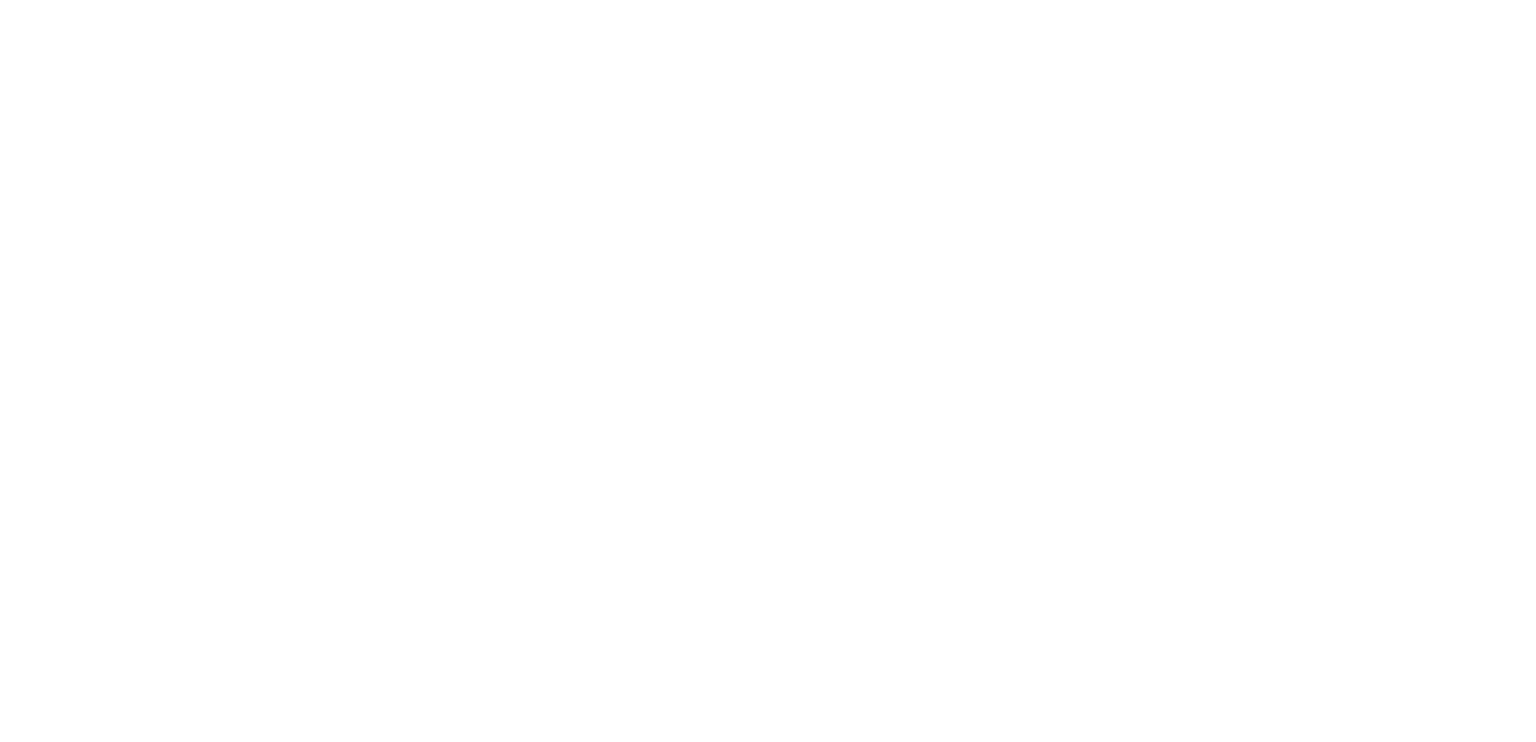 scroll, scrollTop: 0, scrollLeft: 0, axis: both 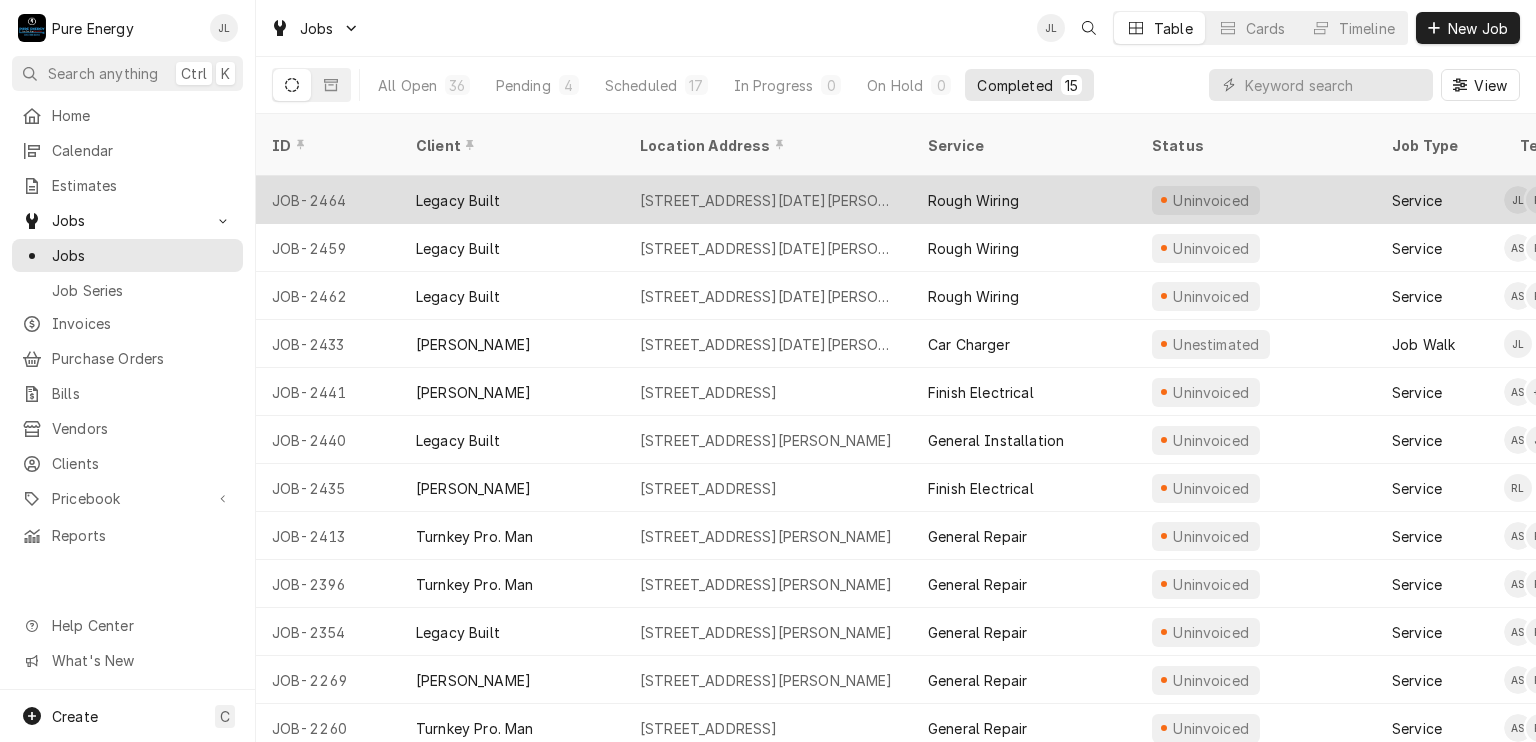 click on "Rough Wiring" at bounding box center (1024, 200) 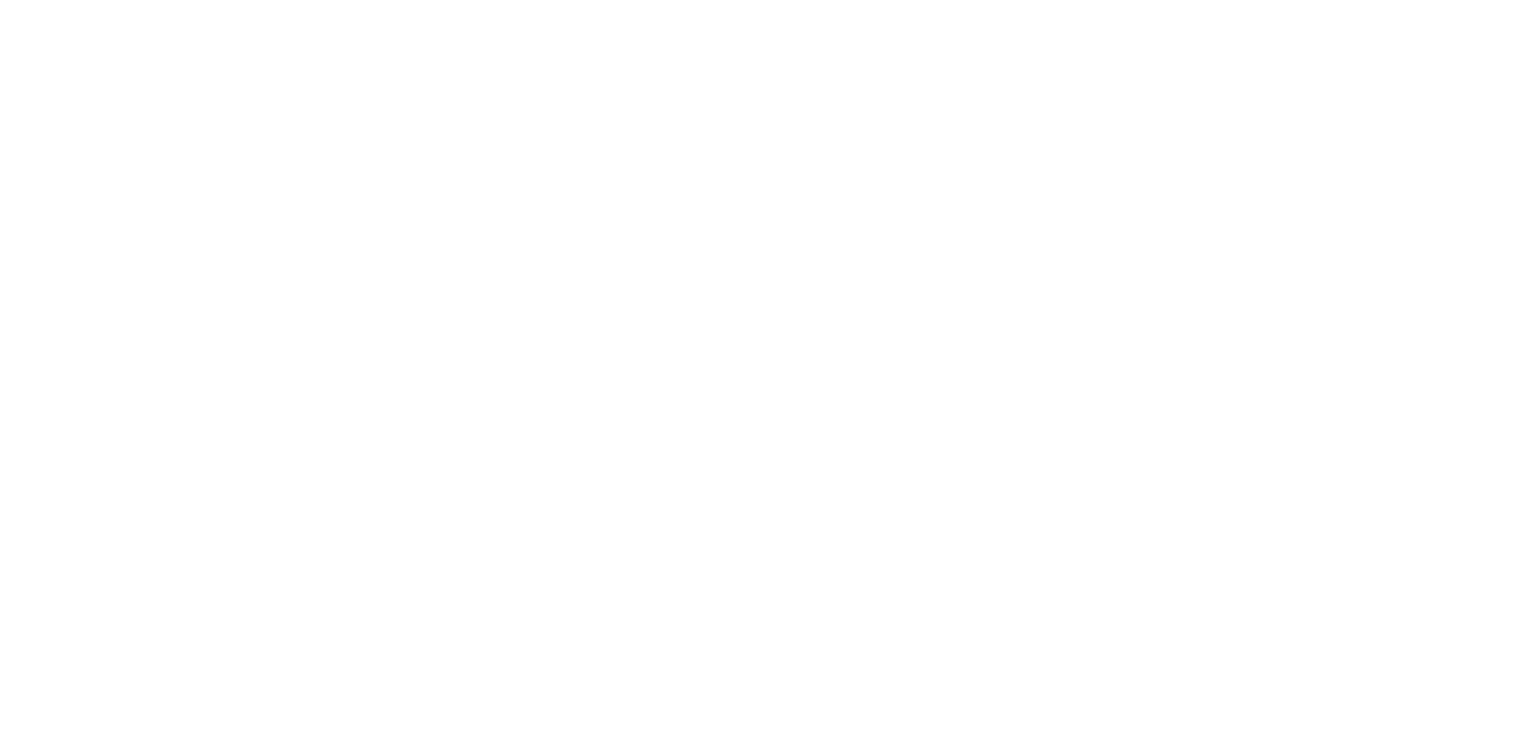scroll, scrollTop: 0, scrollLeft: 0, axis: both 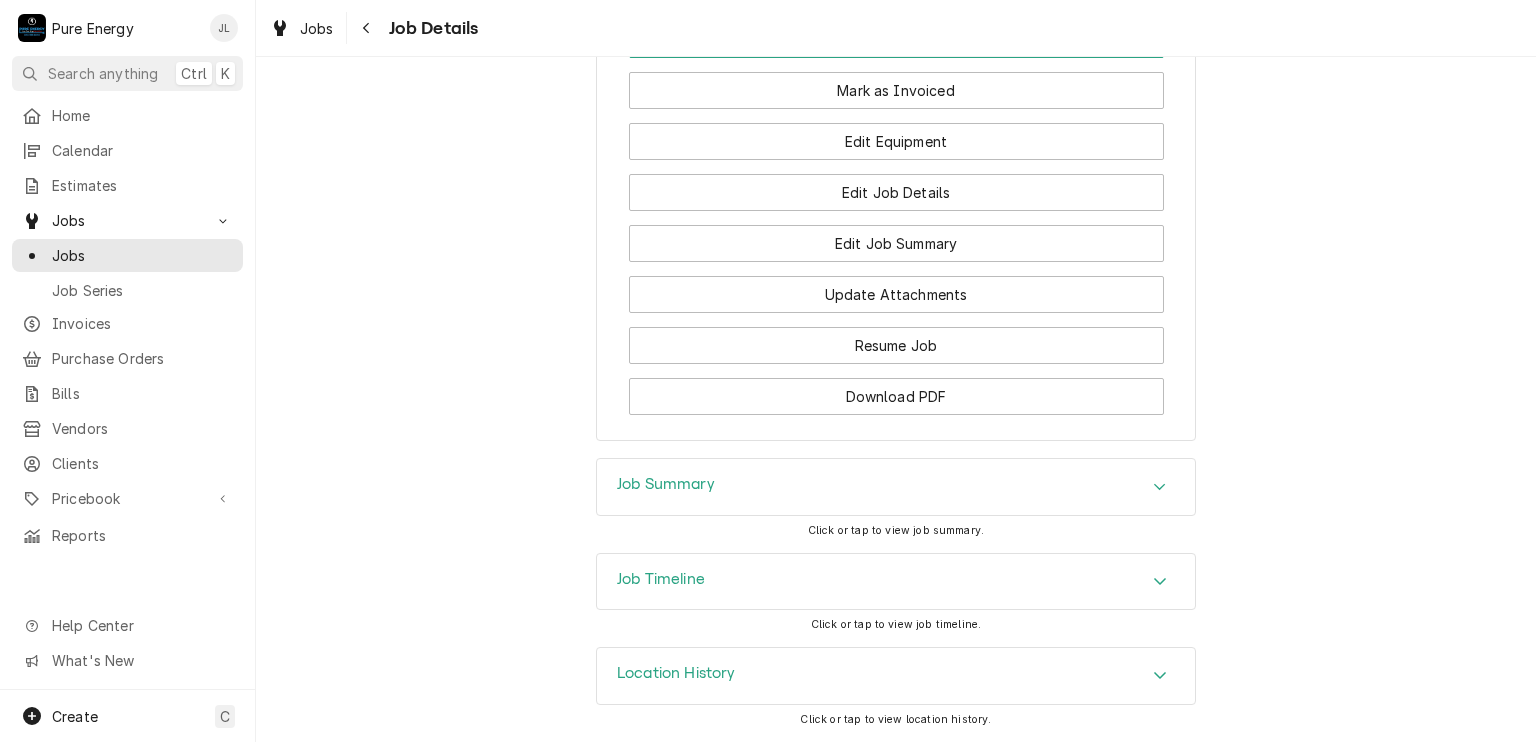 click on "Job Summary" at bounding box center [666, 484] 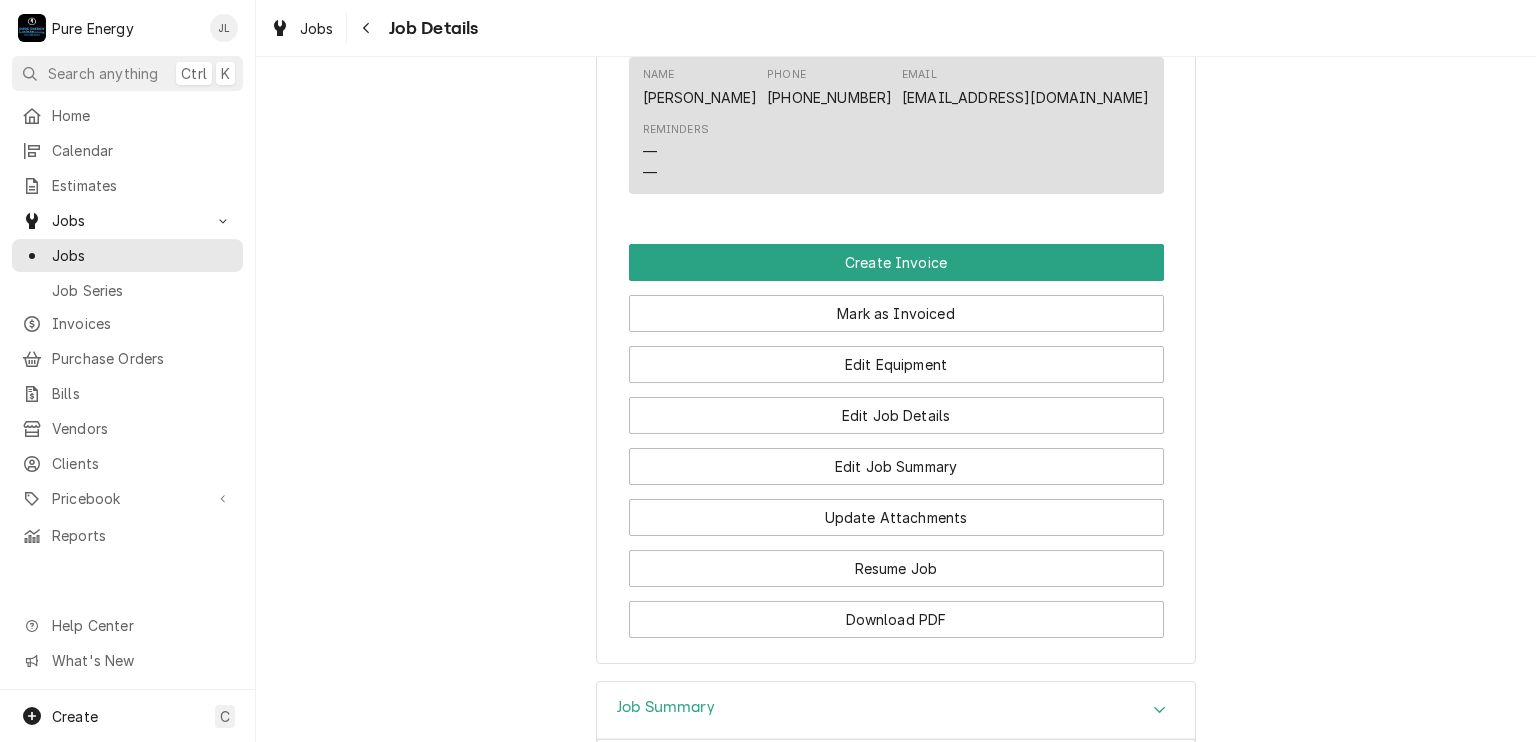 scroll, scrollTop: 1128, scrollLeft: 0, axis: vertical 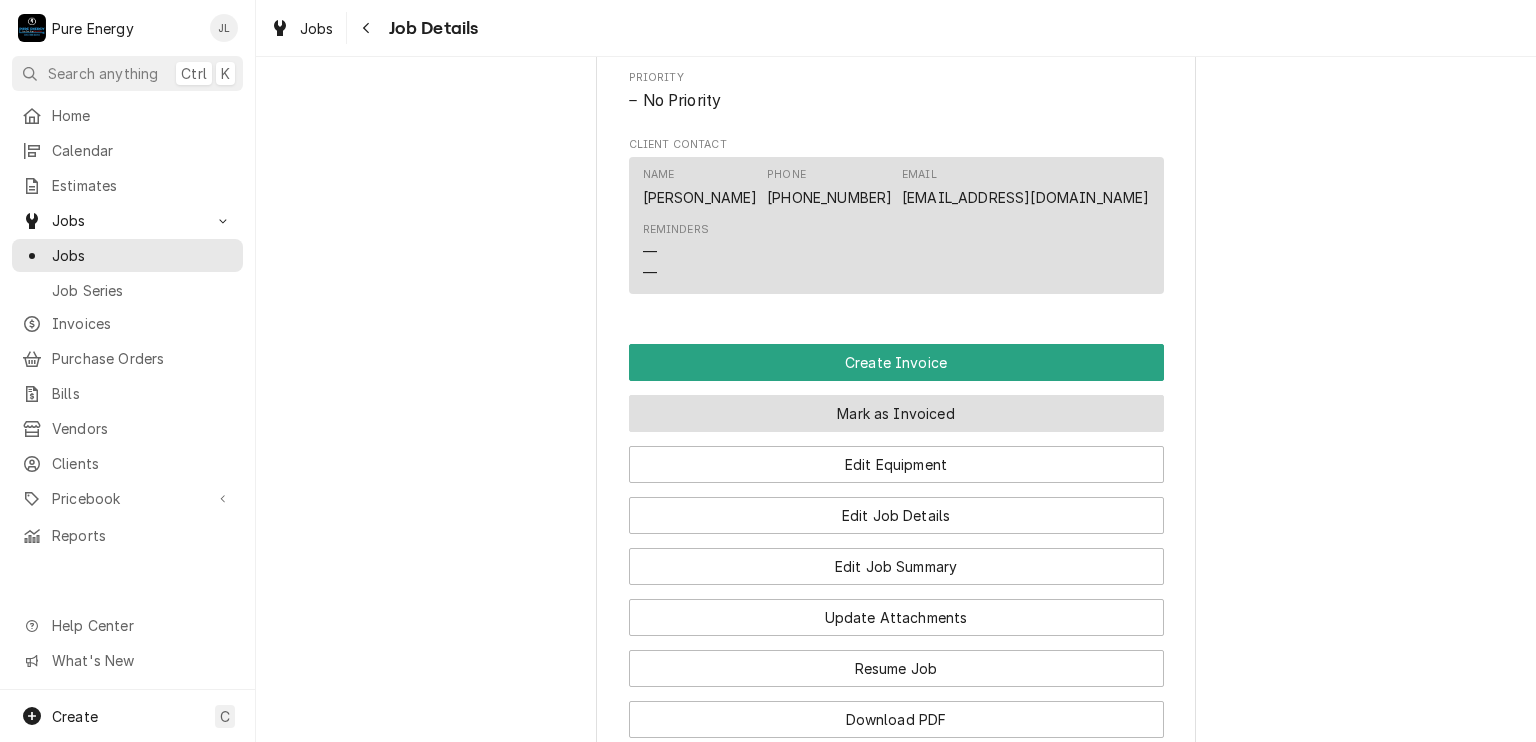 click on "Mark as Invoiced" at bounding box center (896, 413) 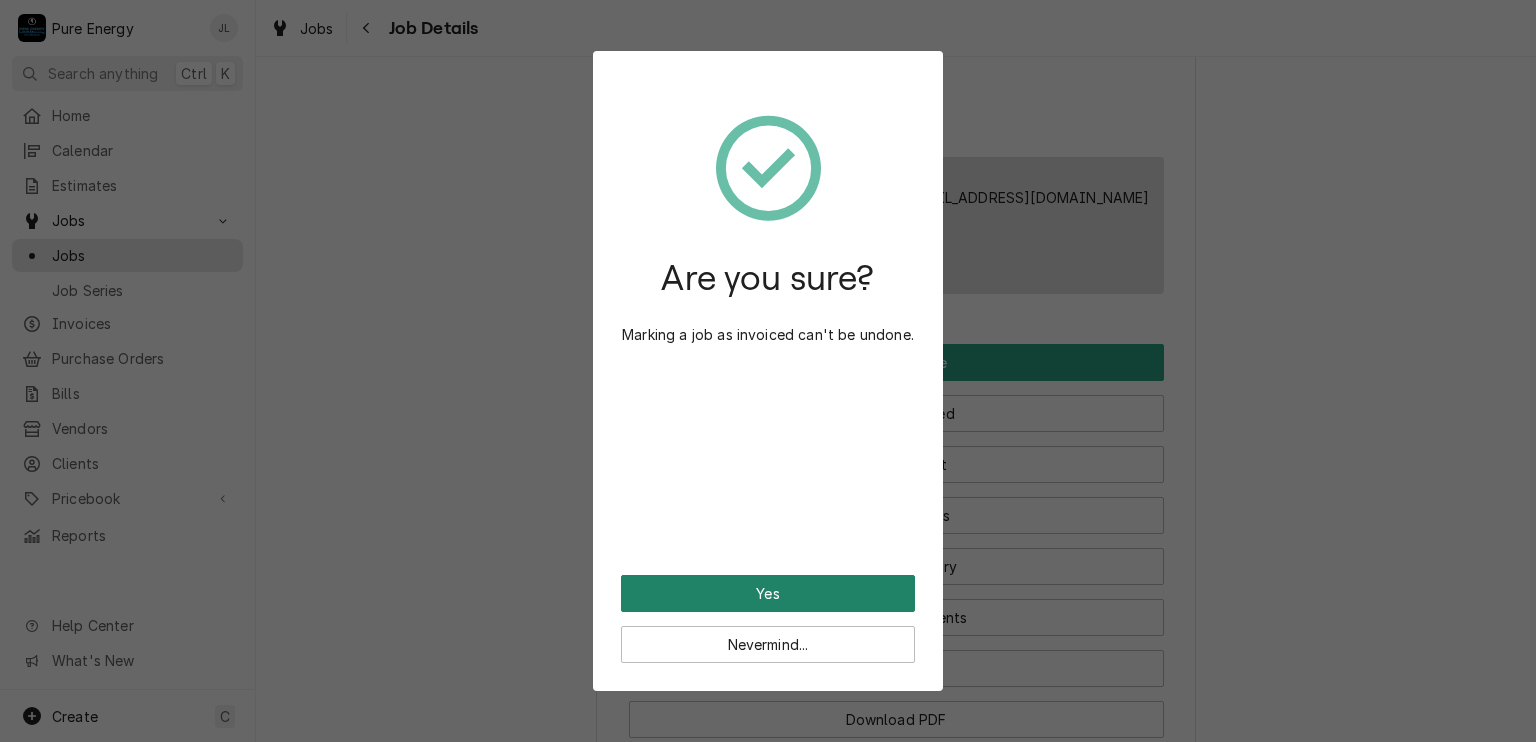 click on "Yes" at bounding box center (768, 593) 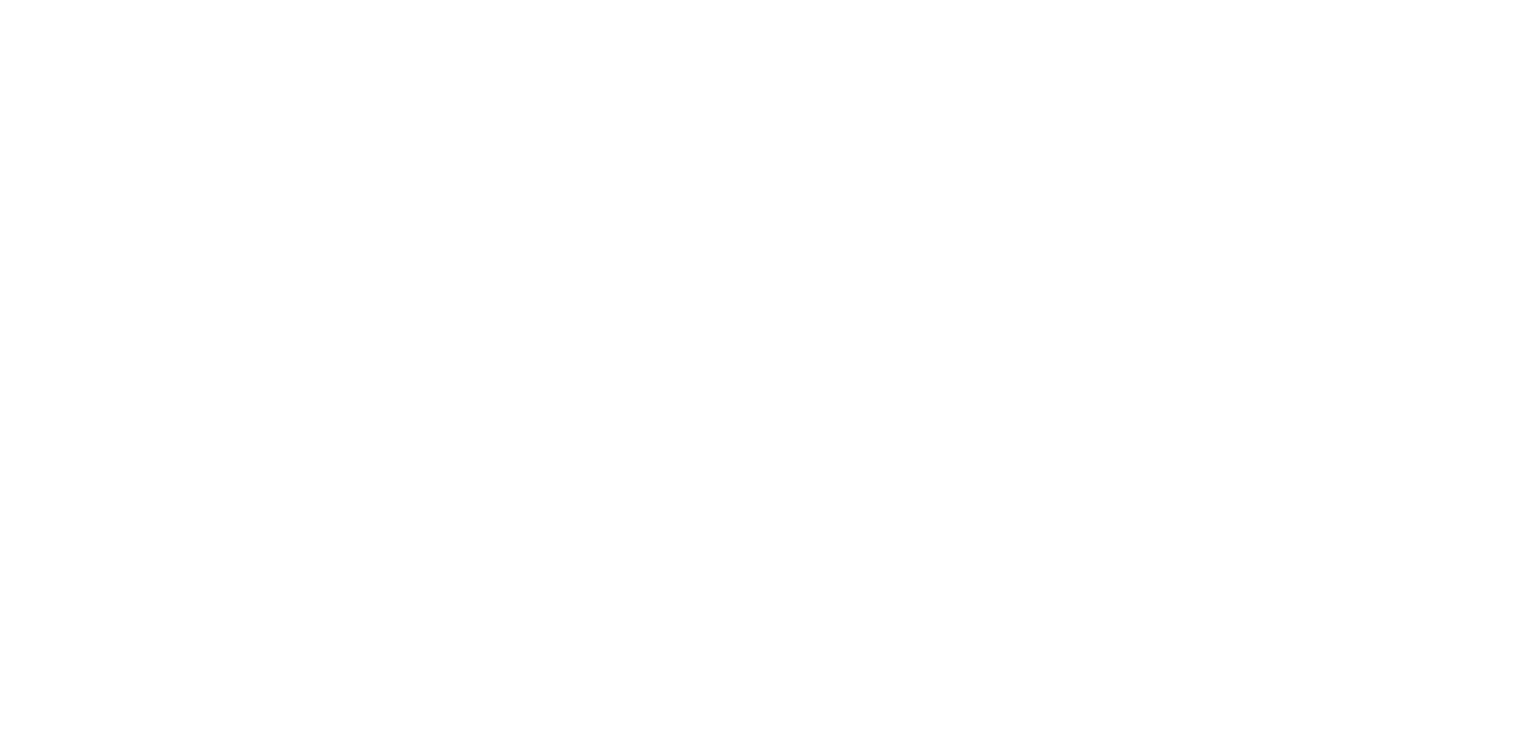 scroll, scrollTop: 0, scrollLeft: 0, axis: both 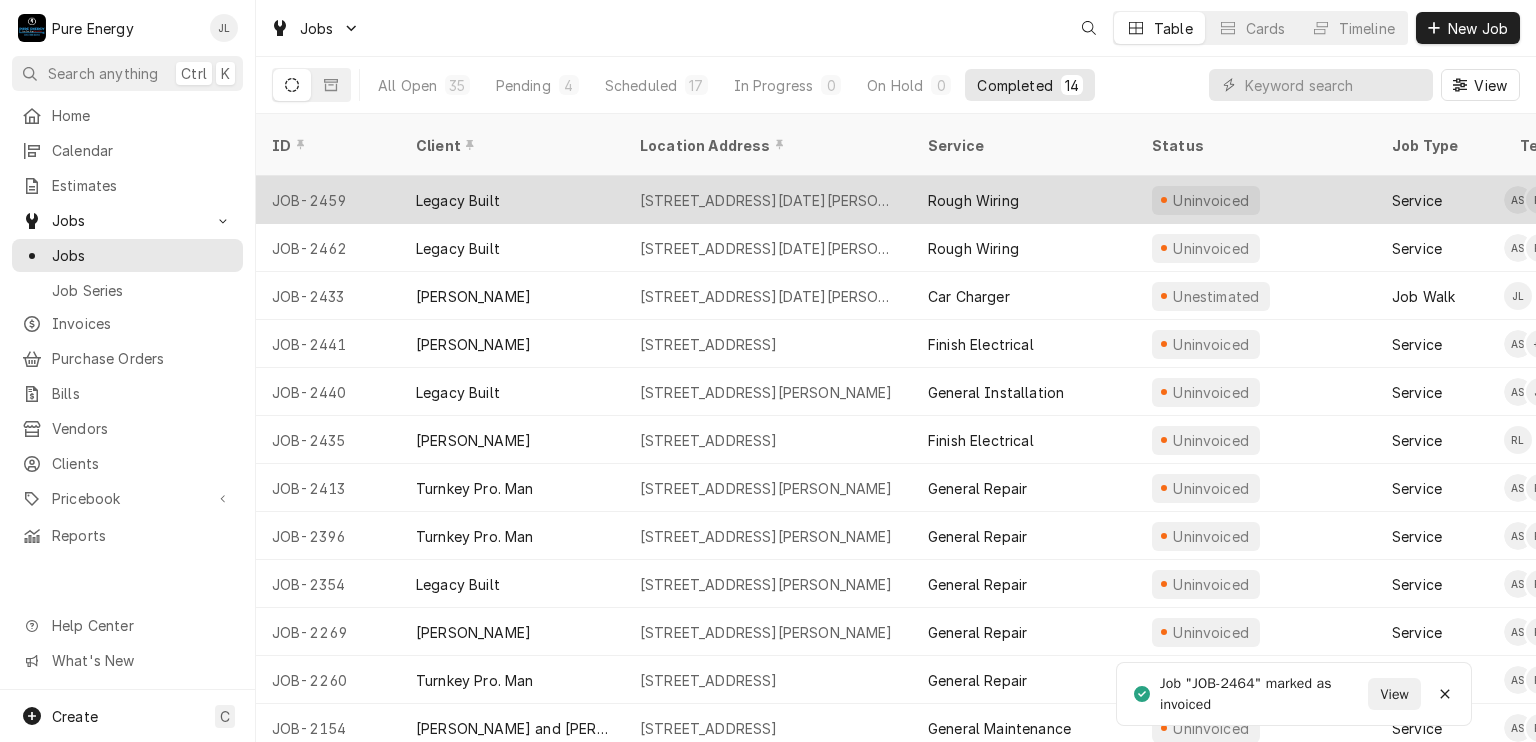 click on "Rough Wiring" at bounding box center [1024, 200] 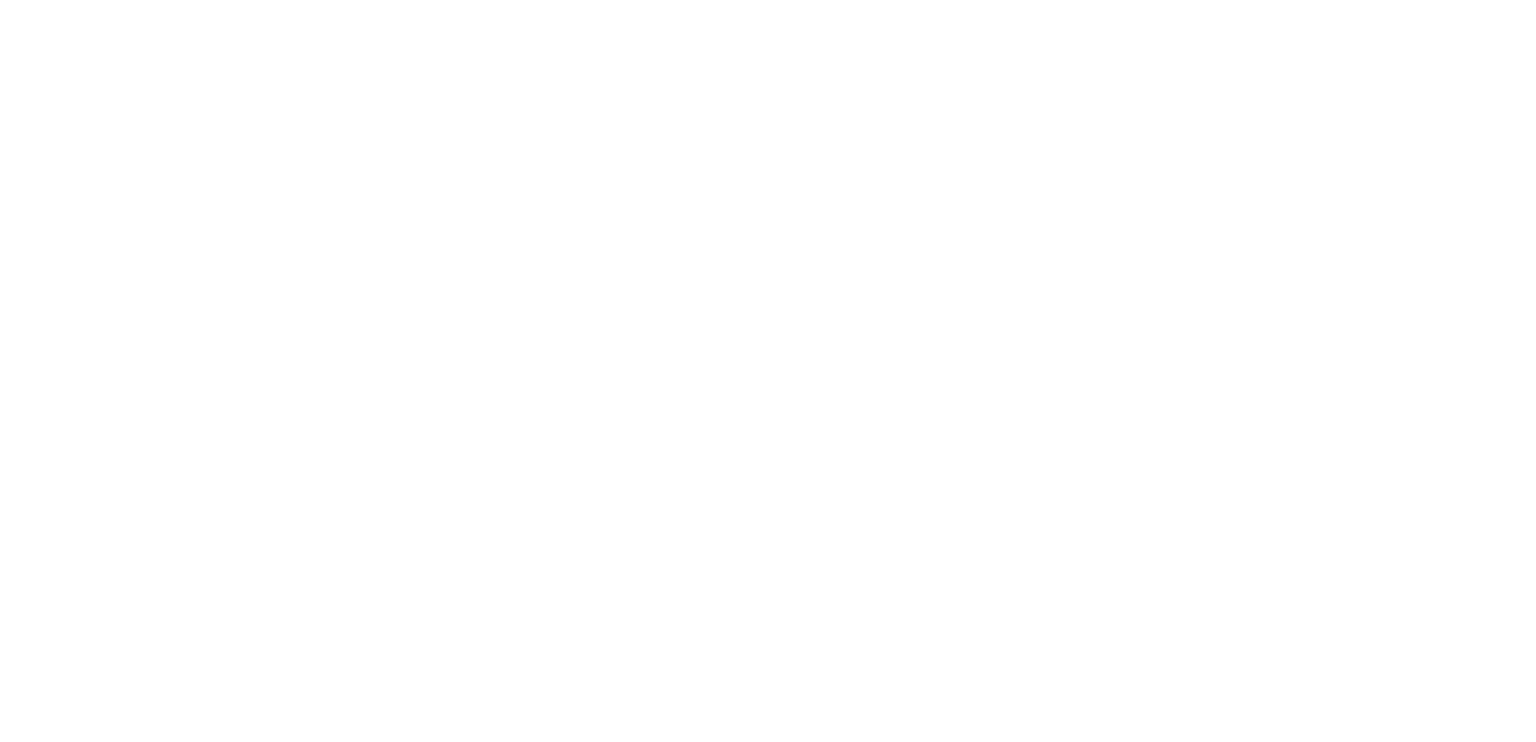 scroll, scrollTop: 0, scrollLeft: 0, axis: both 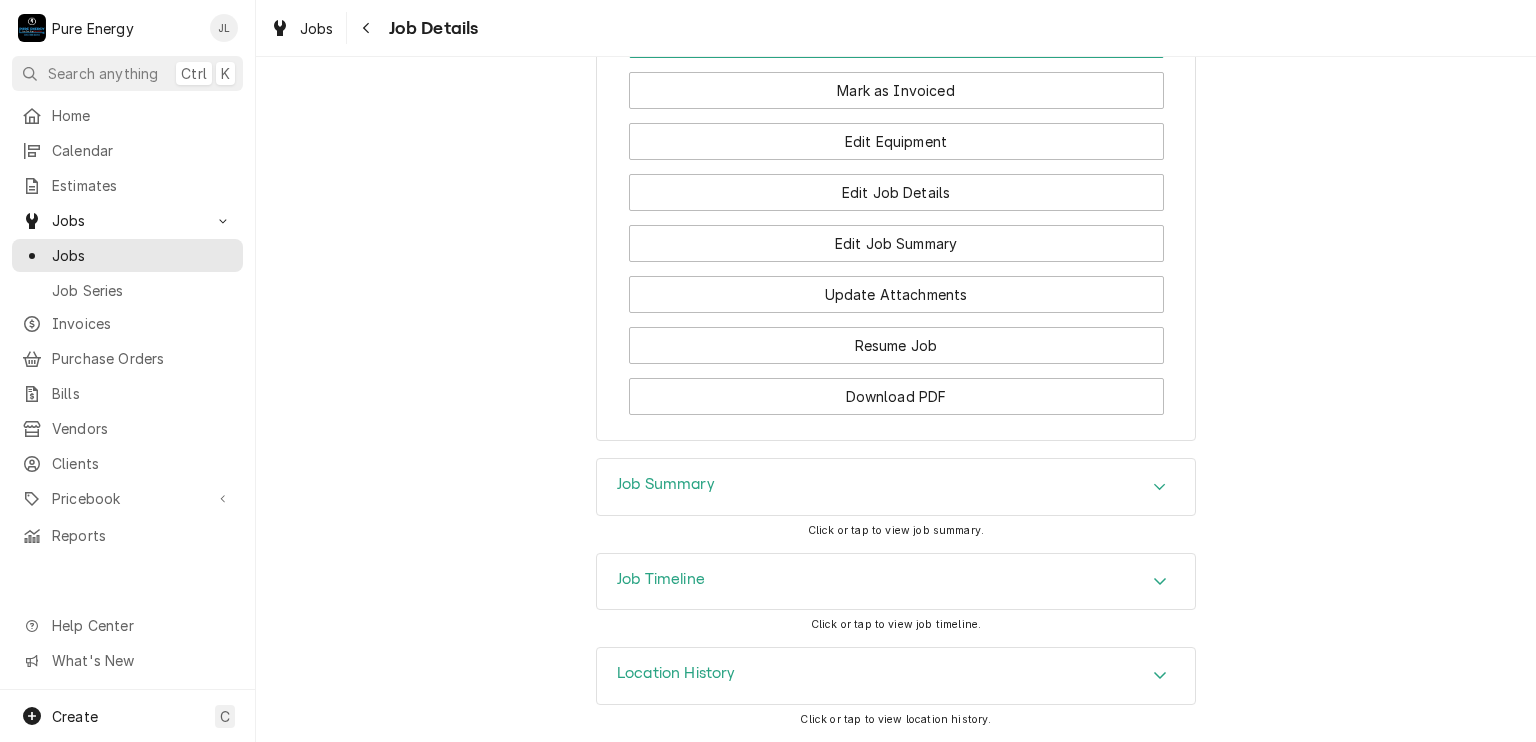 click on "Job Summary" at bounding box center [896, 487] 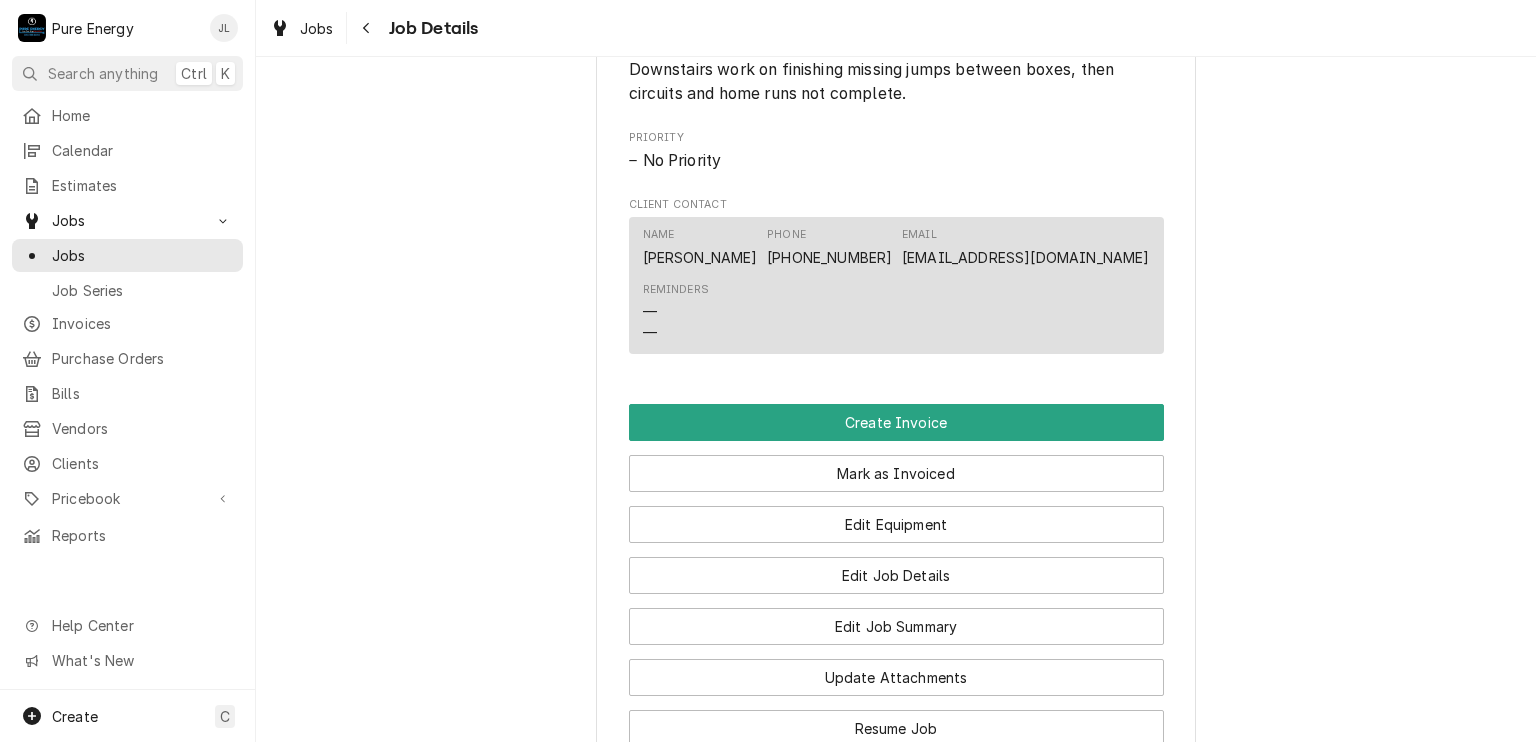 scroll, scrollTop: 1268, scrollLeft: 0, axis: vertical 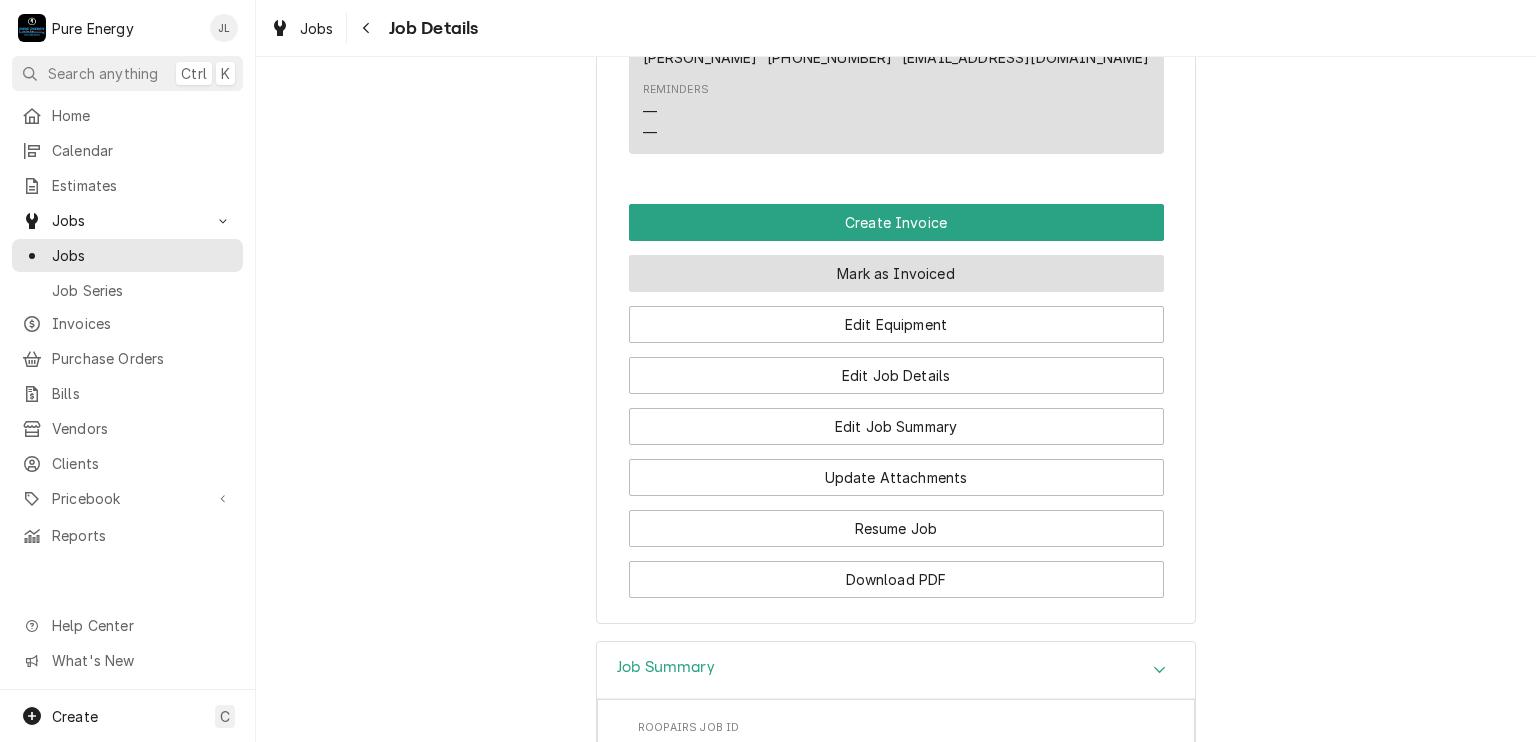 click on "Mark as Invoiced" at bounding box center [896, 273] 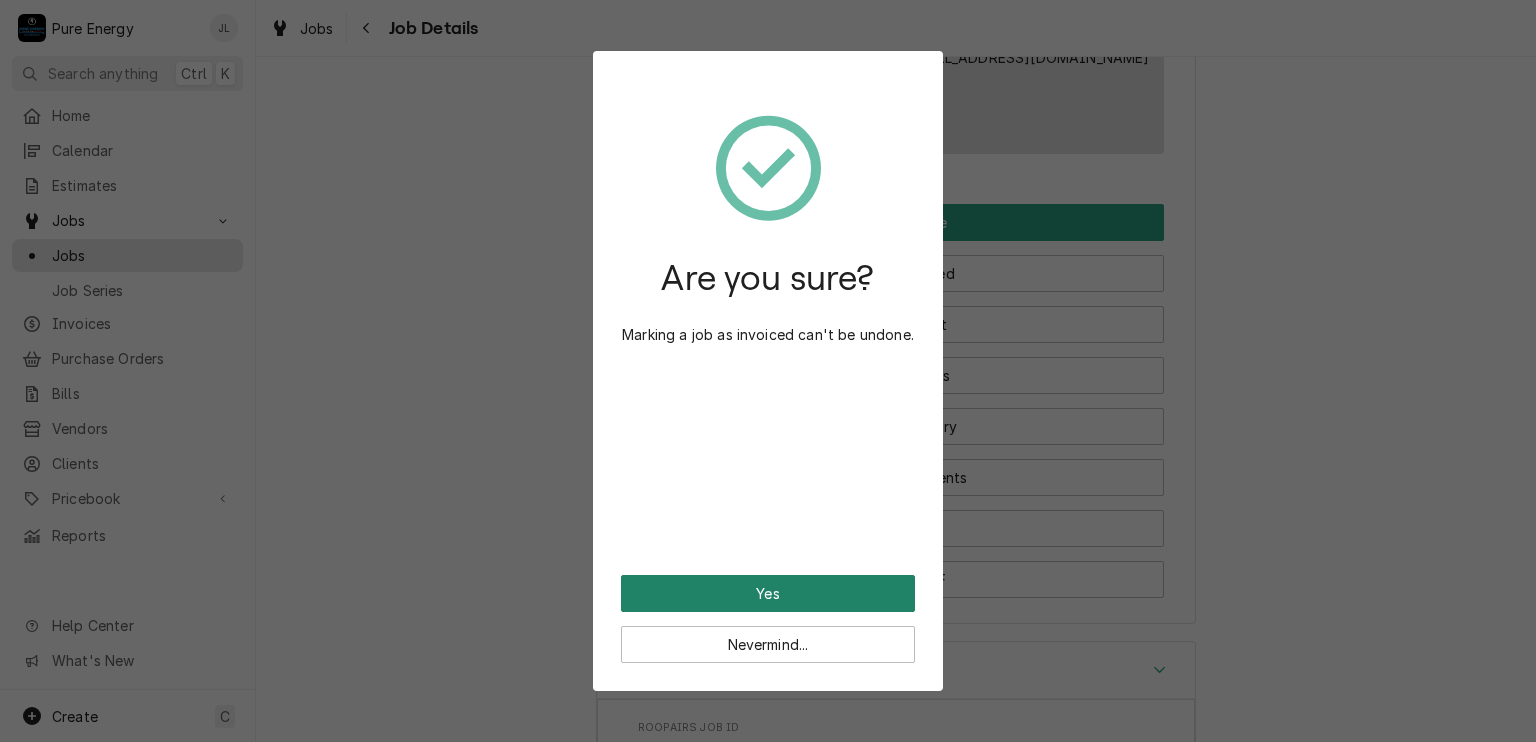 click on "Yes" at bounding box center (768, 593) 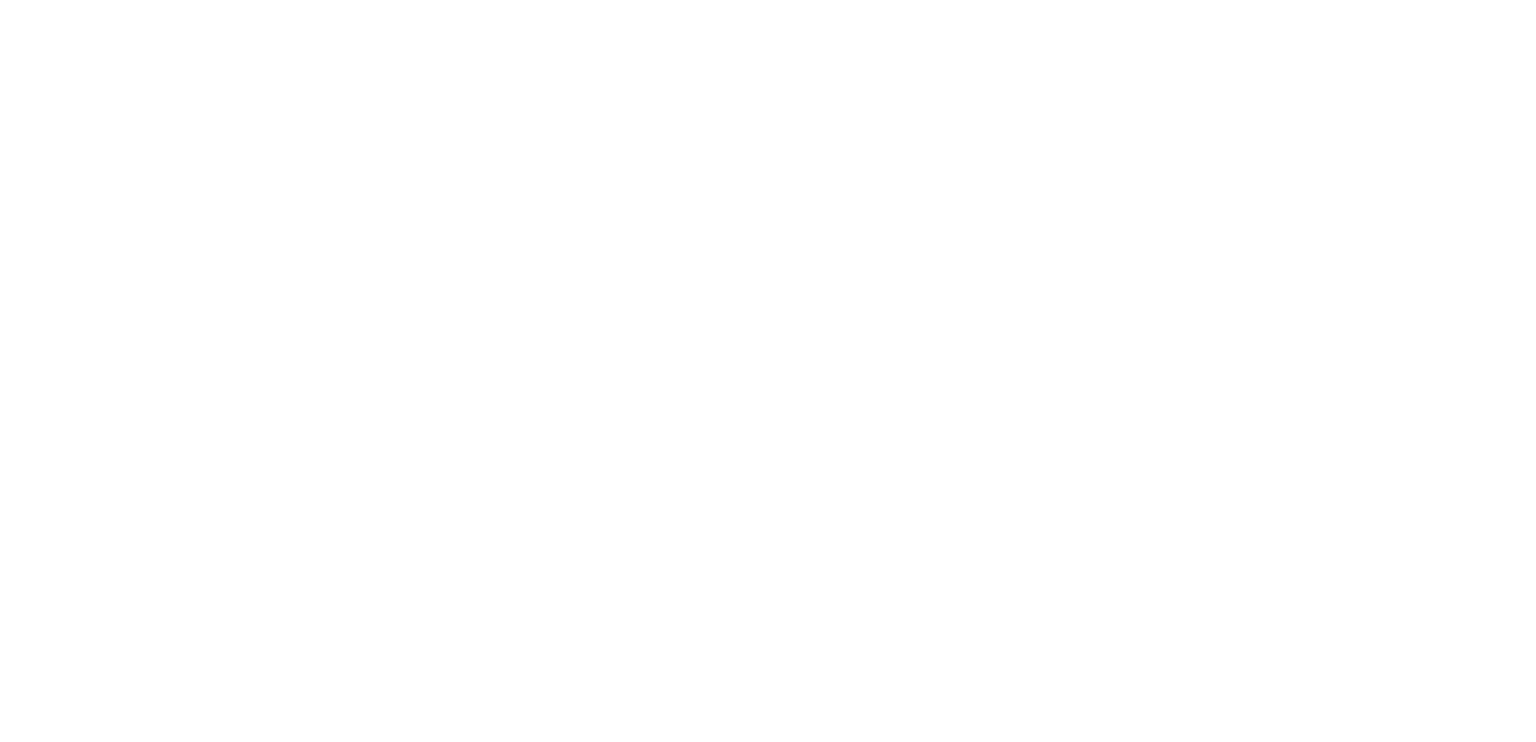 scroll, scrollTop: 0, scrollLeft: 0, axis: both 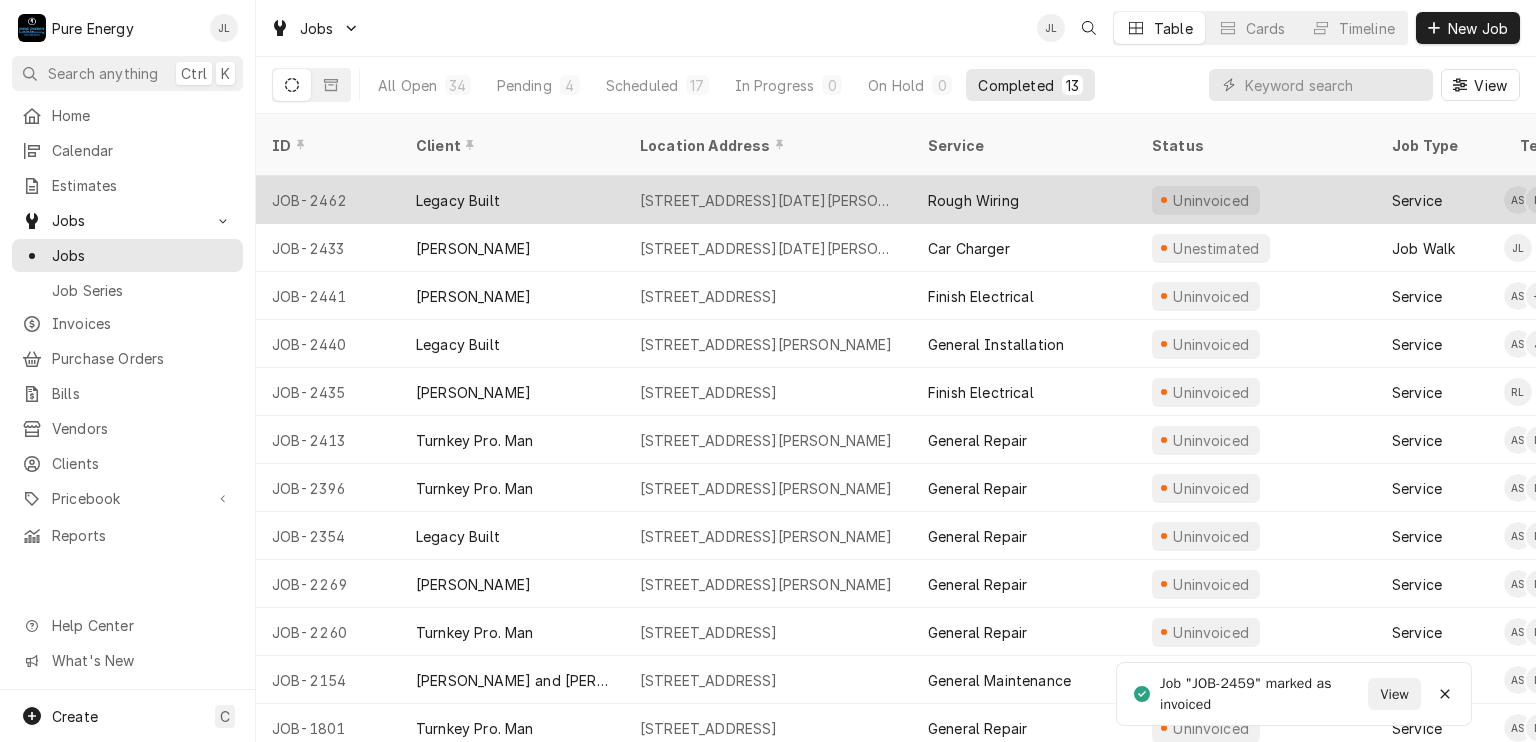 click on "Rough Wiring" at bounding box center [1024, 200] 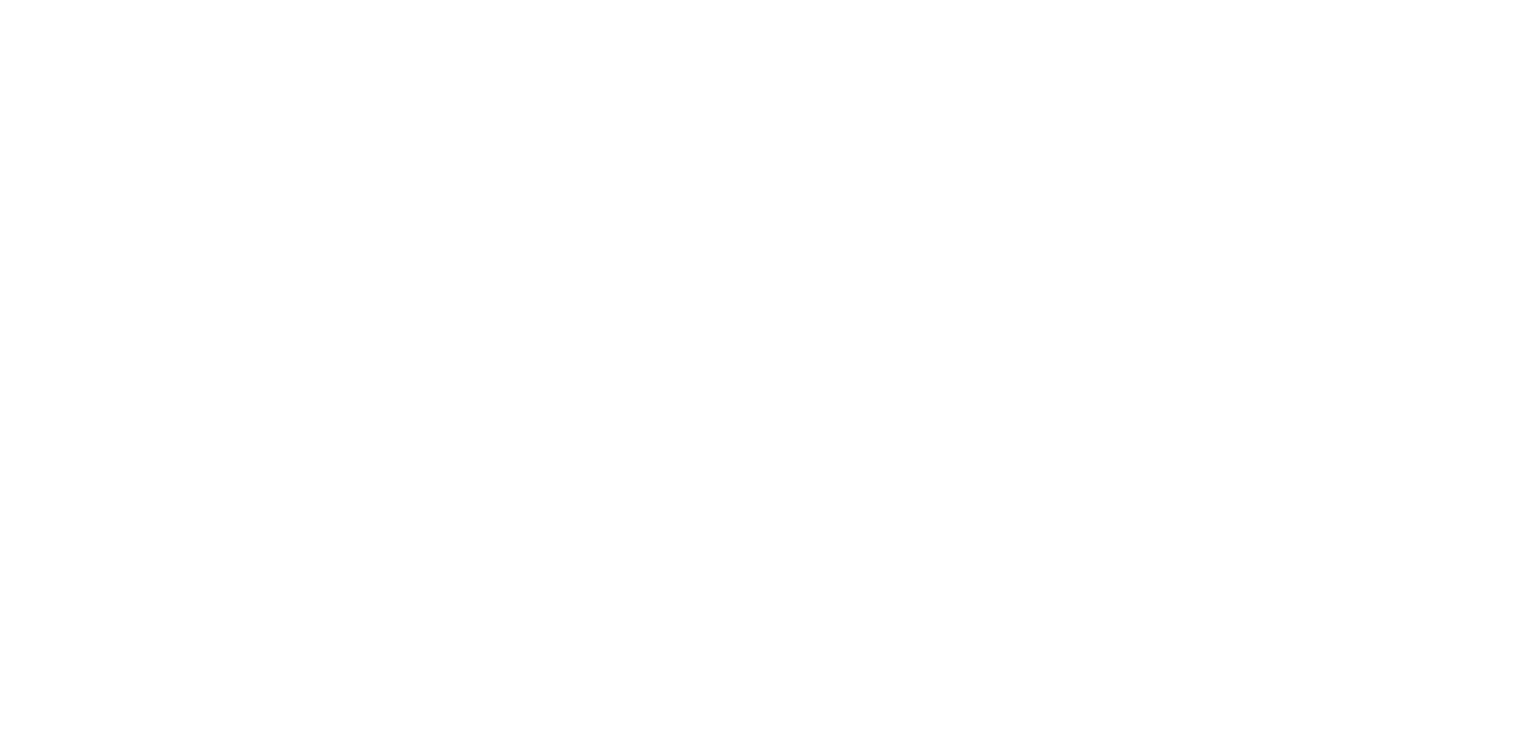 scroll, scrollTop: 0, scrollLeft: 0, axis: both 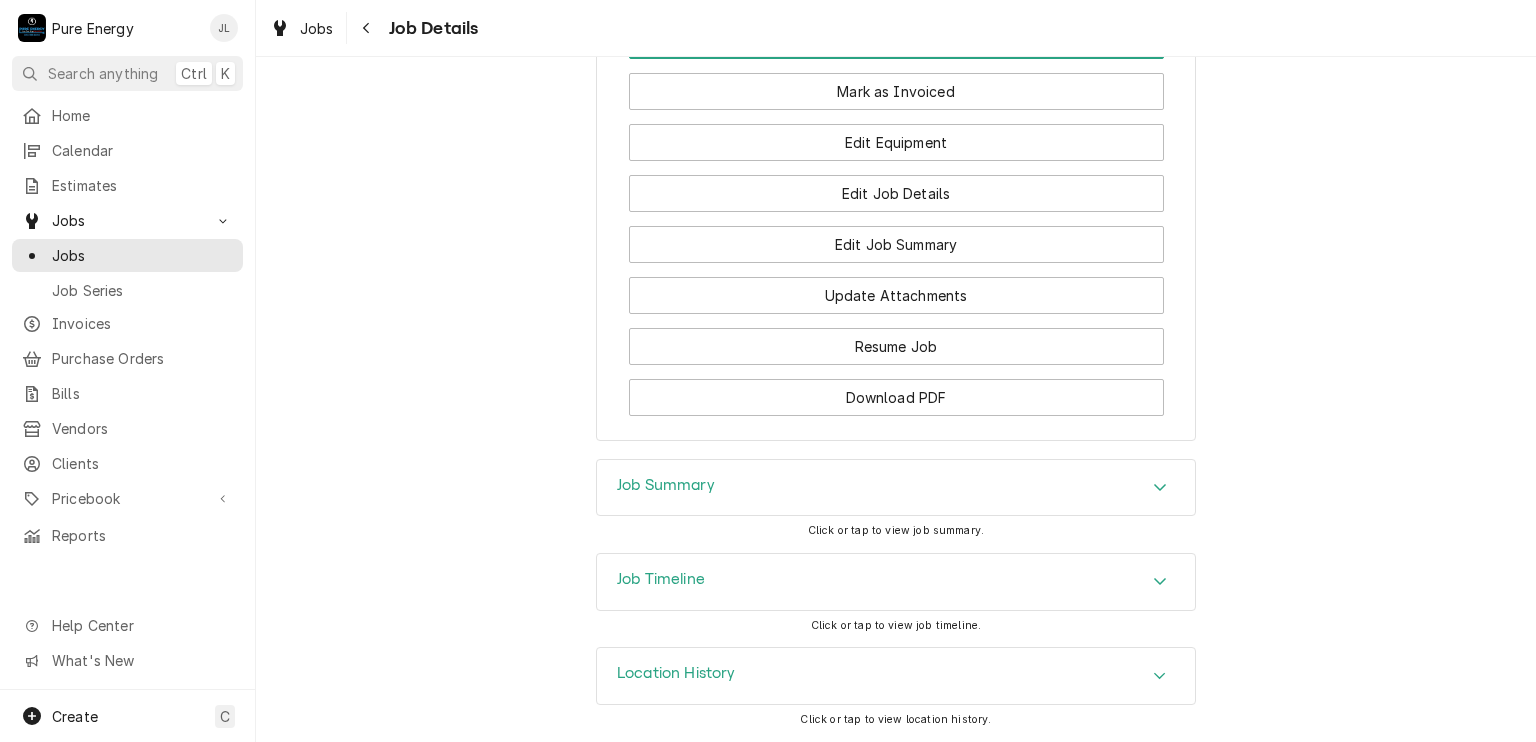 click on "Job Summary" at bounding box center [896, 488] 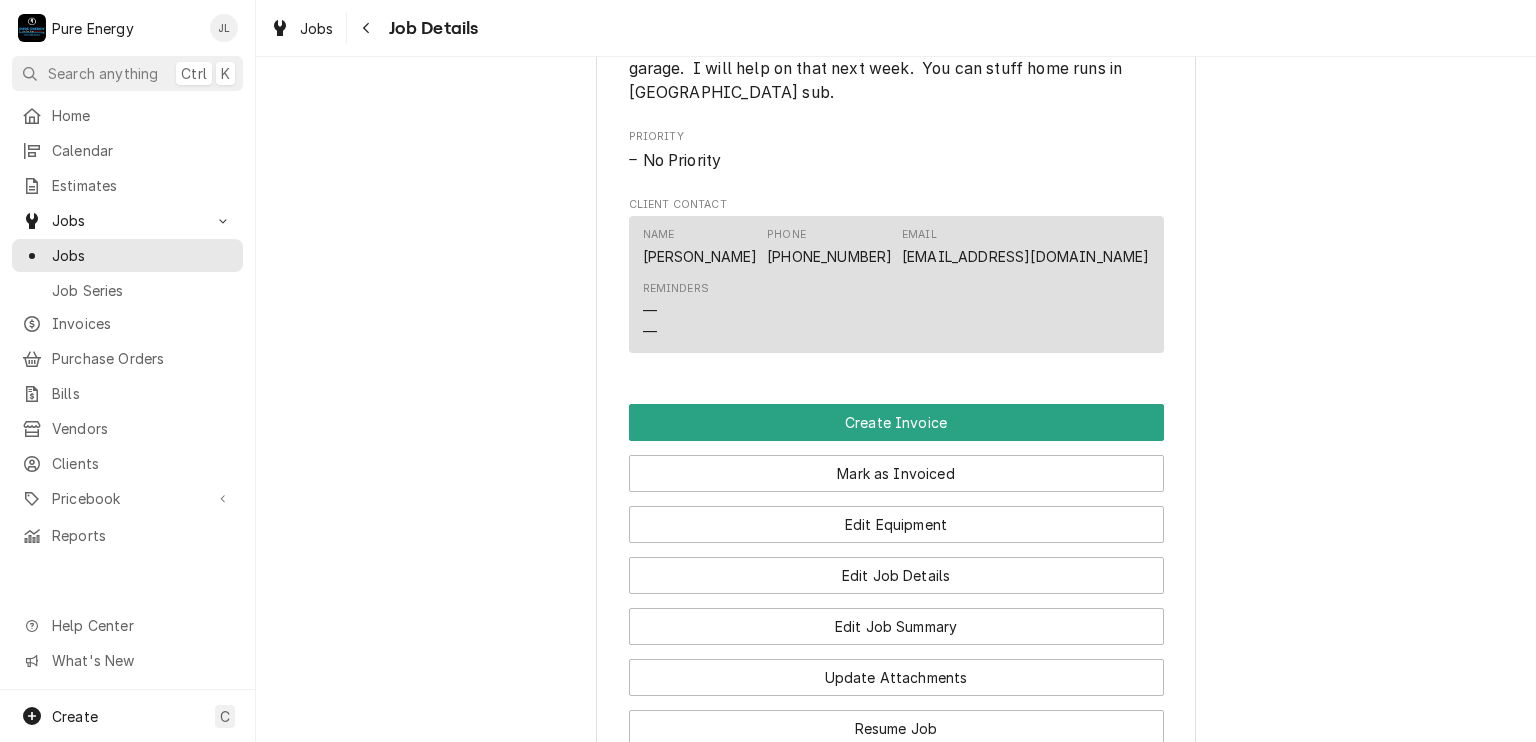 scroll, scrollTop: 1516, scrollLeft: 0, axis: vertical 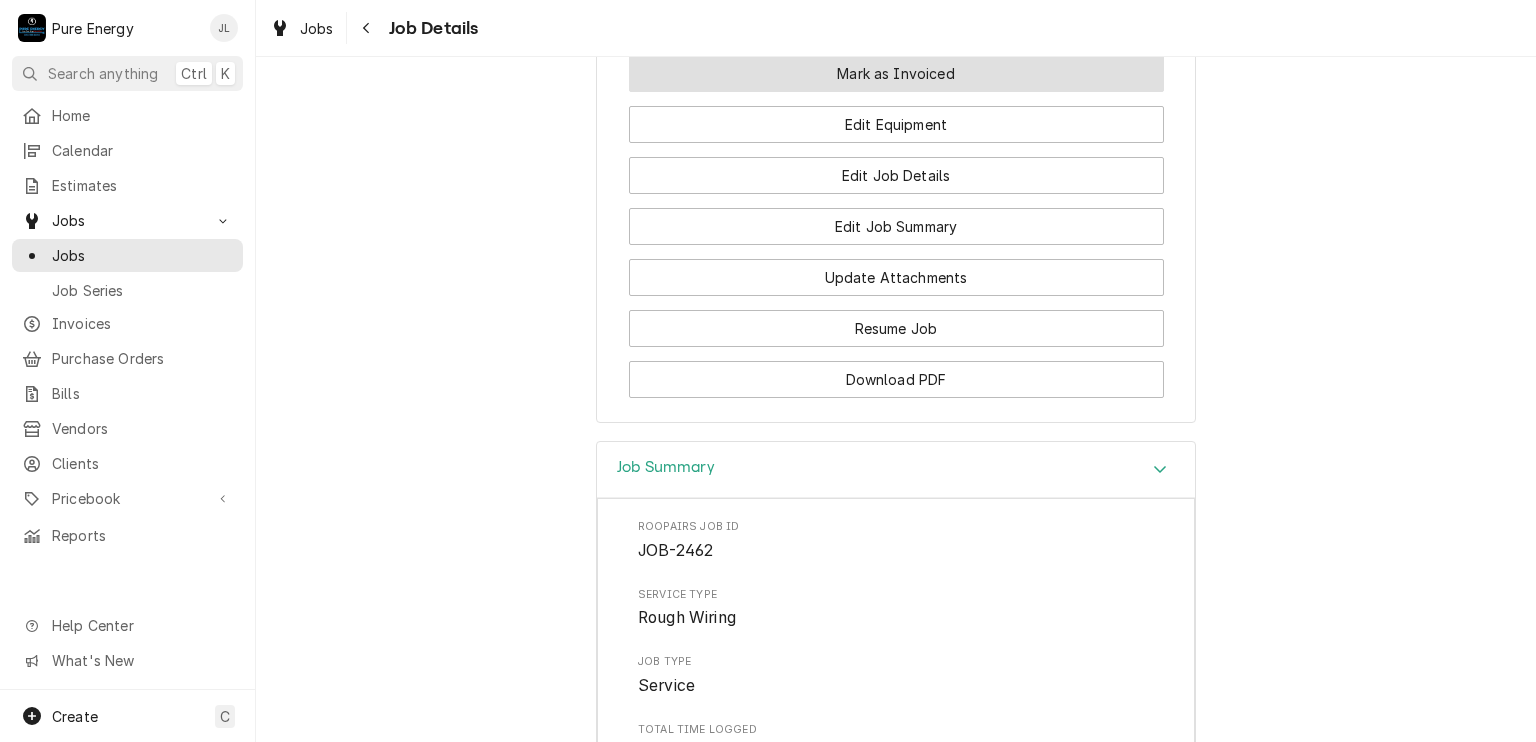 click on "Mark as Invoiced" at bounding box center [896, 73] 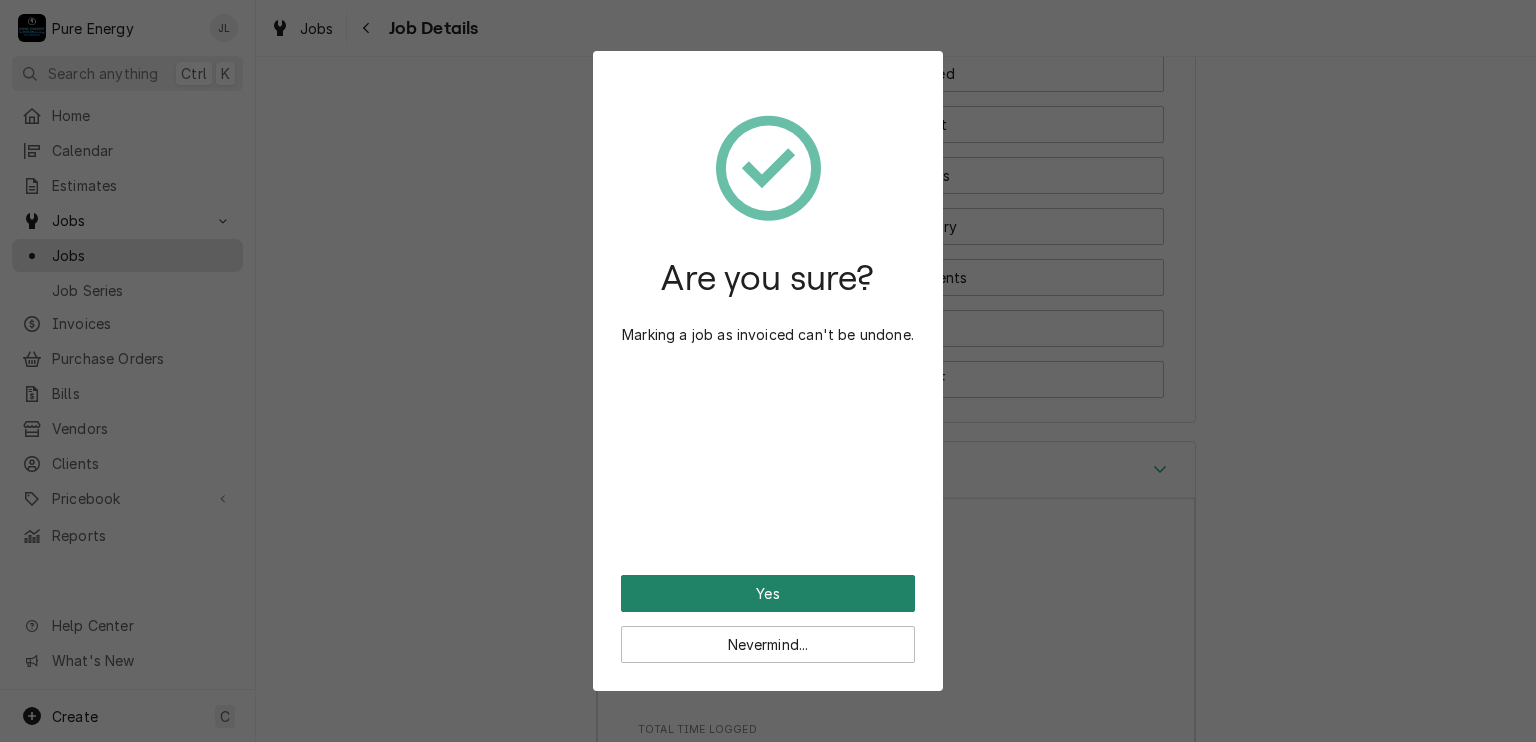 click on "Yes" at bounding box center [768, 593] 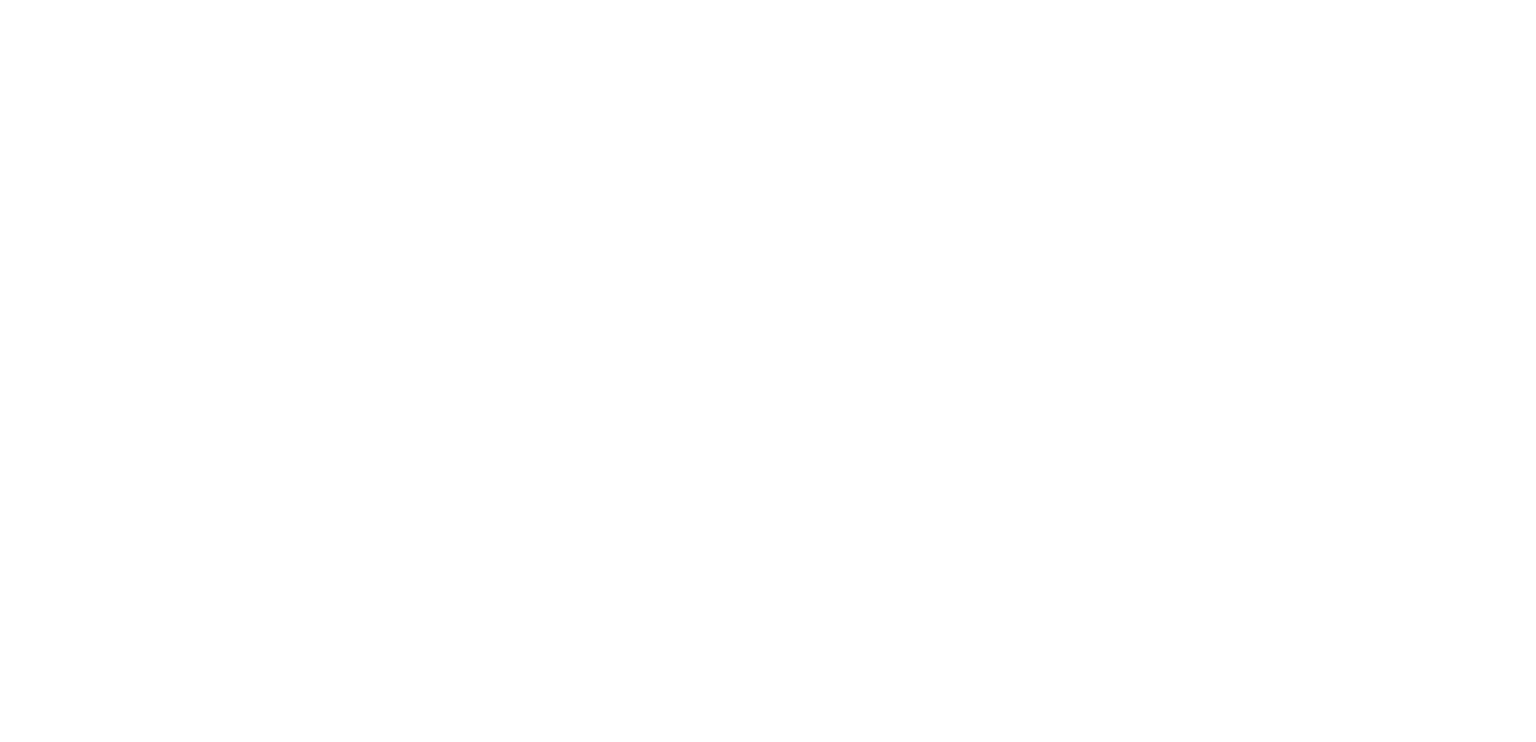 scroll, scrollTop: 0, scrollLeft: 0, axis: both 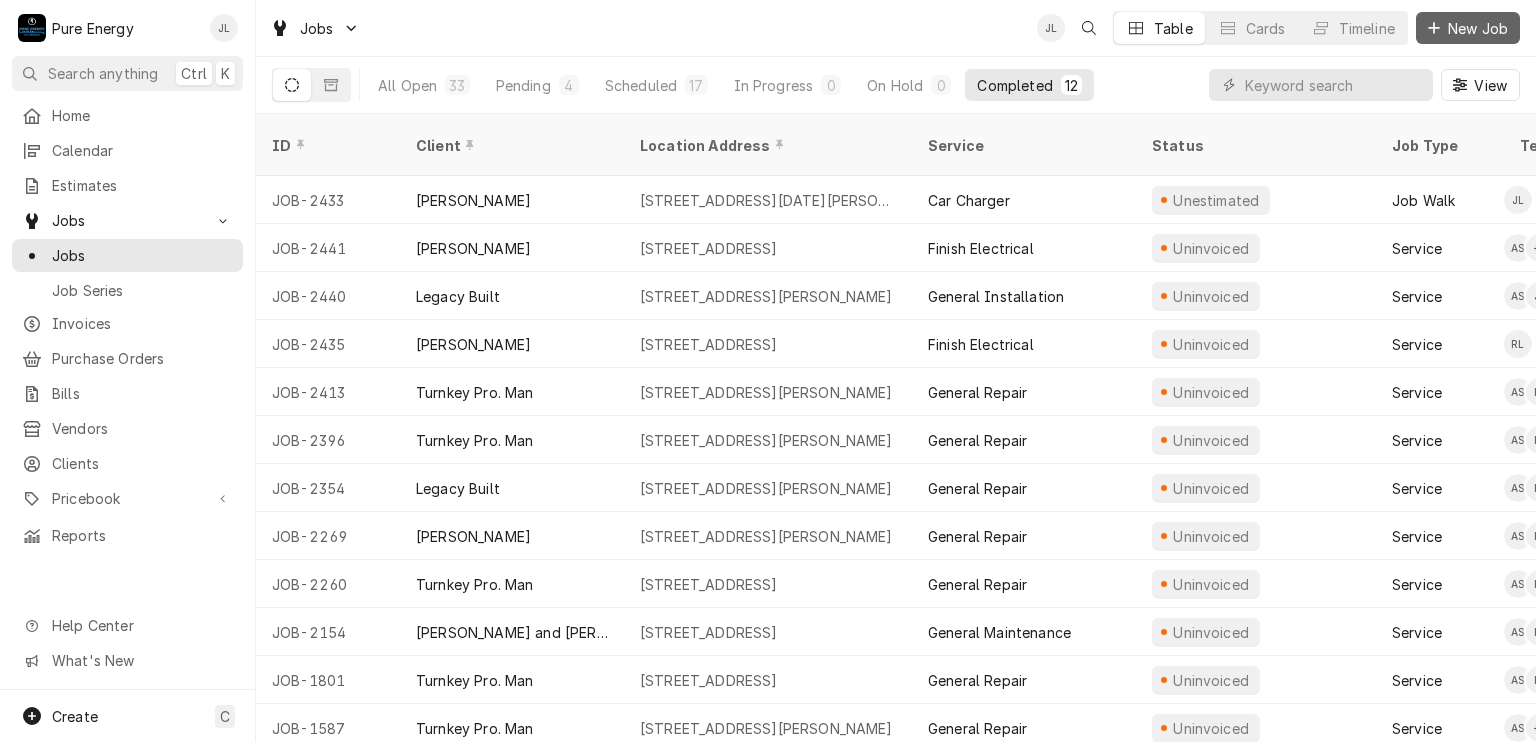 click on "New Job" at bounding box center (1468, 28) 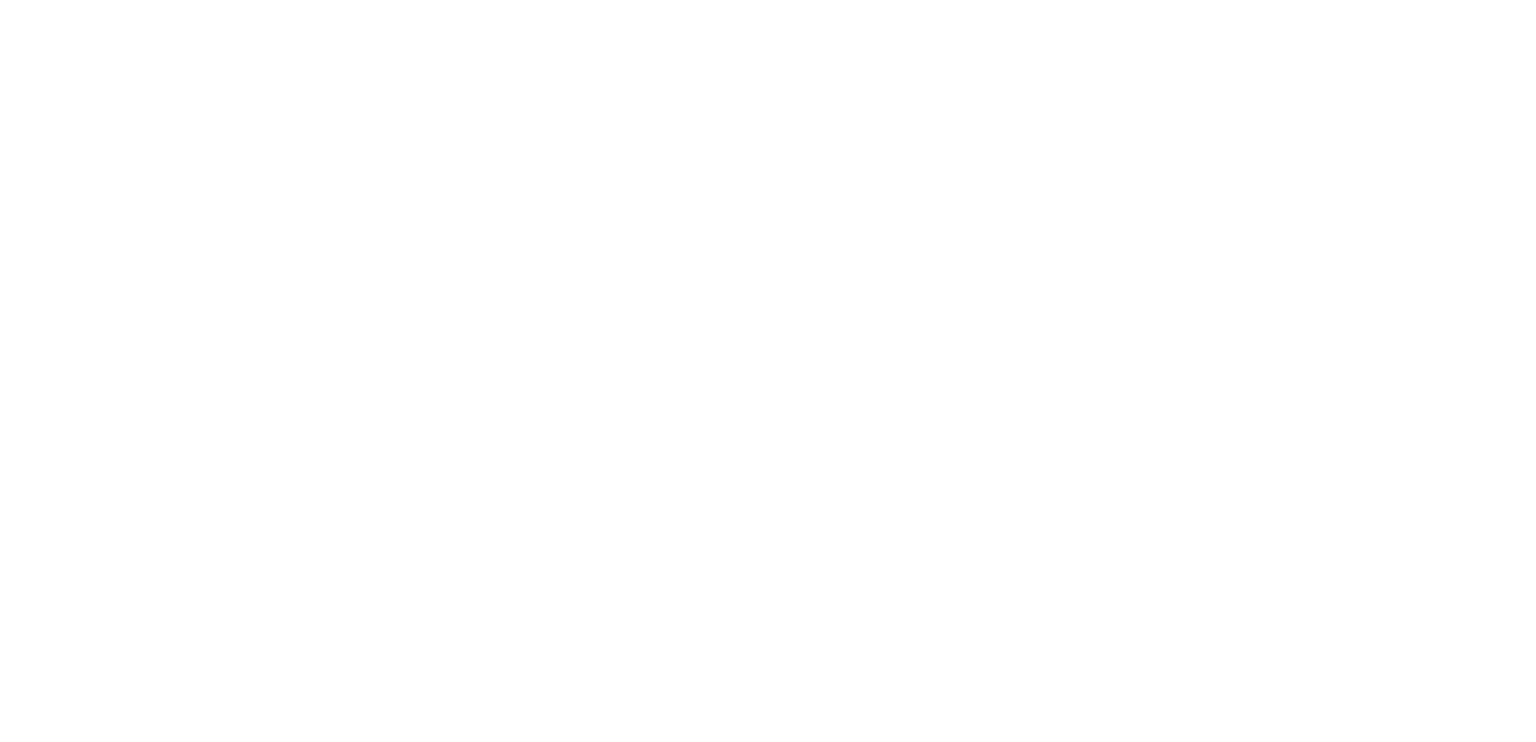 scroll, scrollTop: 0, scrollLeft: 0, axis: both 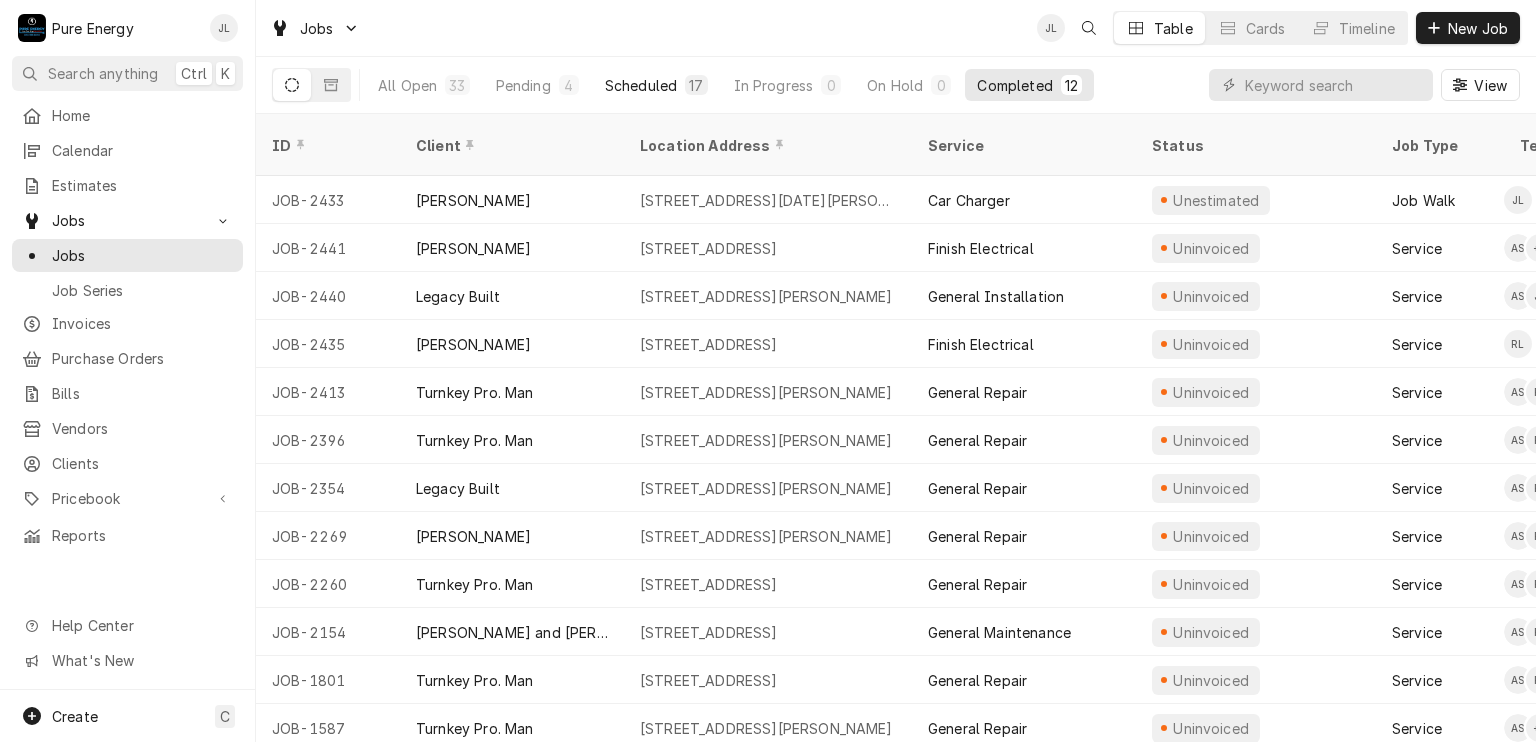 click on "Scheduled" at bounding box center [641, 85] 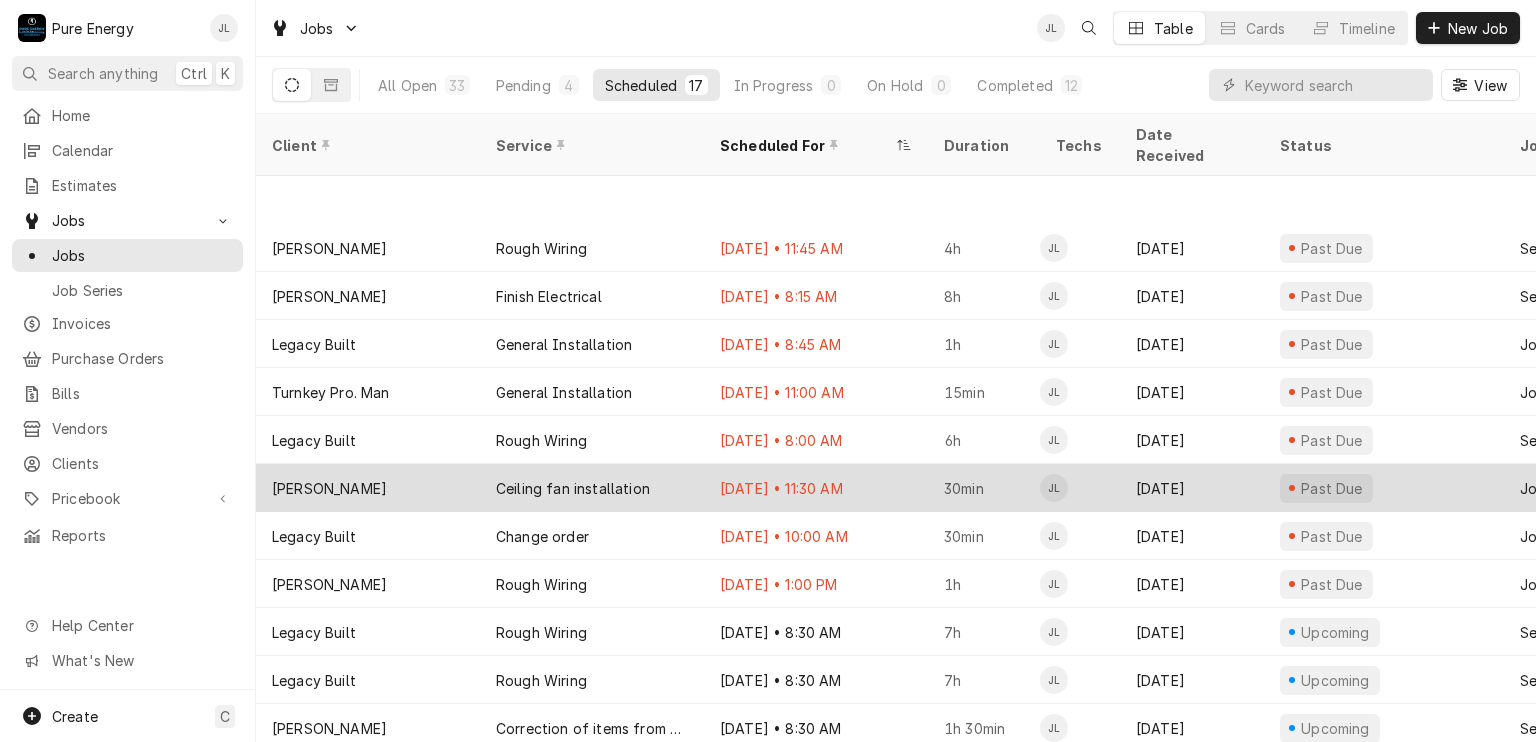 scroll, scrollTop: 240, scrollLeft: 0, axis: vertical 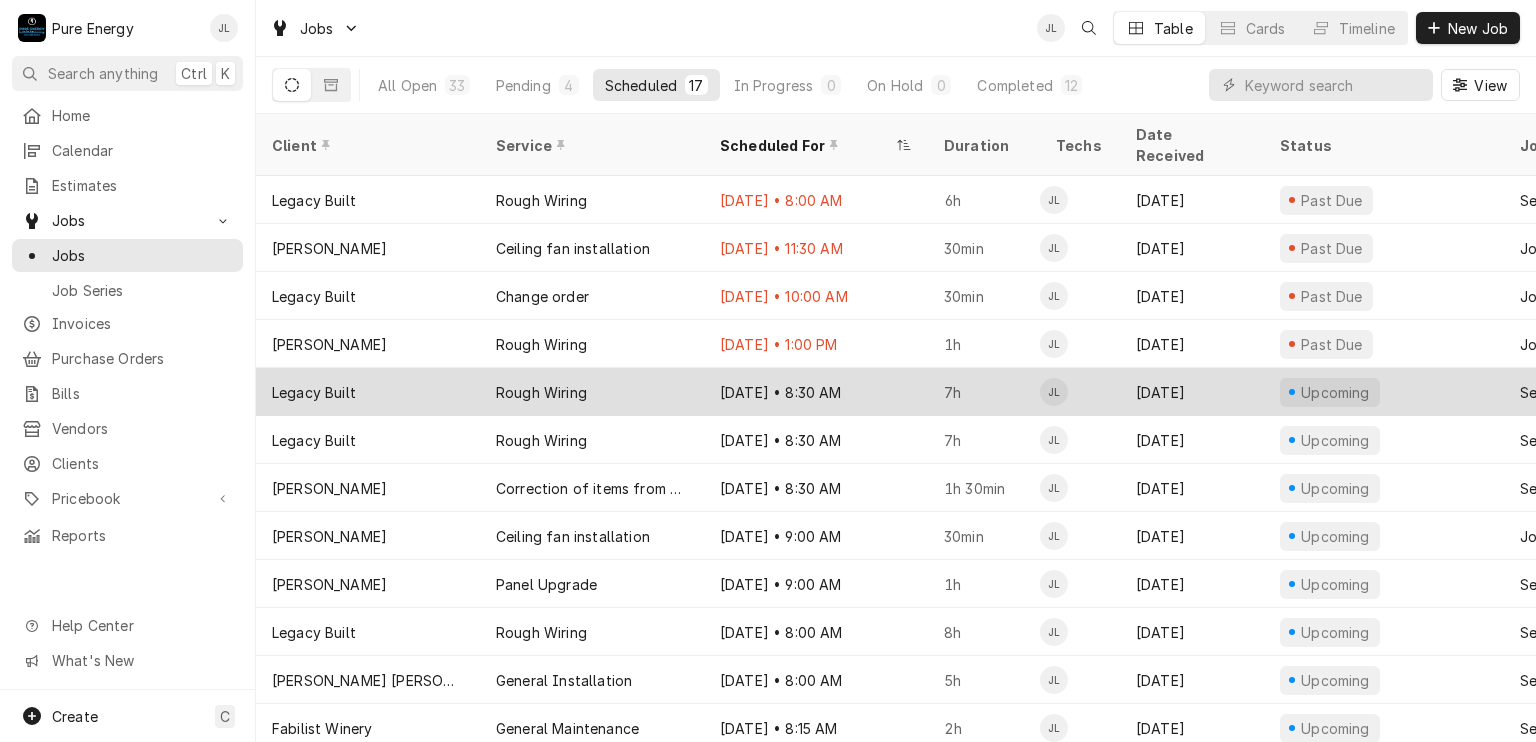 click on "Jul 10   • 8:30 AM" at bounding box center (816, 392) 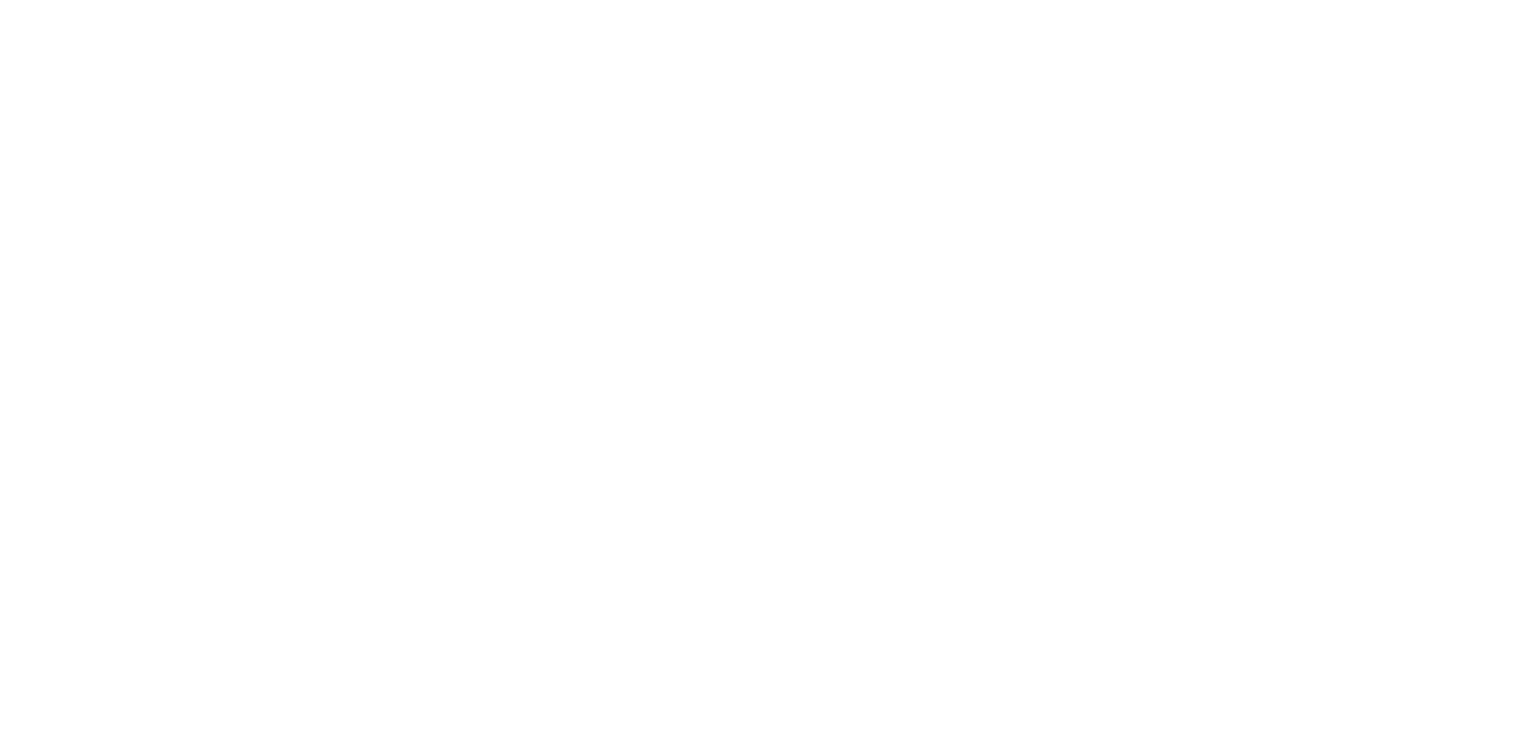 scroll, scrollTop: 0, scrollLeft: 0, axis: both 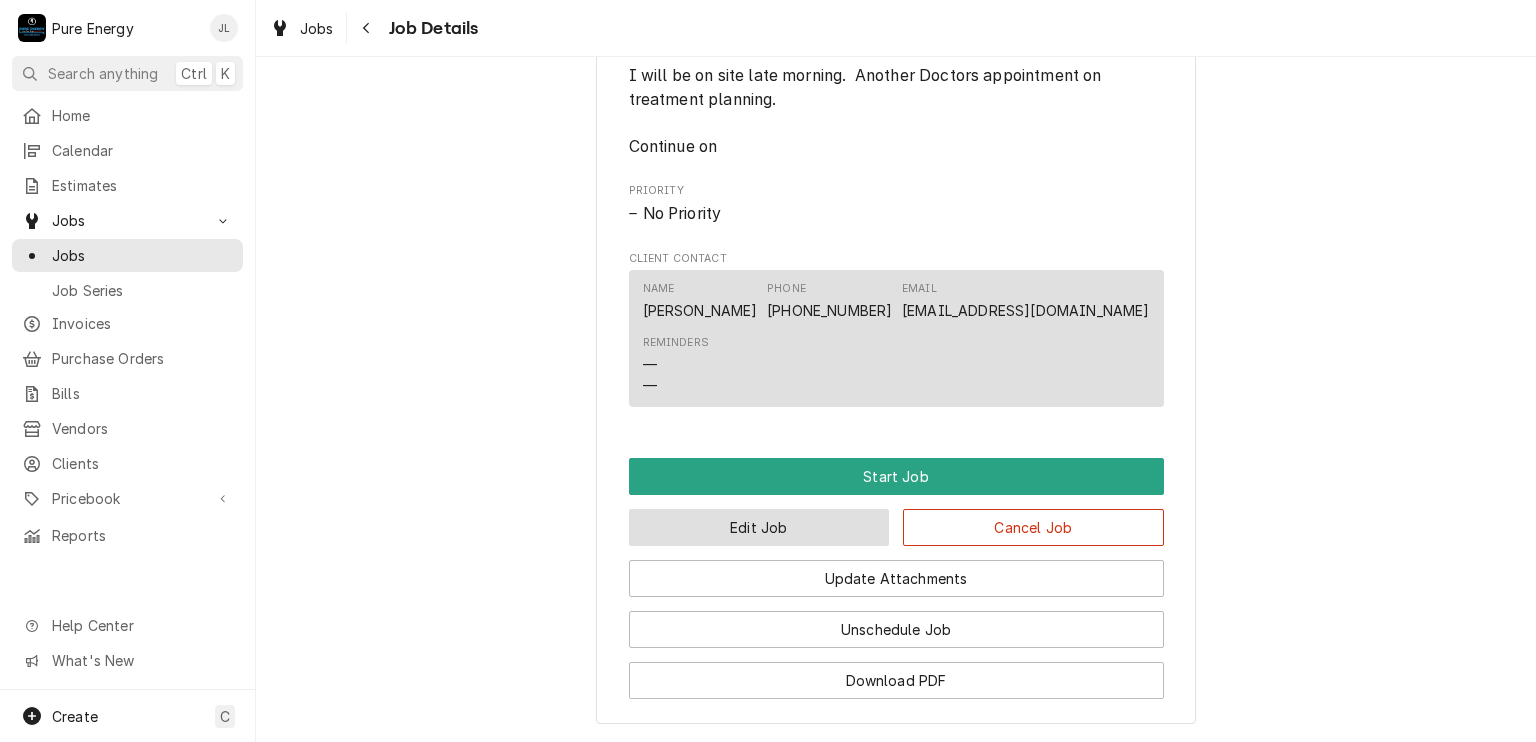 click on "Edit Job" at bounding box center [759, 527] 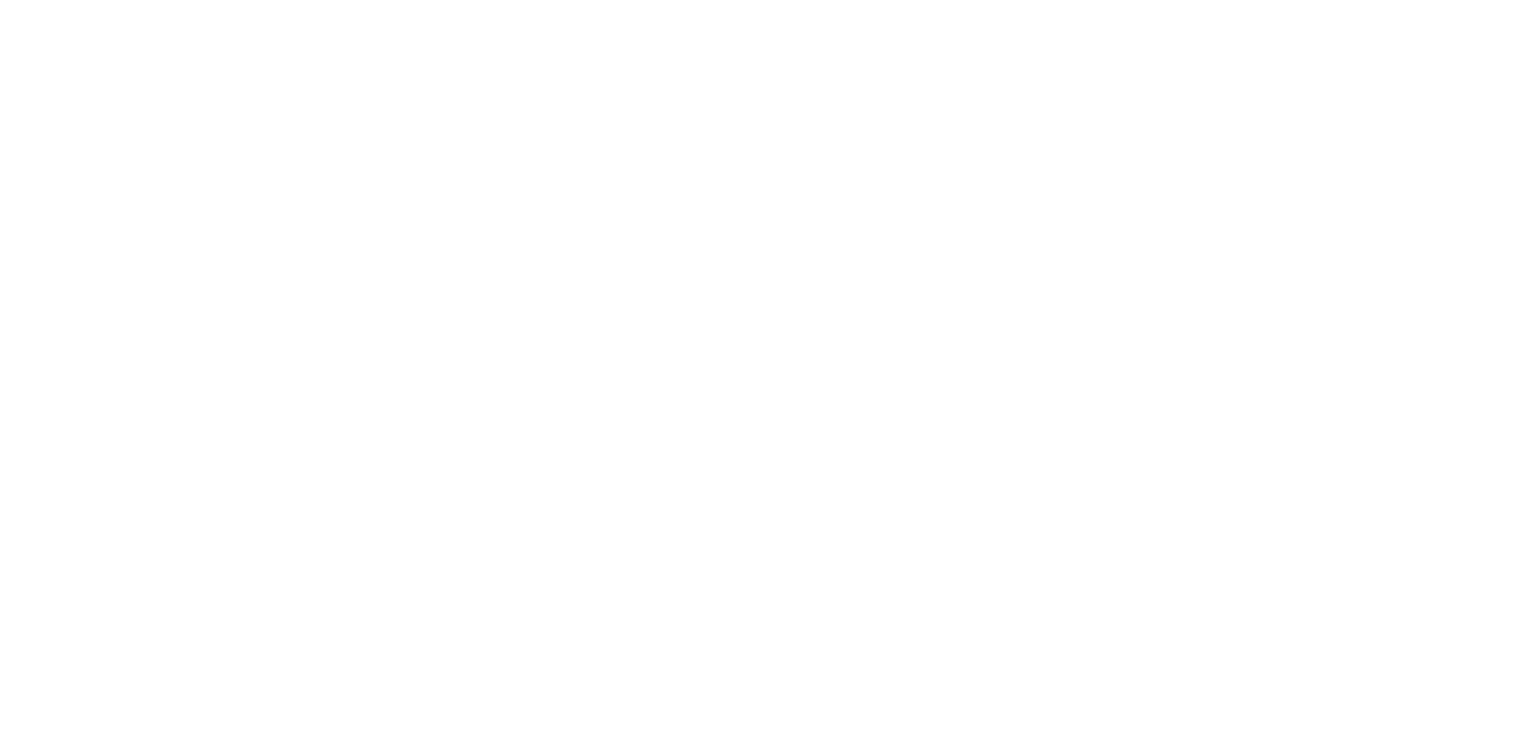 scroll, scrollTop: 0, scrollLeft: 0, axis: both 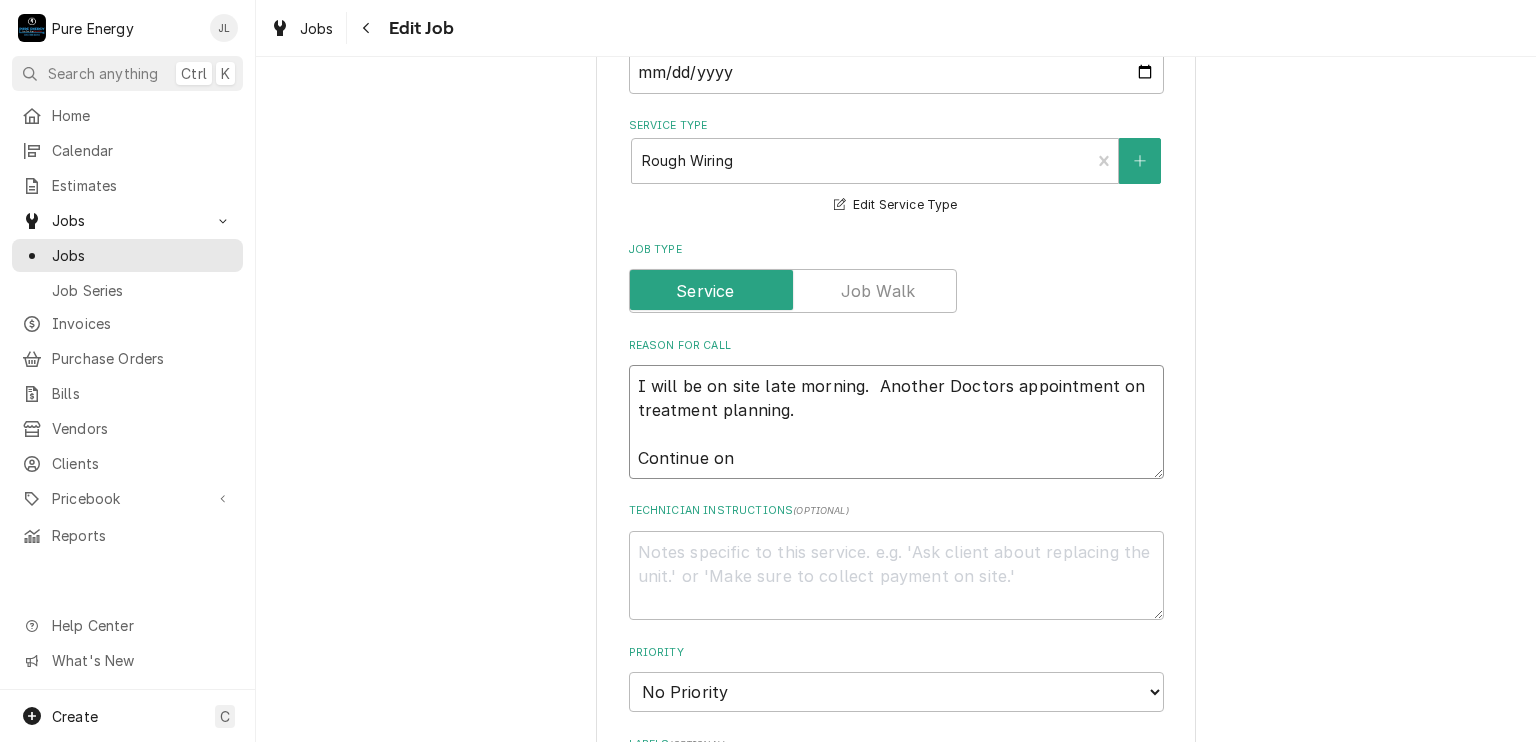 click on "I will be on site late morning.  Another Doctors appointment on treatment planning.
Continue on" at bounding box center (896, 422) 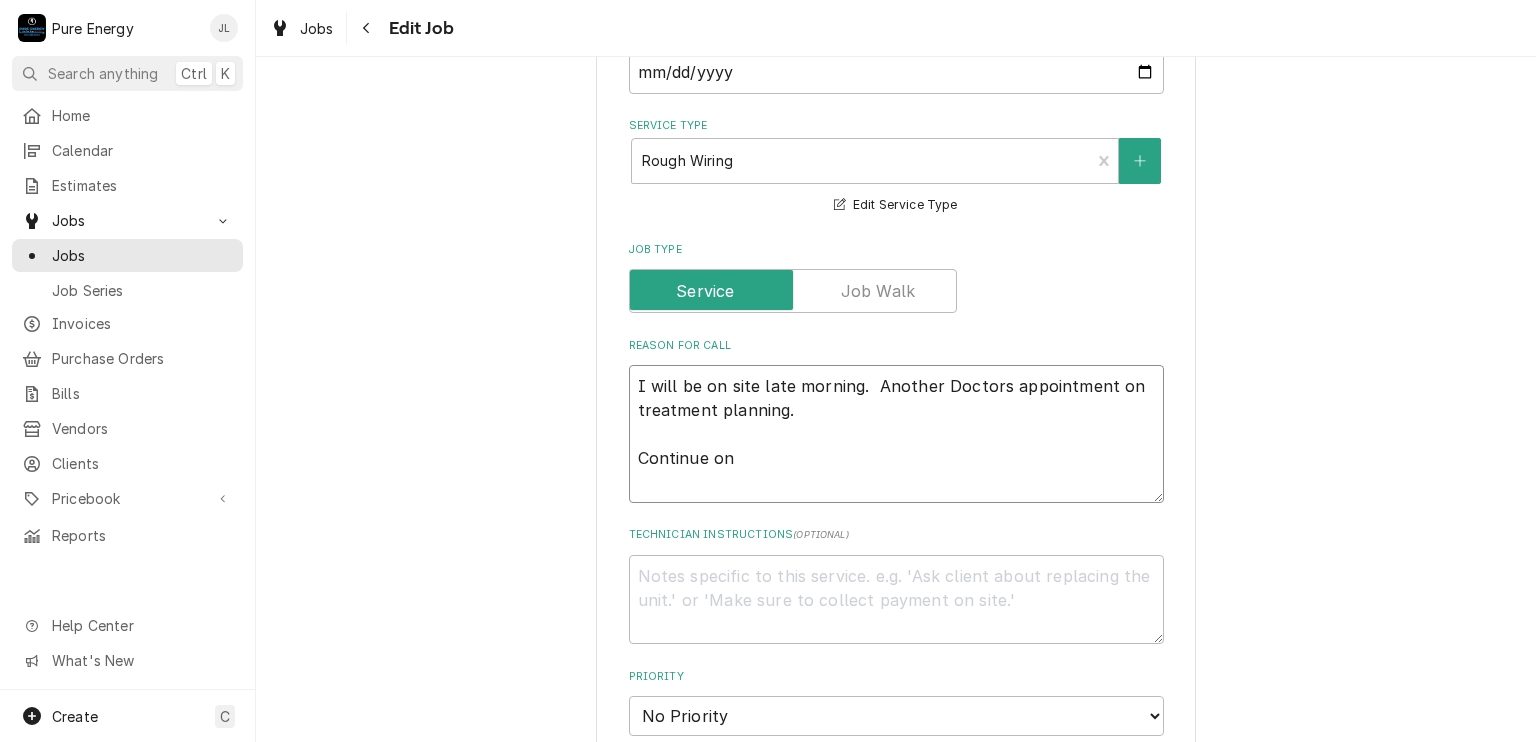 type on "x" 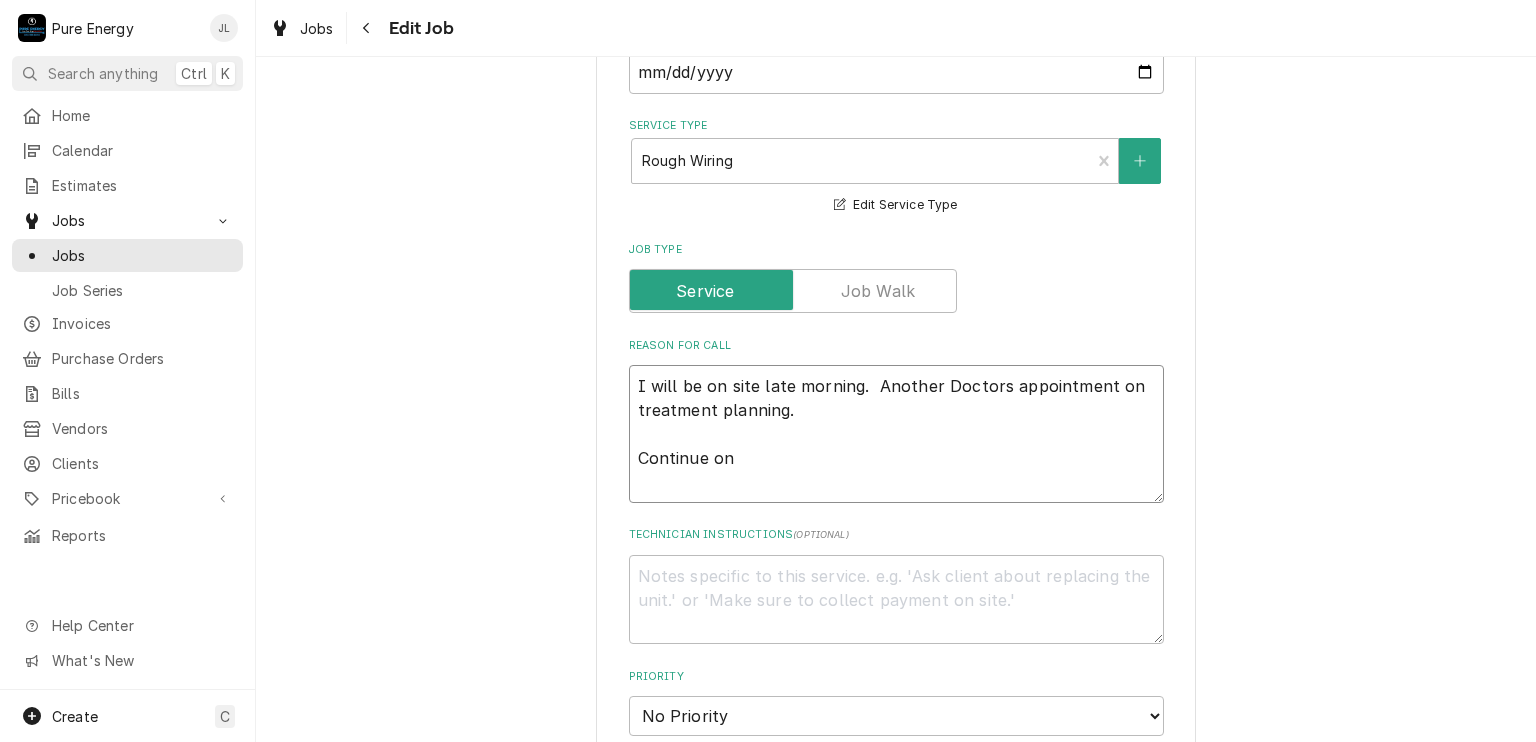 type on "I will be on site late morning.  Another Doctors appointment on treatment planning.
Continue on" 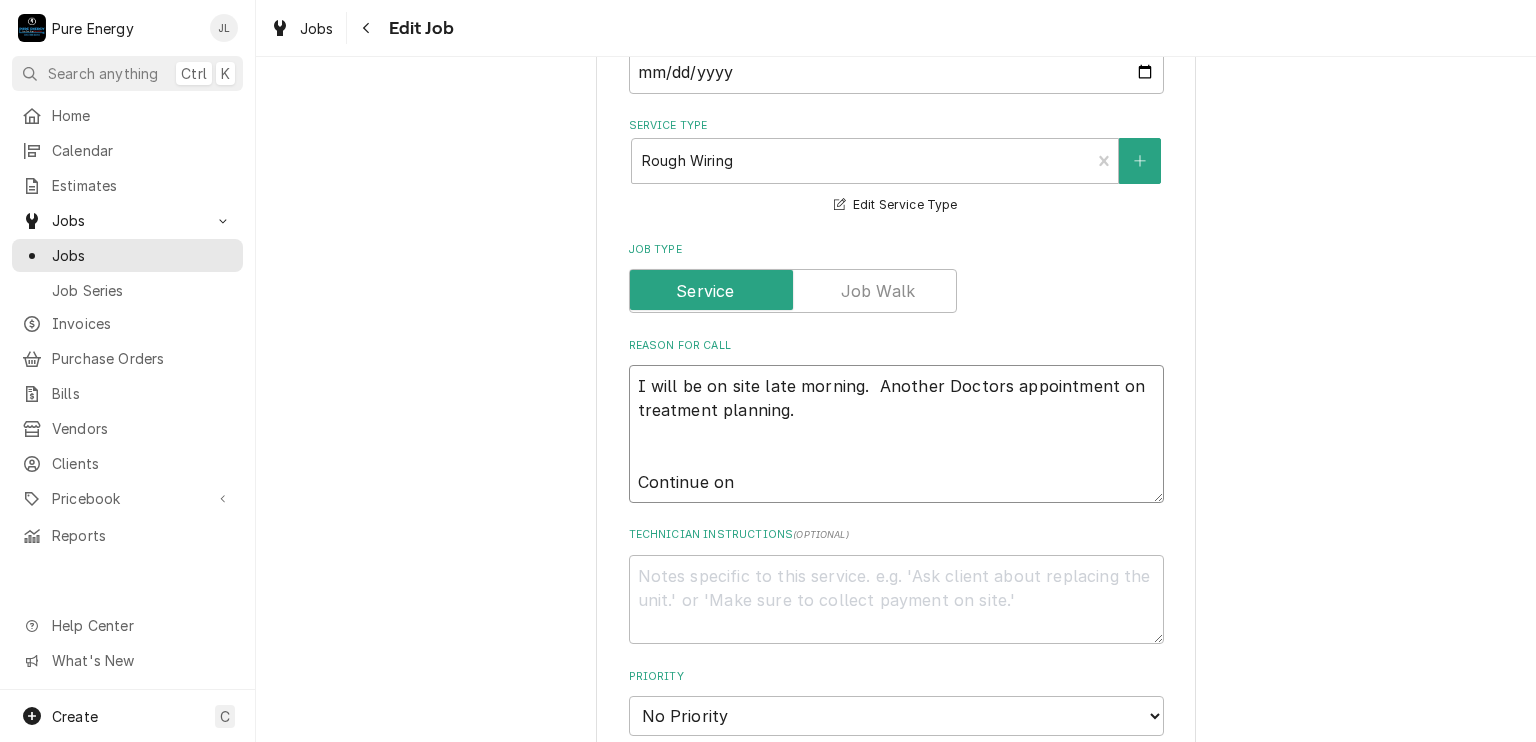 type on "x" 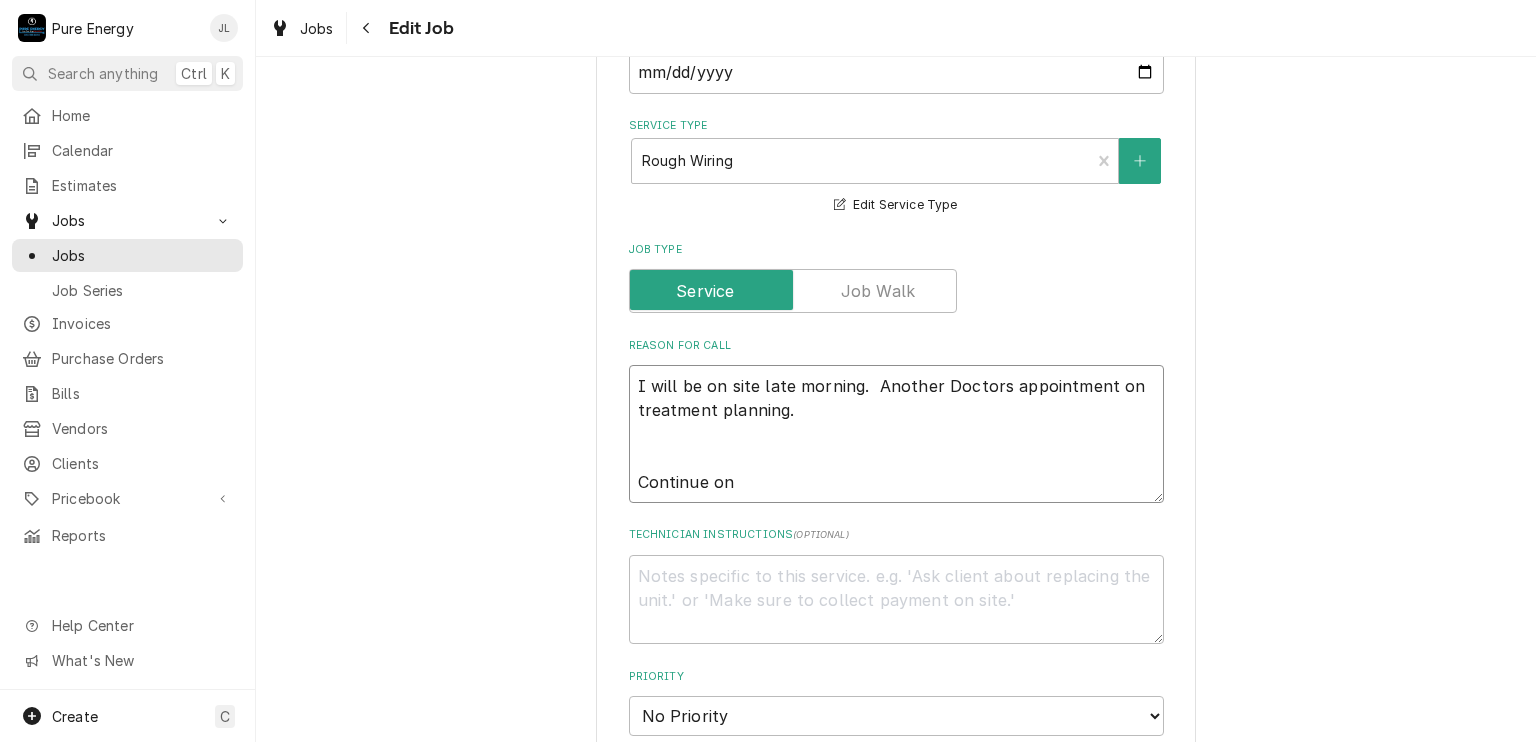 type on "I will be on site late morning.  Another Doctors appointment on treatment planning.
Continue on" 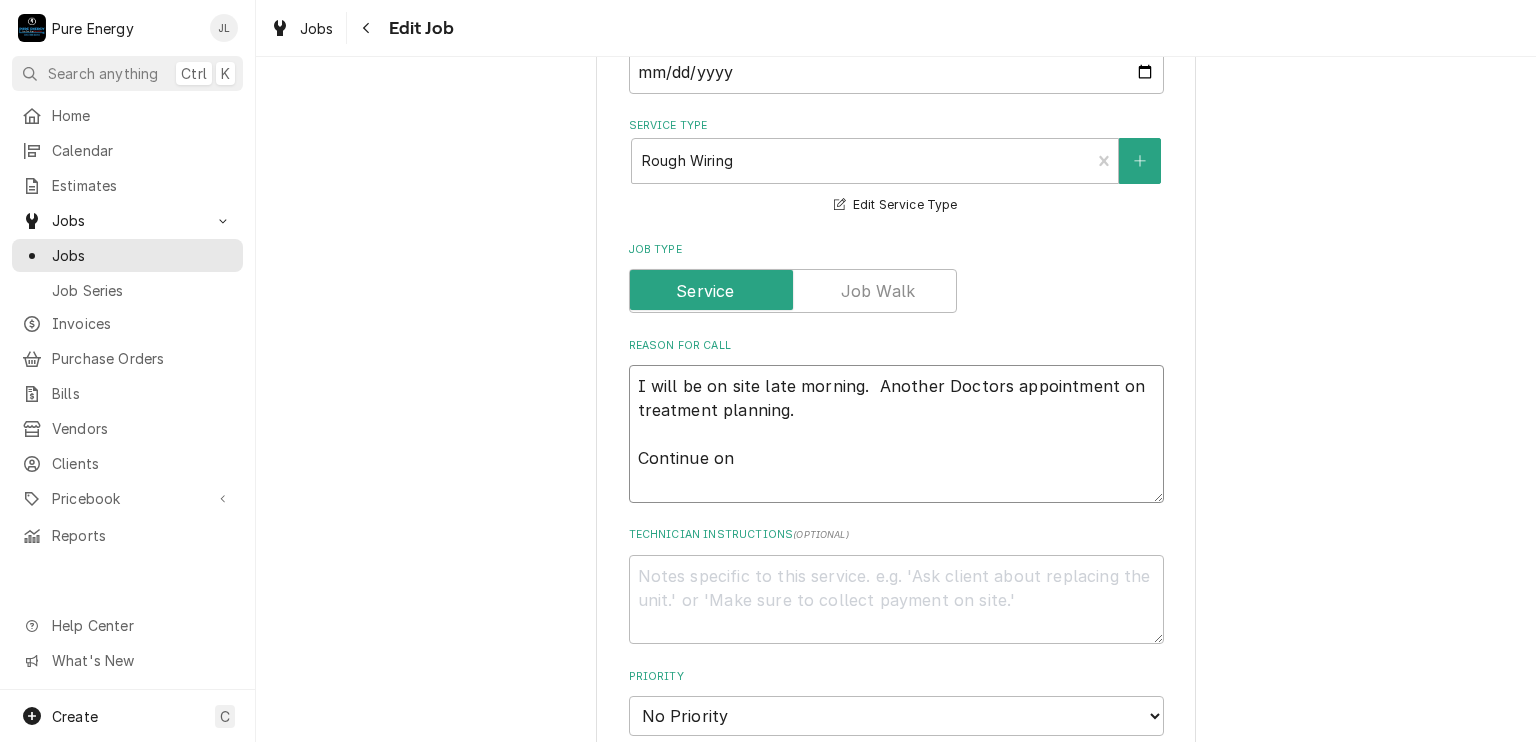 type on "x" 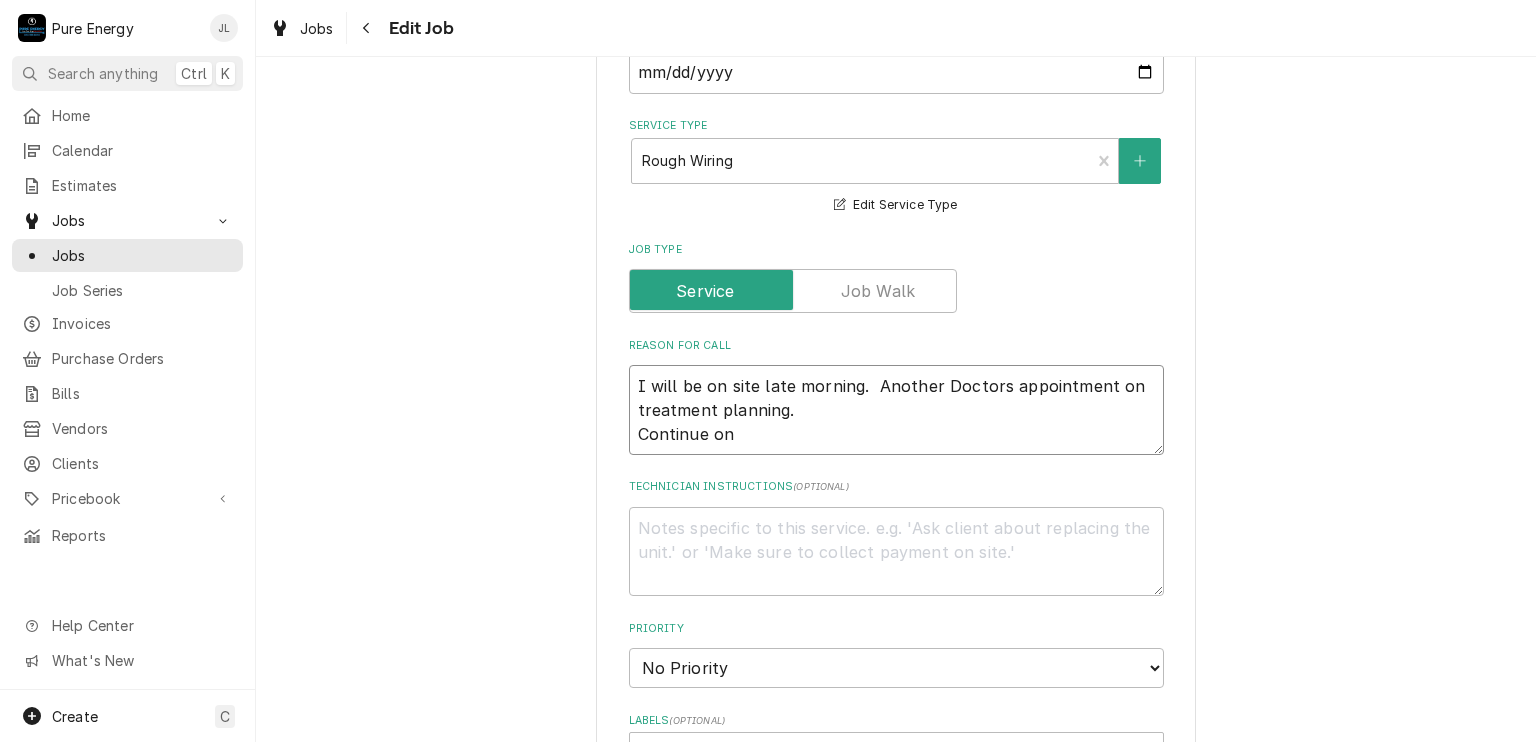 type on "x" 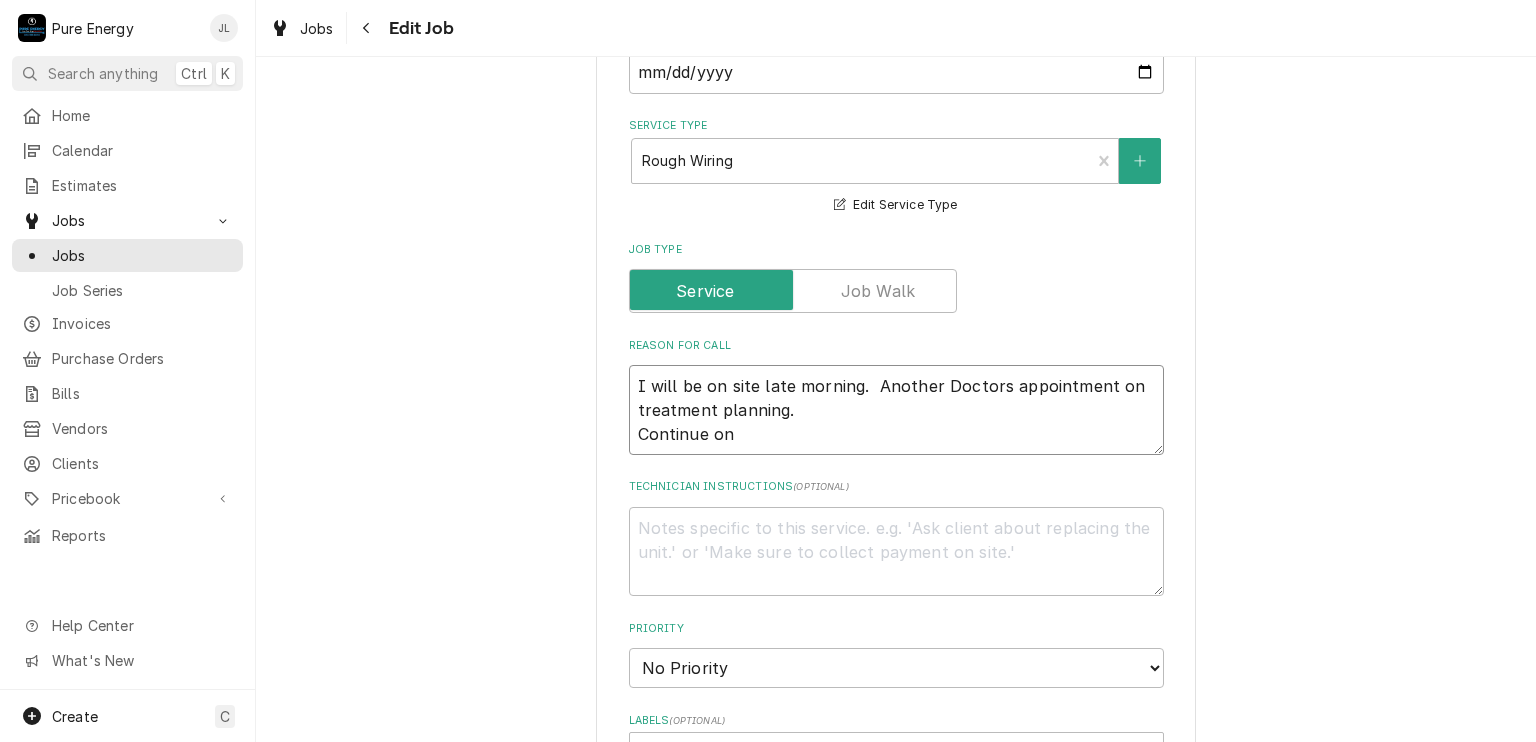 type on "I will be on site late morning.  Another Doctors appointment on treatment planning.
Continue on" 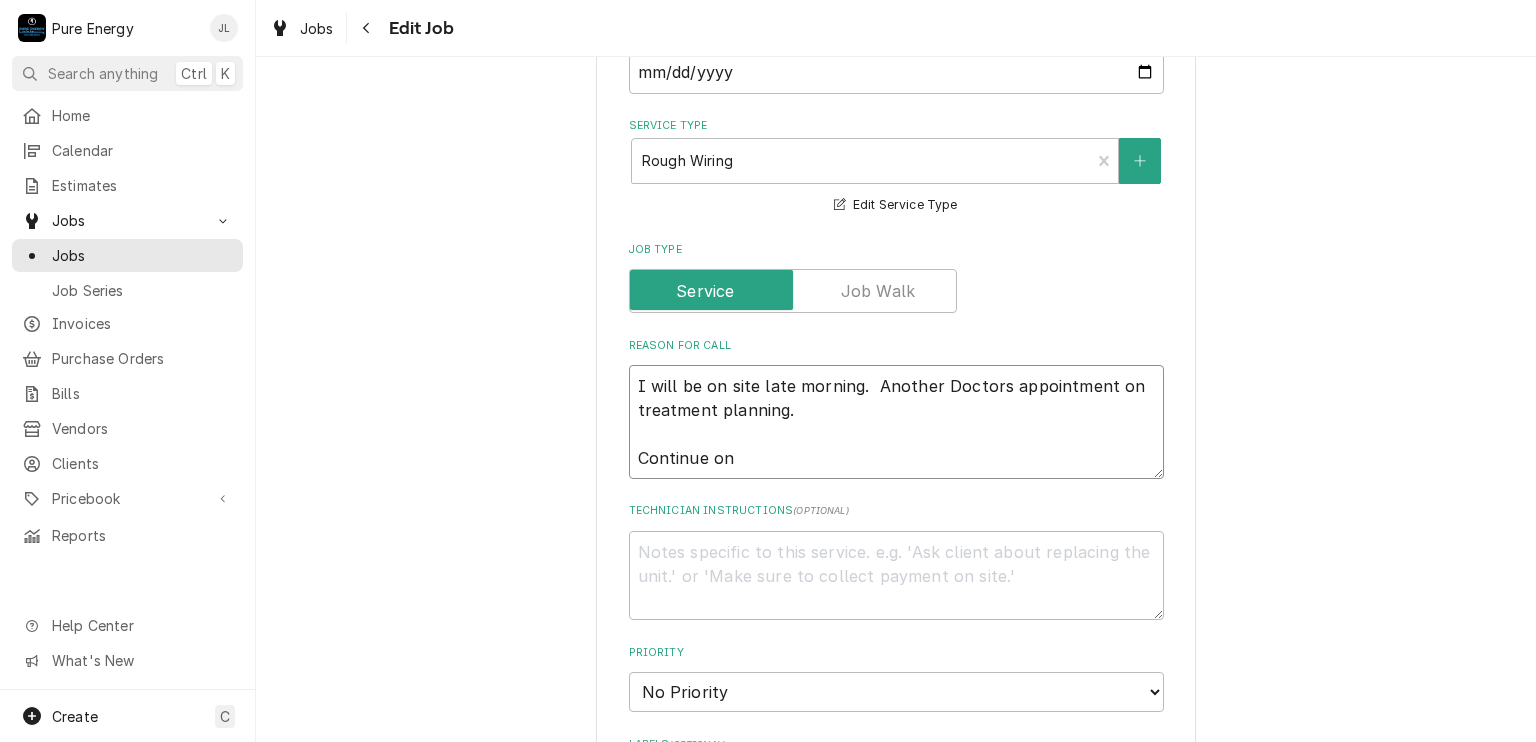 click on "I will be on site late morning.  Another Doctors appointment on treatment planning.
Continue on" at bounding box center [896, 422] 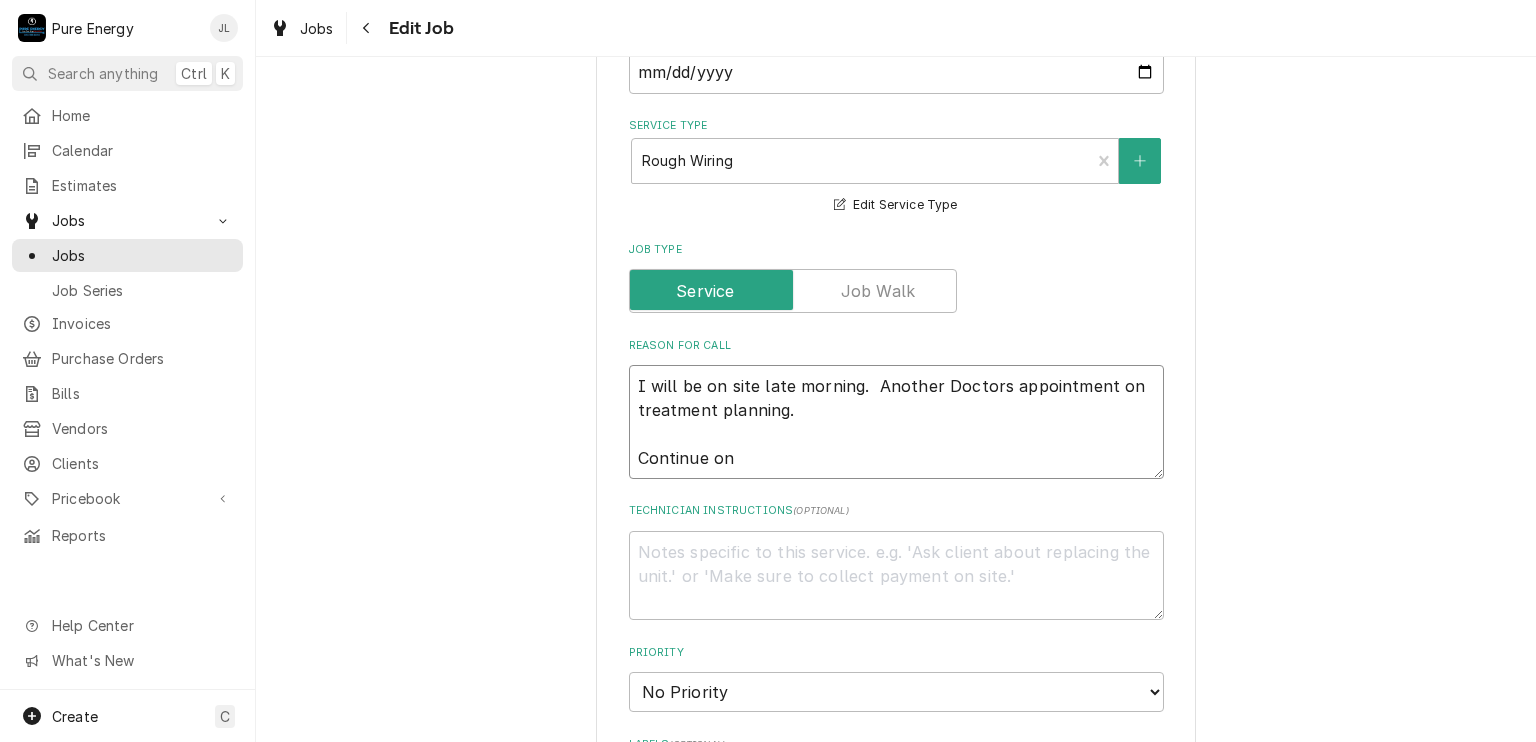 type on "x" 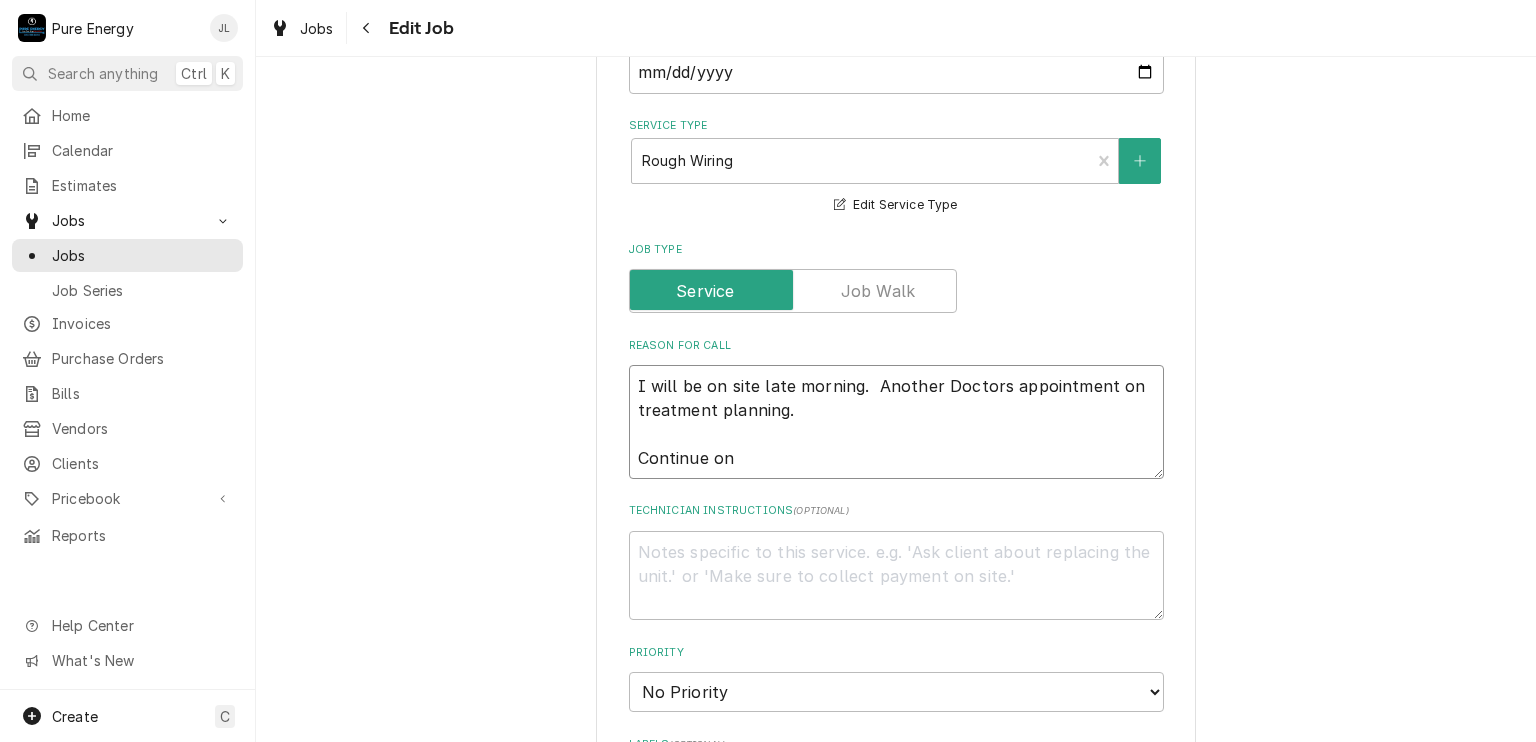 type on "I will be on site late morning.  Another Doctors appointment on treatment planning.
Continue on" 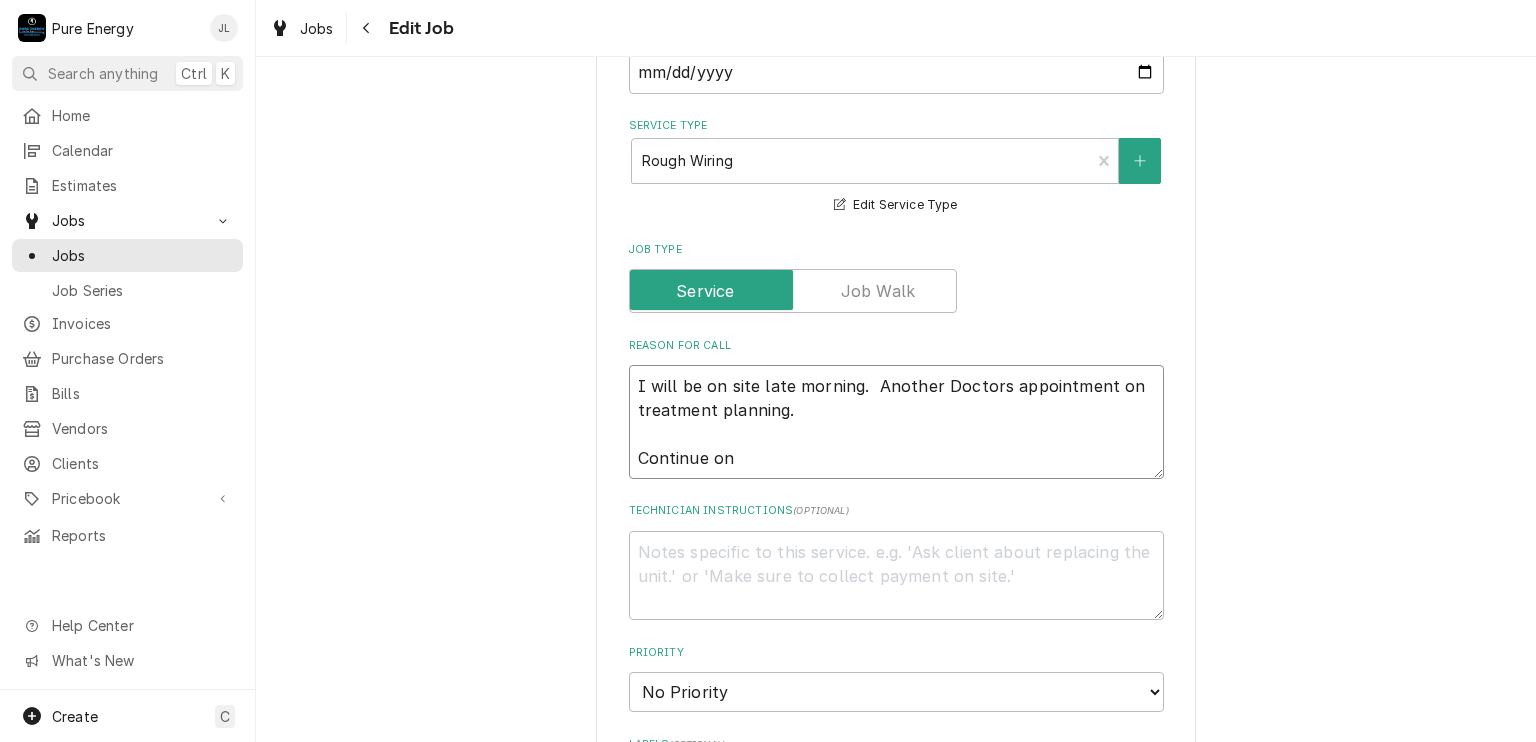 type on "x" 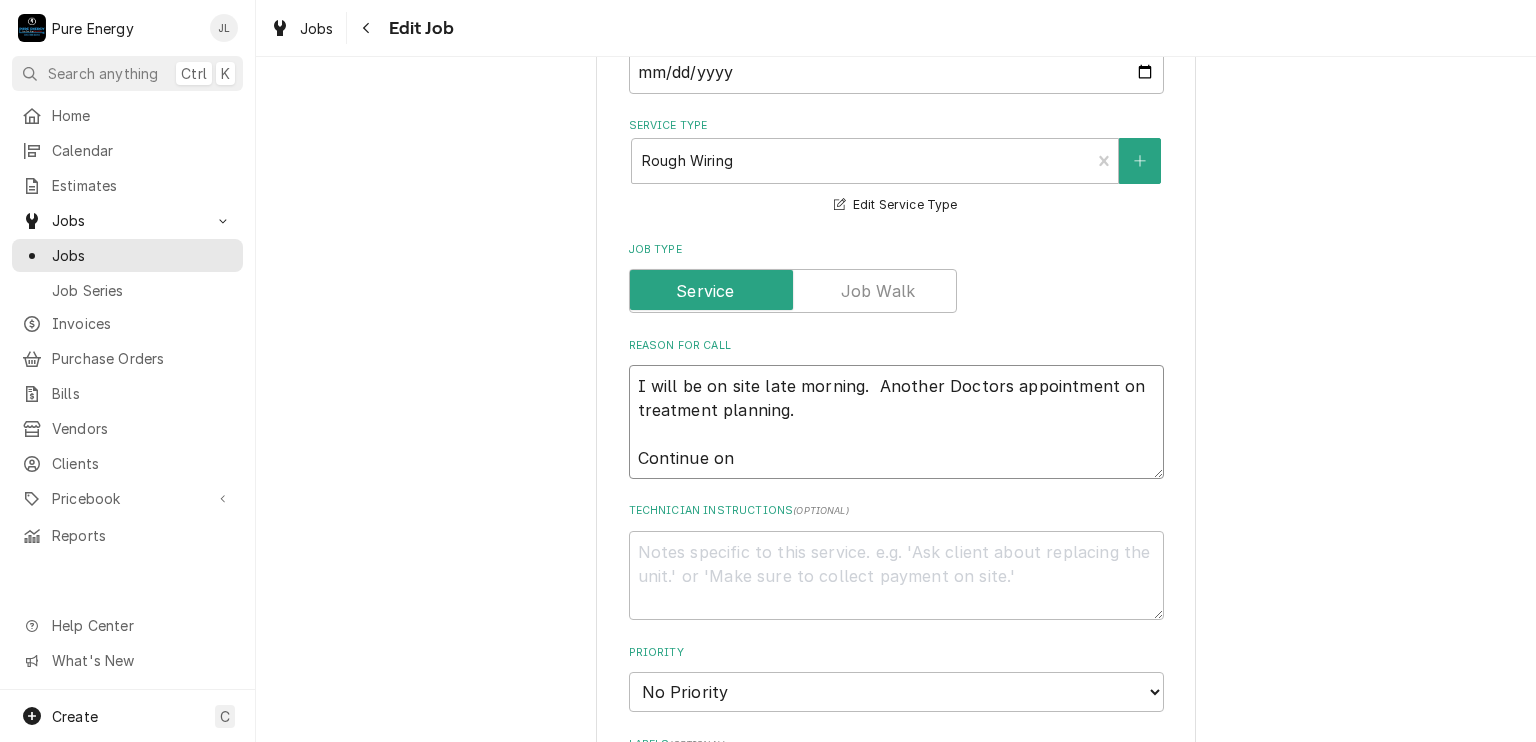 type on "I will be on site late morning.  Another Doctors appointment on treatment planning.
Continue on m" 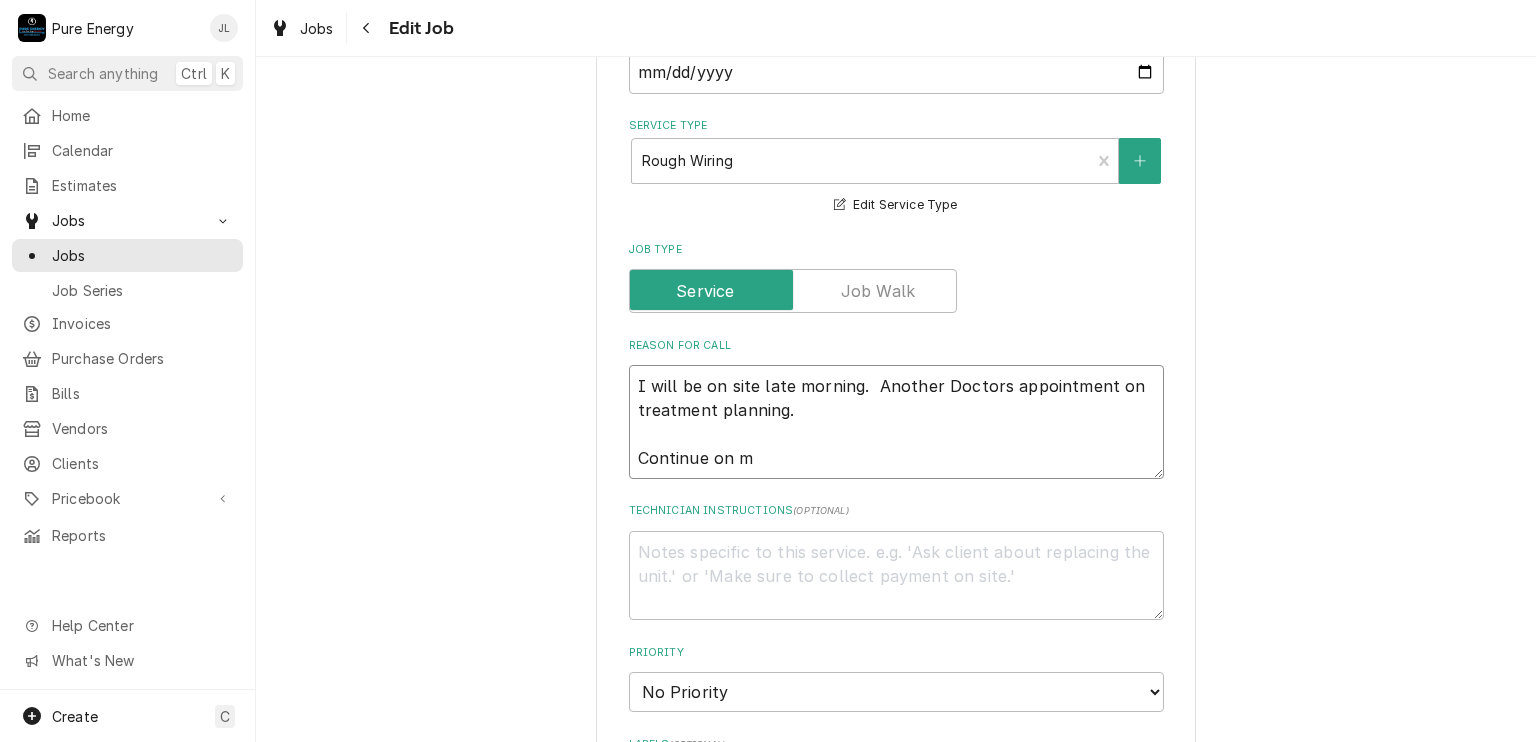 type on "x" 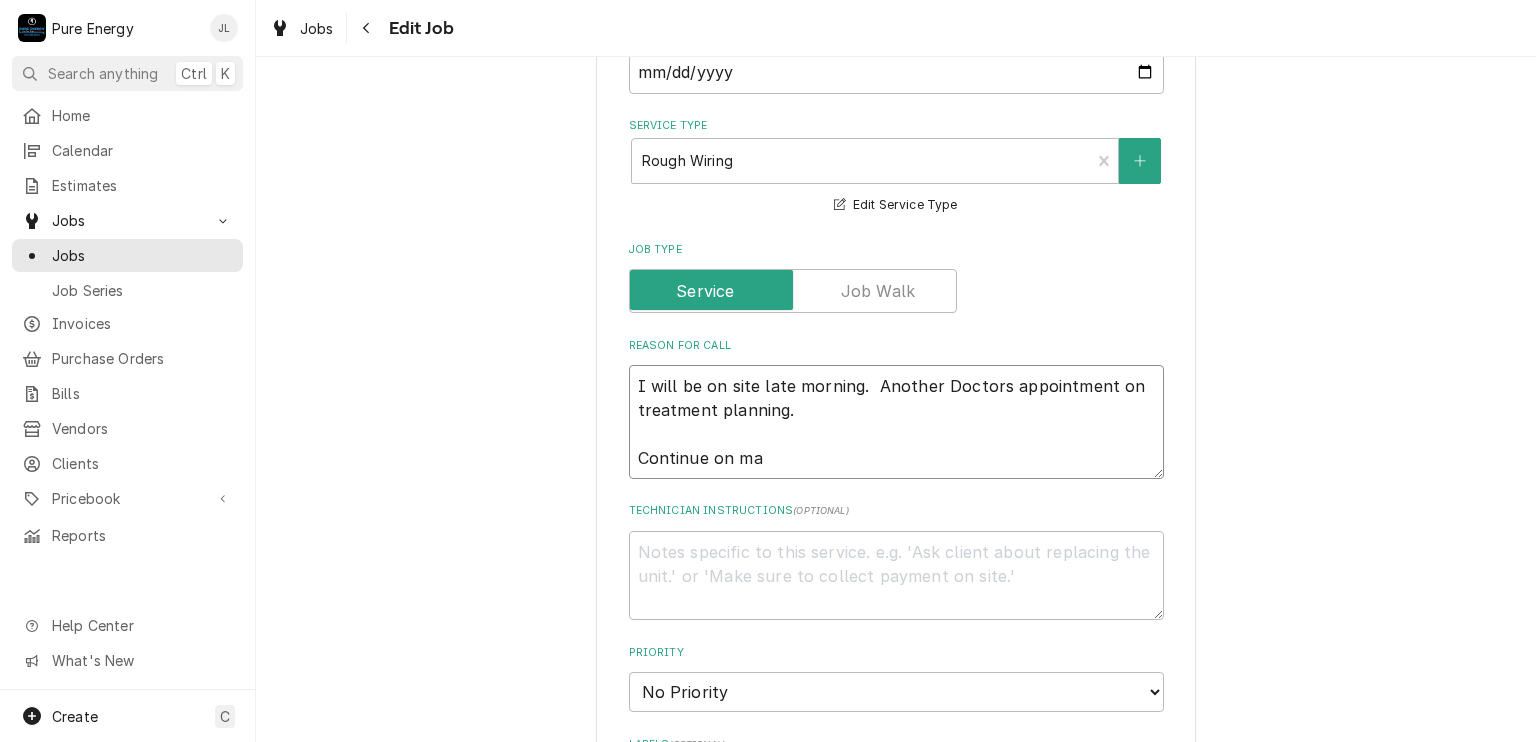 type on "I will be on site late morning.  Another Doctors appointment on treatment planning.
Continue on mak" 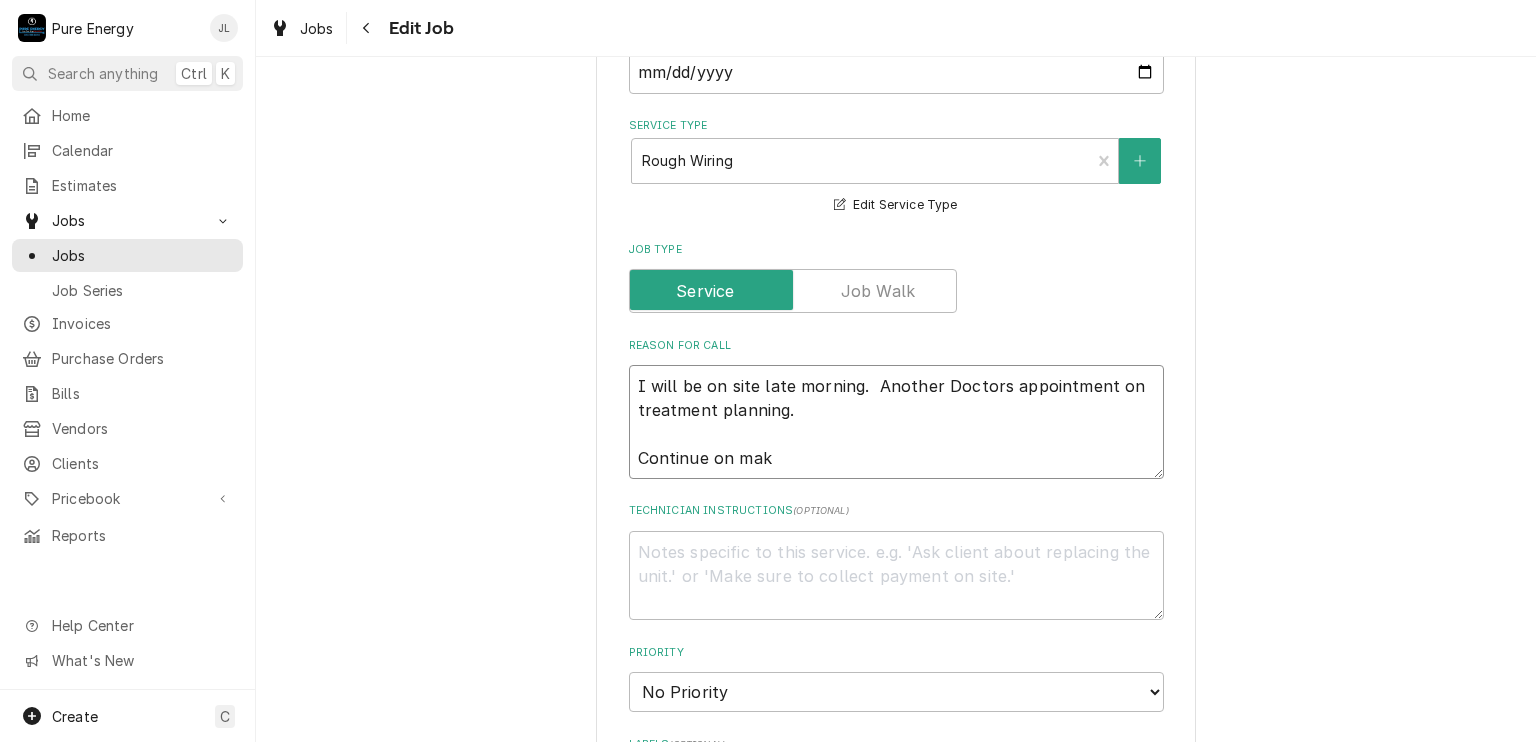 type on "x" 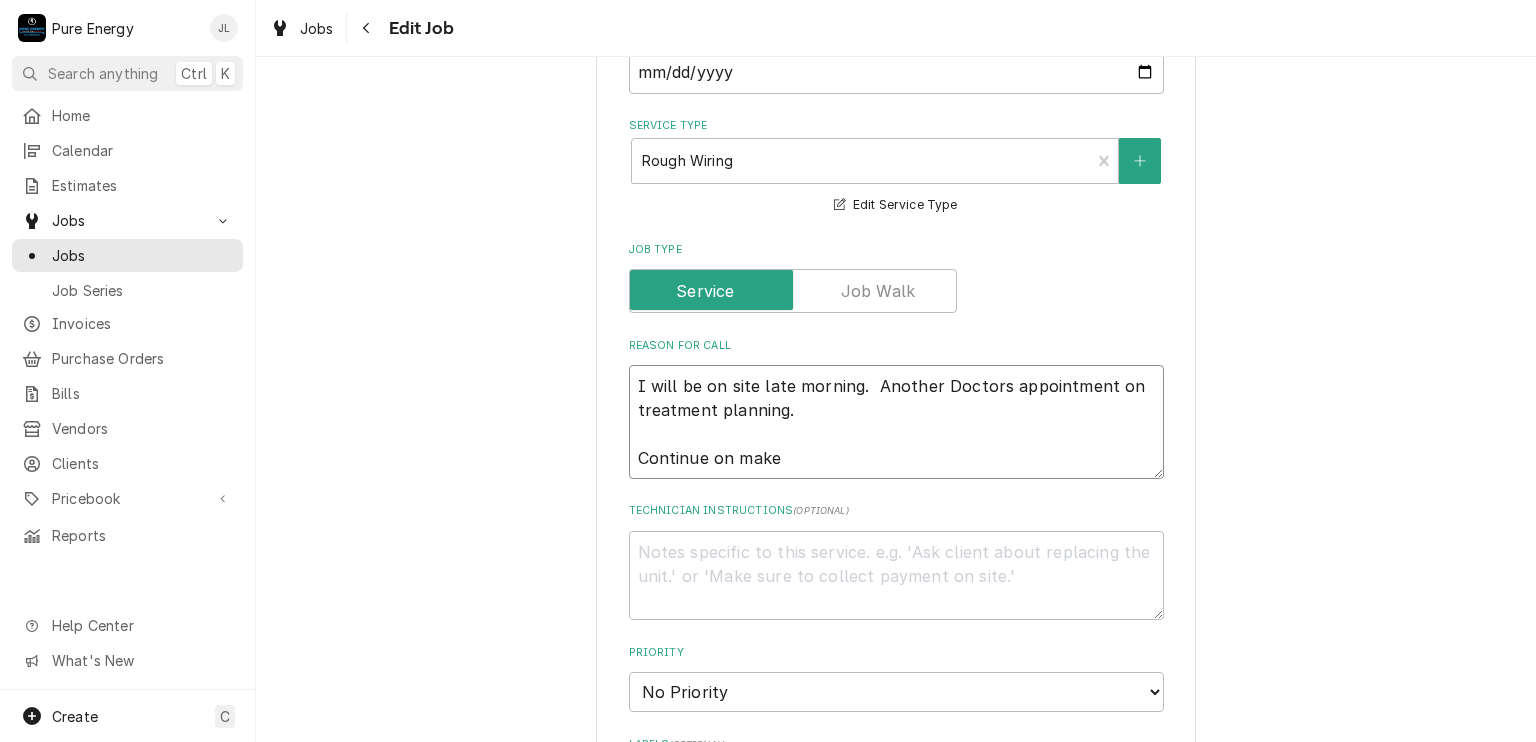 type on "I will be on site late morning.  Another Doctors appointment on treatment planning.
Continue on makeu" 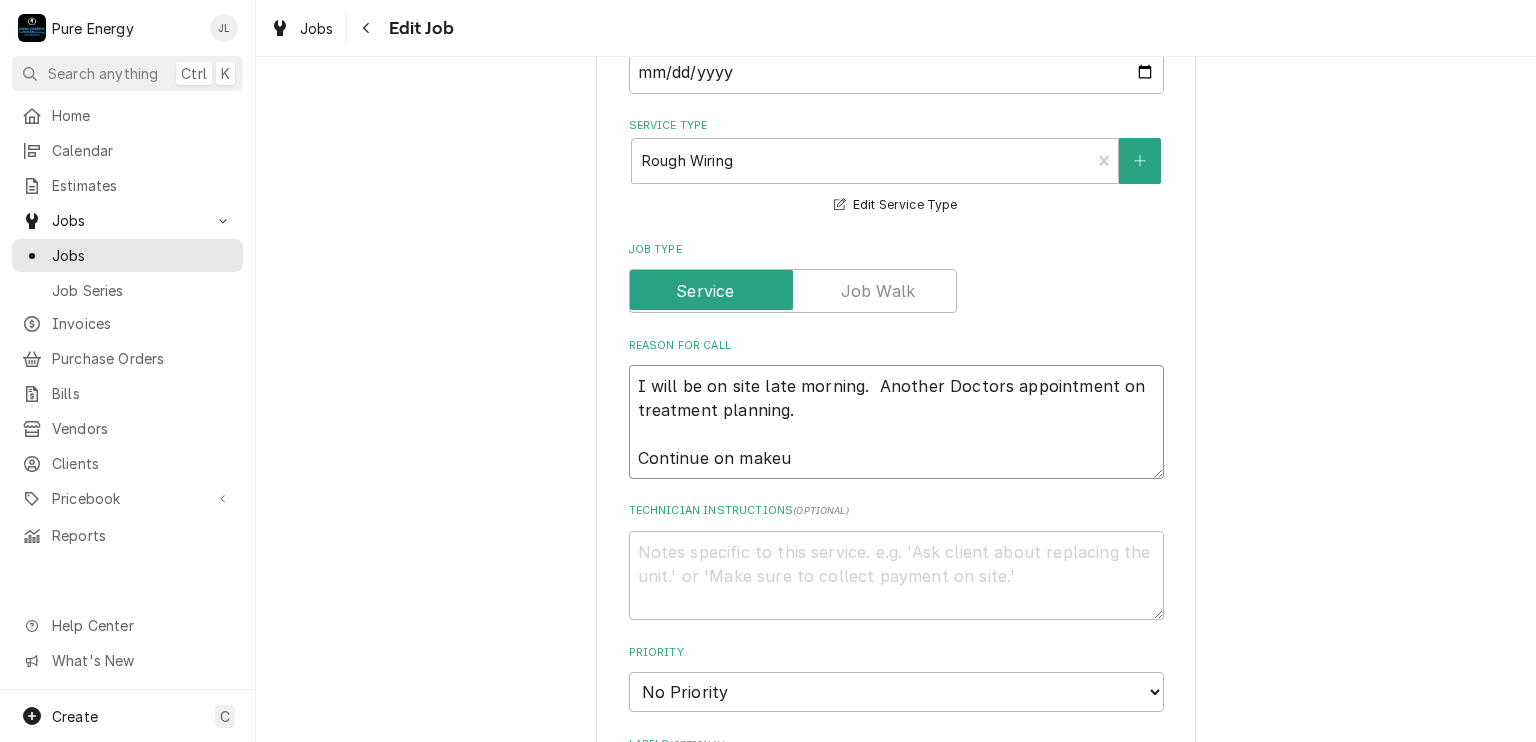 type on "x" 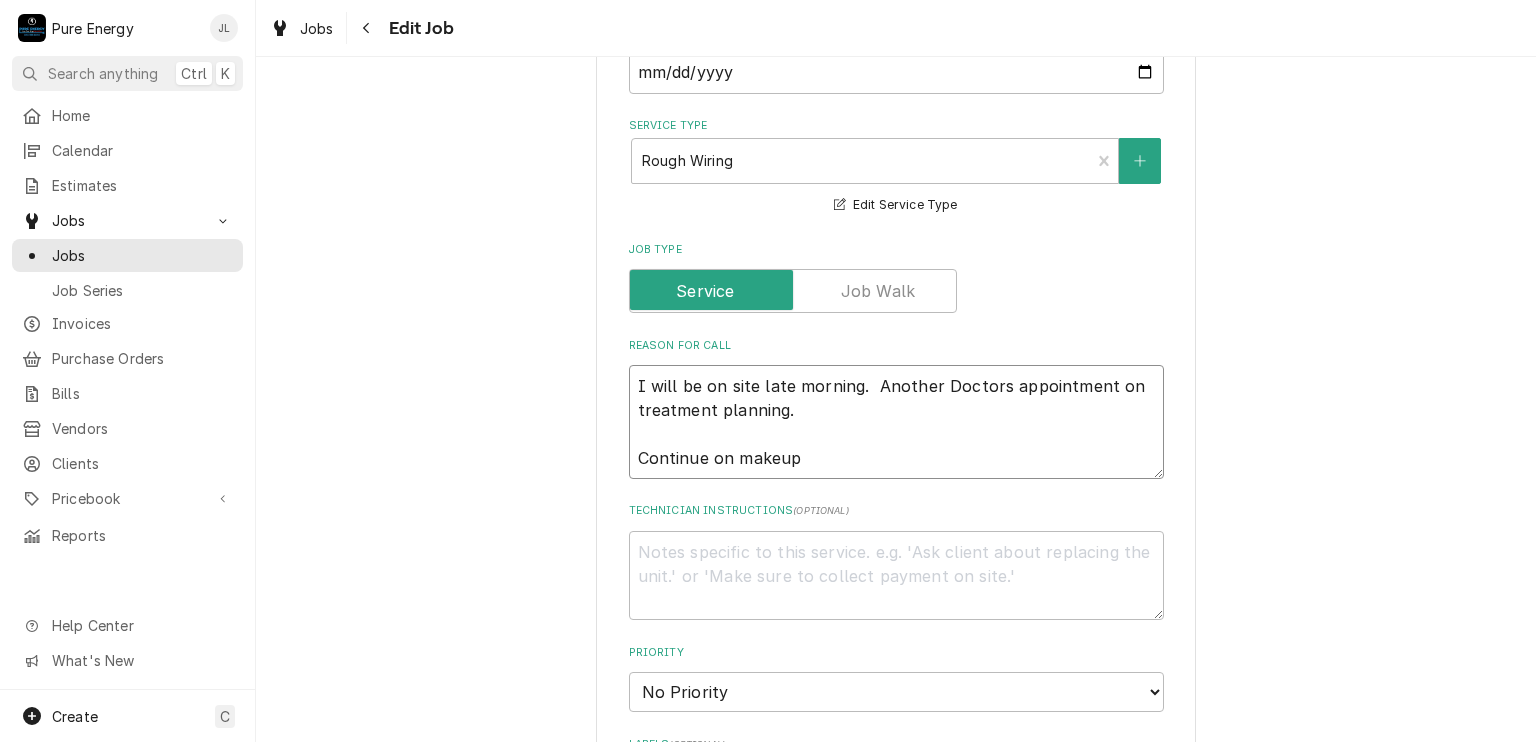 type on "x" 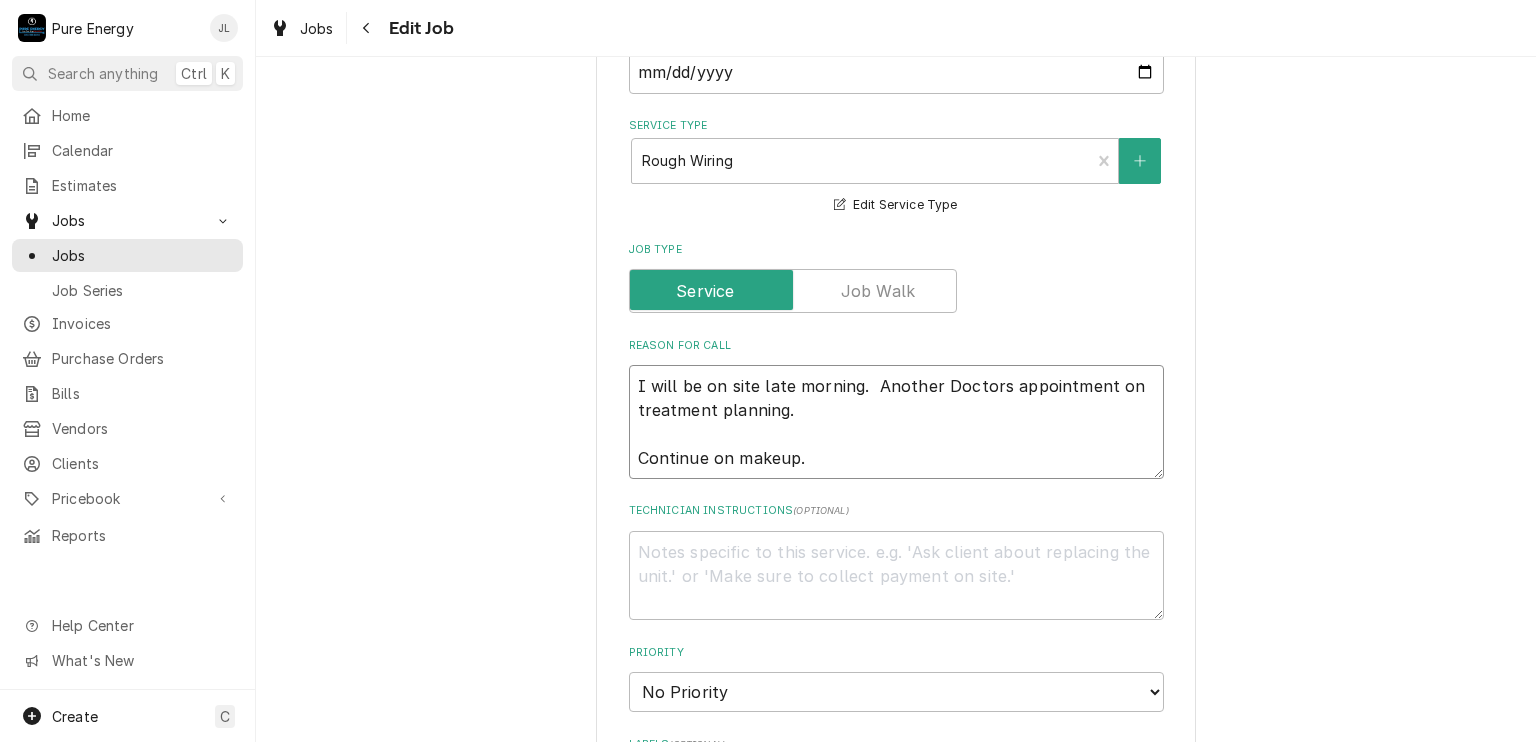 type on "I will be on site late morning.  Another Doctors appointment on treatment planning.
Continue on makeup." 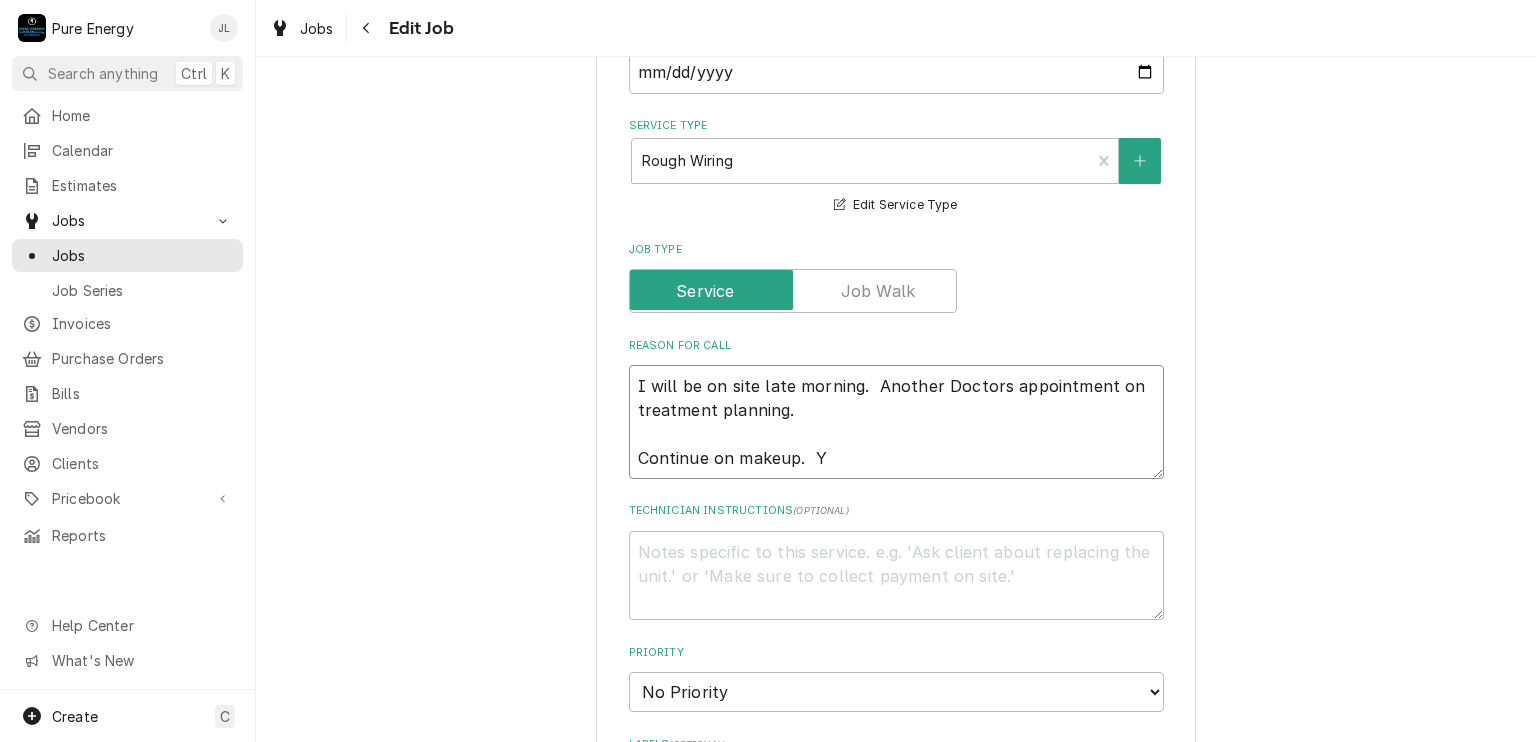 type on "x" 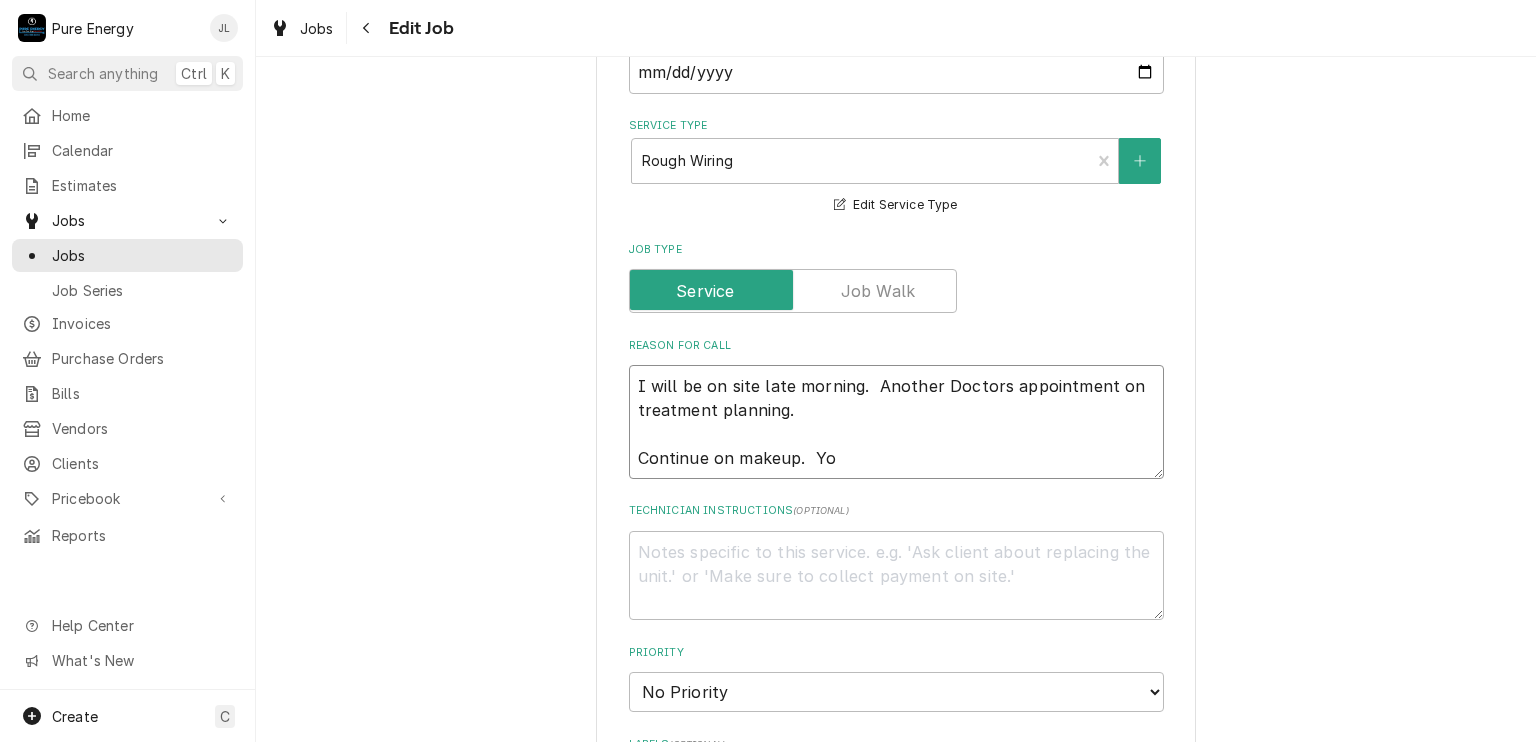 type on "x" 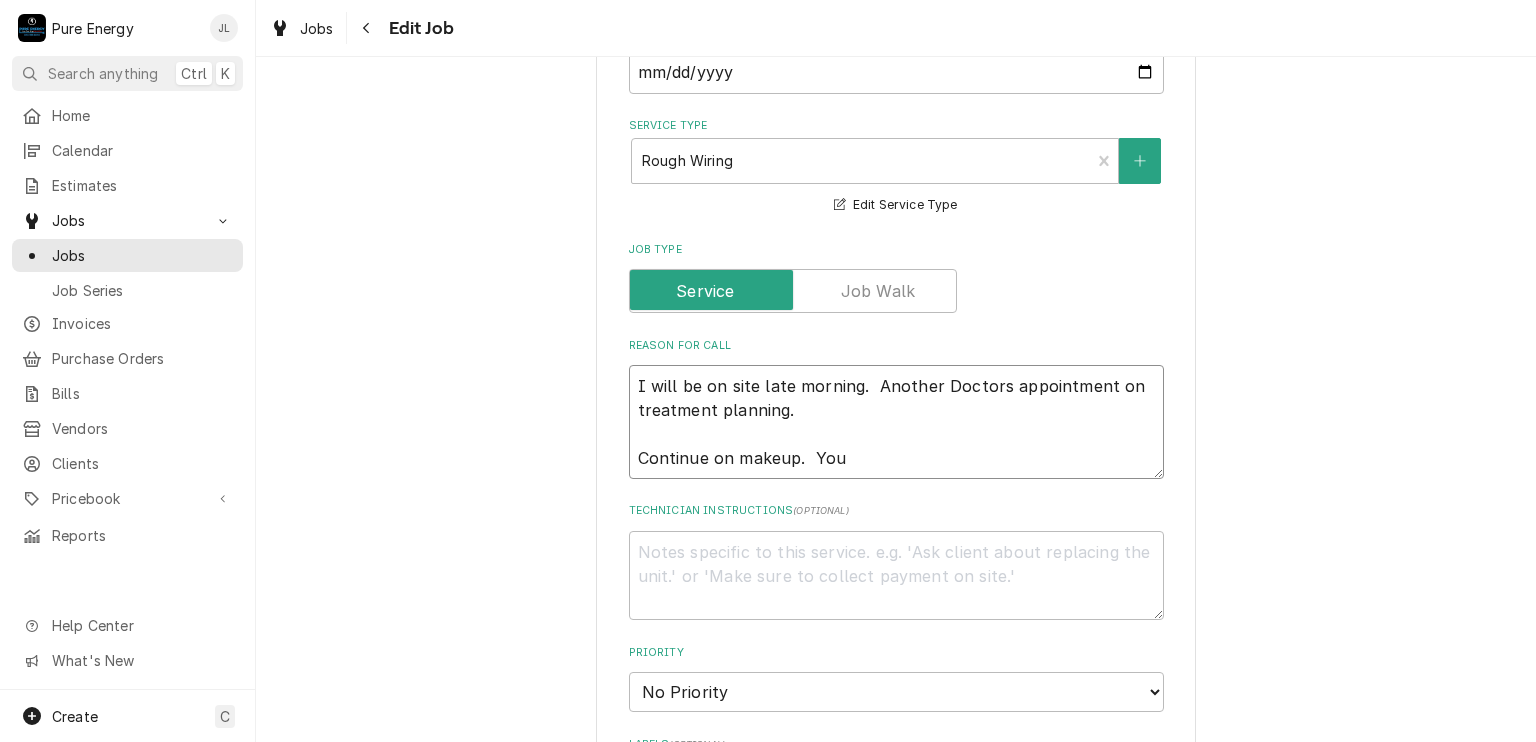 type on "I will be on site late morning.  Another Doctors appointment on treatment planning.
Continue on makeup.  You" 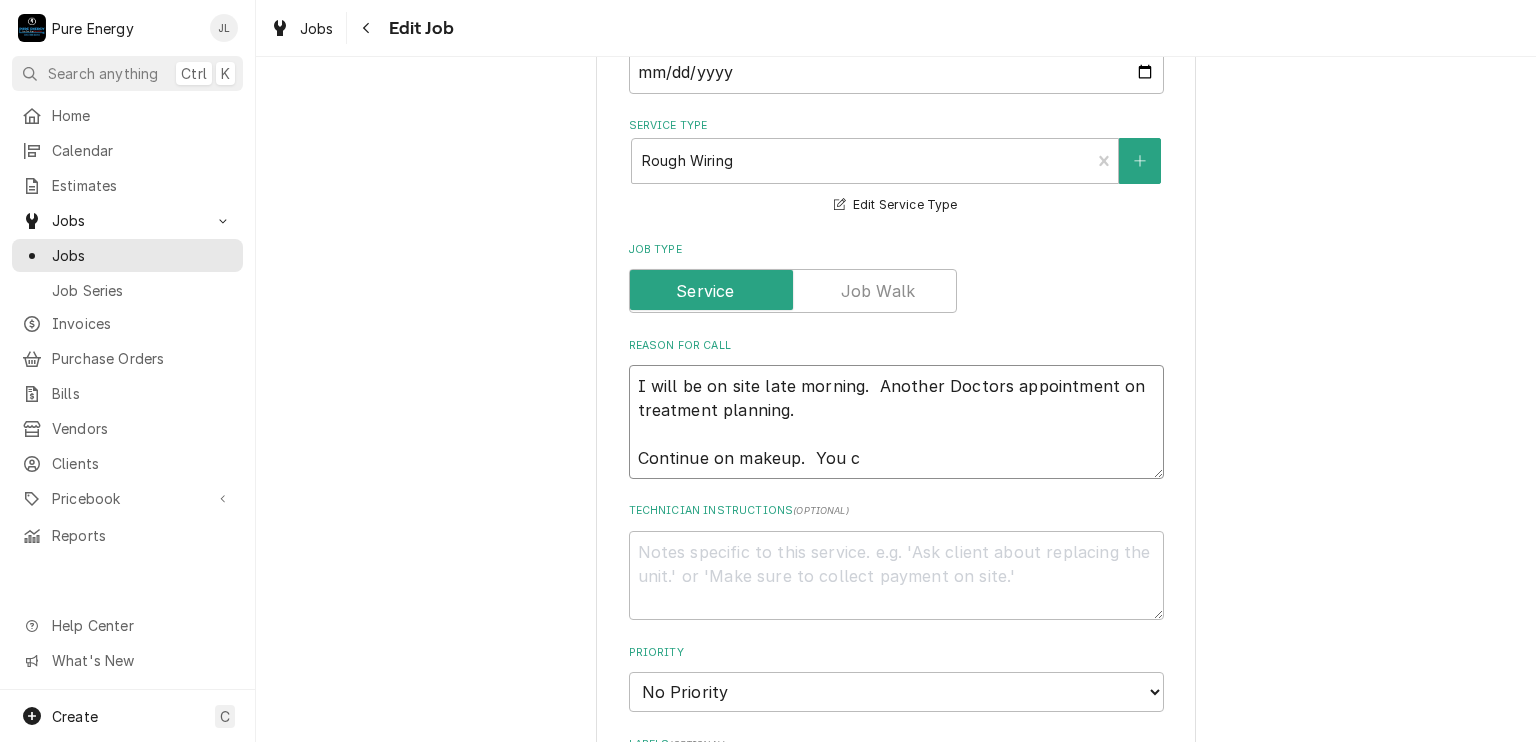 type on "x" 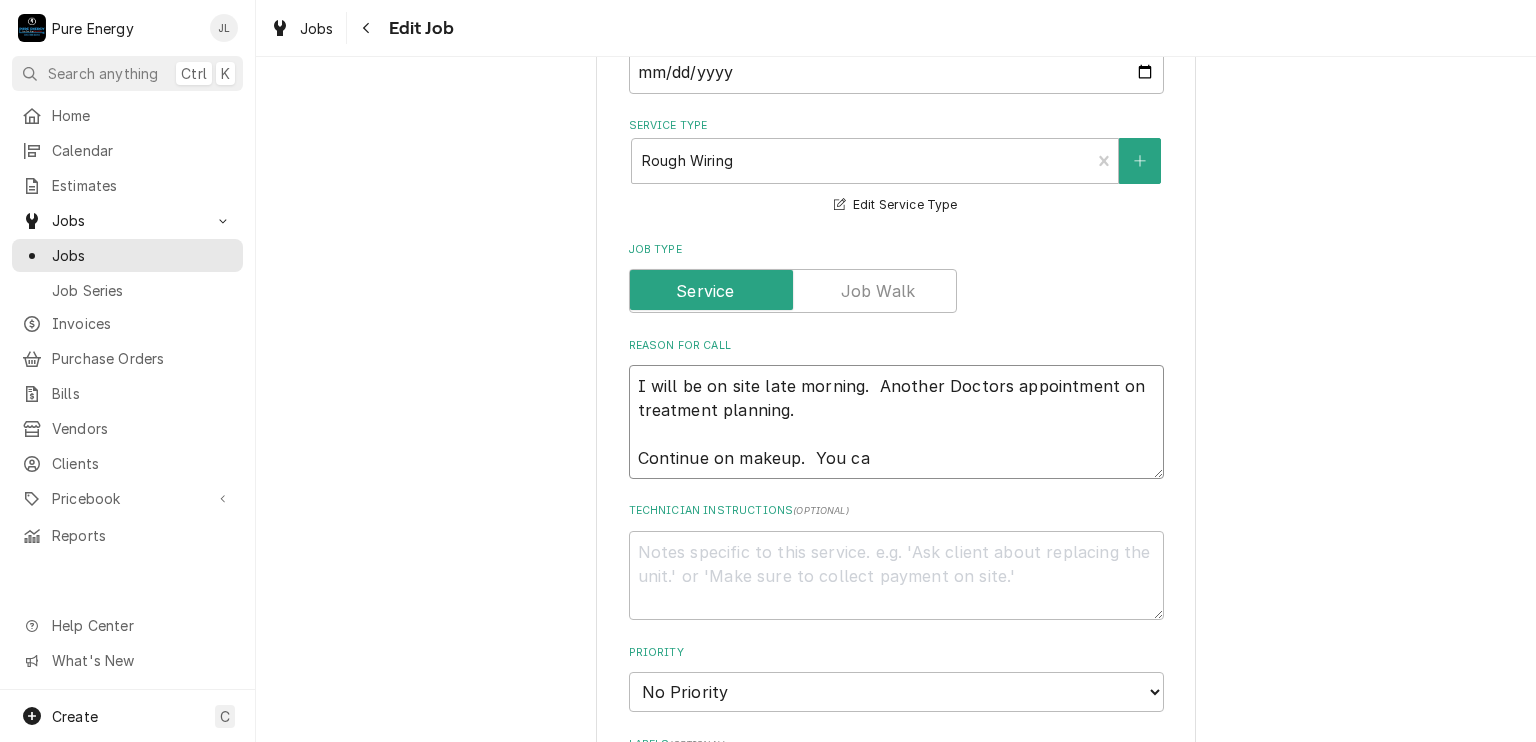 type on "x" 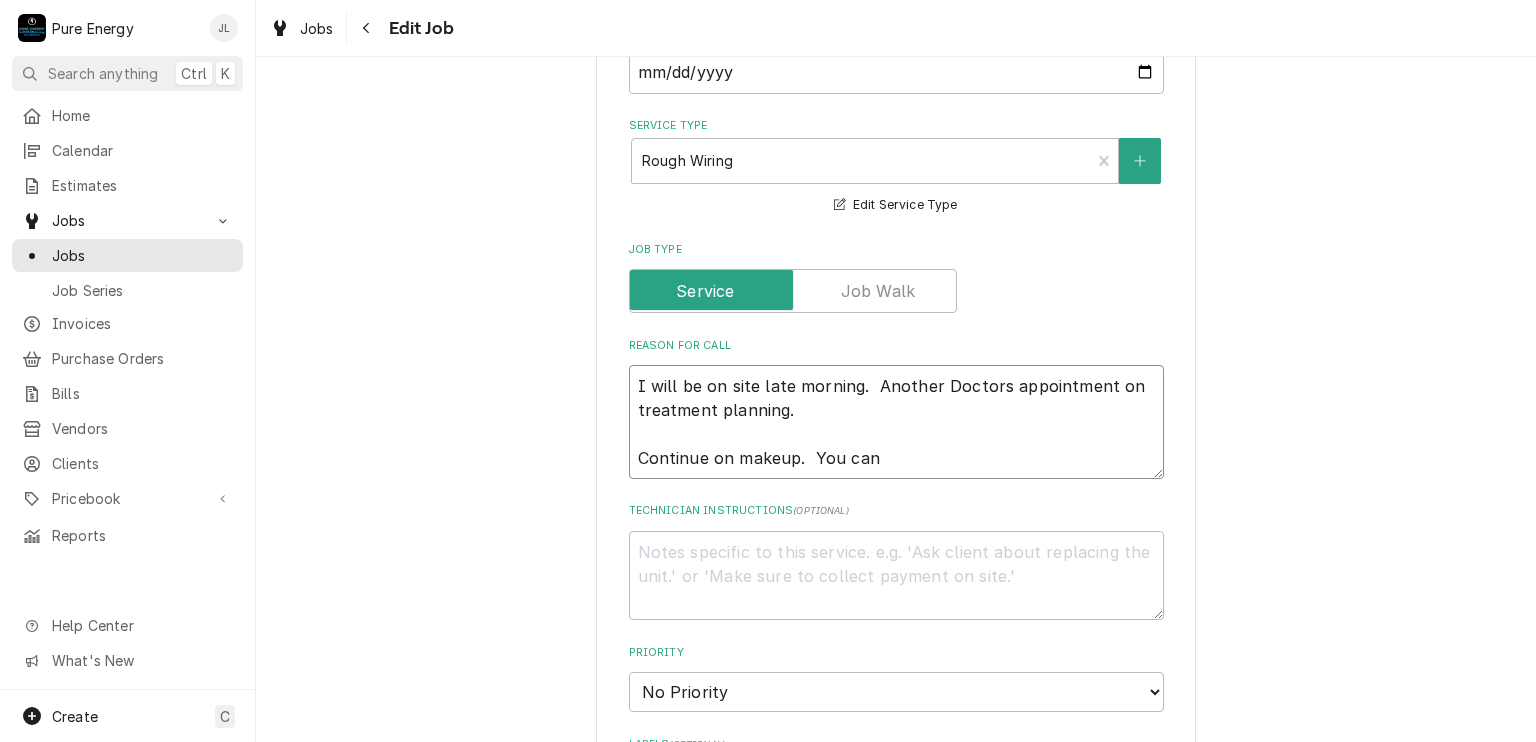 type on "x" 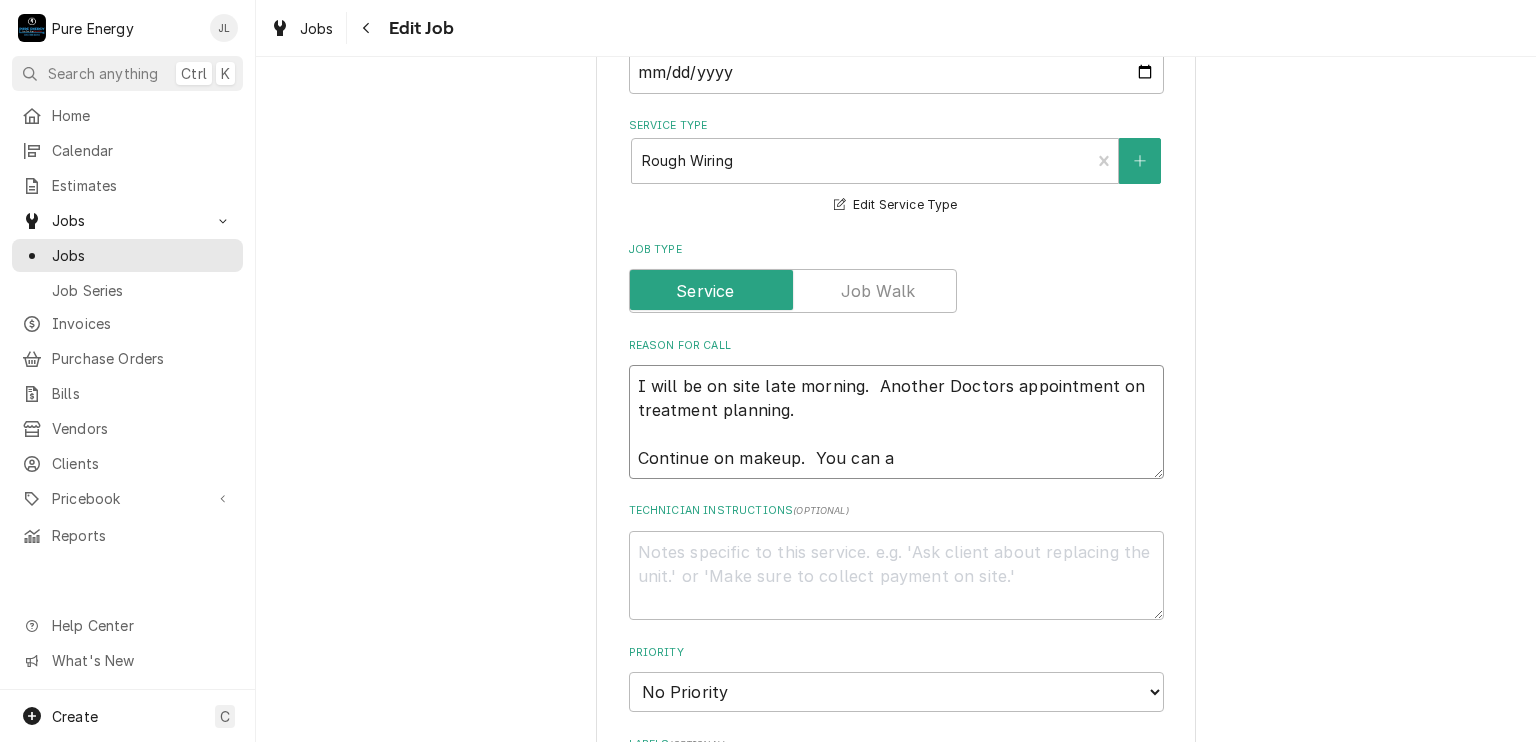 type on "x" 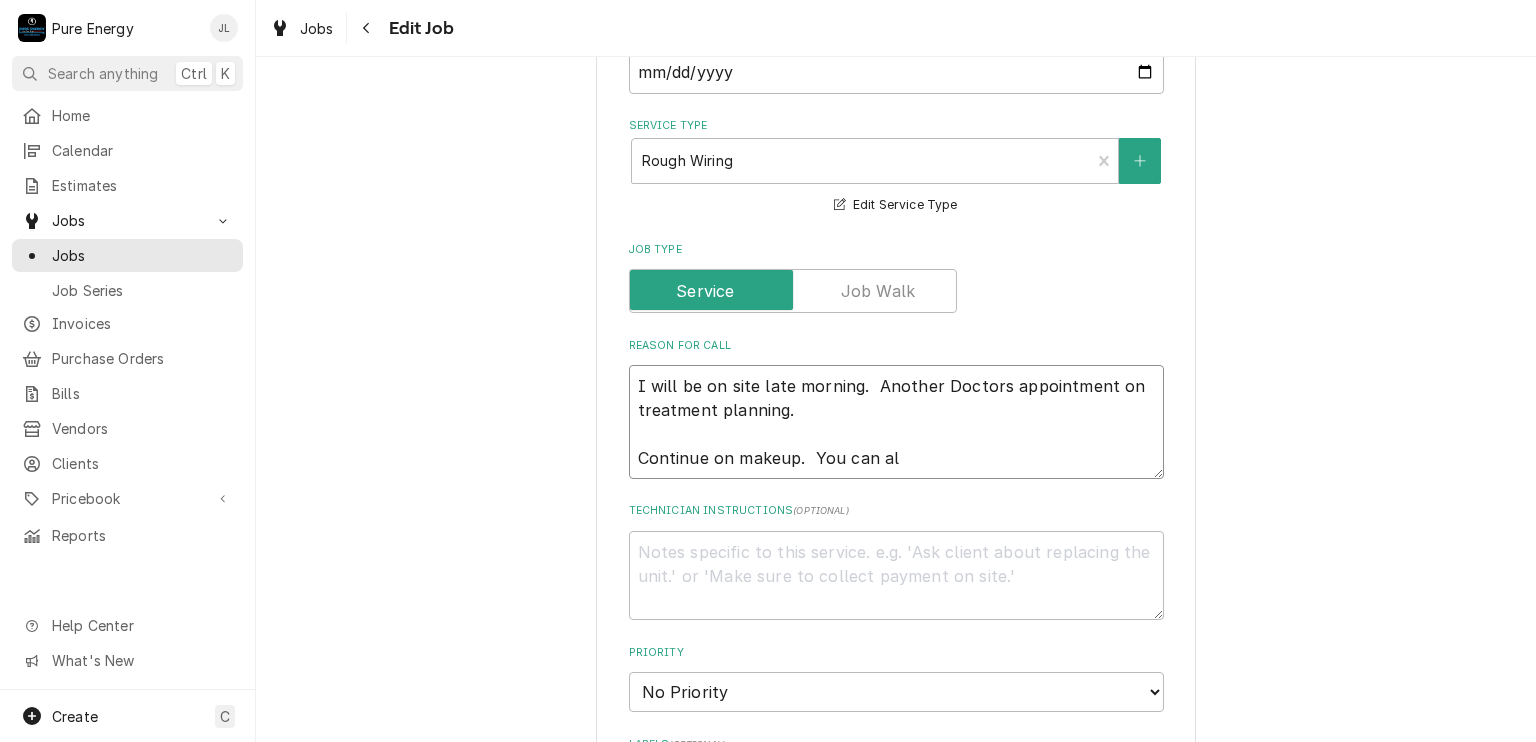 type on "x" 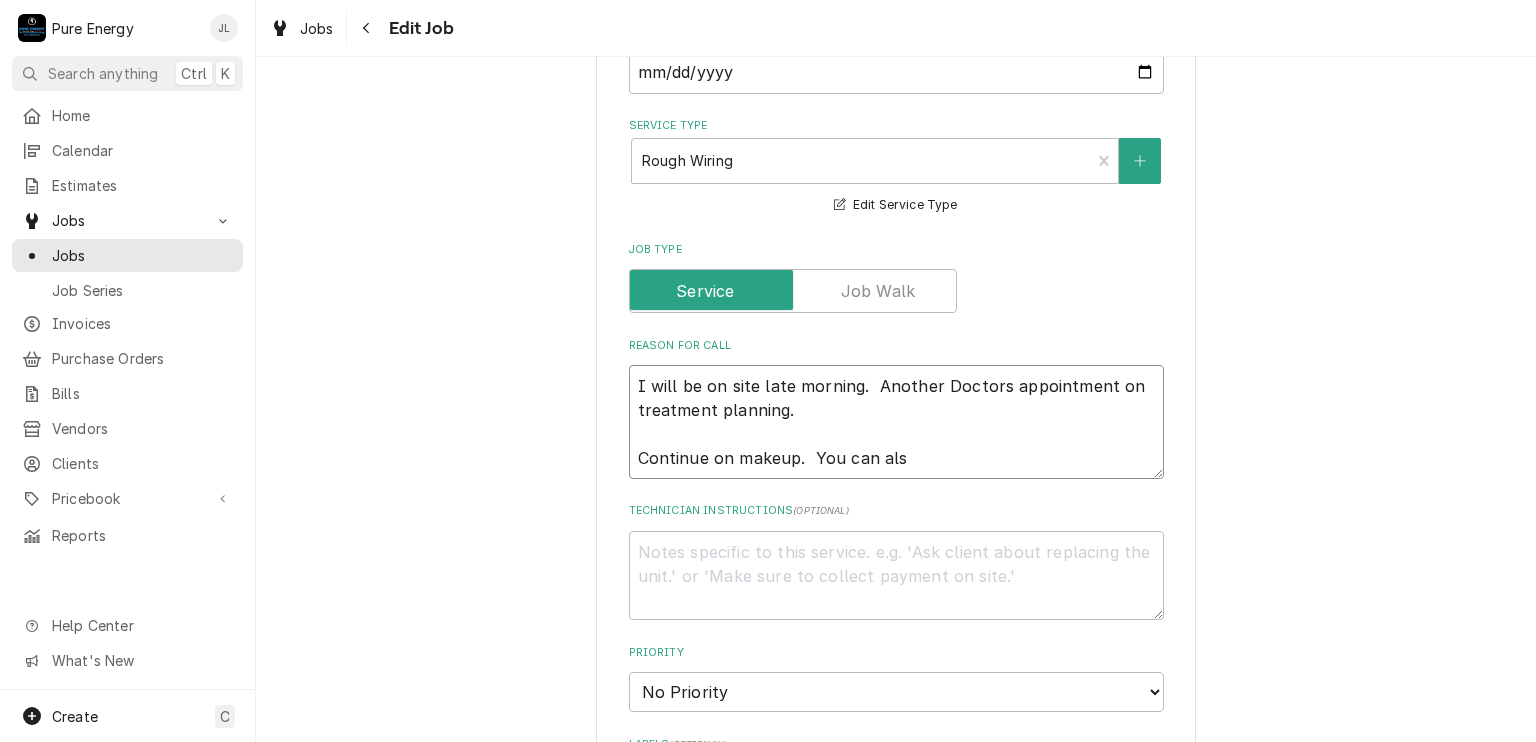 type on "I will be on site late morning.  Another Doctors appointment on treatment planning.
Continue on makeup.  You can also" 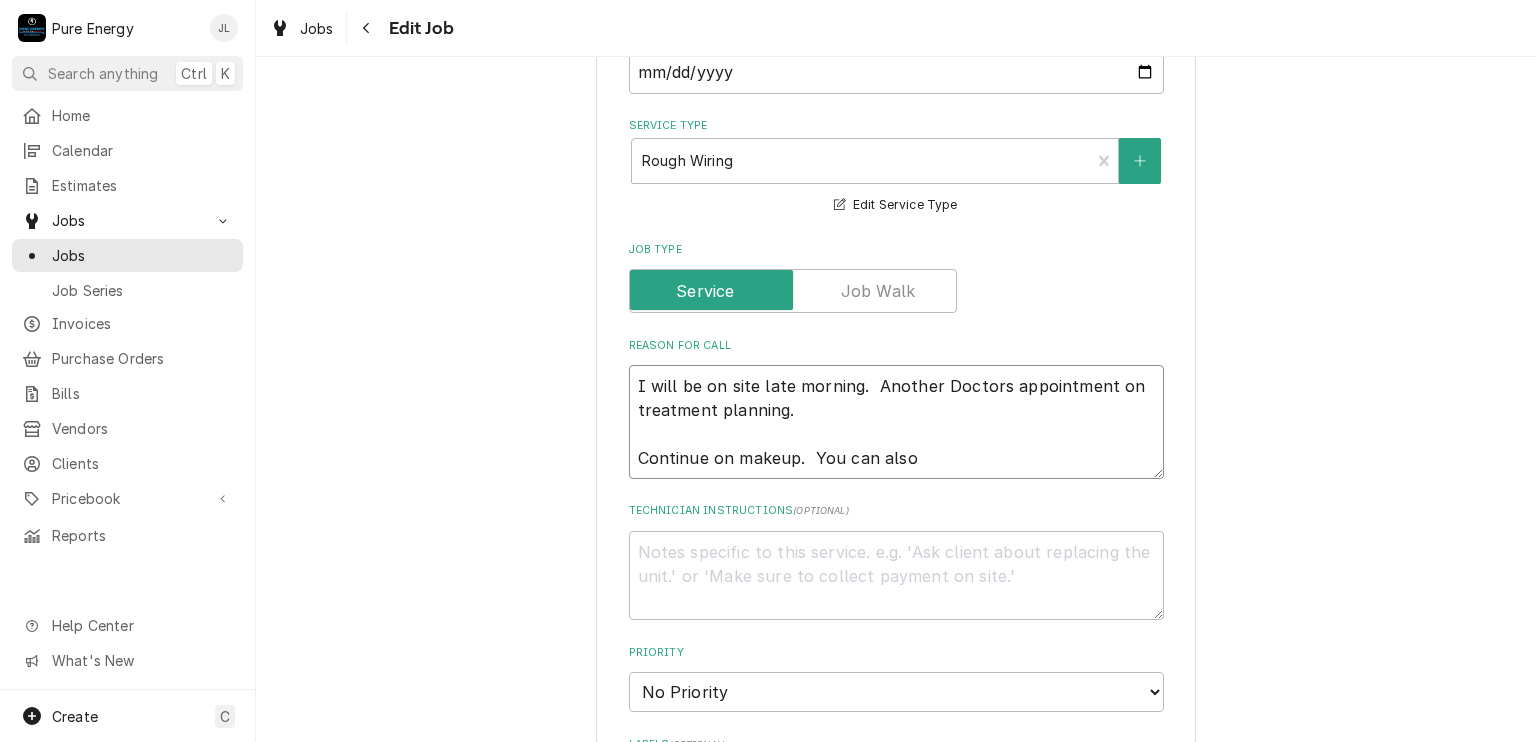 type on "x" 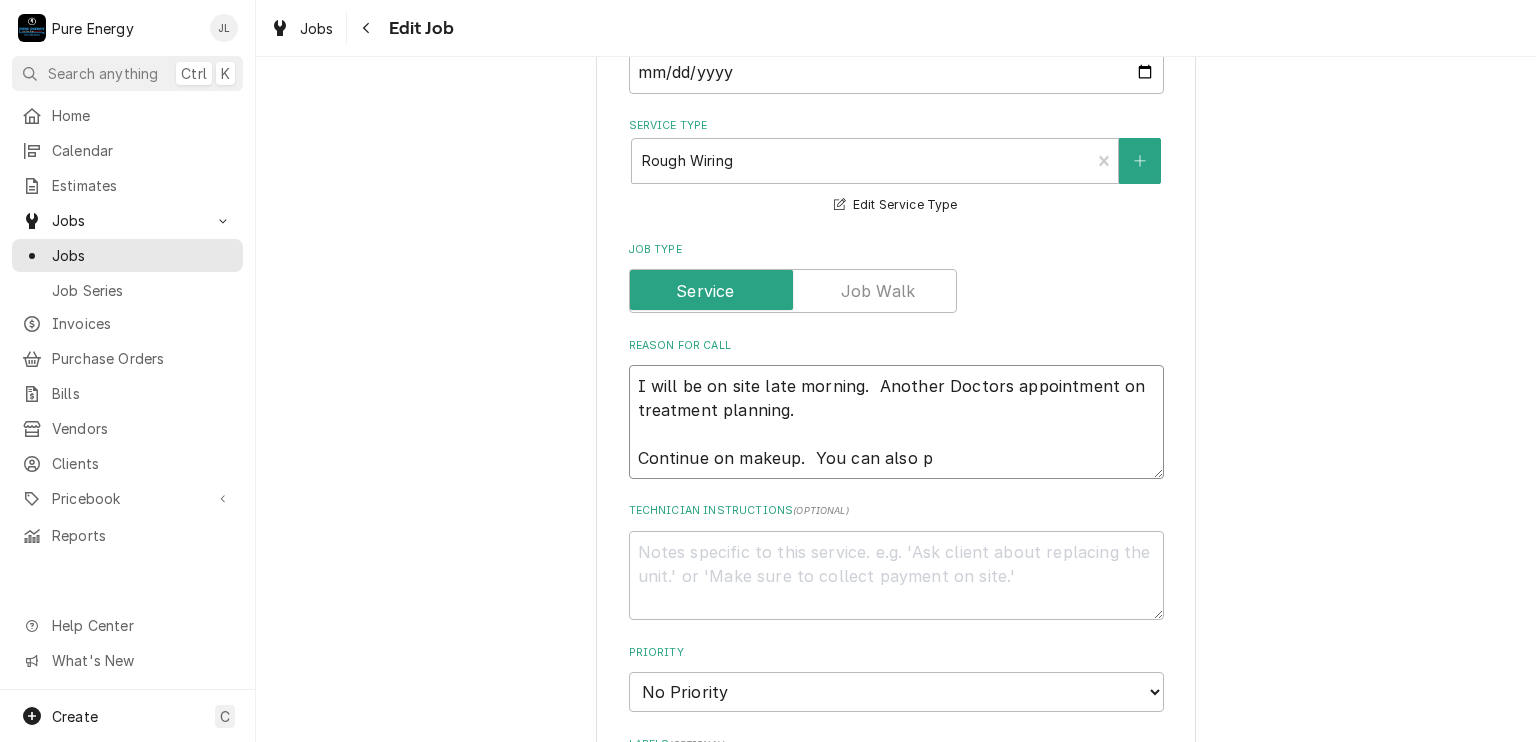 type on "x" 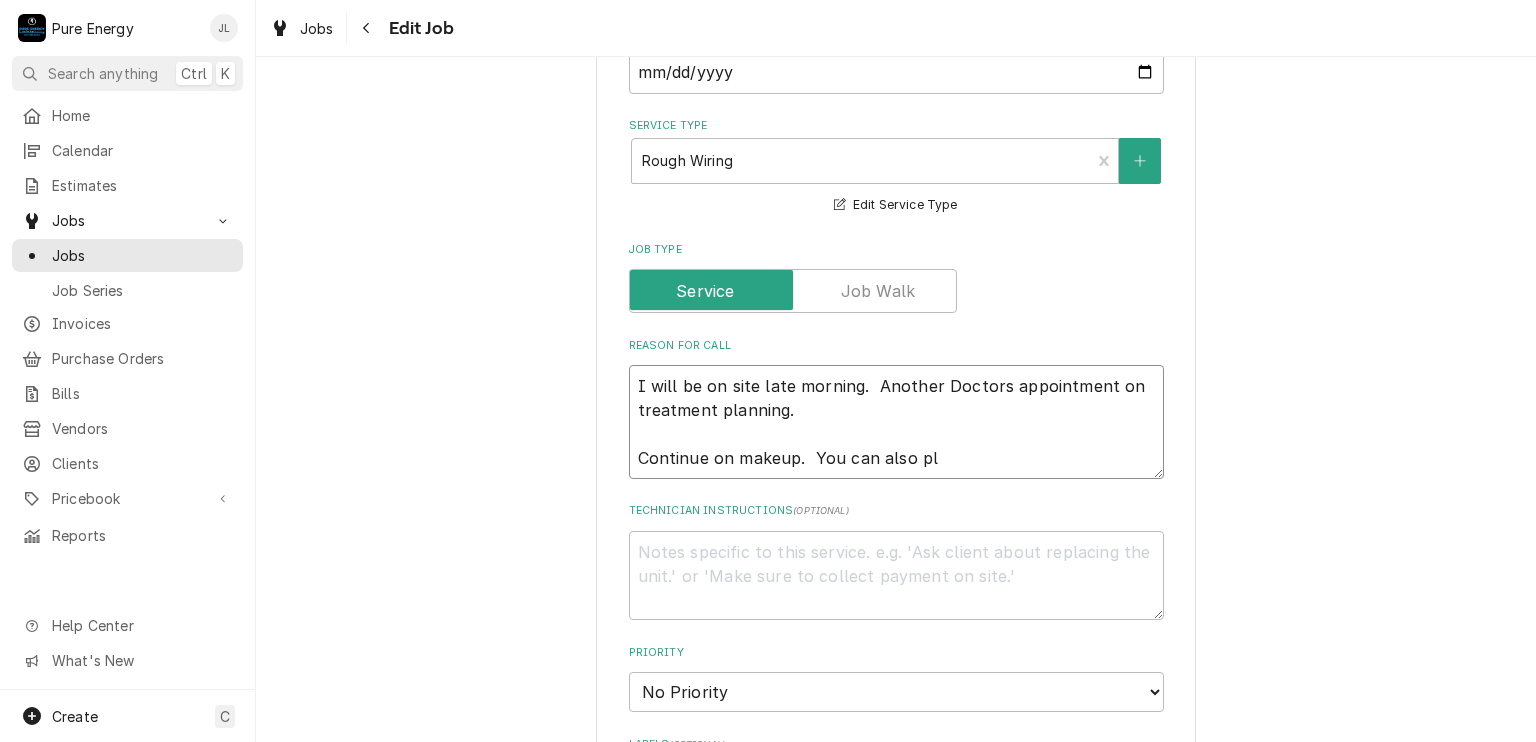 type on "x" 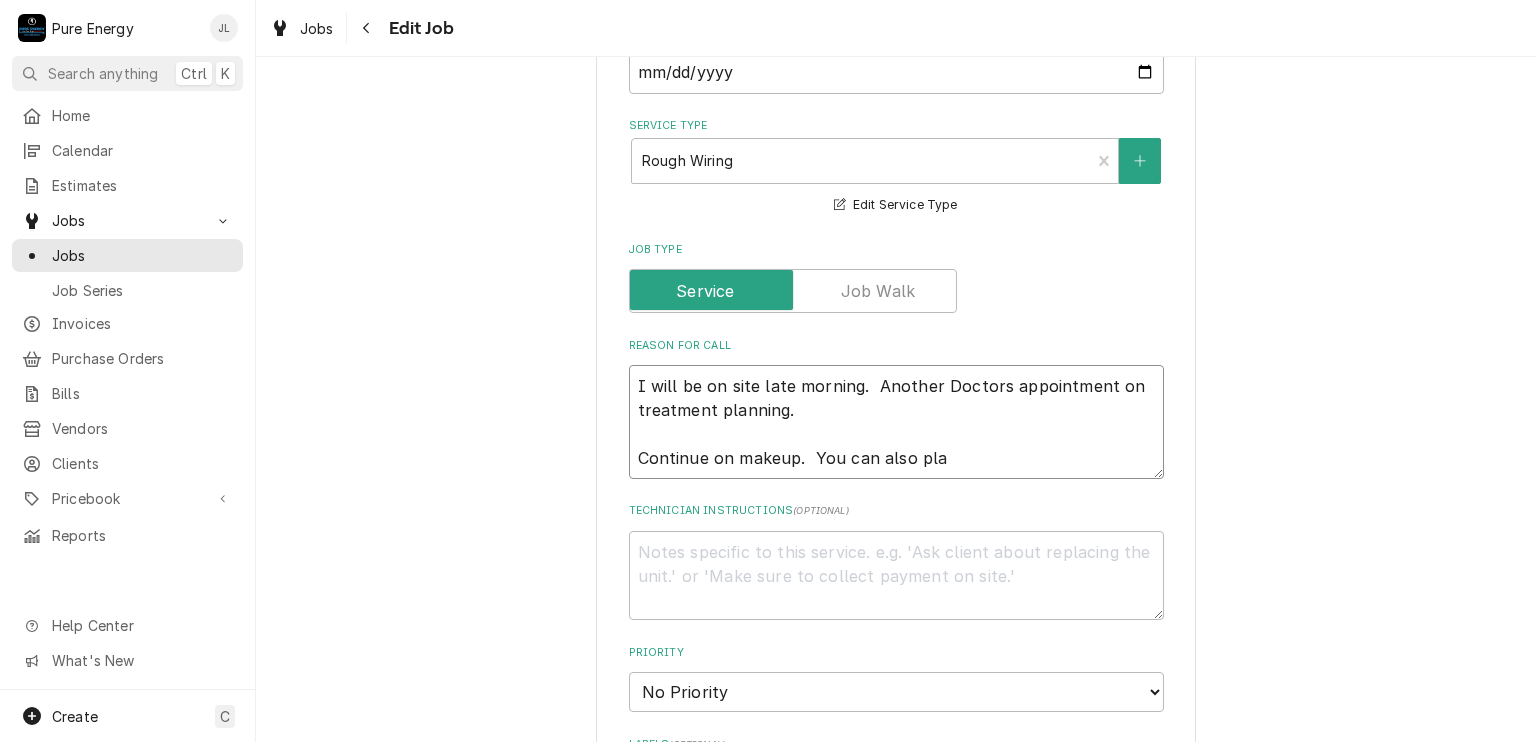 type on "x" 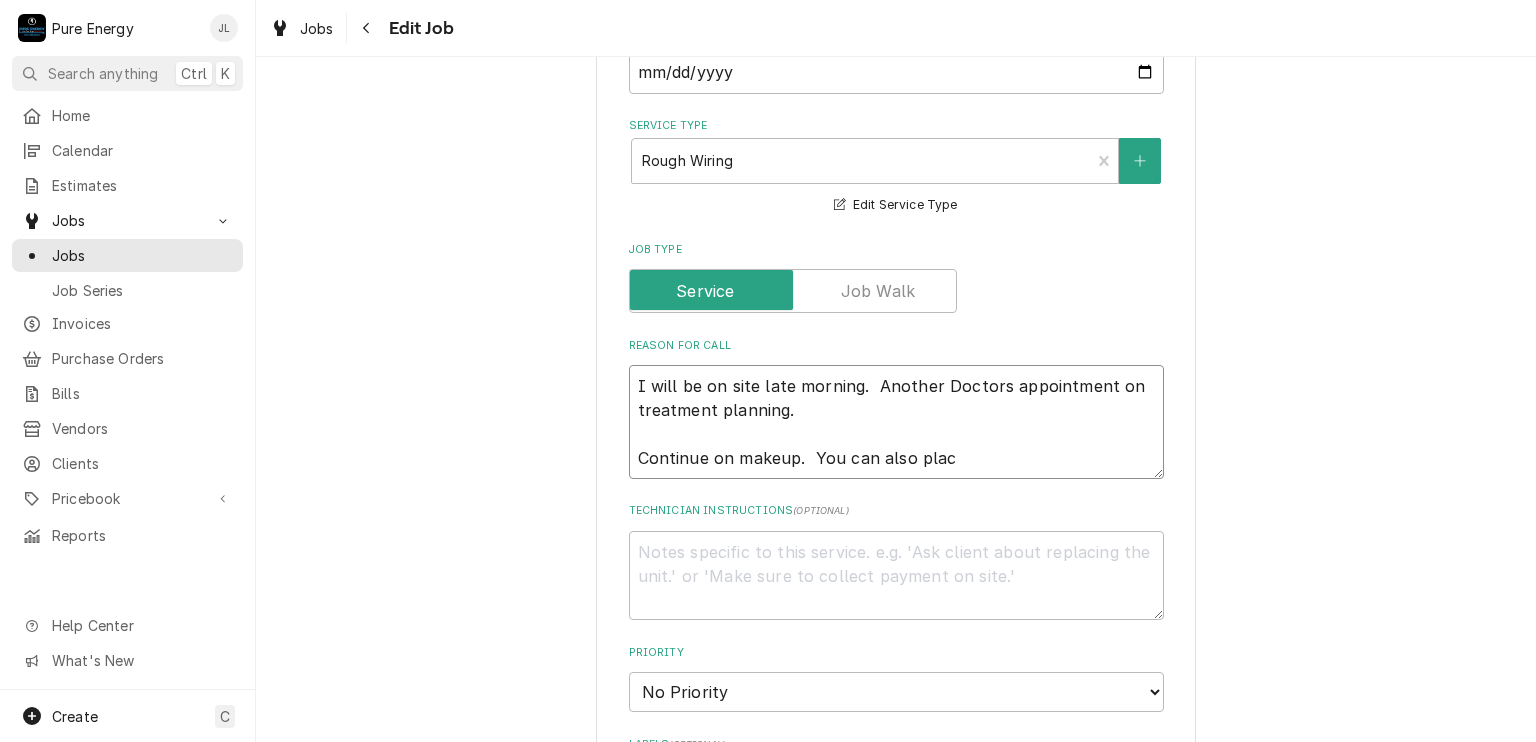 type on "x" 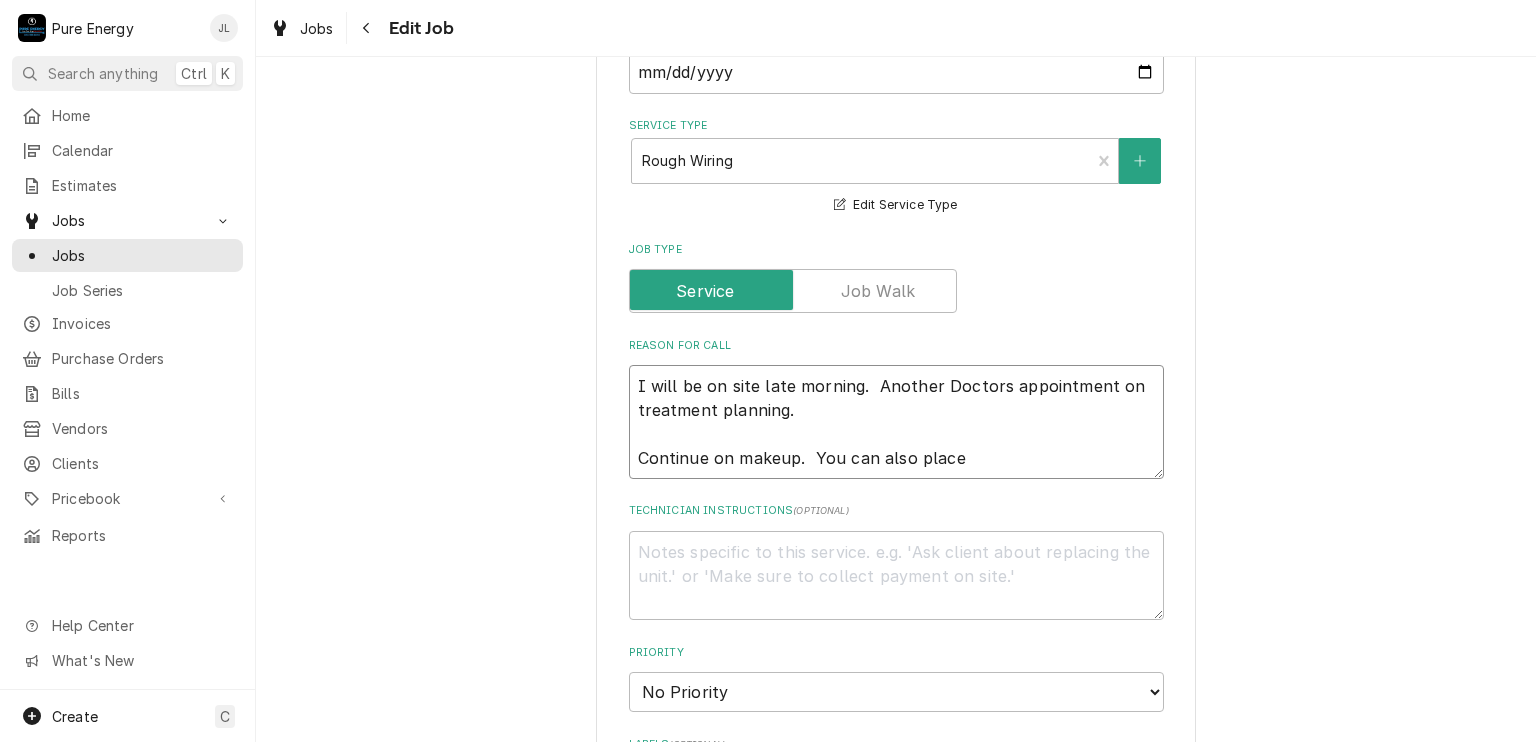 type on "x" 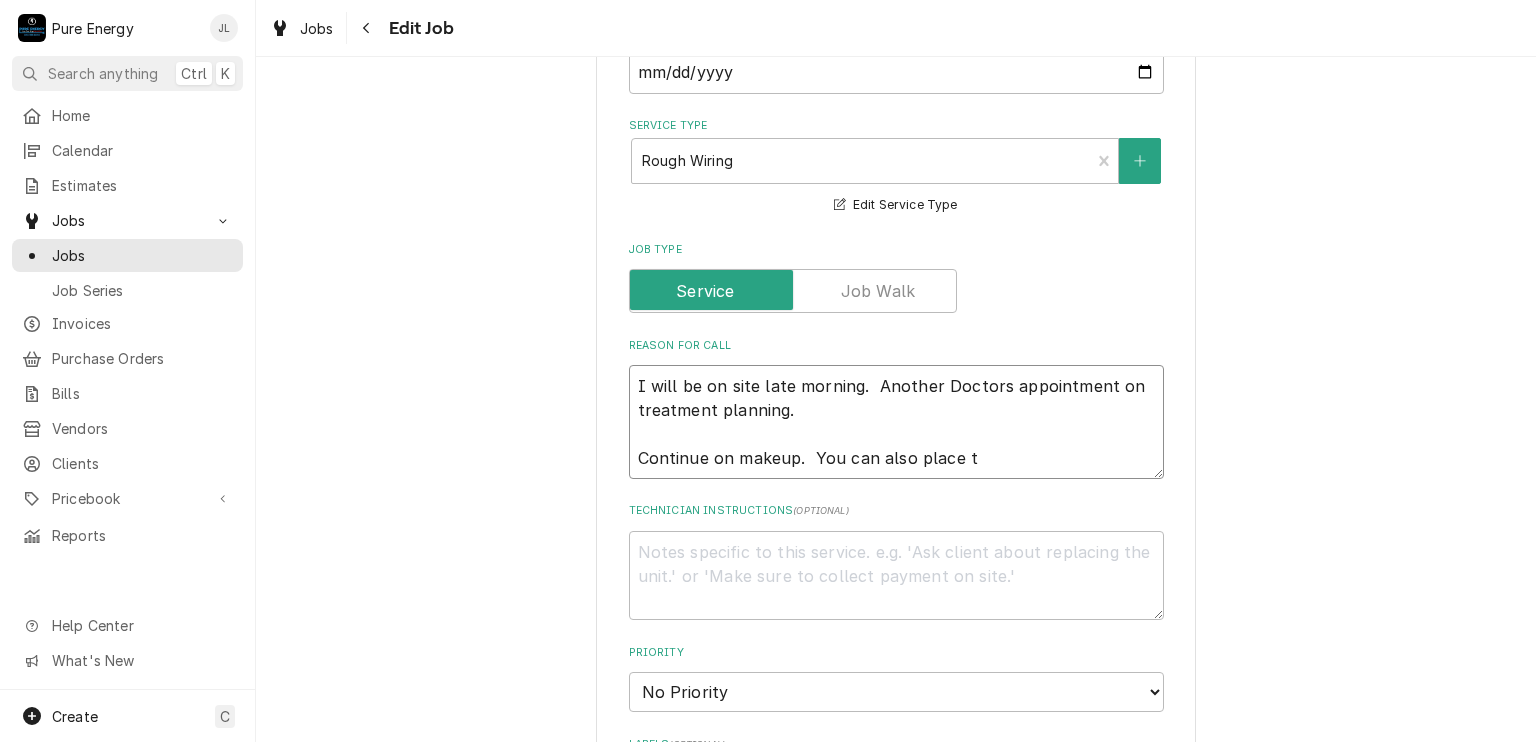 type on "x" 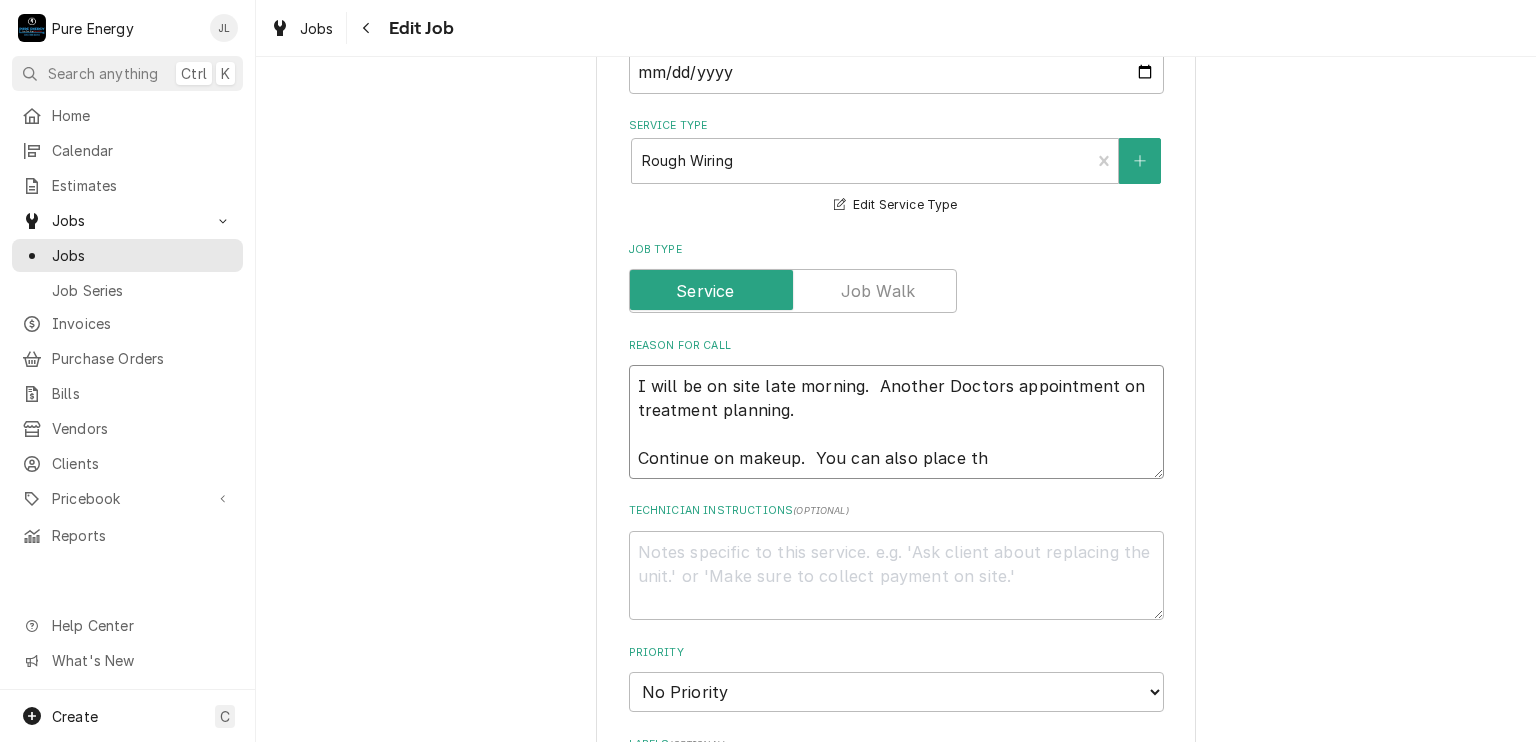 type on "x" 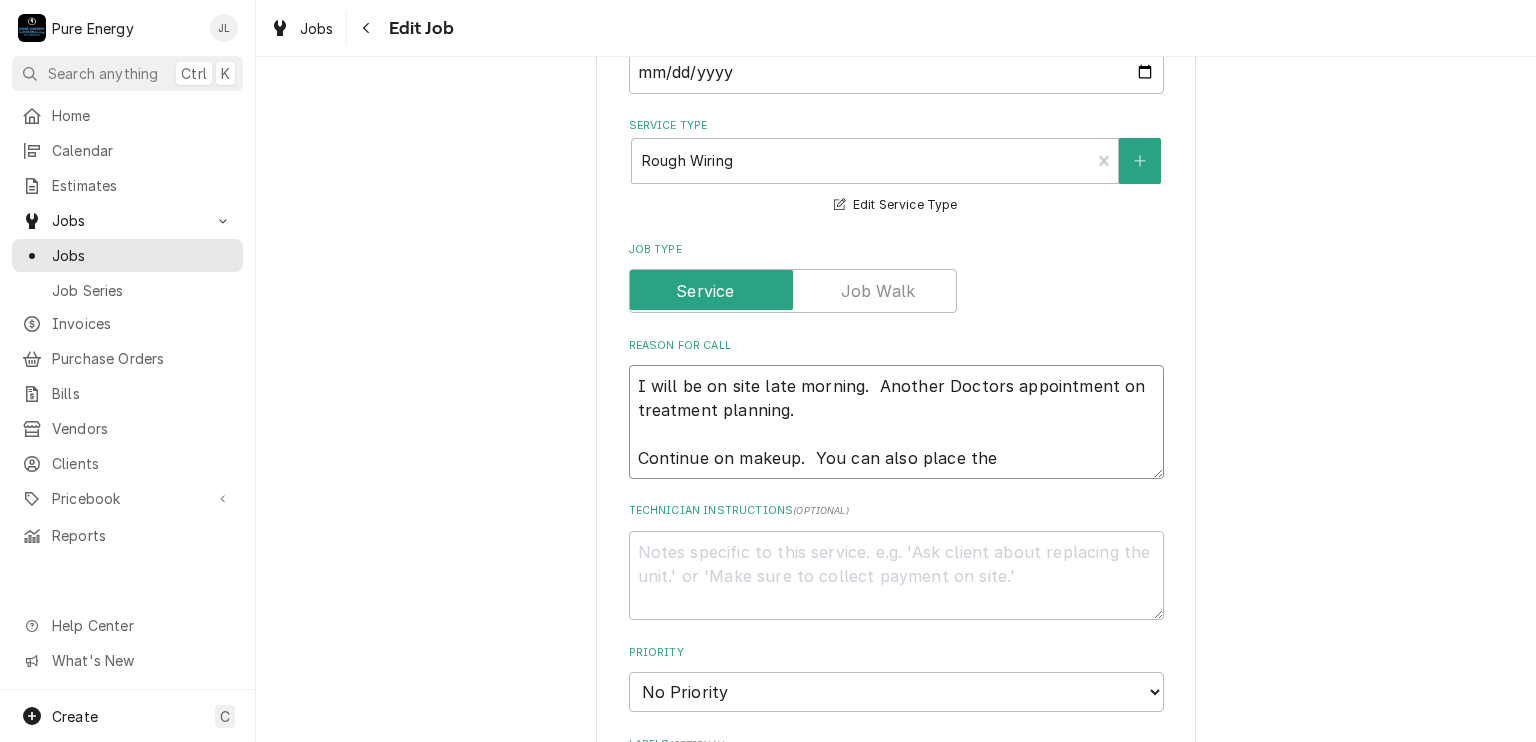 type on "I will be on site late morning.  Another Doctors appointment on treatment planning.
Continue on makeup.  You can also place the" 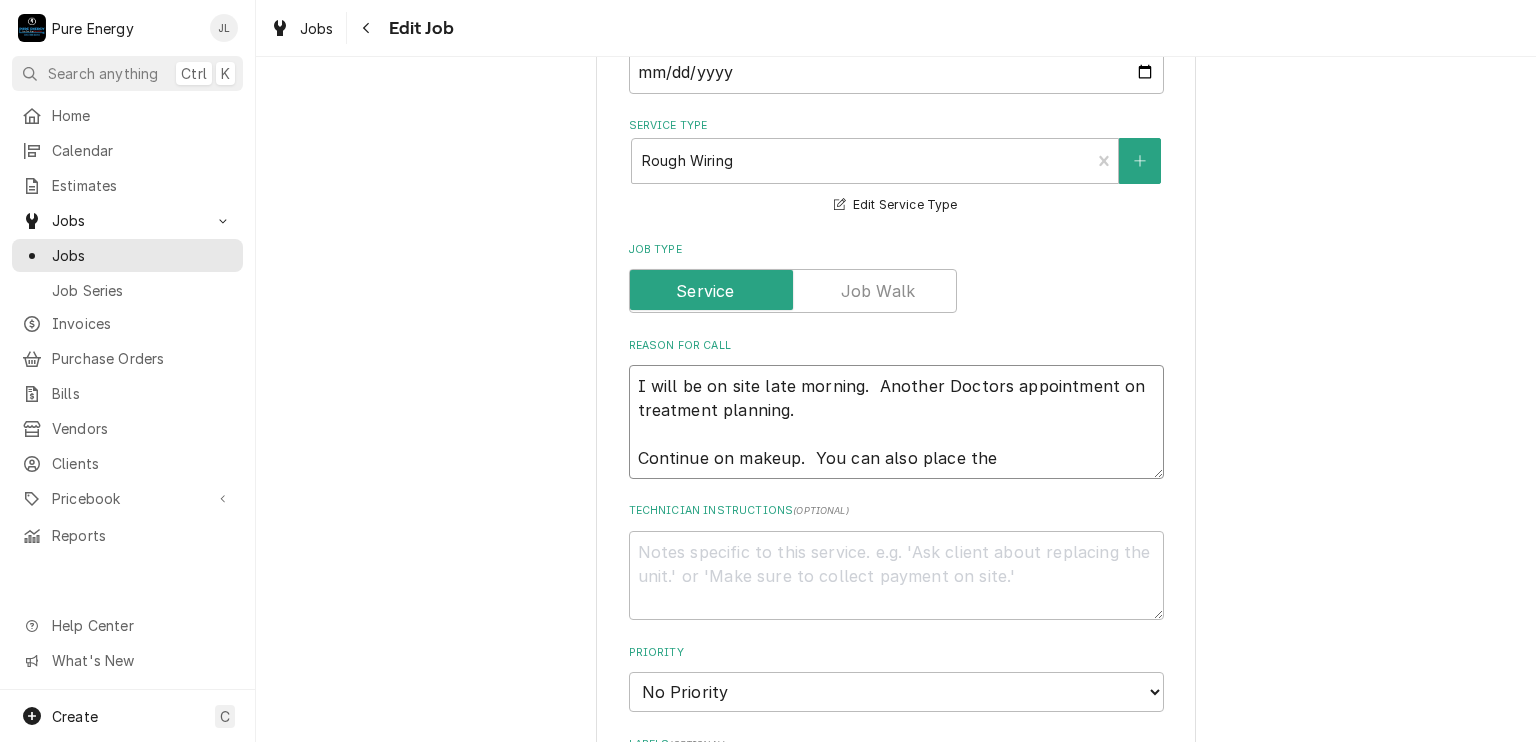 type on "x" 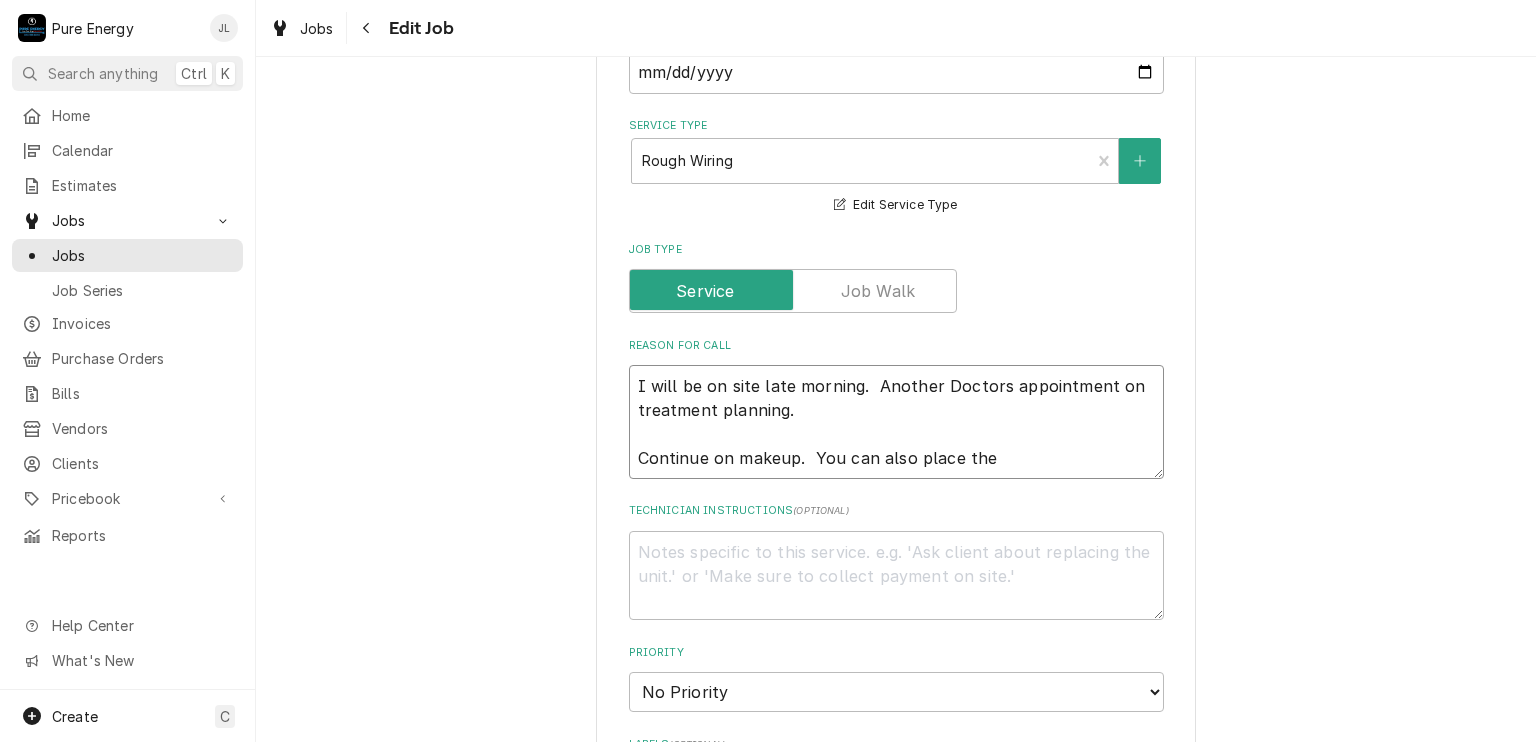 type on "I will be on site late morning.  Another Doctors appointment on treatment planning.
Continue on makeup.  You can also place the 4" 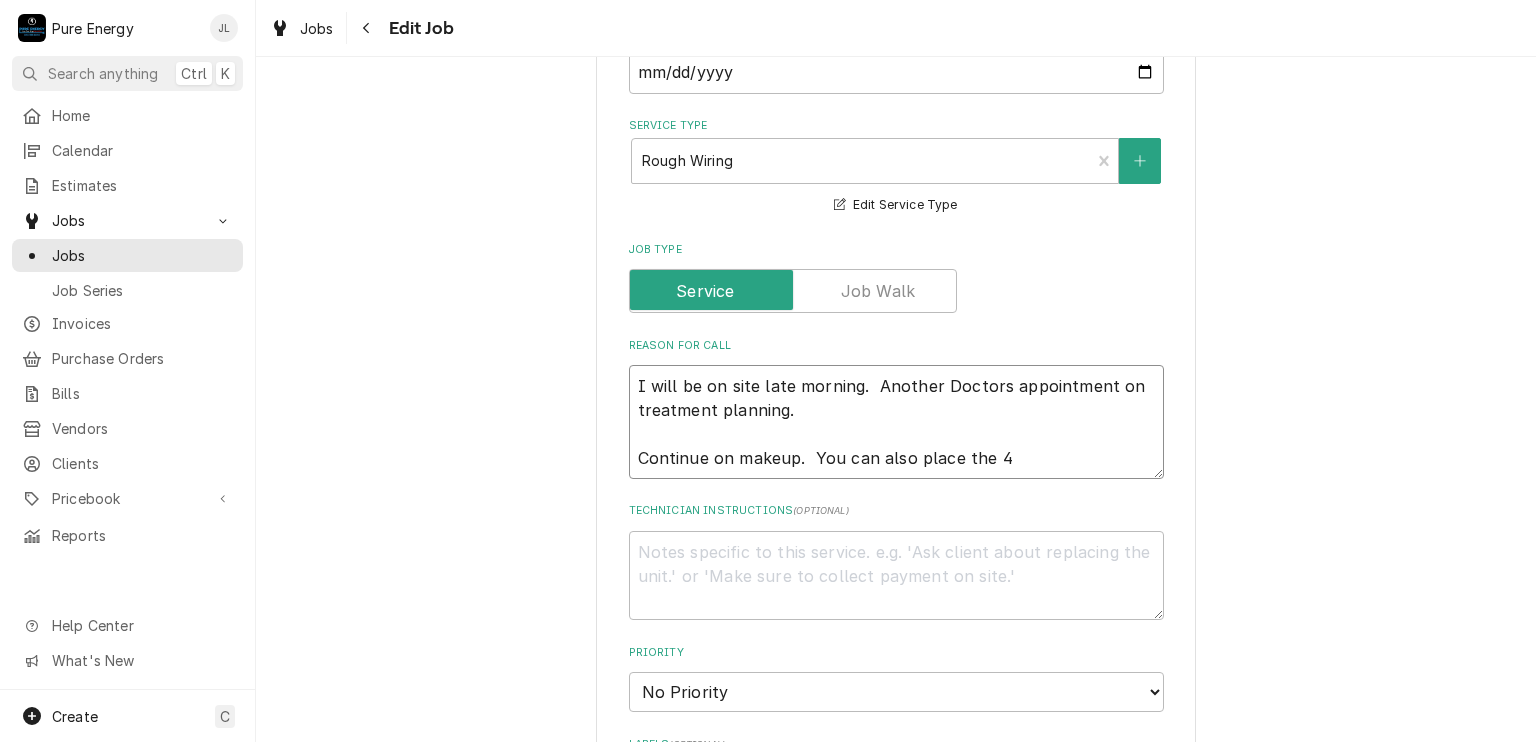 type on "x" 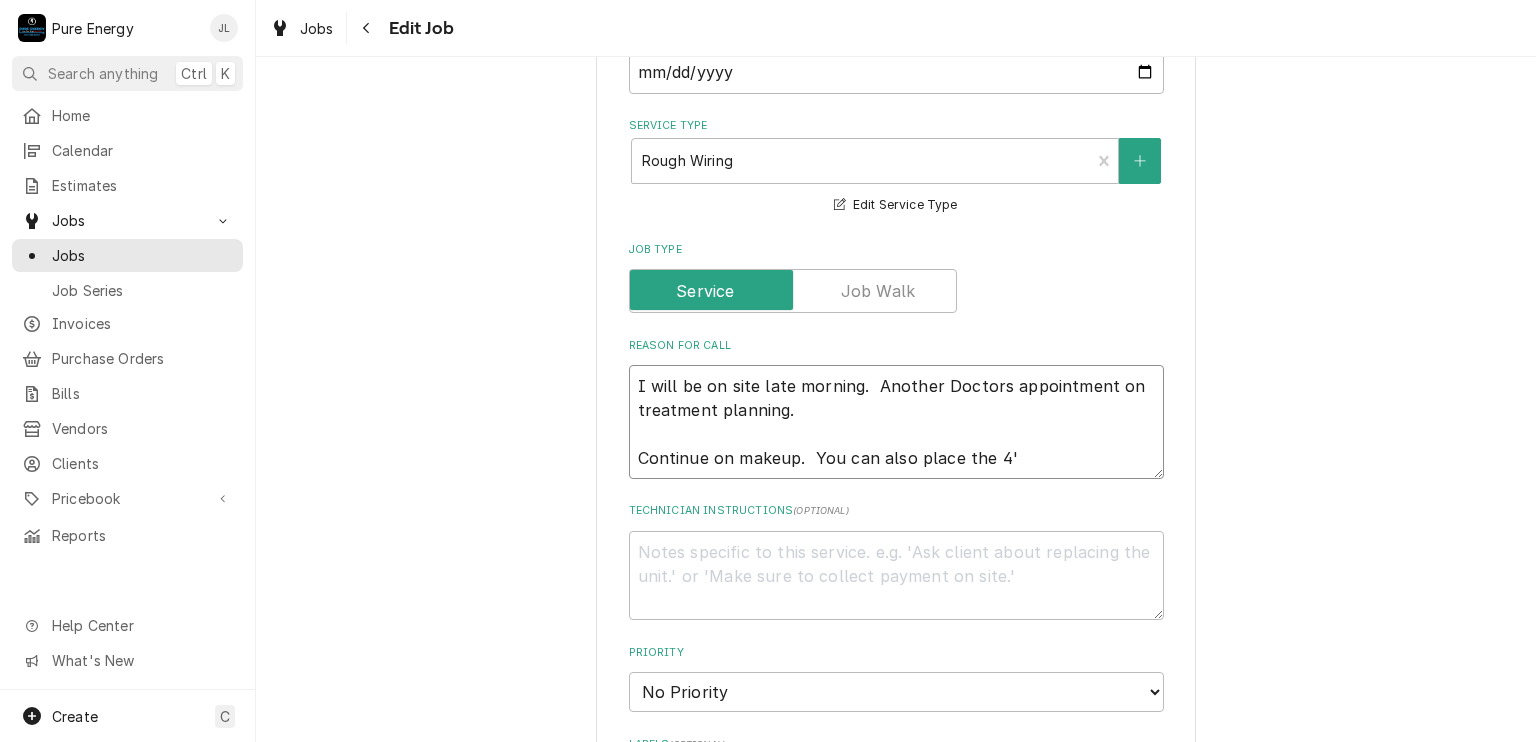 type on "x" 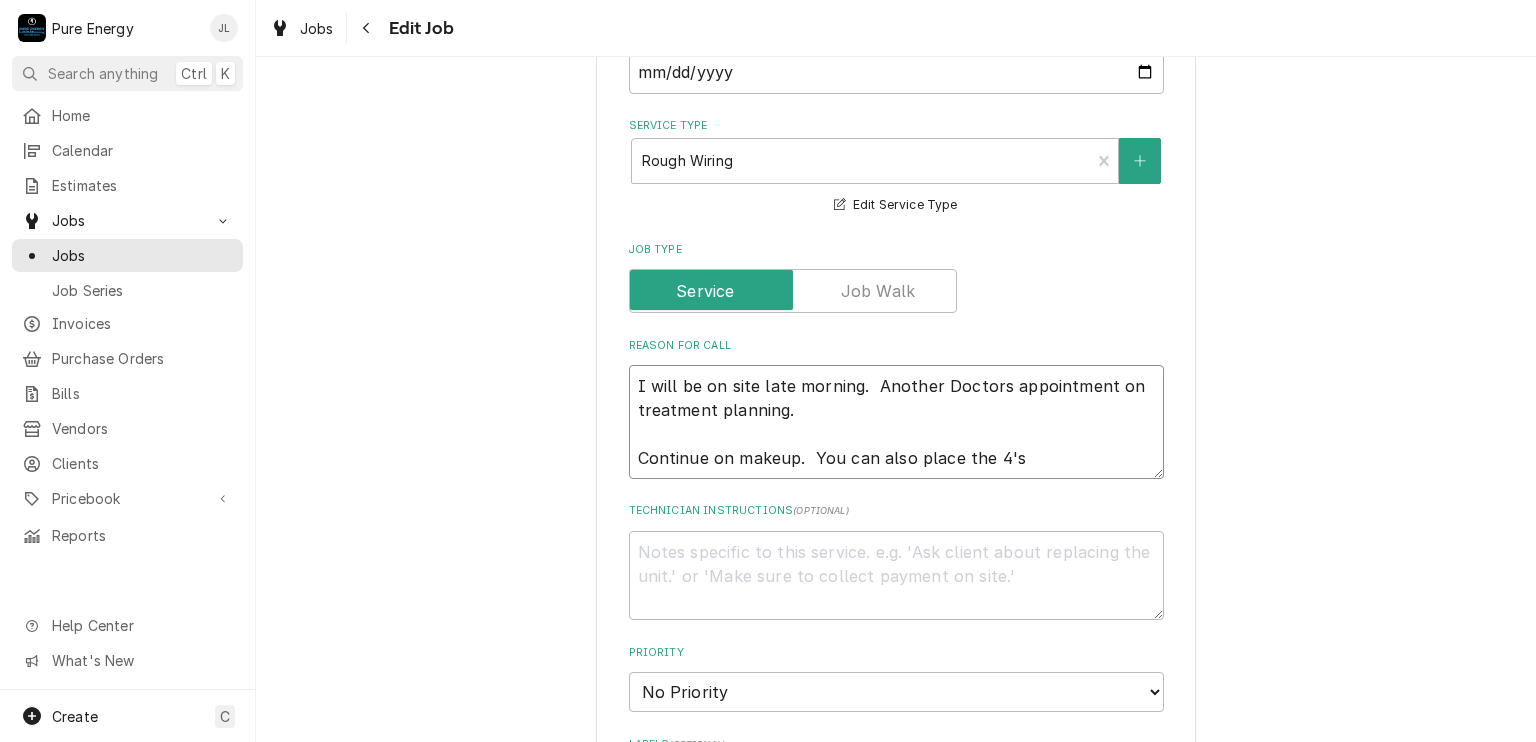 type on "x" 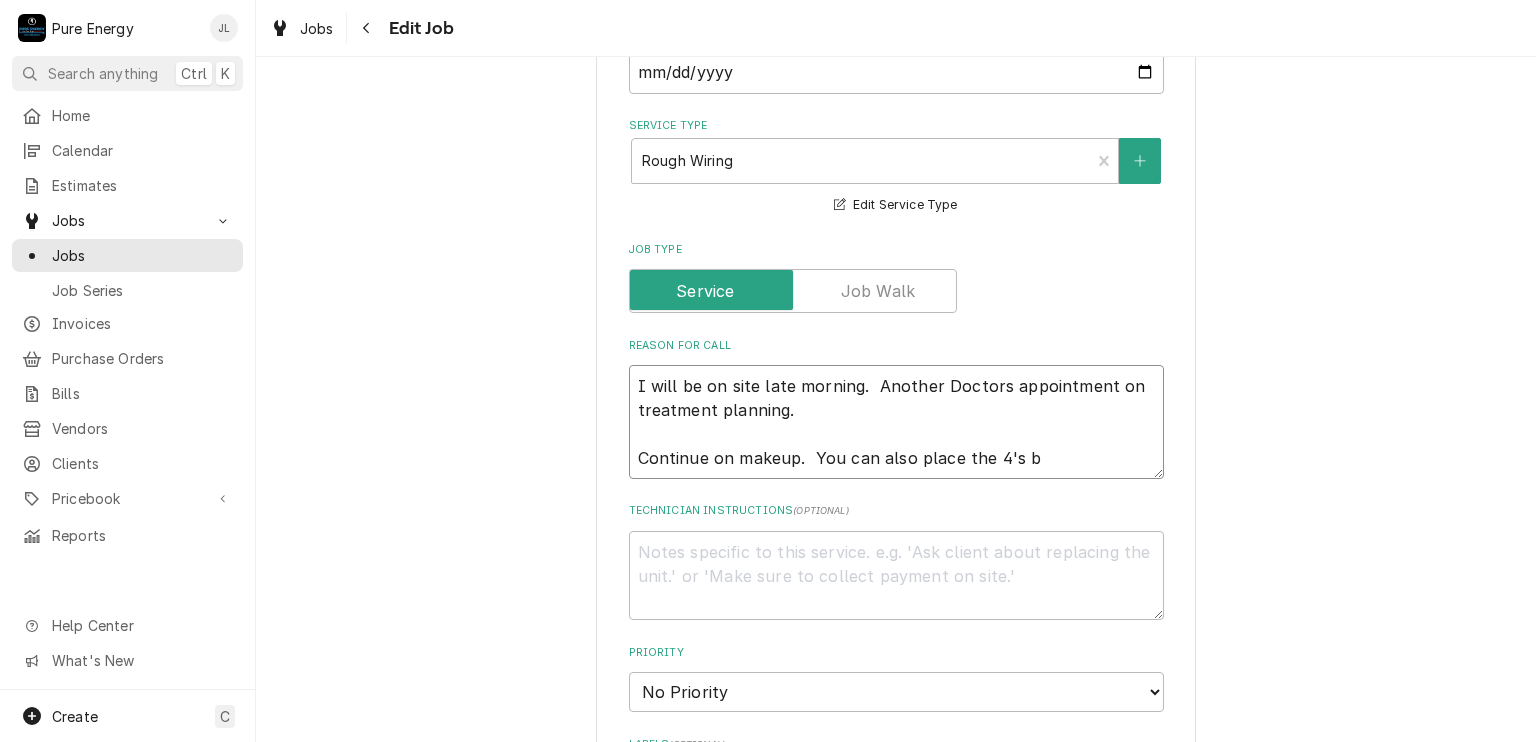 type on "I will be on site late morning.  Another Doctors appointment on treatment planning.
Continue on makeup.  You can also place the 4's bo" 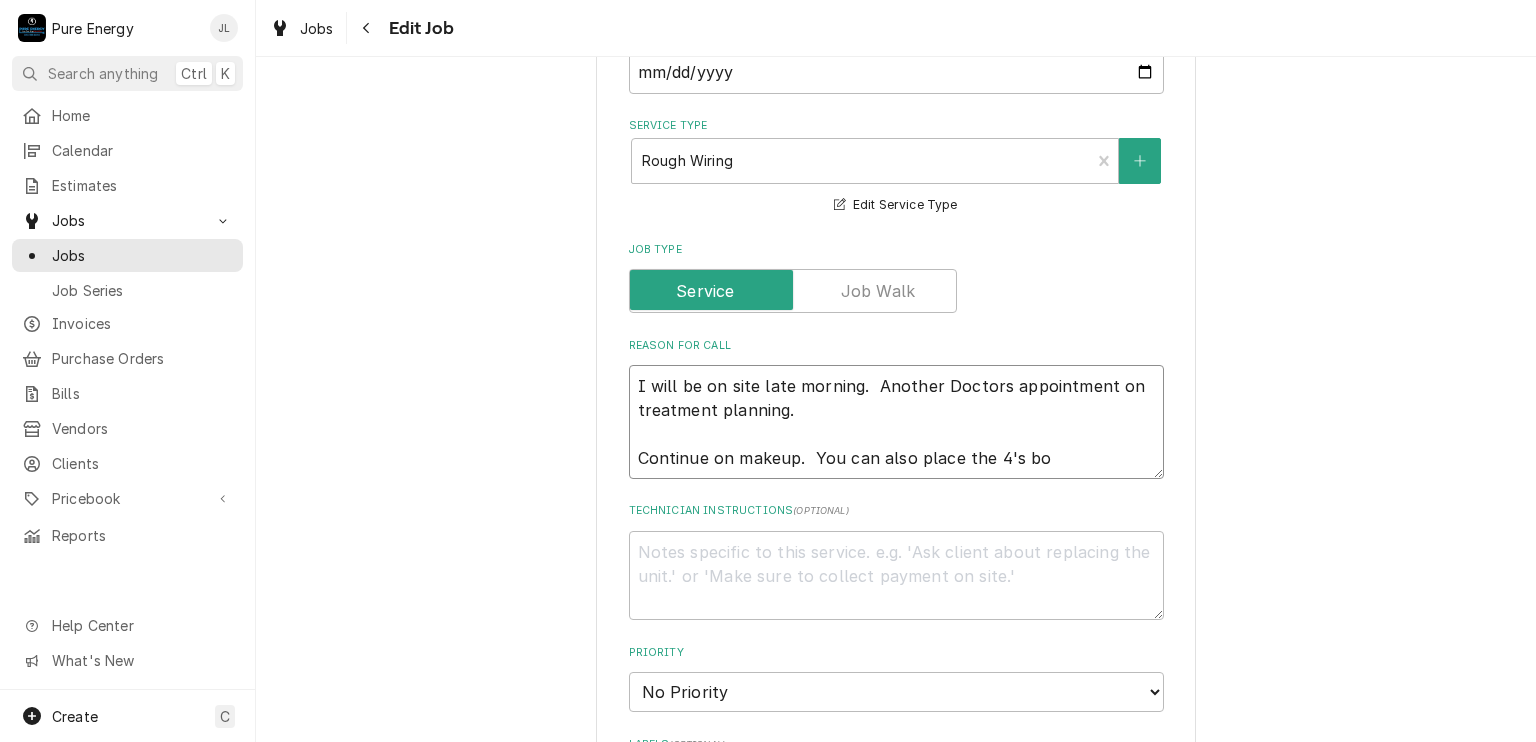 type on "x" 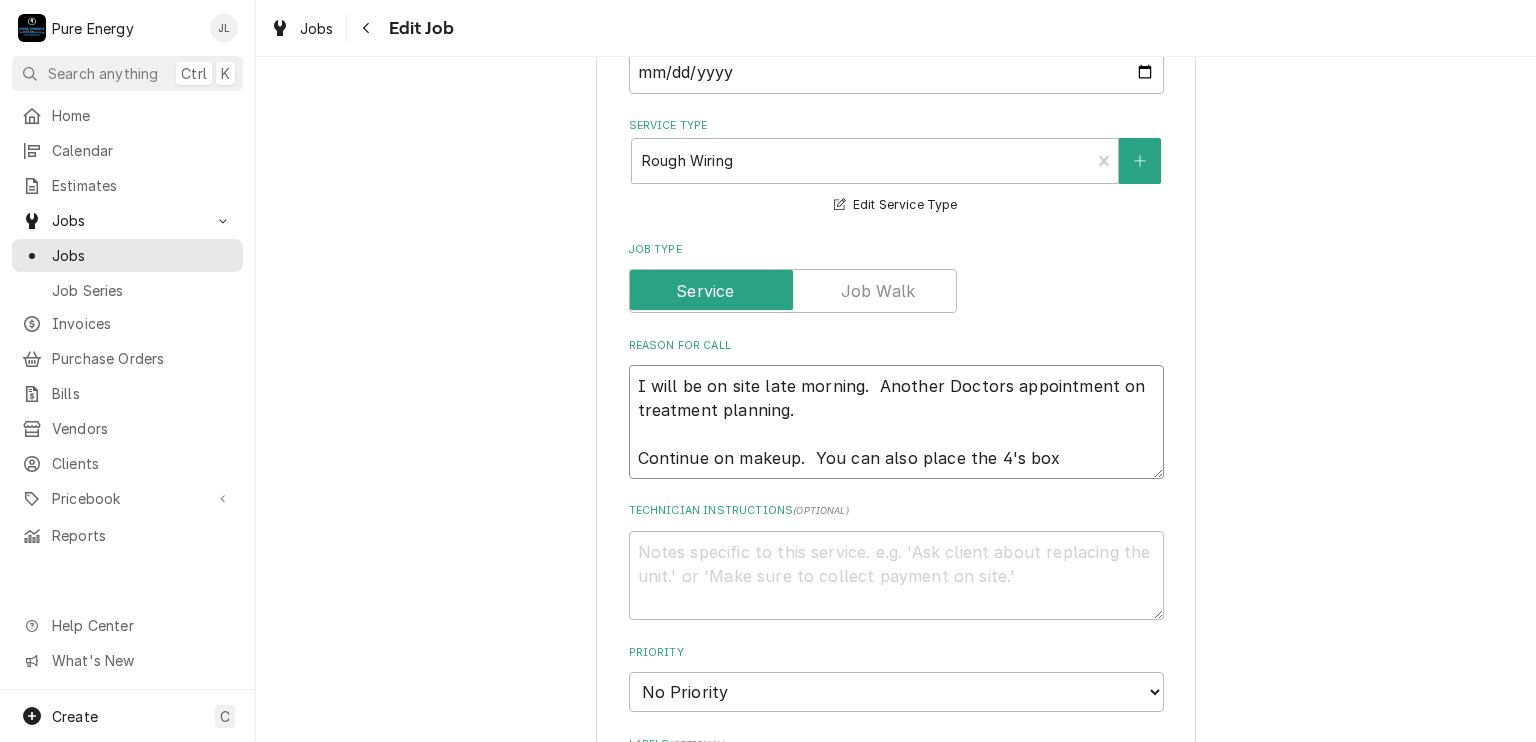 type on "x" 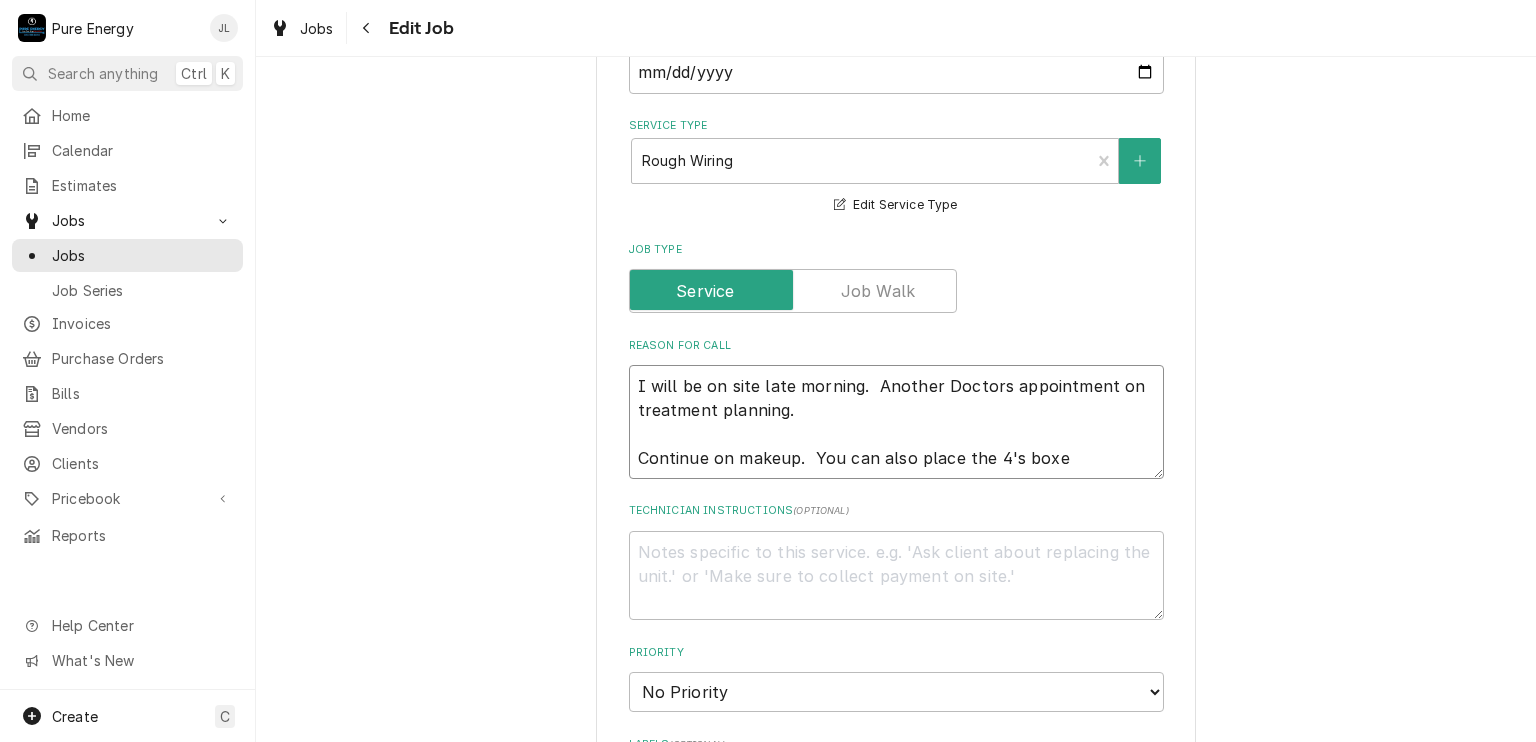 type on "x" 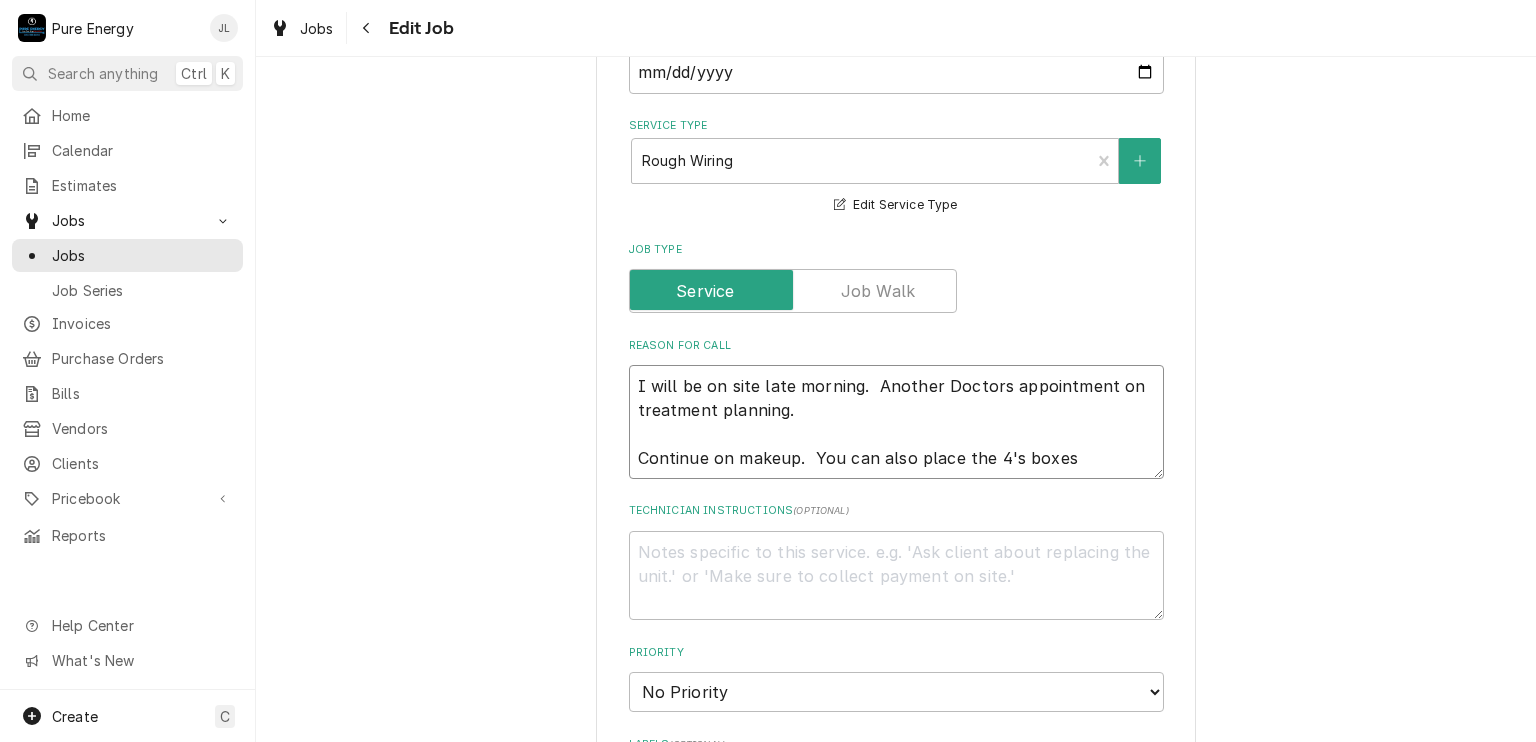 type on "x" 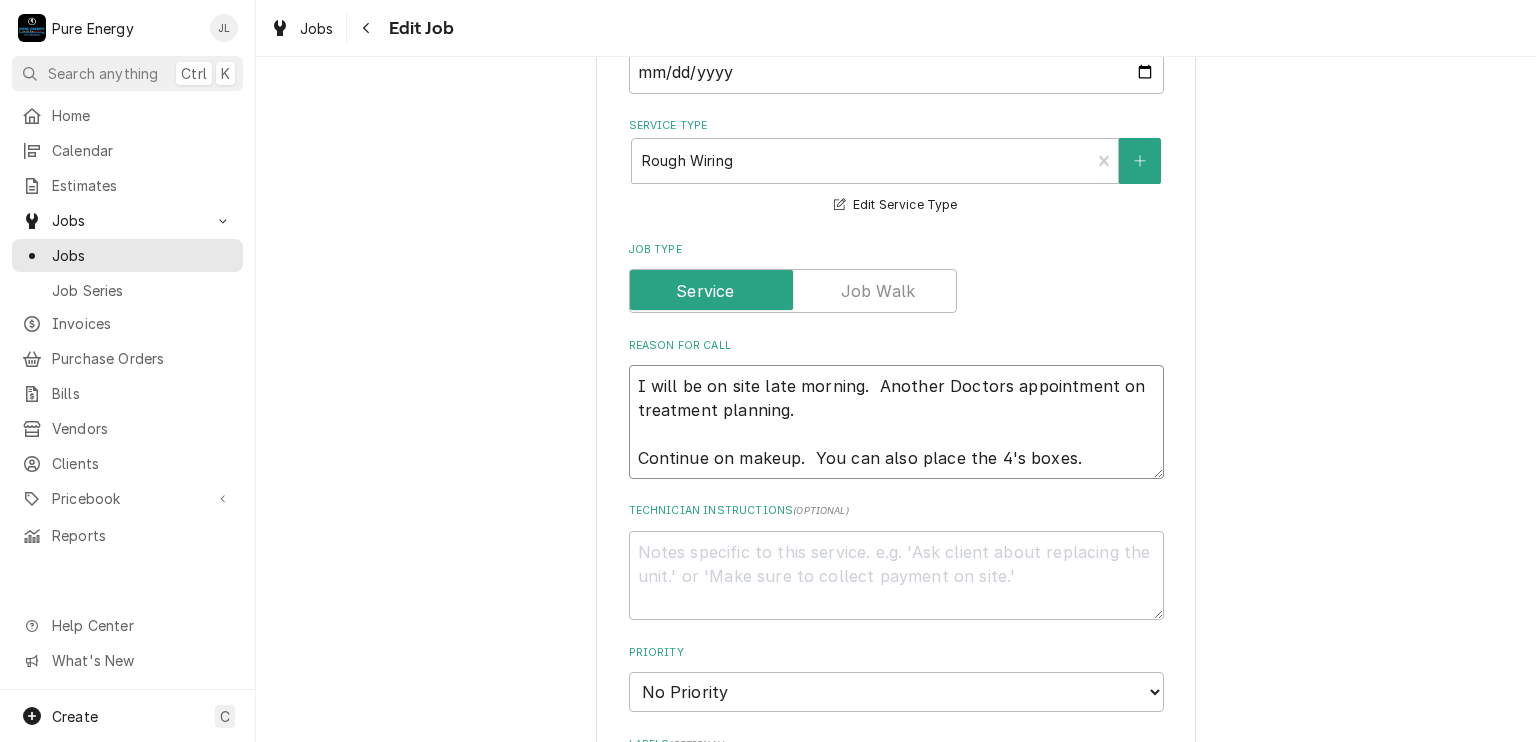 type on "I will be on site late morning.  Another Doctors appointment on treatment planning.
Continue on makeup.  You can also place the 4's boxes." 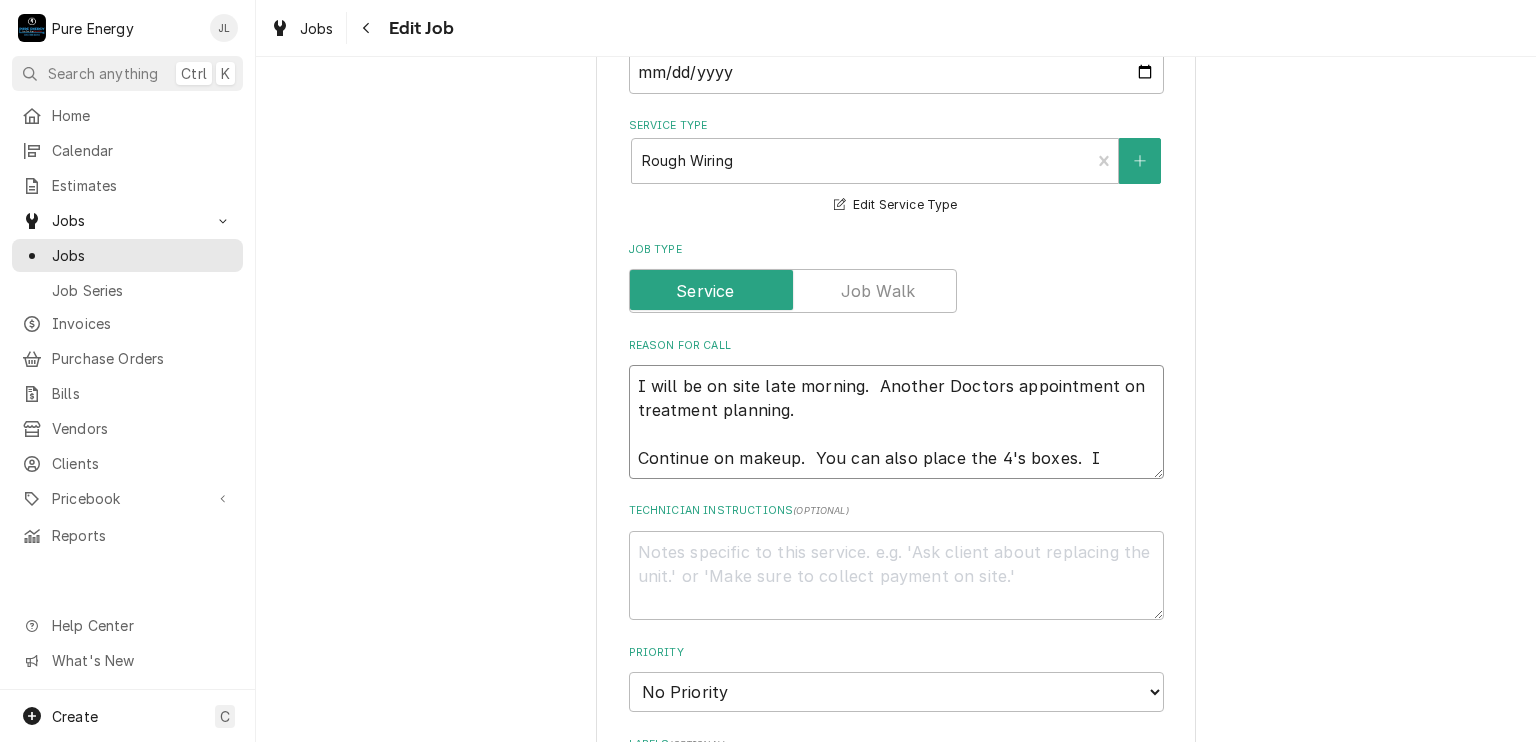 type on "x" 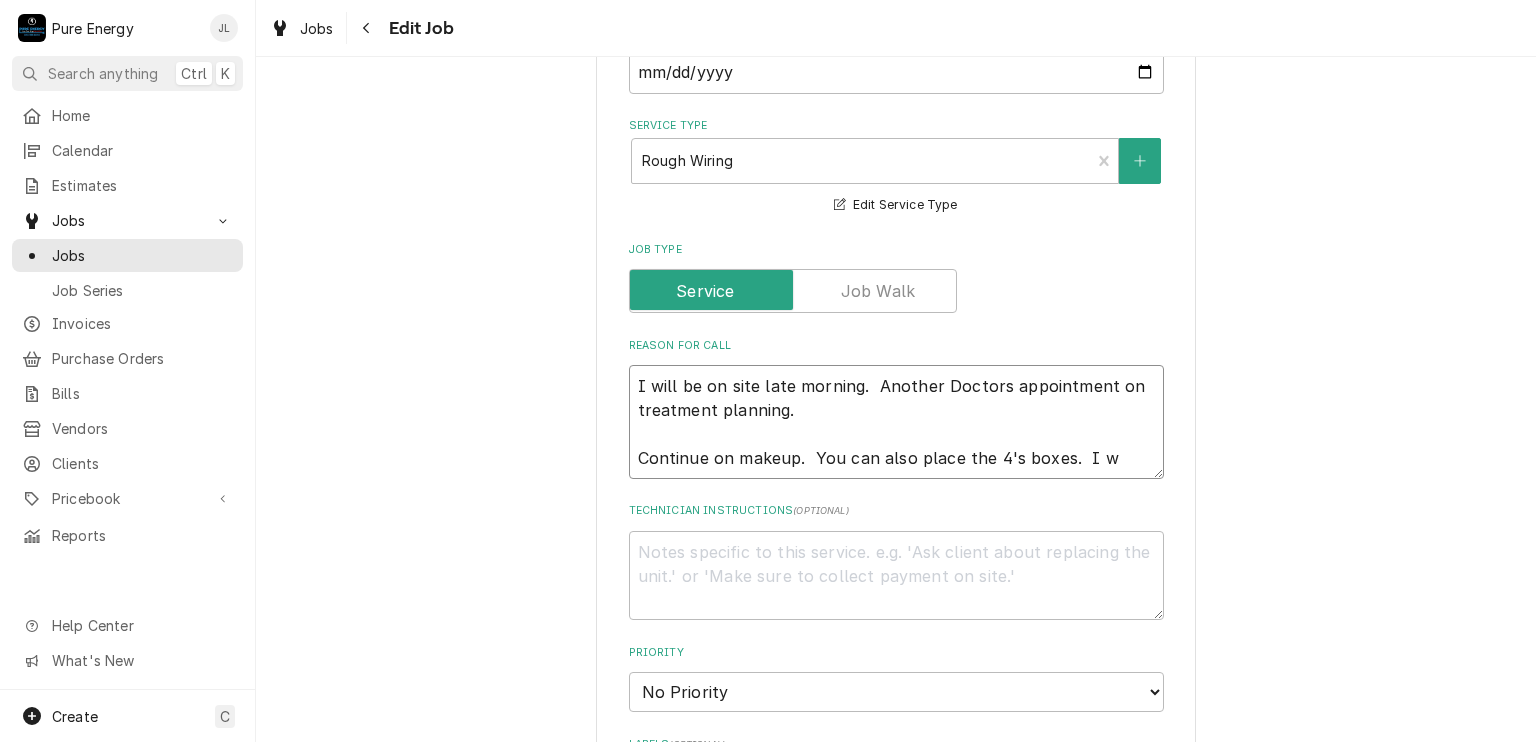 type on "I will be on site late morning.  Another Doctors appointment on treatment planning.
Continue on makeup.  You can also place the 4's boxes.  I wi" 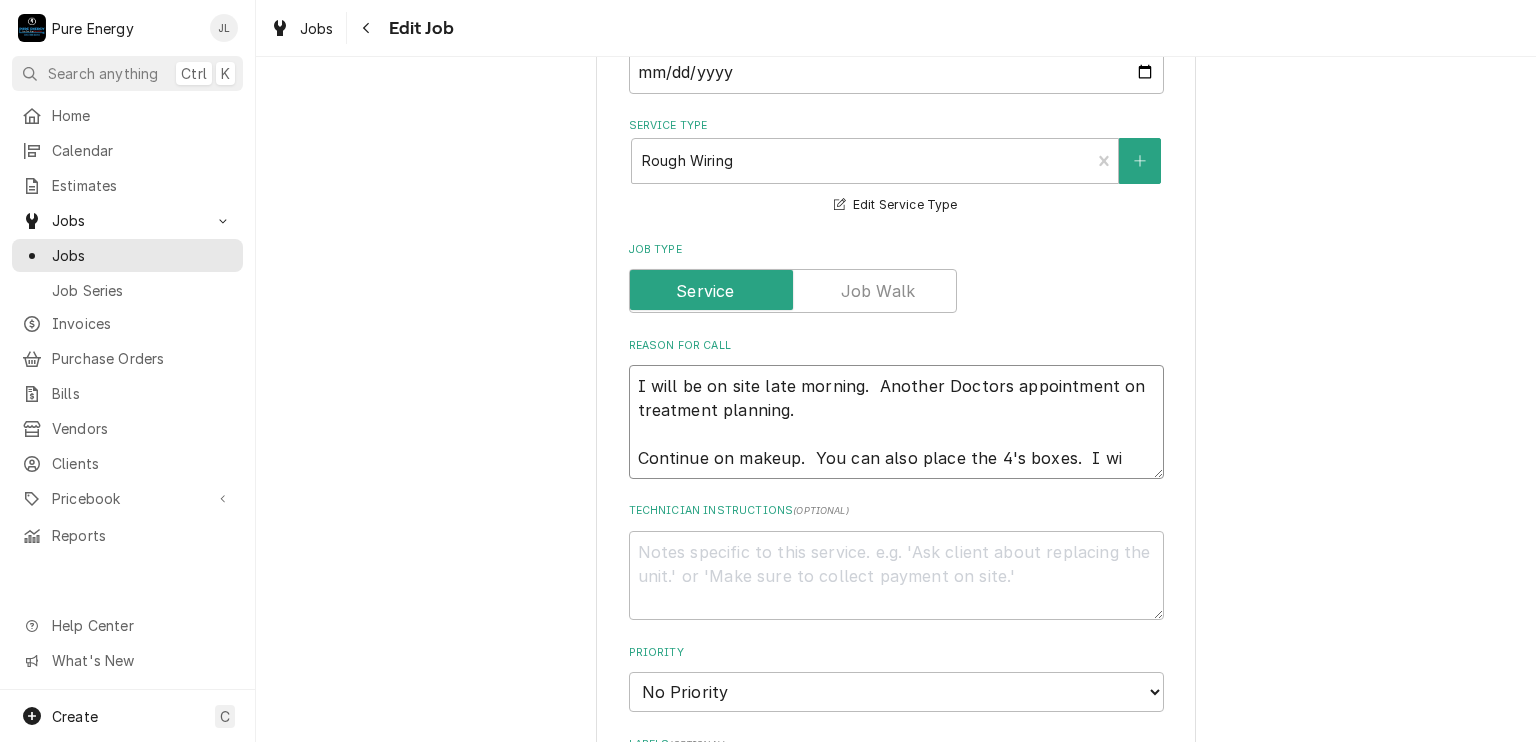 type on "x" 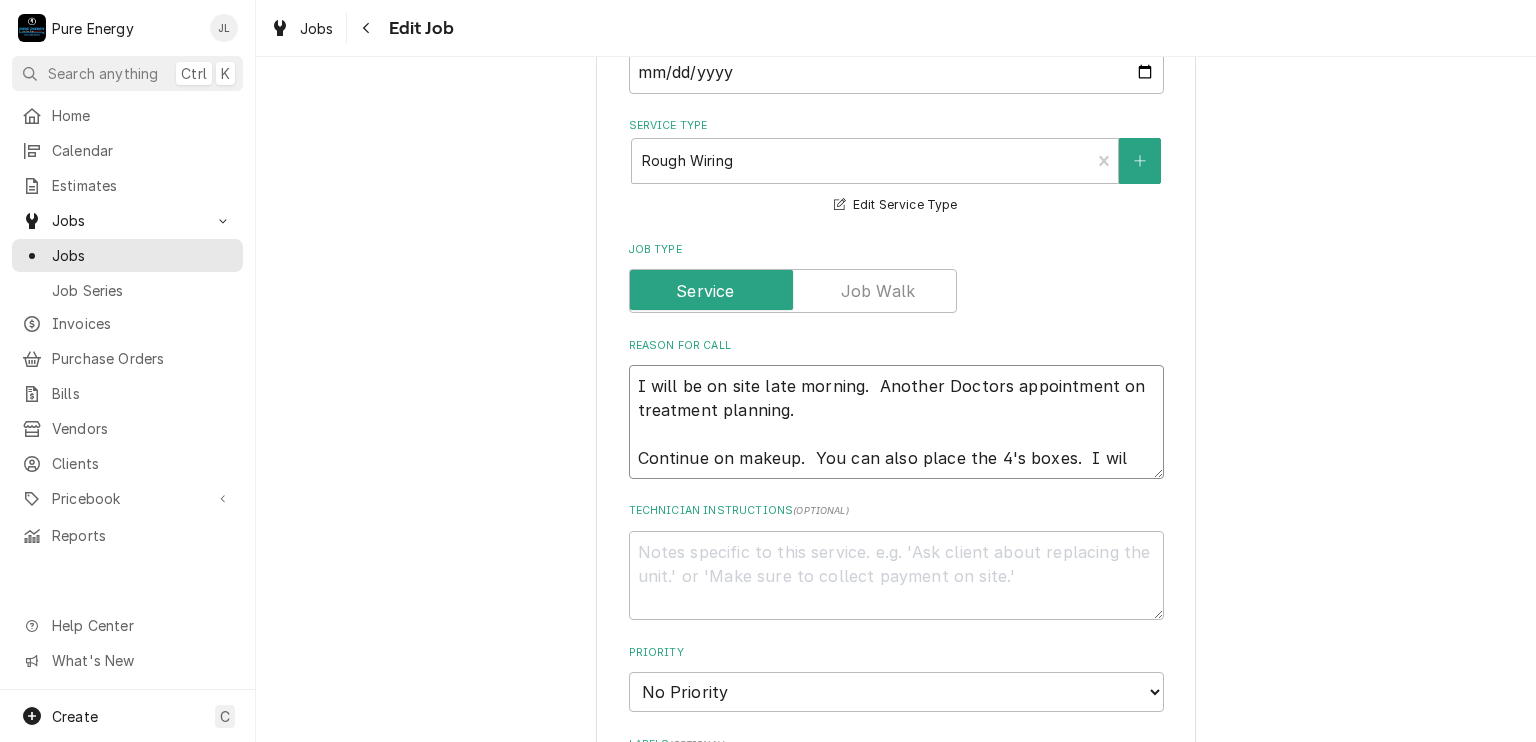 type on "x" 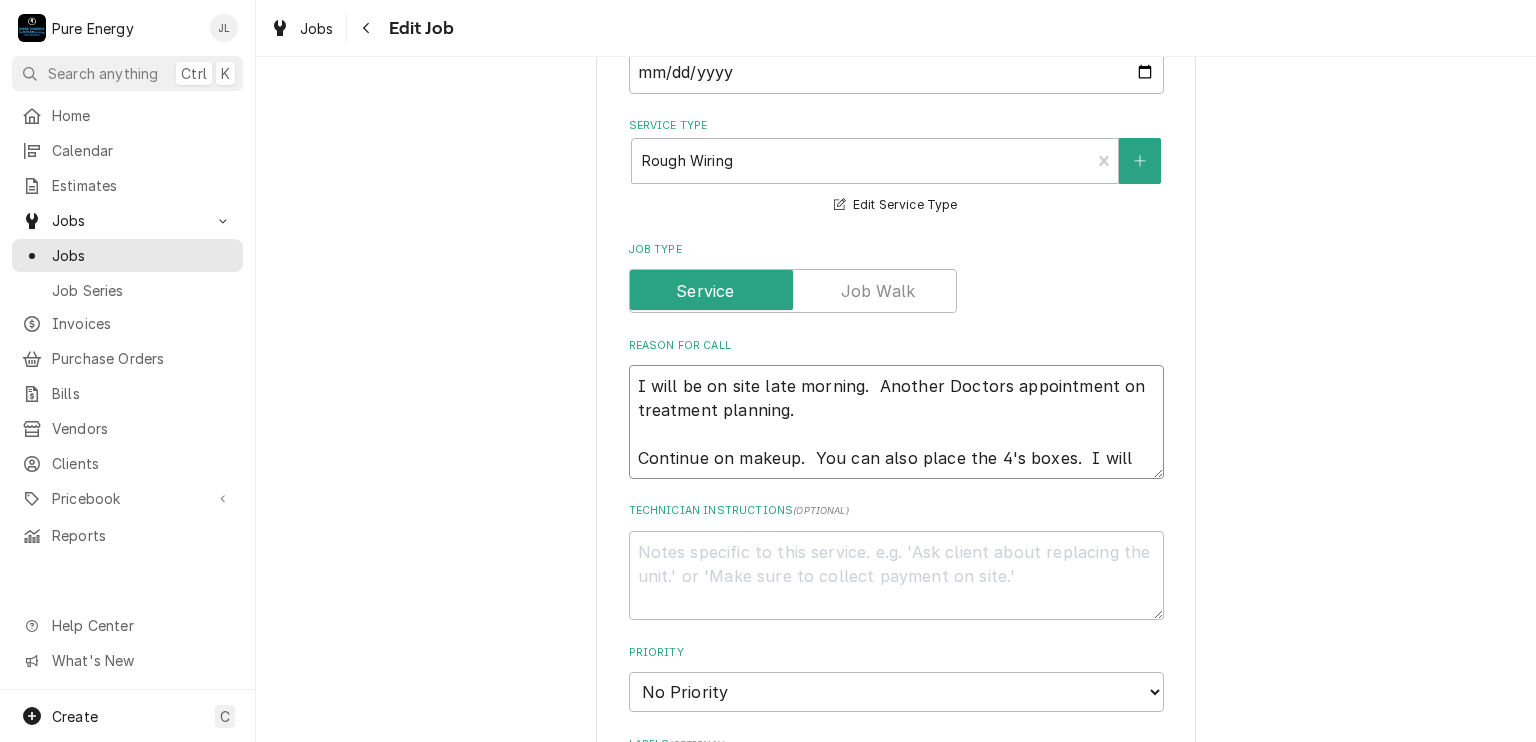 type on "x" 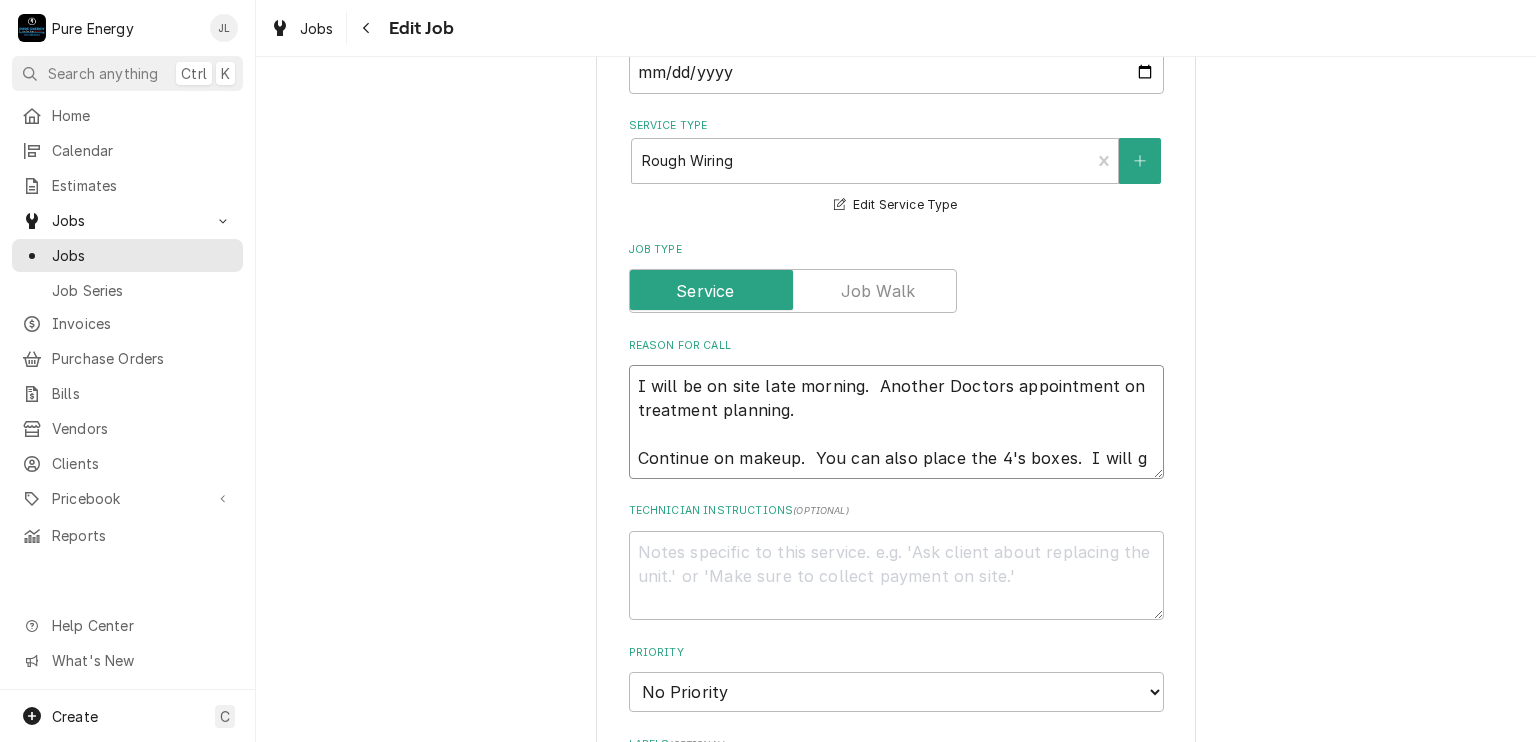 type on "I will be on site late morning.  Another Doctors appointment on treatment planning.
Continue on makeup.  You can also place the 4's boxes.  I will go" 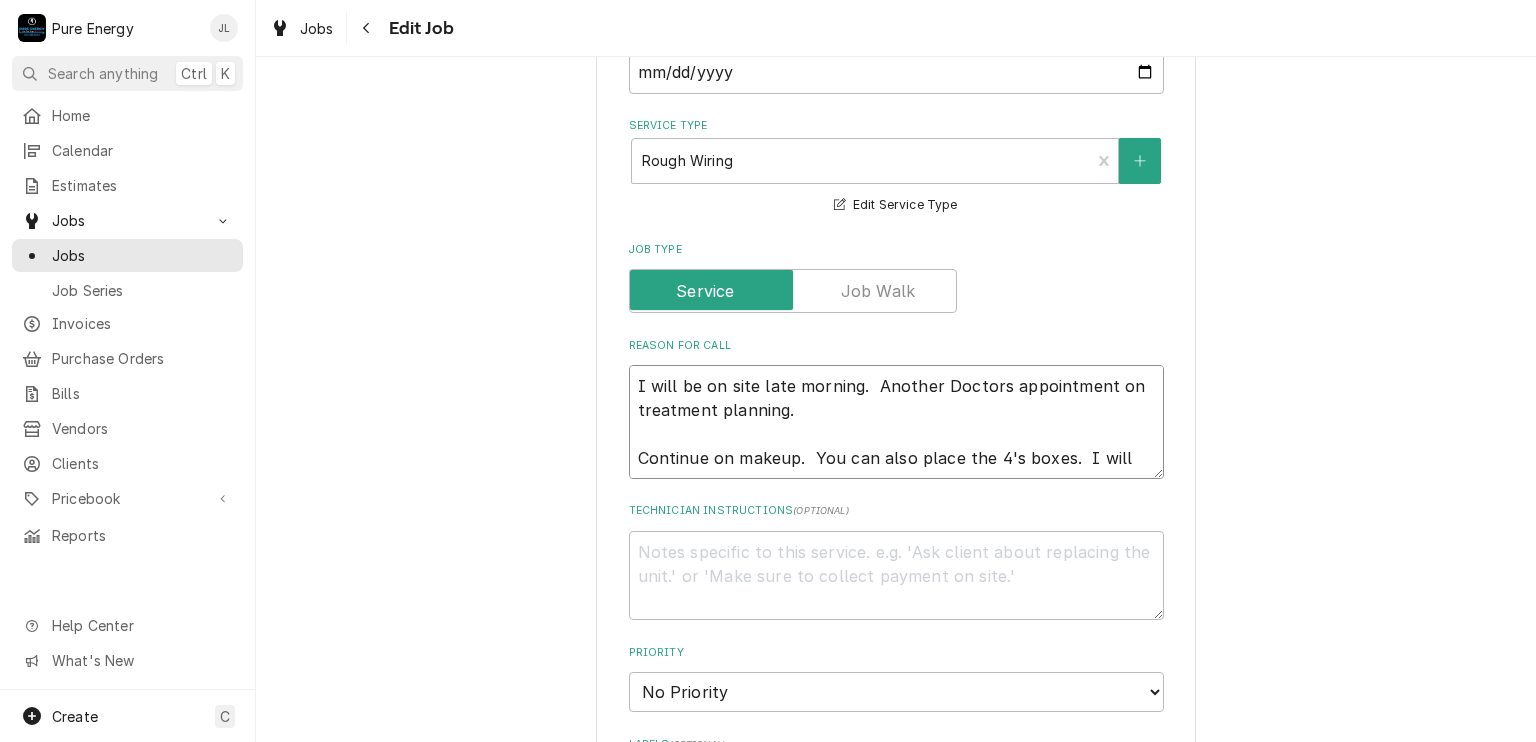 type on "x" 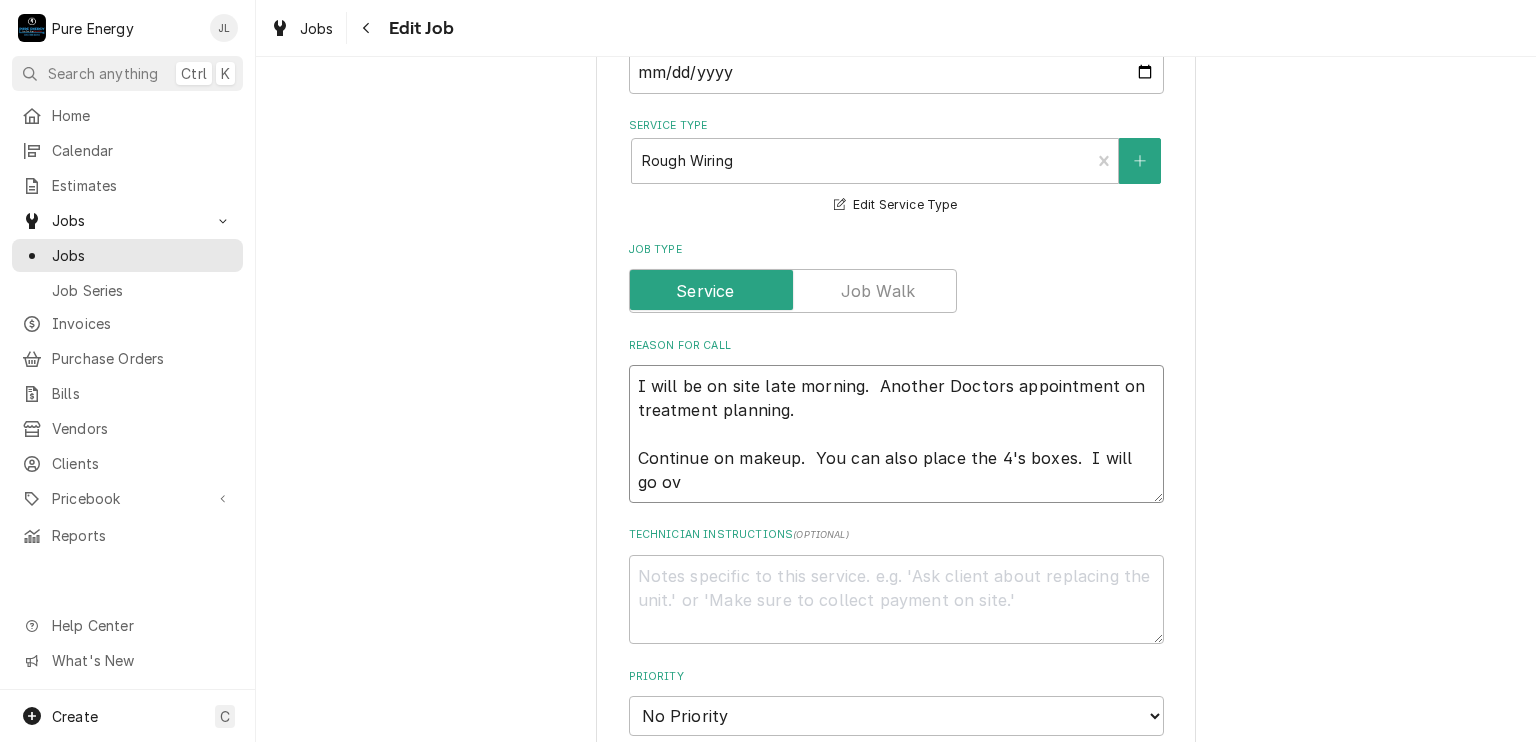 type on "x" 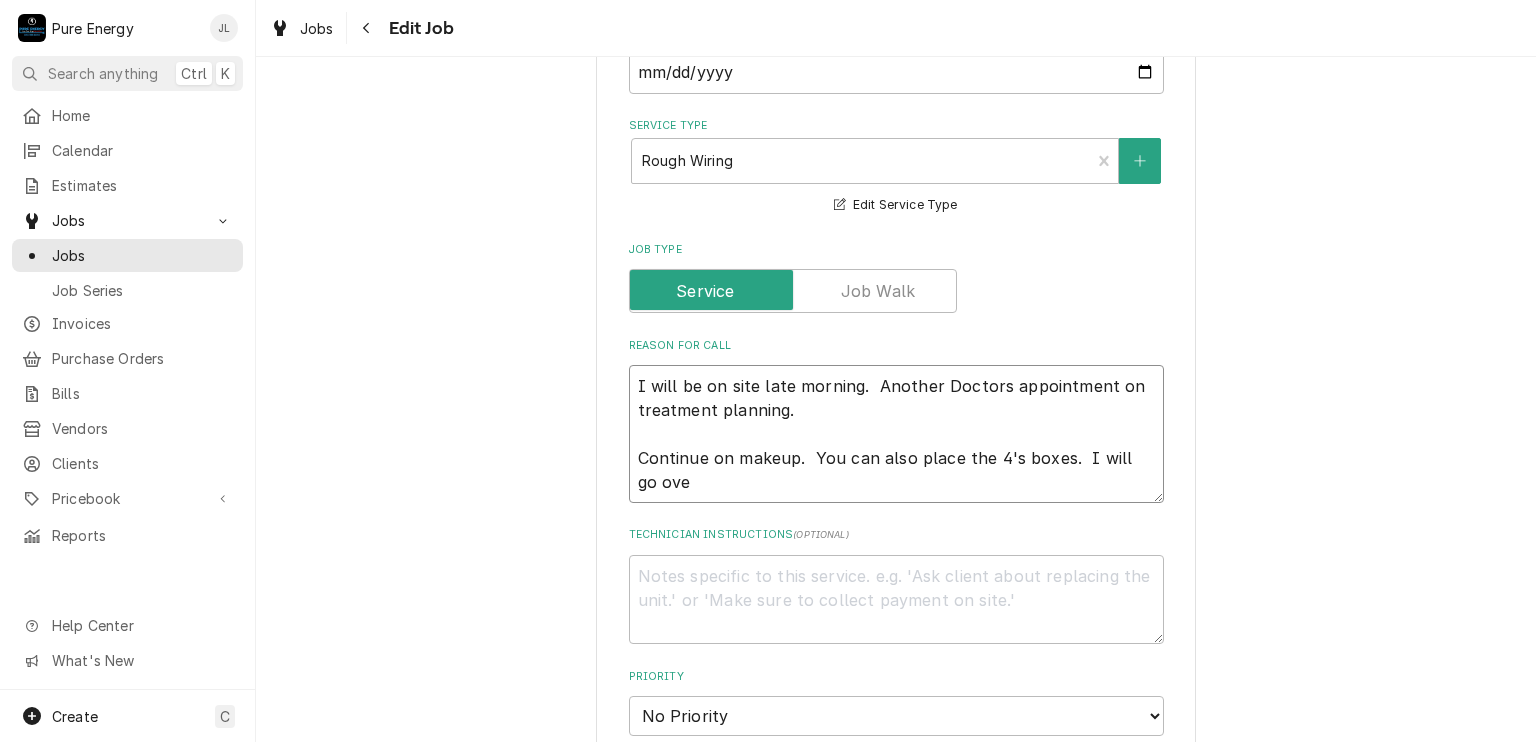 type on "I will be on site late morning.  Another Doctors appointment on treatment planning.
Continue on makeup.  You can also place the 4's boxes.  I will go over" 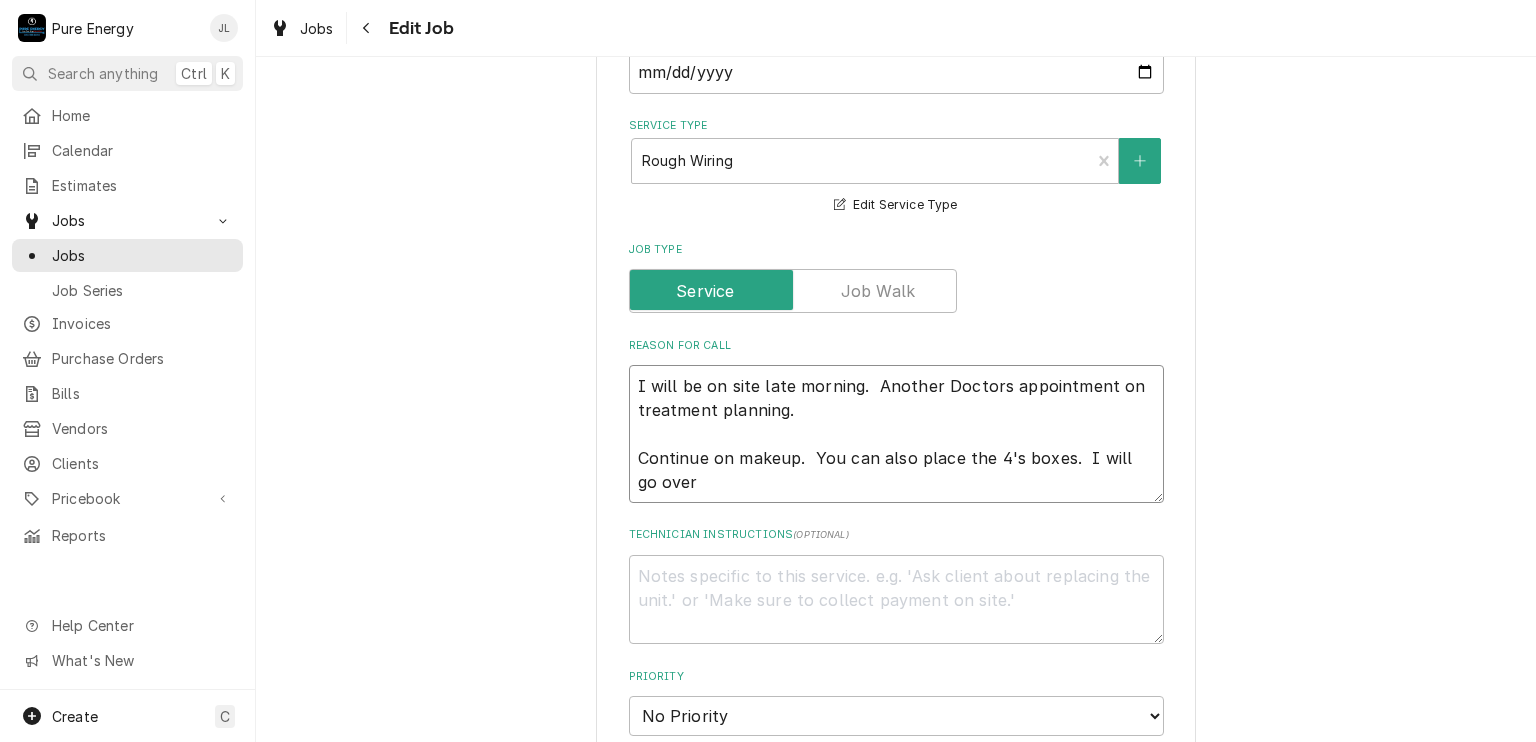 type on "x" 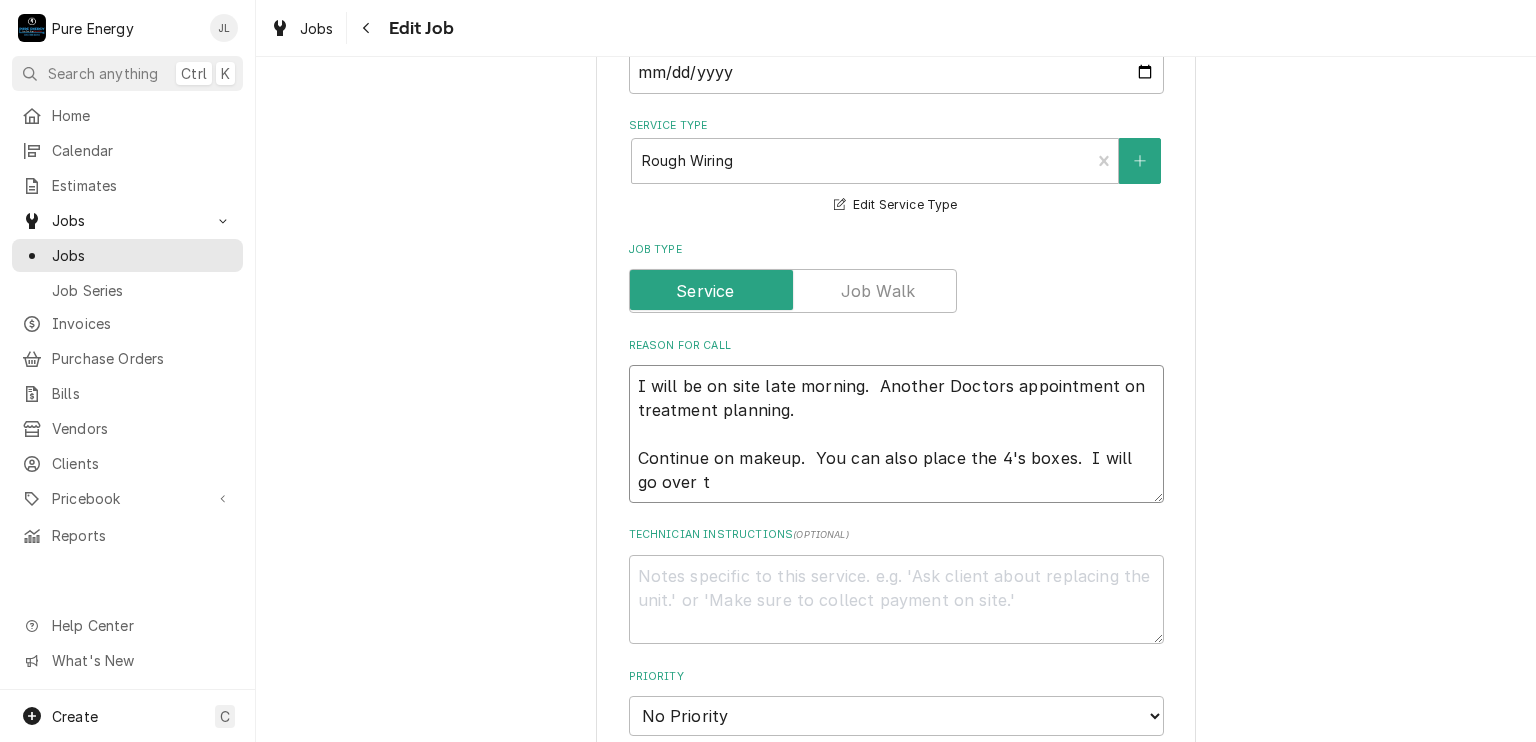 type on "I will be on site late morning.  Another Doctors appointment on treatment planning.
Continue on makeup.  You can also place the 4's boxes.  I will go over th" 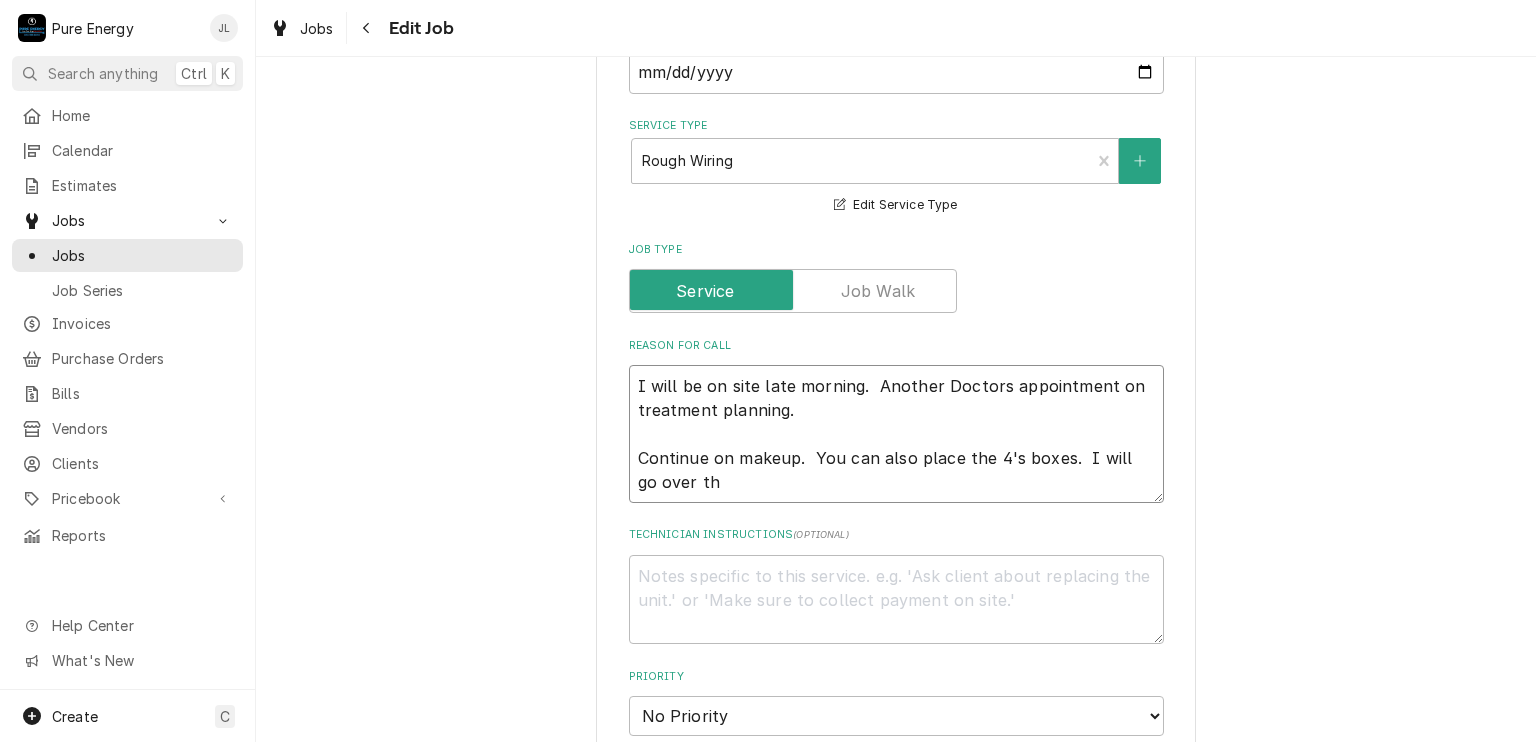 type on "x" 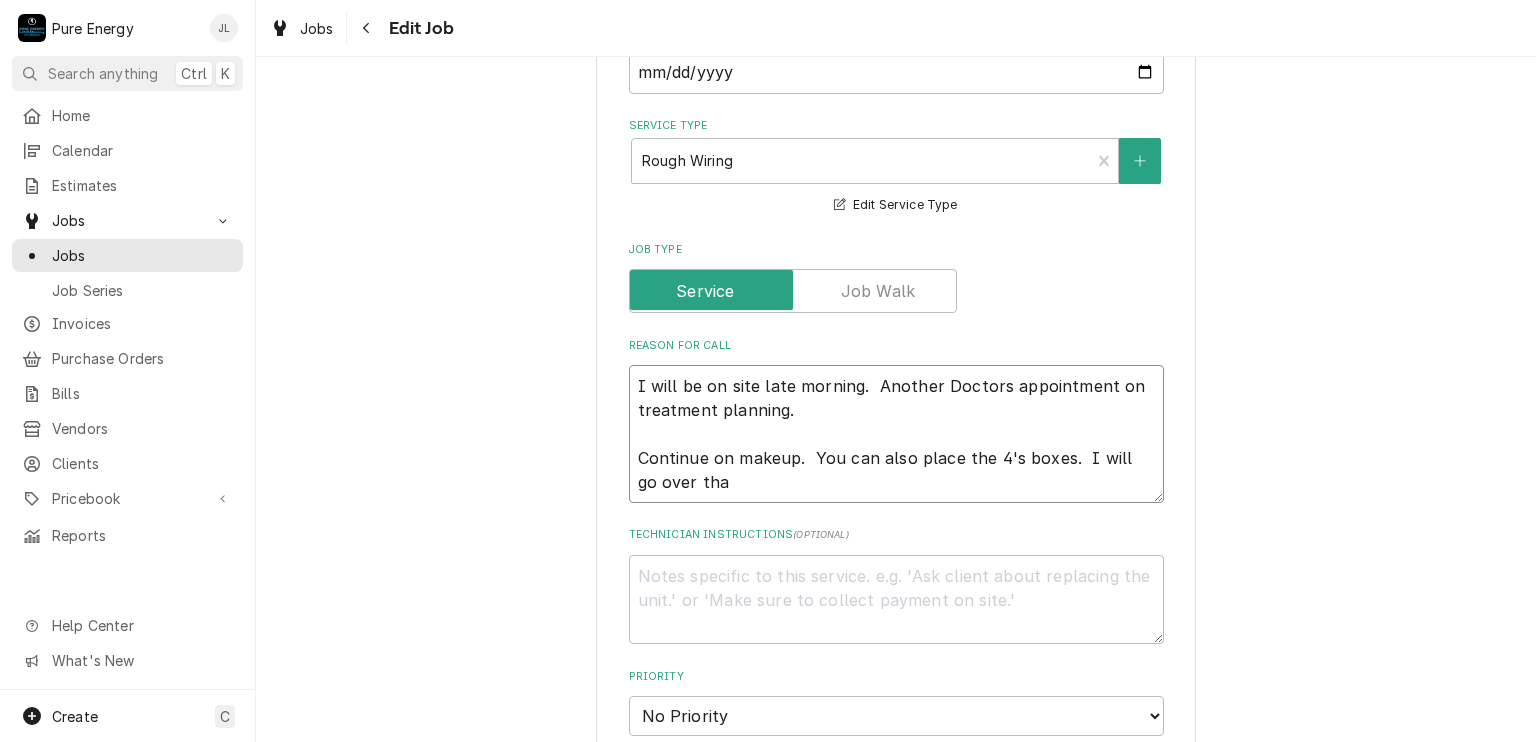 type on "x" 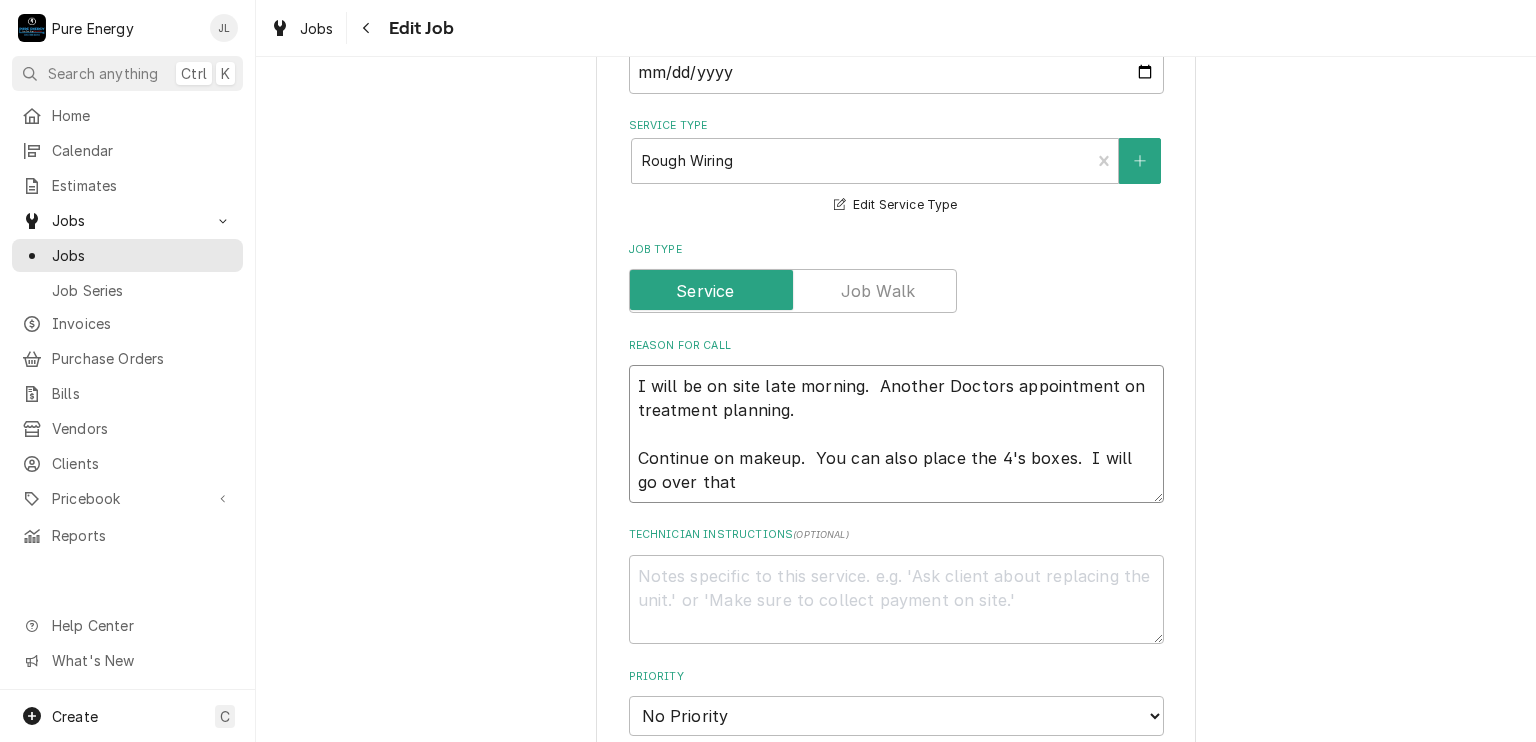 type on "x" 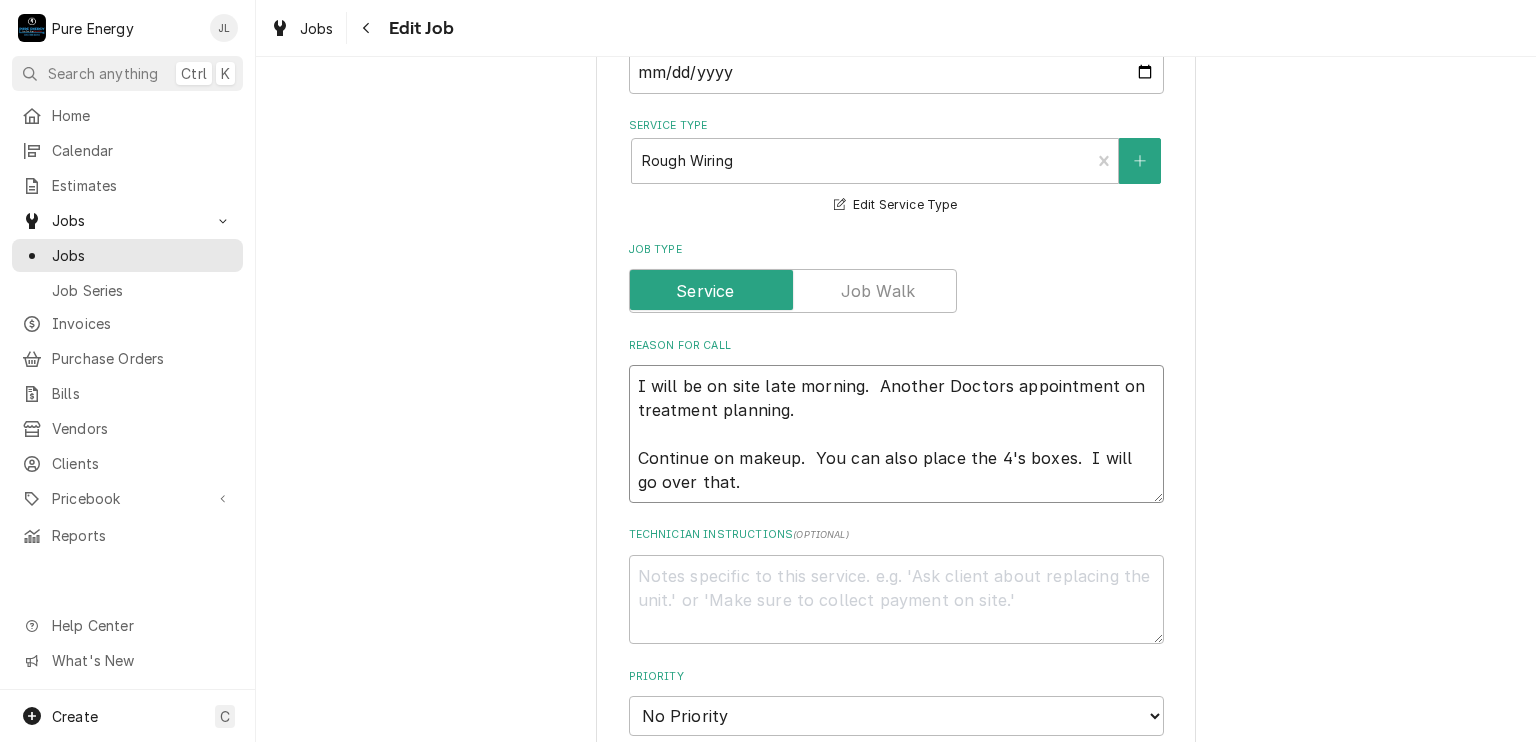 type on "x" 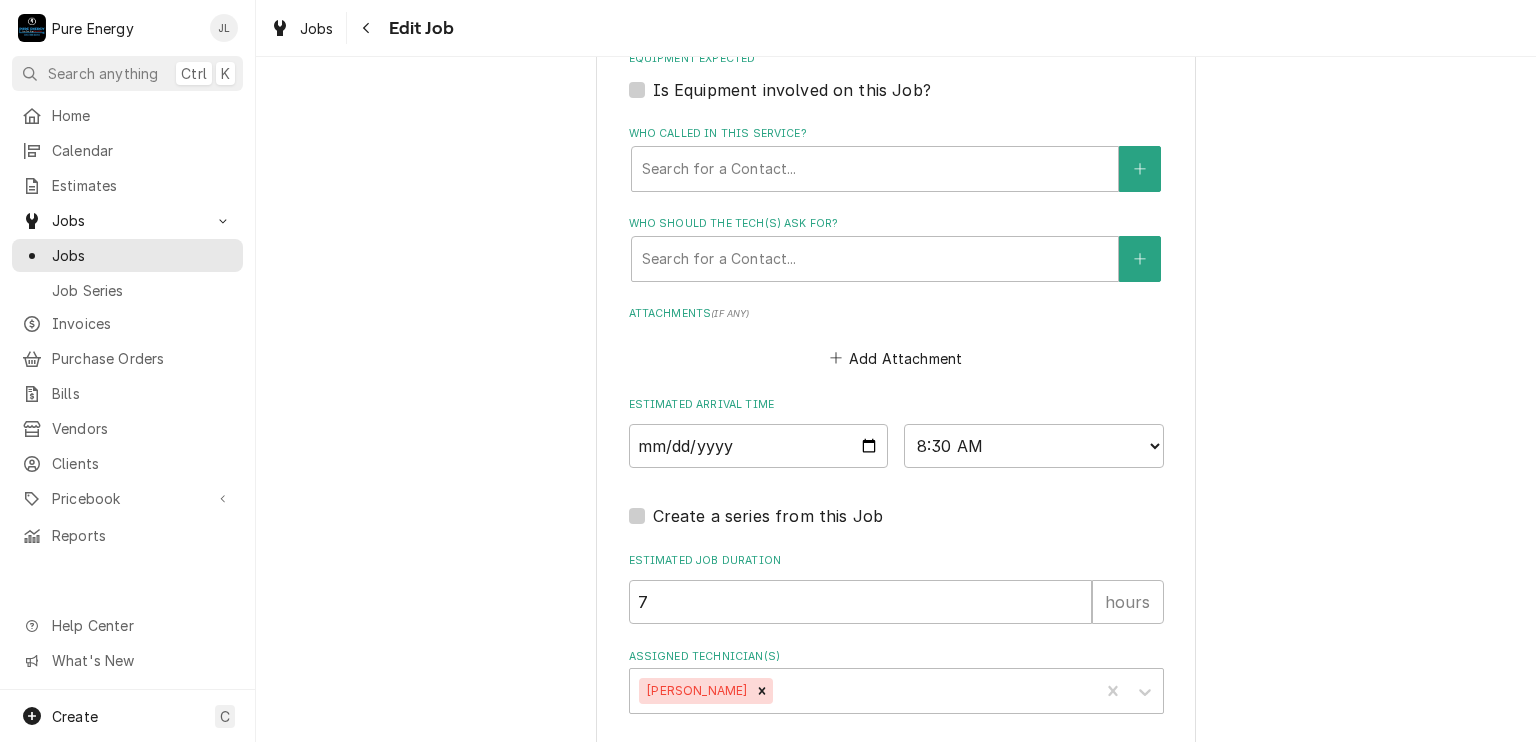 scroll, scrollTop: 1388, scrollLeft: 0, axis: vertical 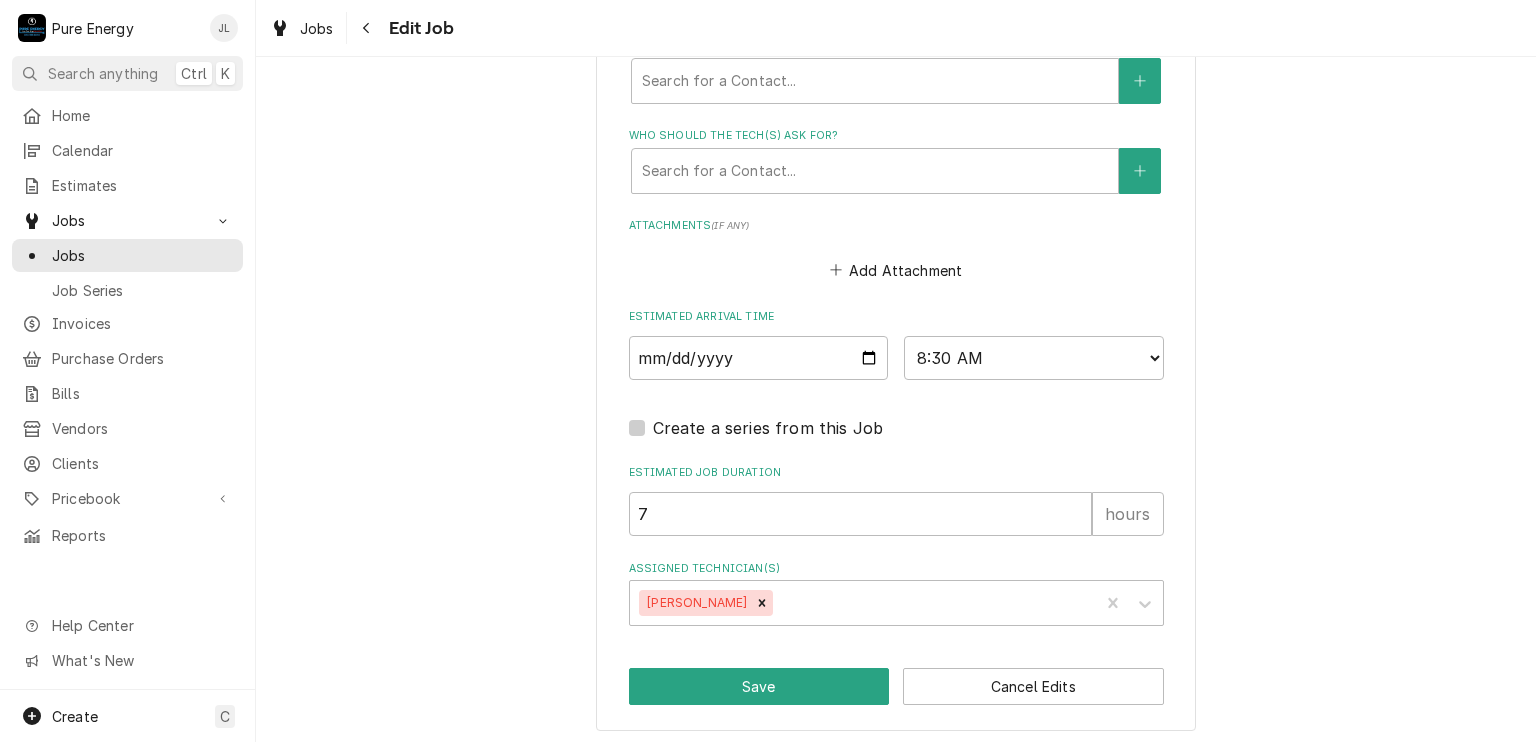 type on "I will be on site late morning.  Another Doctors appointment on treatment planning.
Continue on makeup.  You can also place the 4's boxes.  I will go over that." 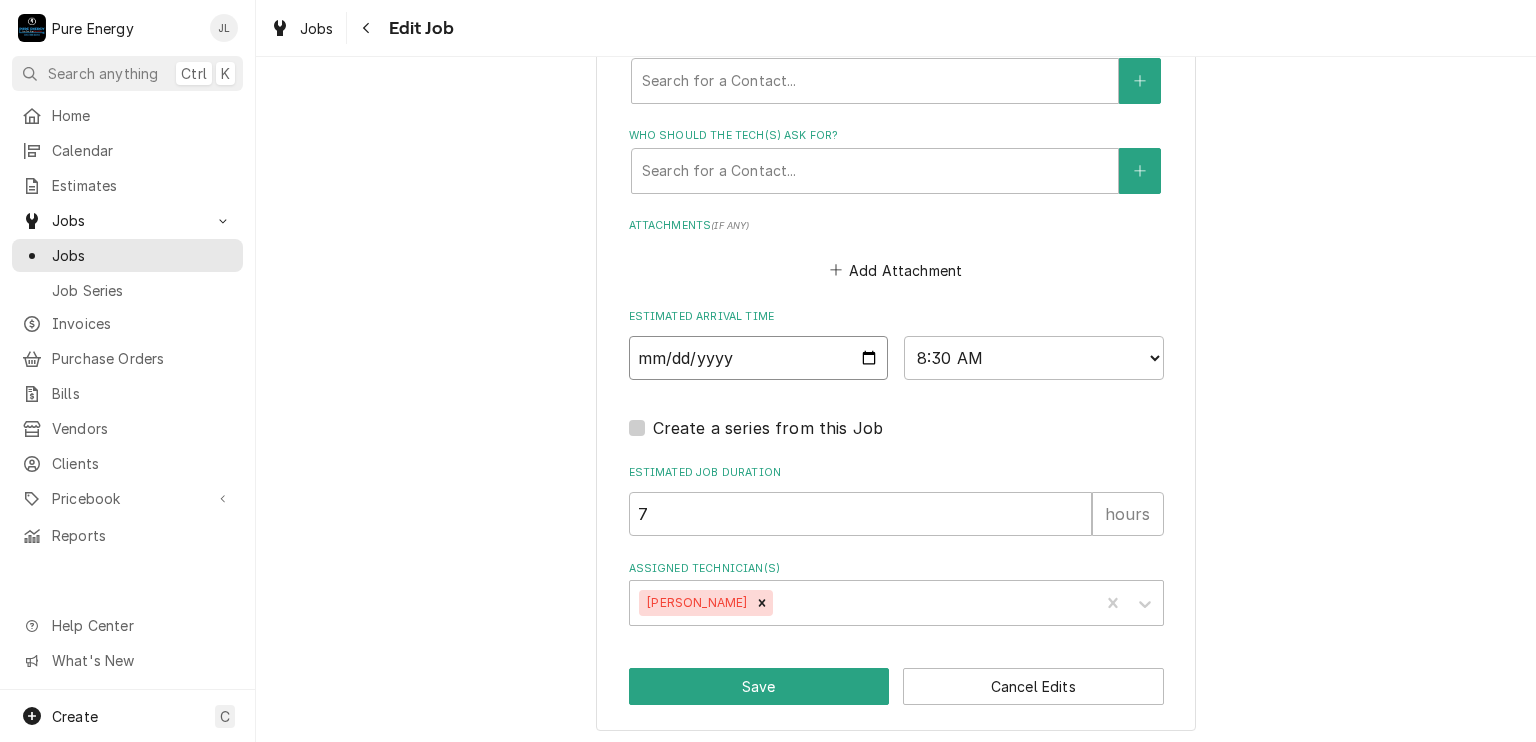 click on "2025-07-10" at bounding box center (759, 358) 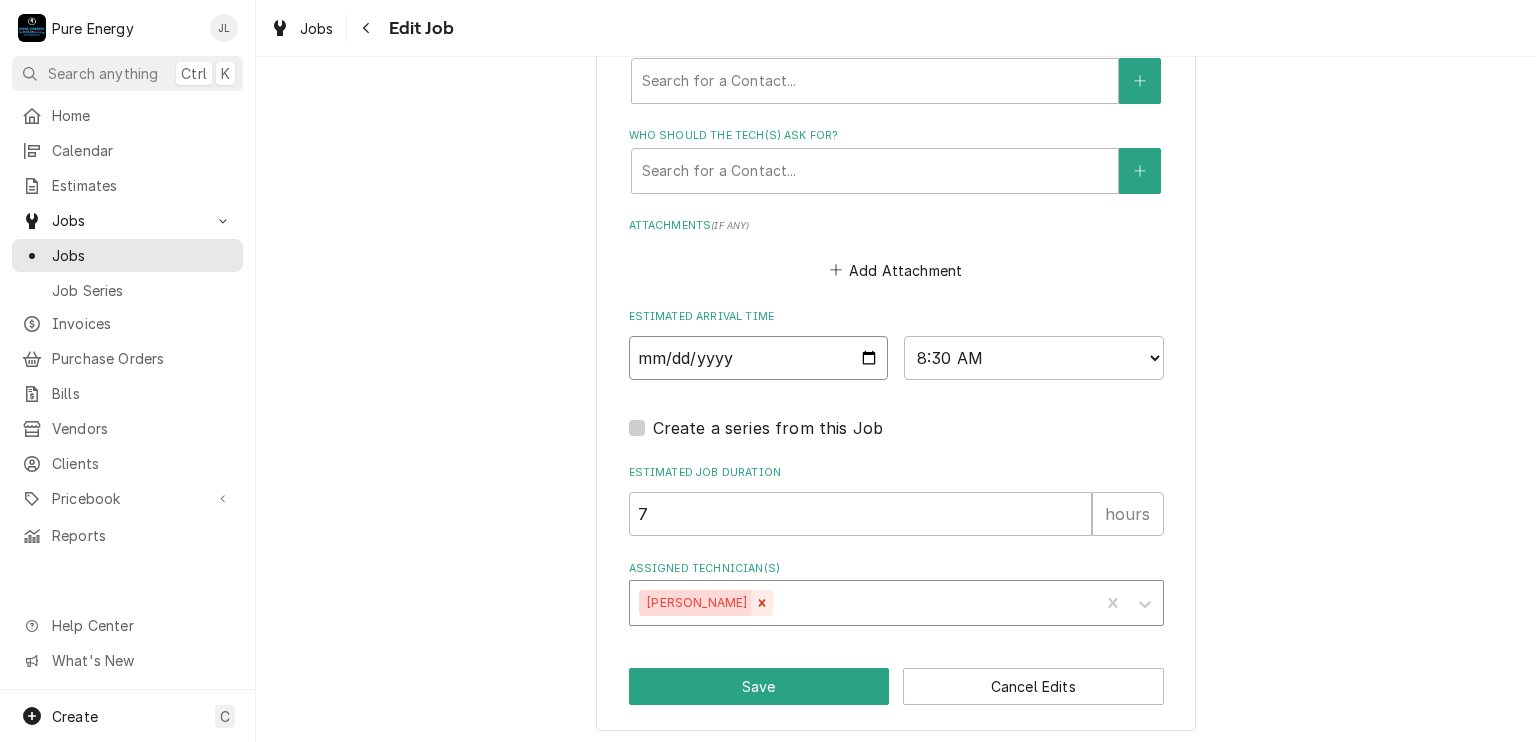 click 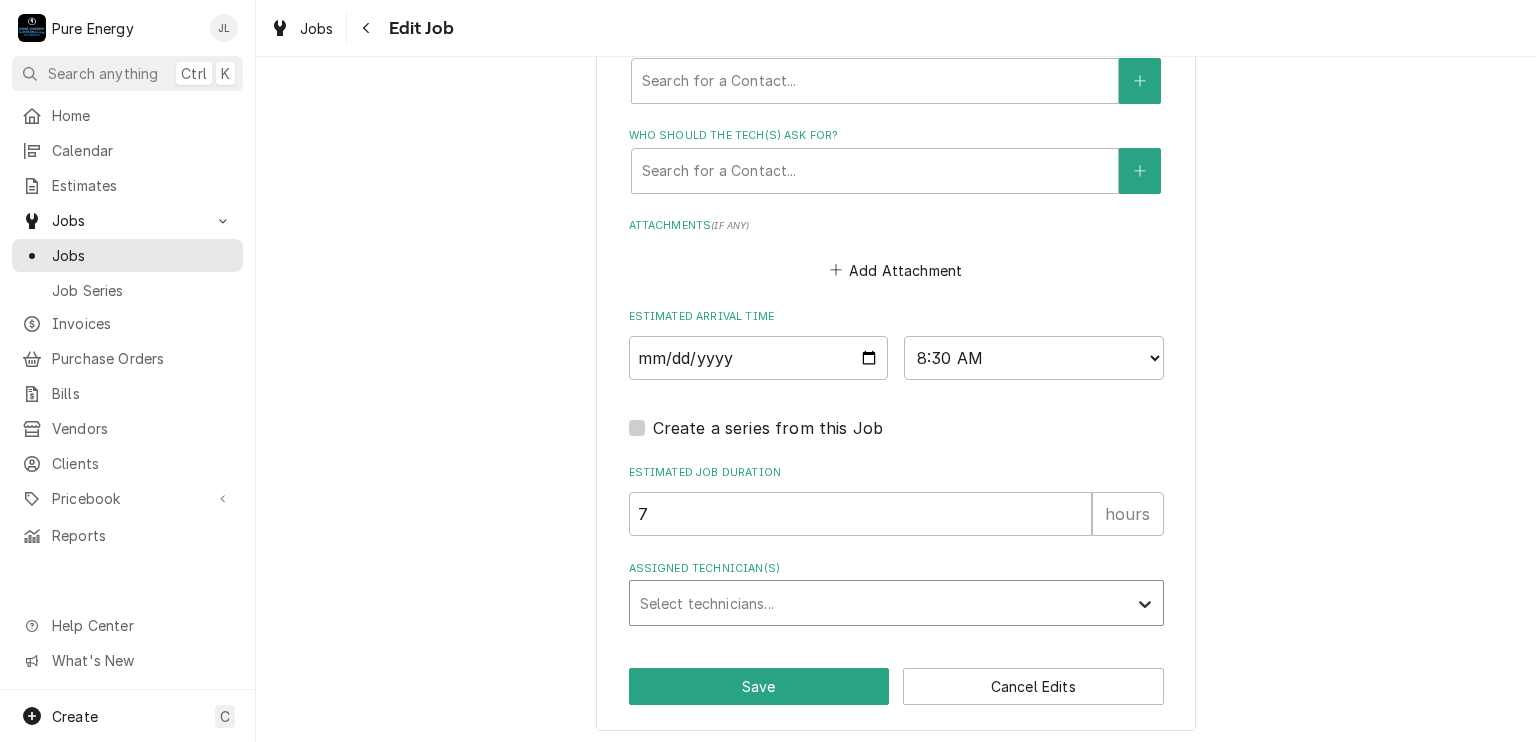 click 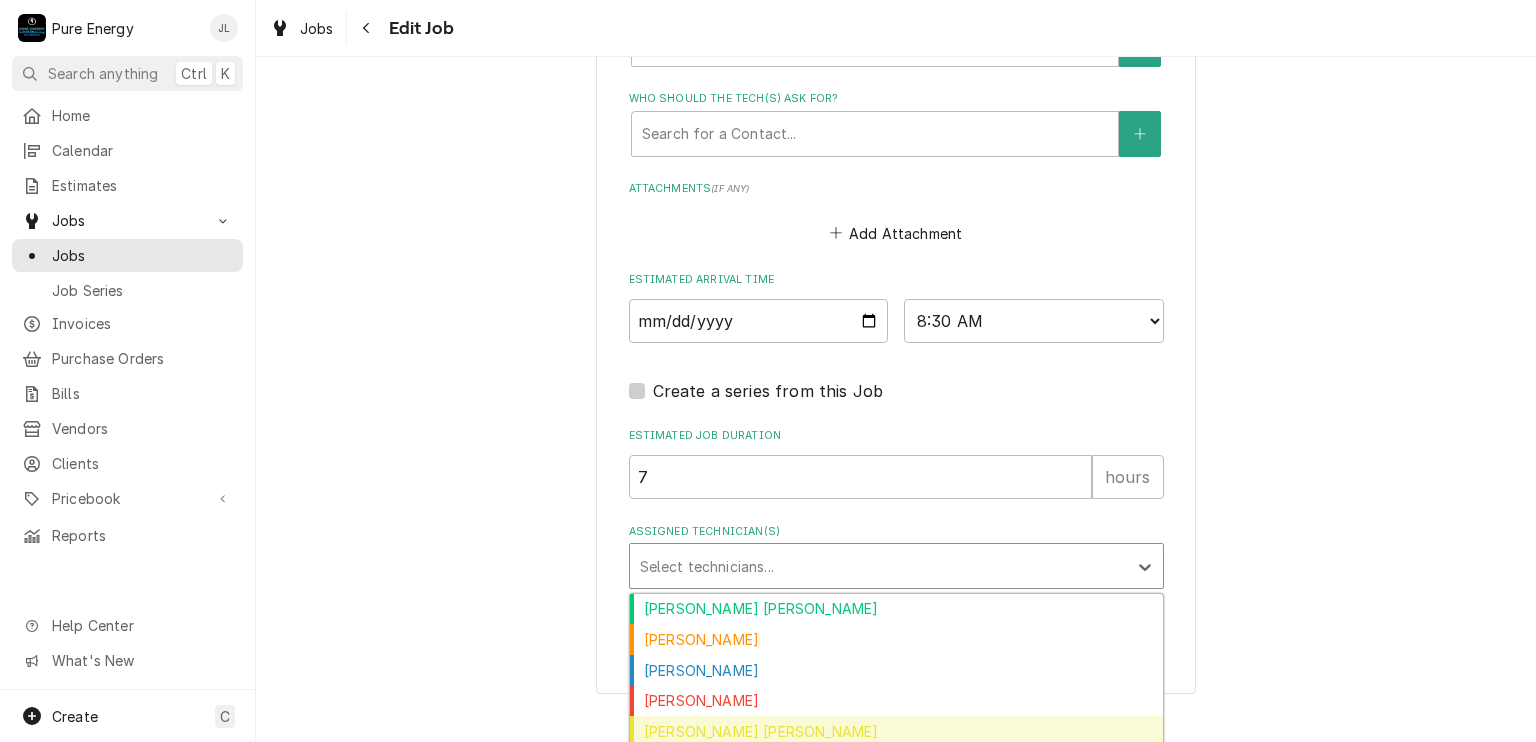 scroll, scrollTop: 1388, scrollLeft: 0, axis: vertical 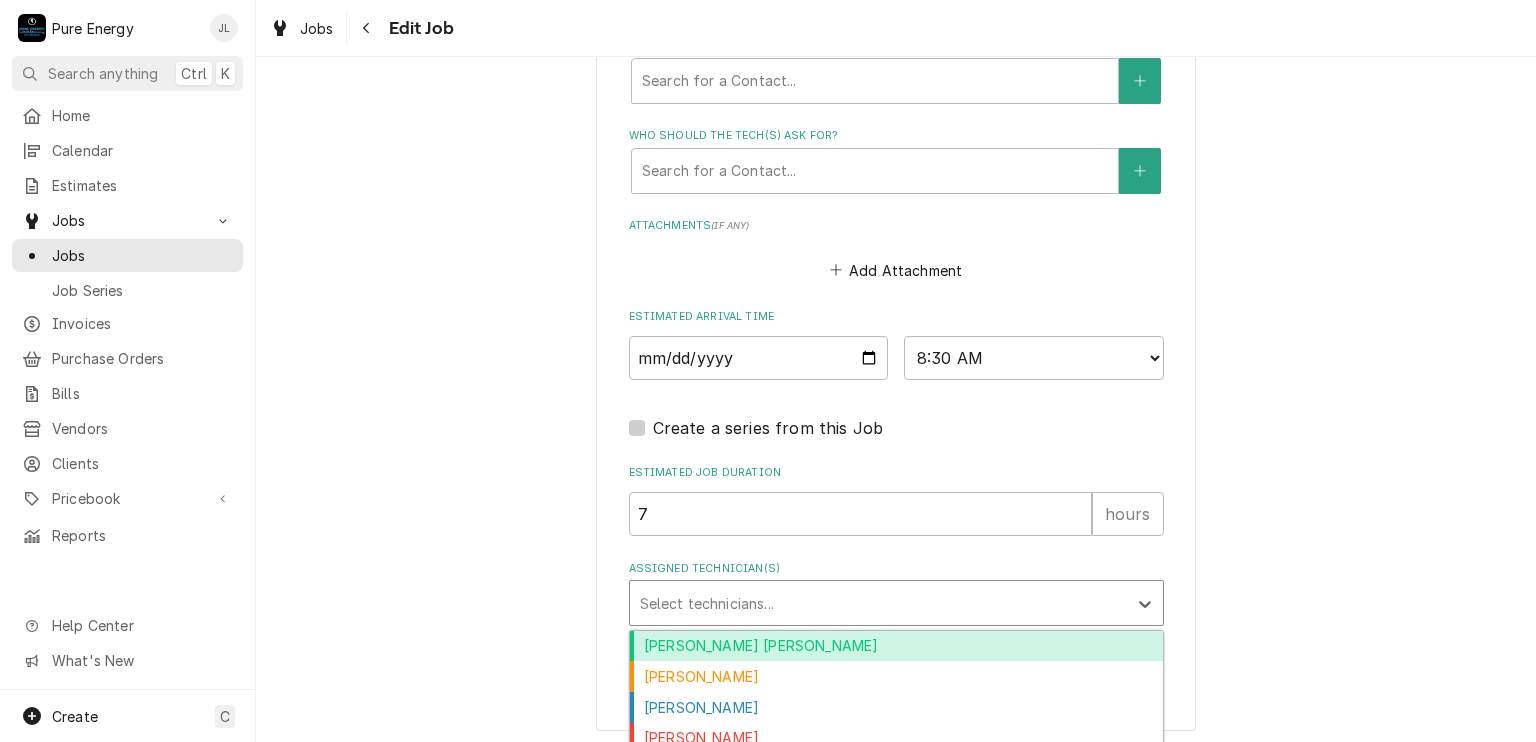 click on "5 results available. Use Up and Down to choose options, press Enter to select the currently focused option, press Escape to exit the menu, press Tab to select the option and exit the menu. Select technicians... Albert Hernandez Soto Daniel Tapia Frank Gomez James Linnenkamp Rodolfo Hernandez Lorenzo" at bounding box center [896, 603] 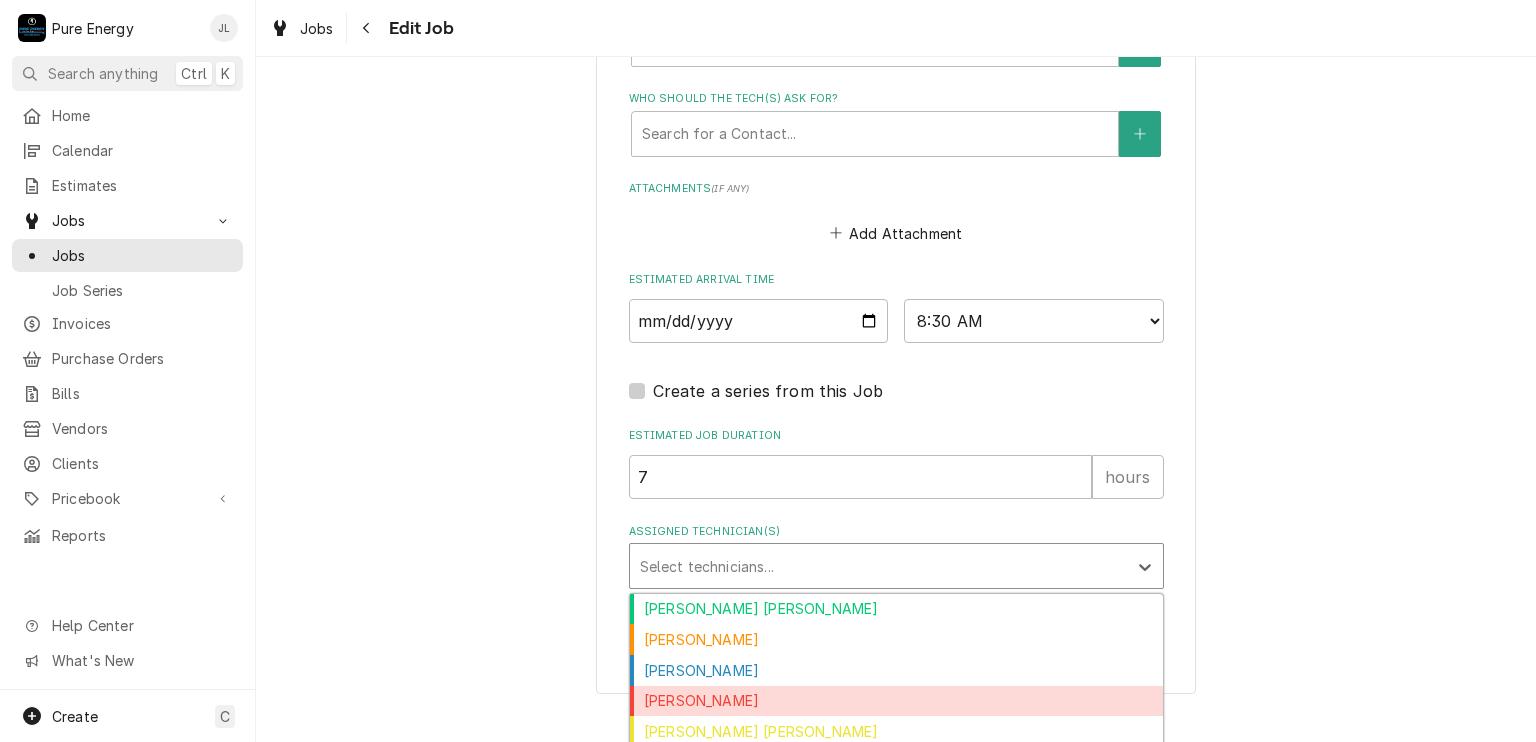 click on "James Linnenkamp" at bounding box center (896, 701) 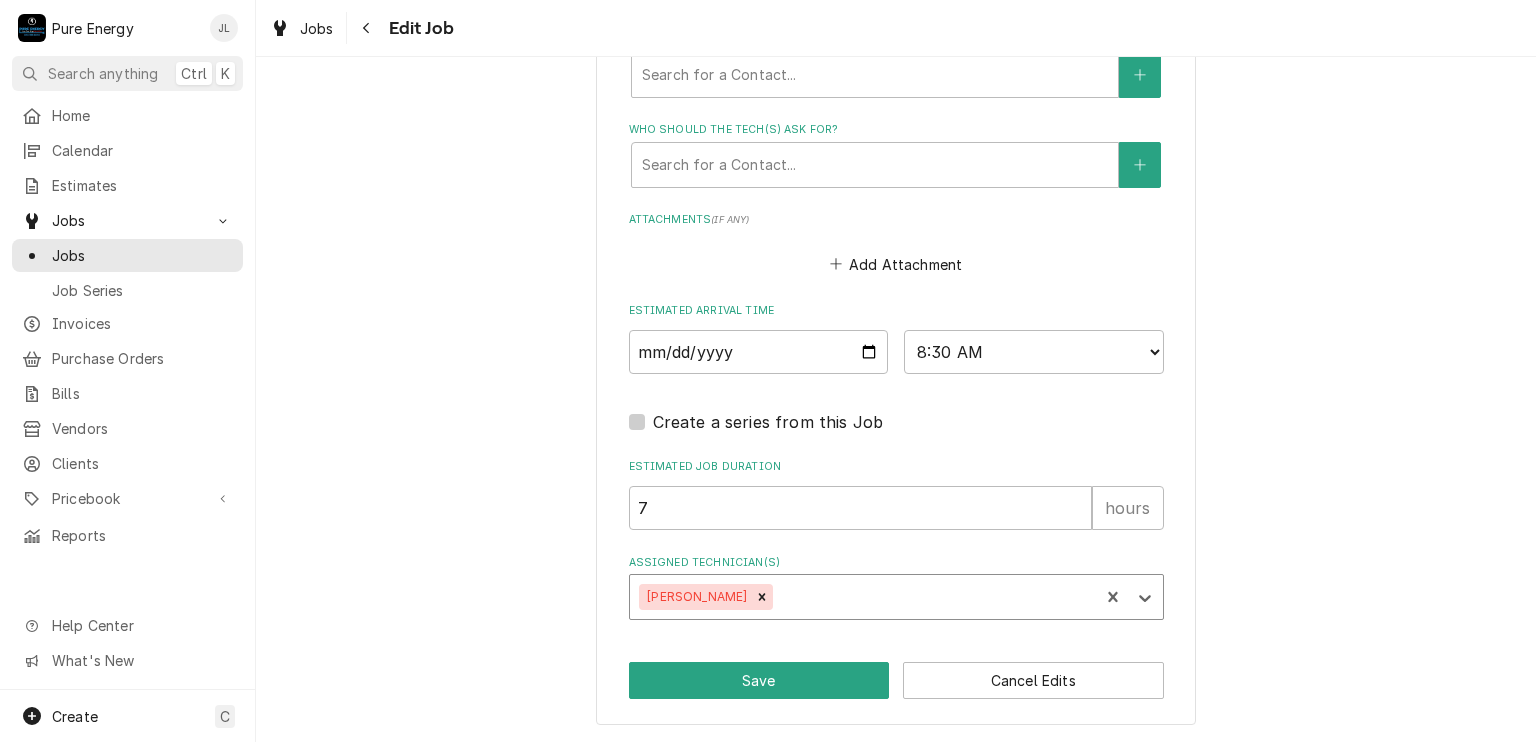 scroll, scrollTop: 1388, scrollLeft: 0, axis: vertical 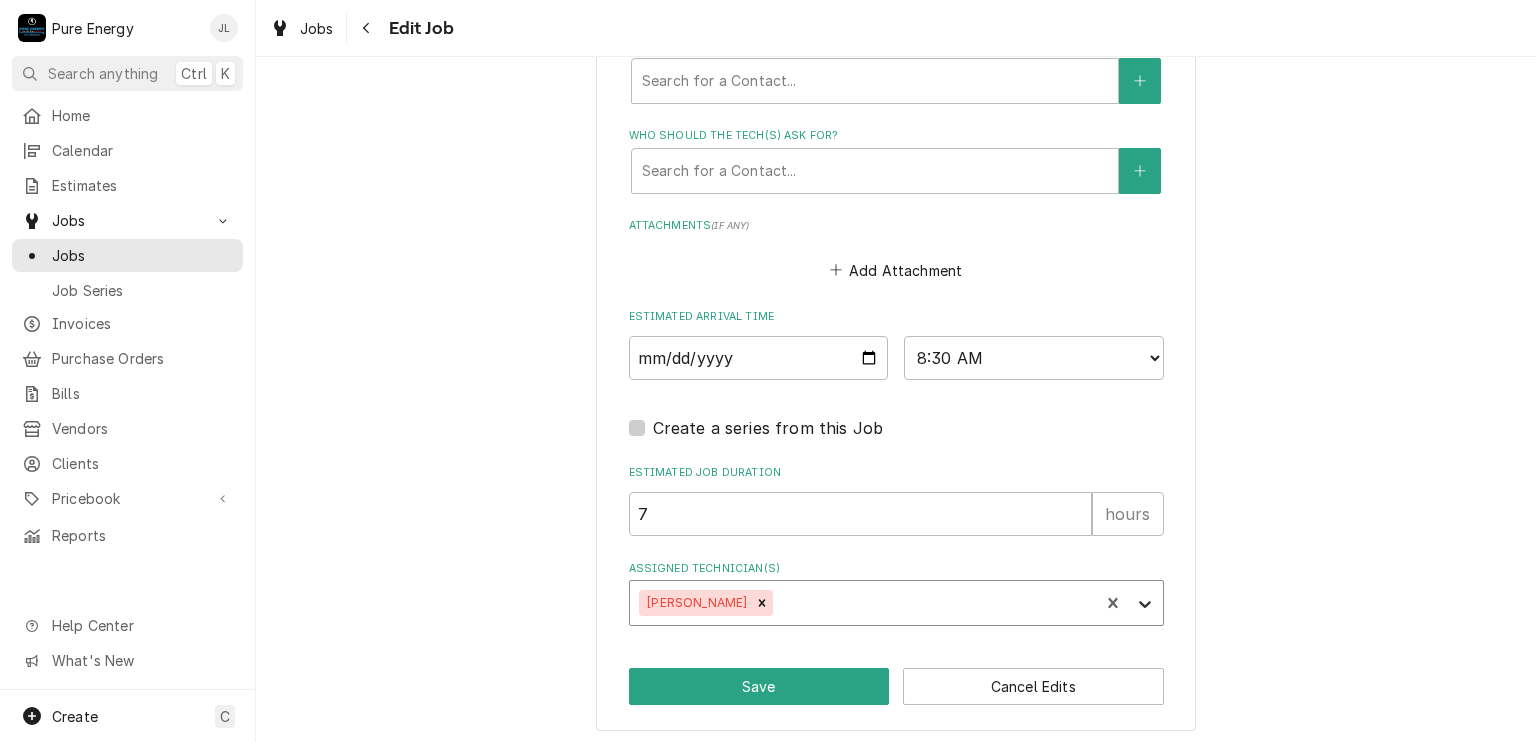 click at bounding box center (1145, 603) 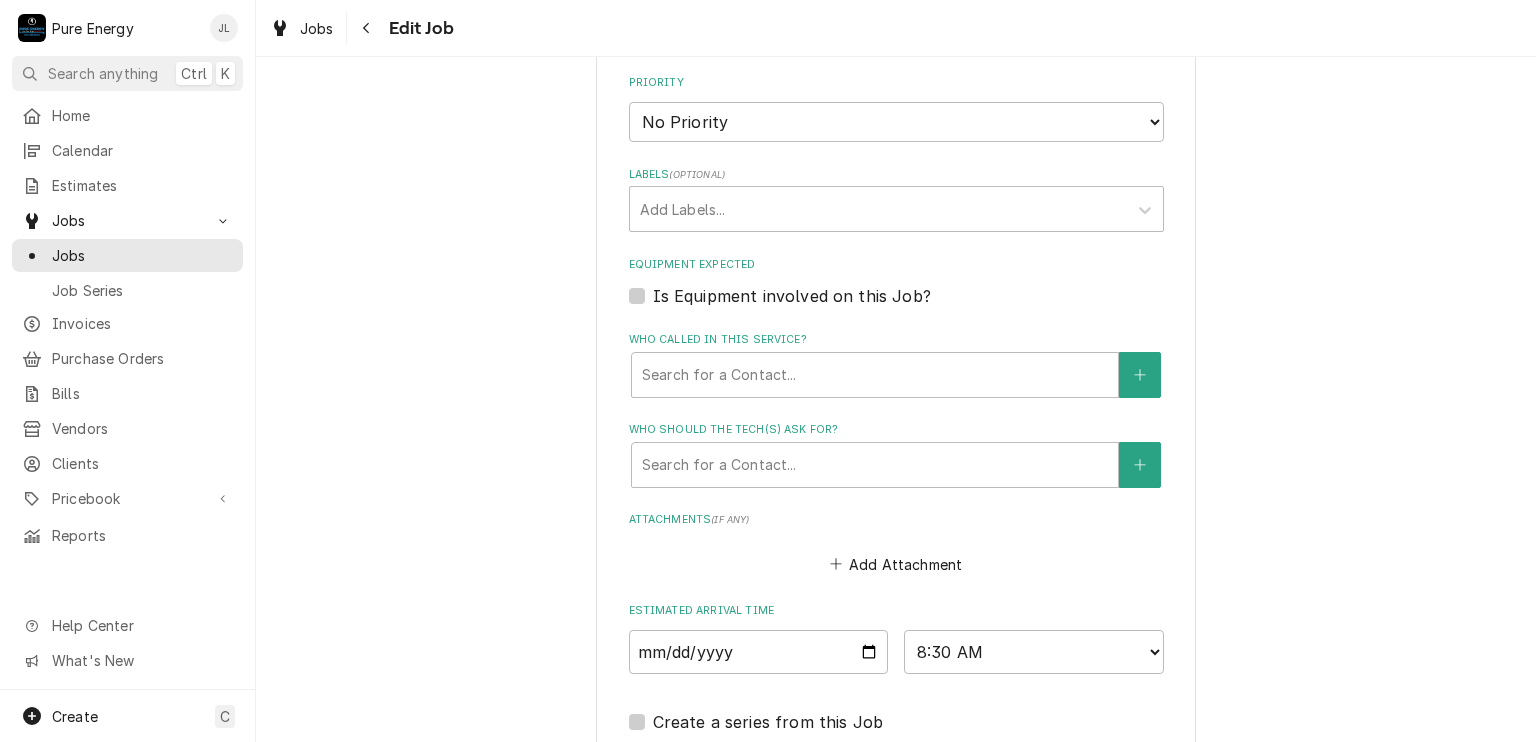 scroll, scrollTop: 1394, scrollLeft: 0, axis: vertical 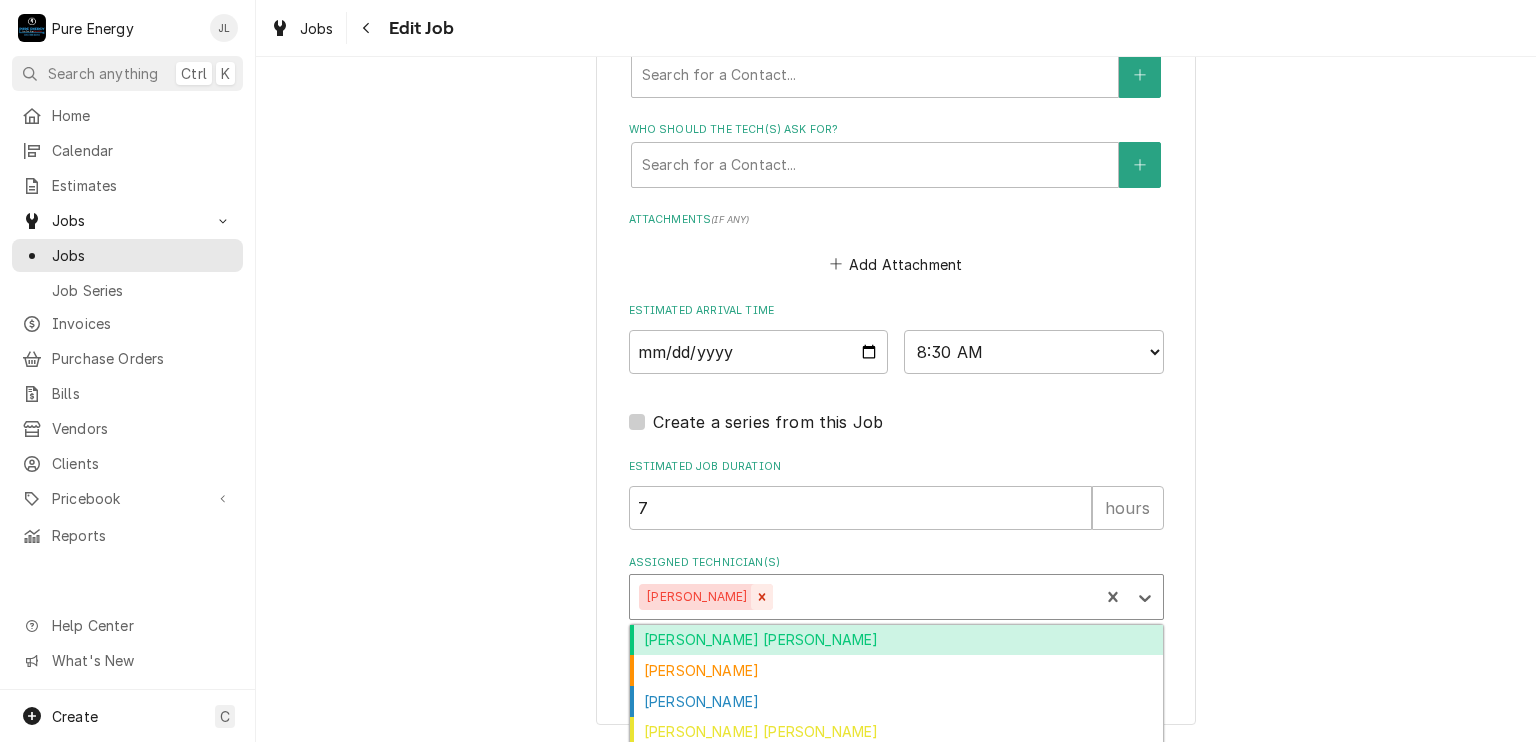 click 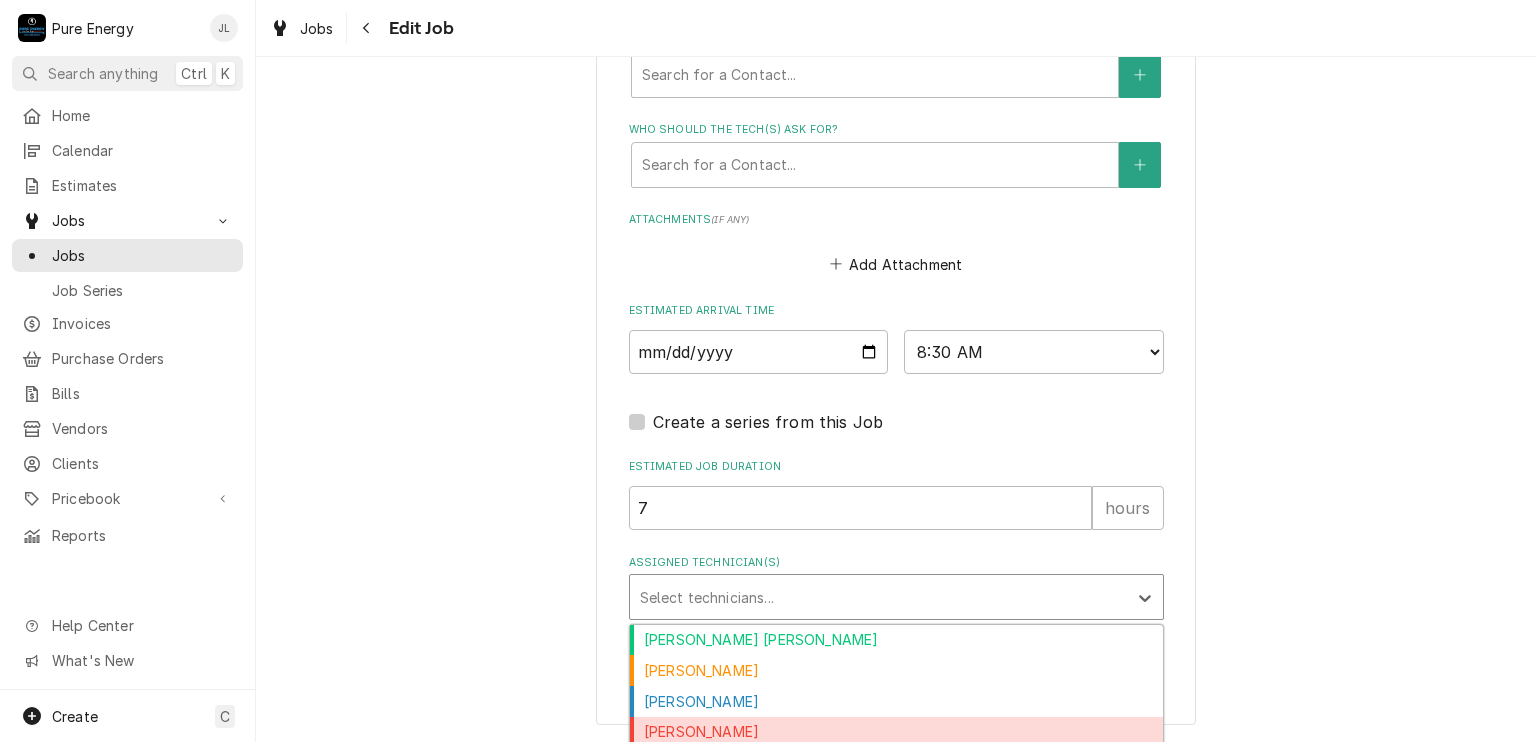 scroll, scrollTop: 1388, scrollLeft: 0, axis: vertical 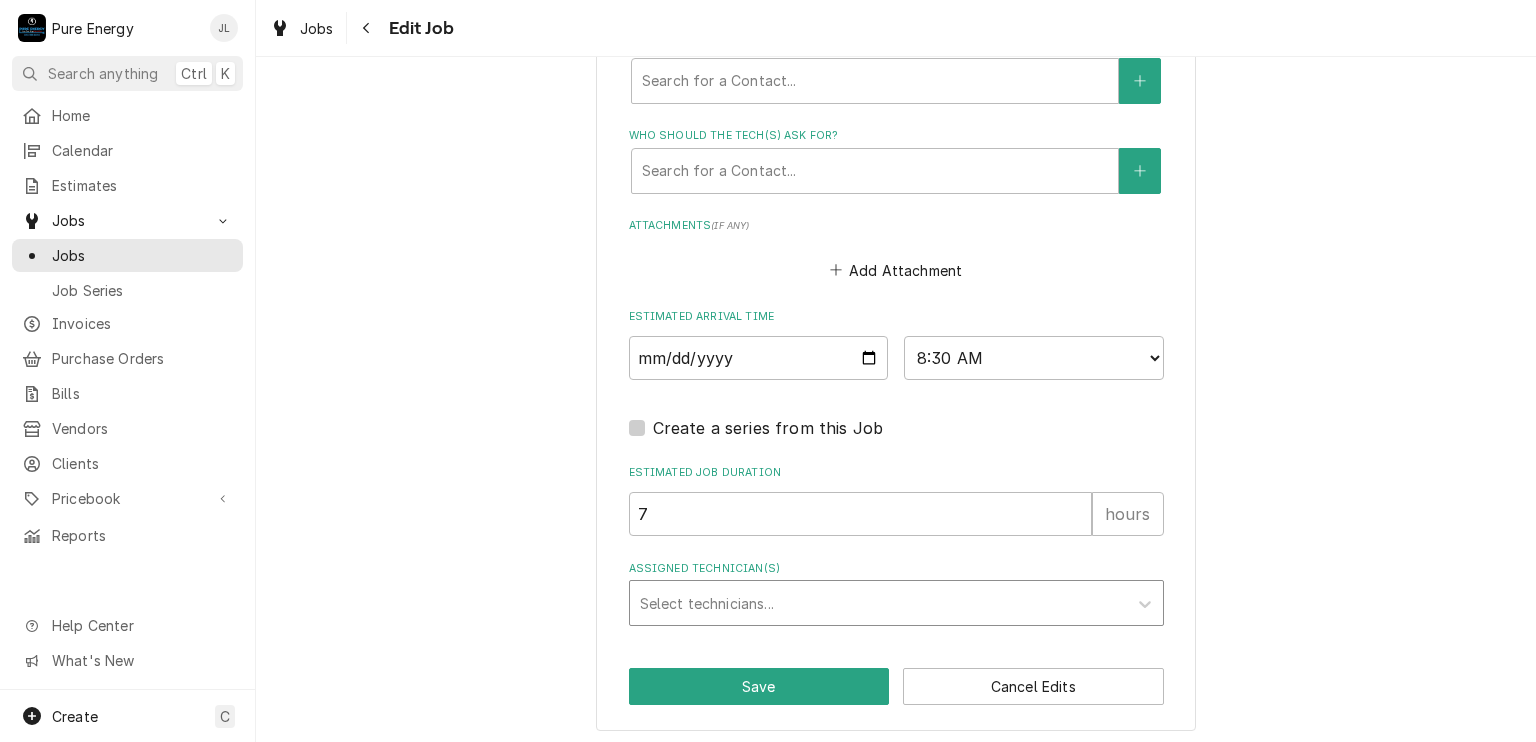 click on "Jobs   Edit Job" at bounding box center (896, 28) 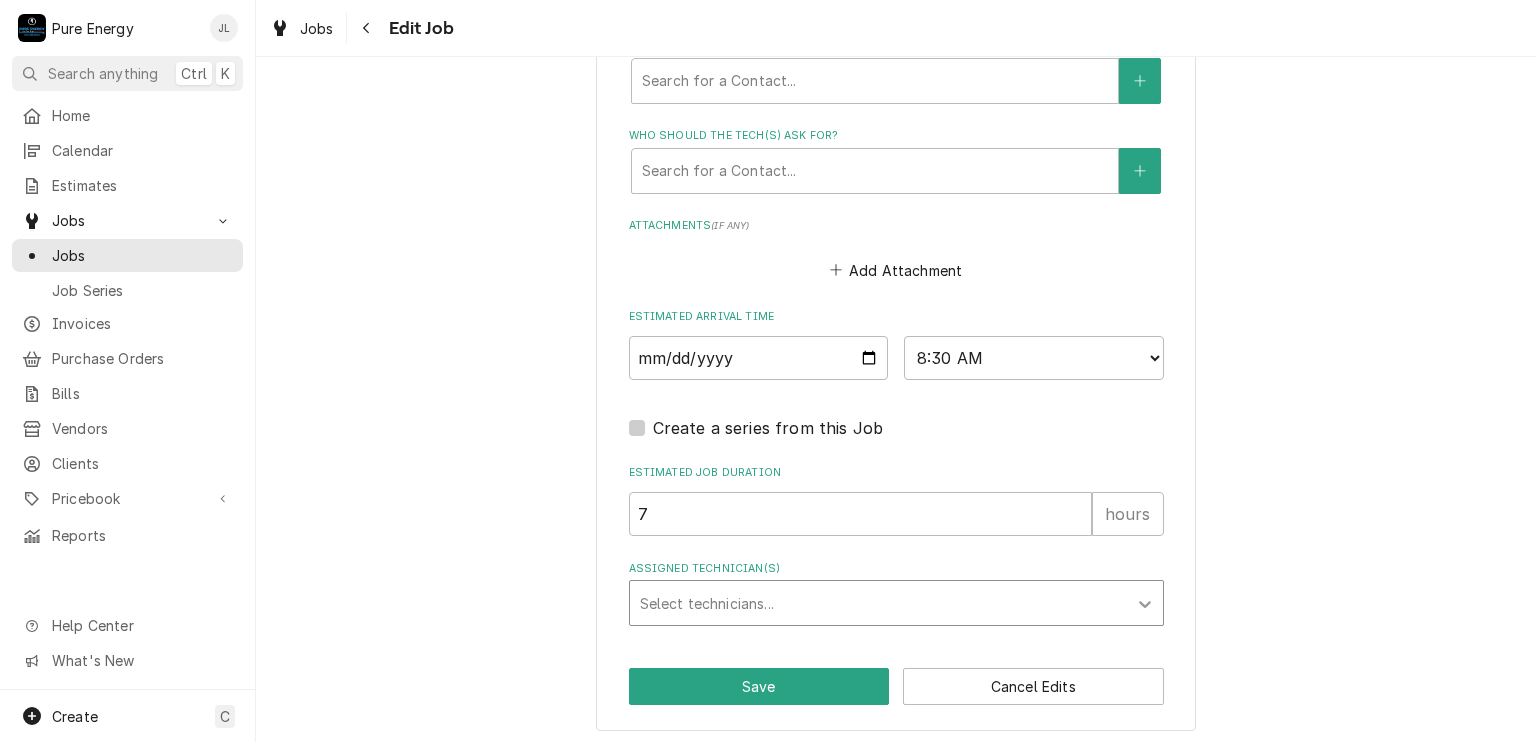 click 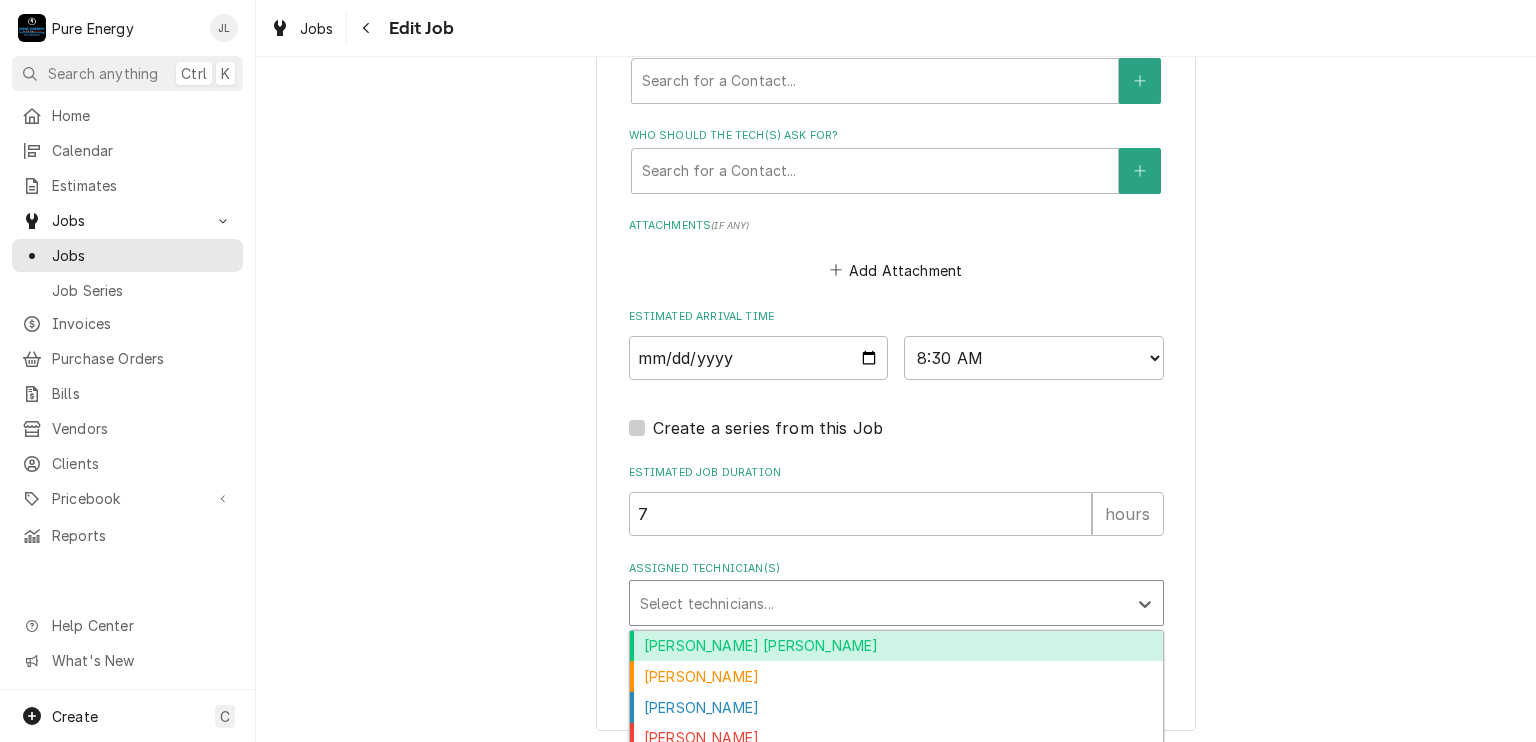 scroll, scrollTop: 1425, scrollLeft: 0, axis: vertical 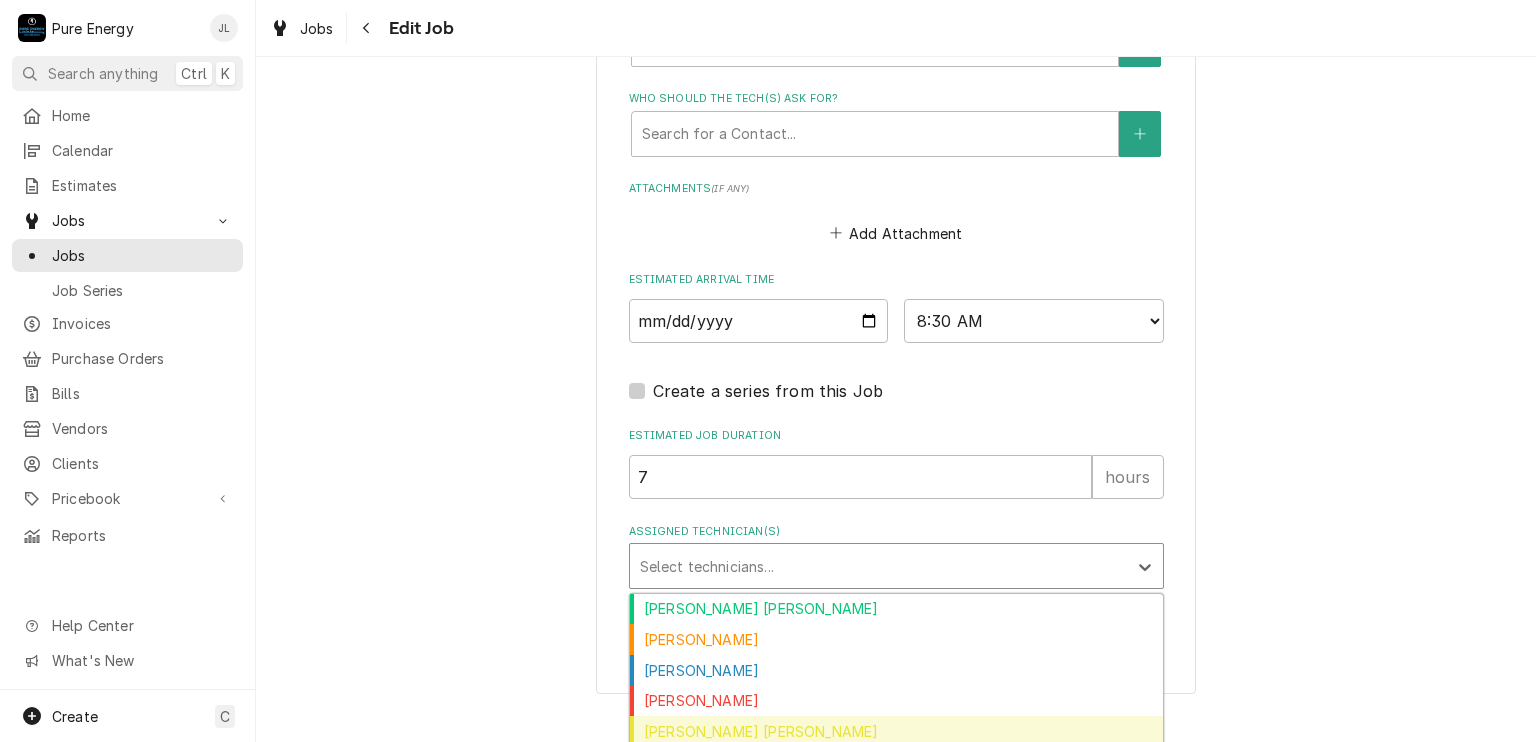 click on "Rodolfo Hernandez Lorenzo" at bounding box center [896, 731] 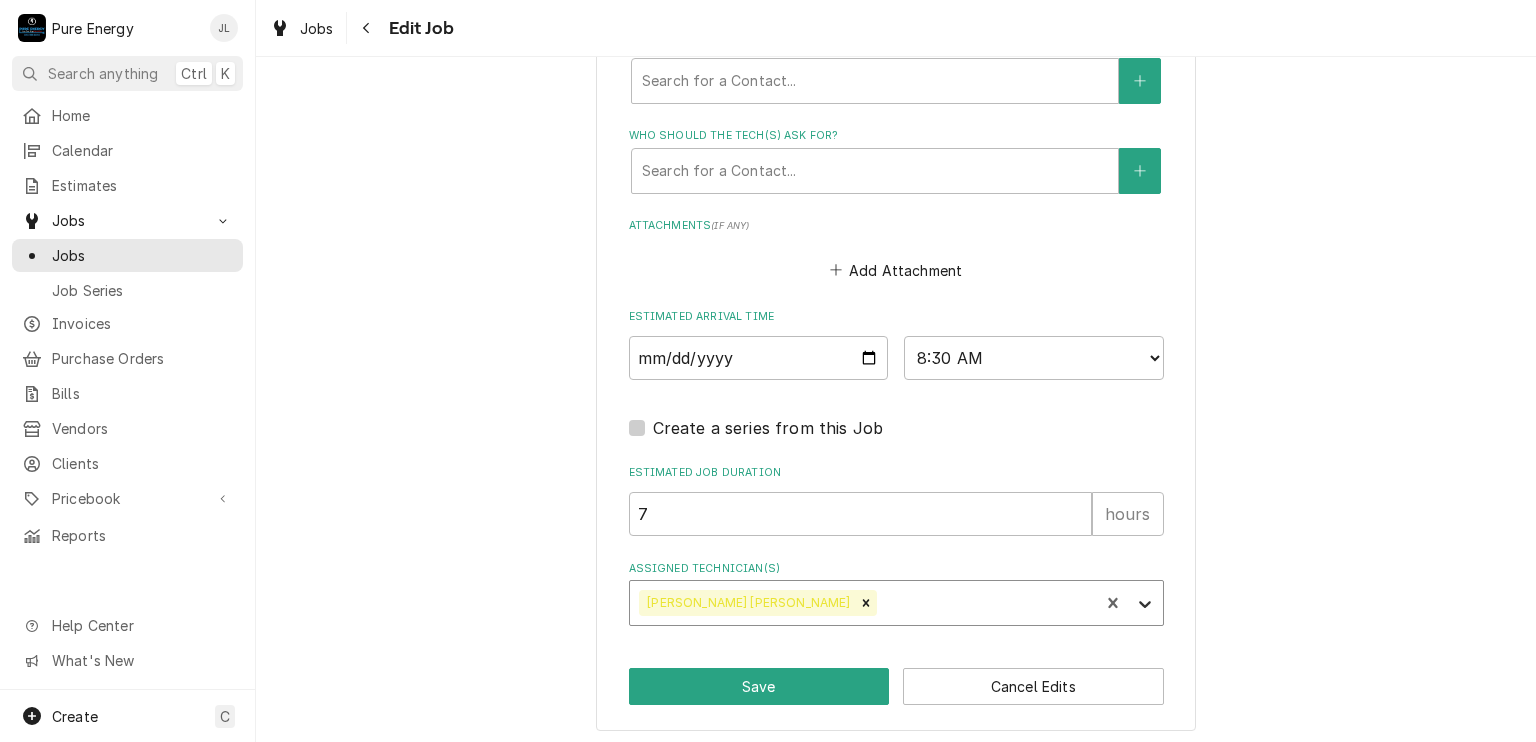 click 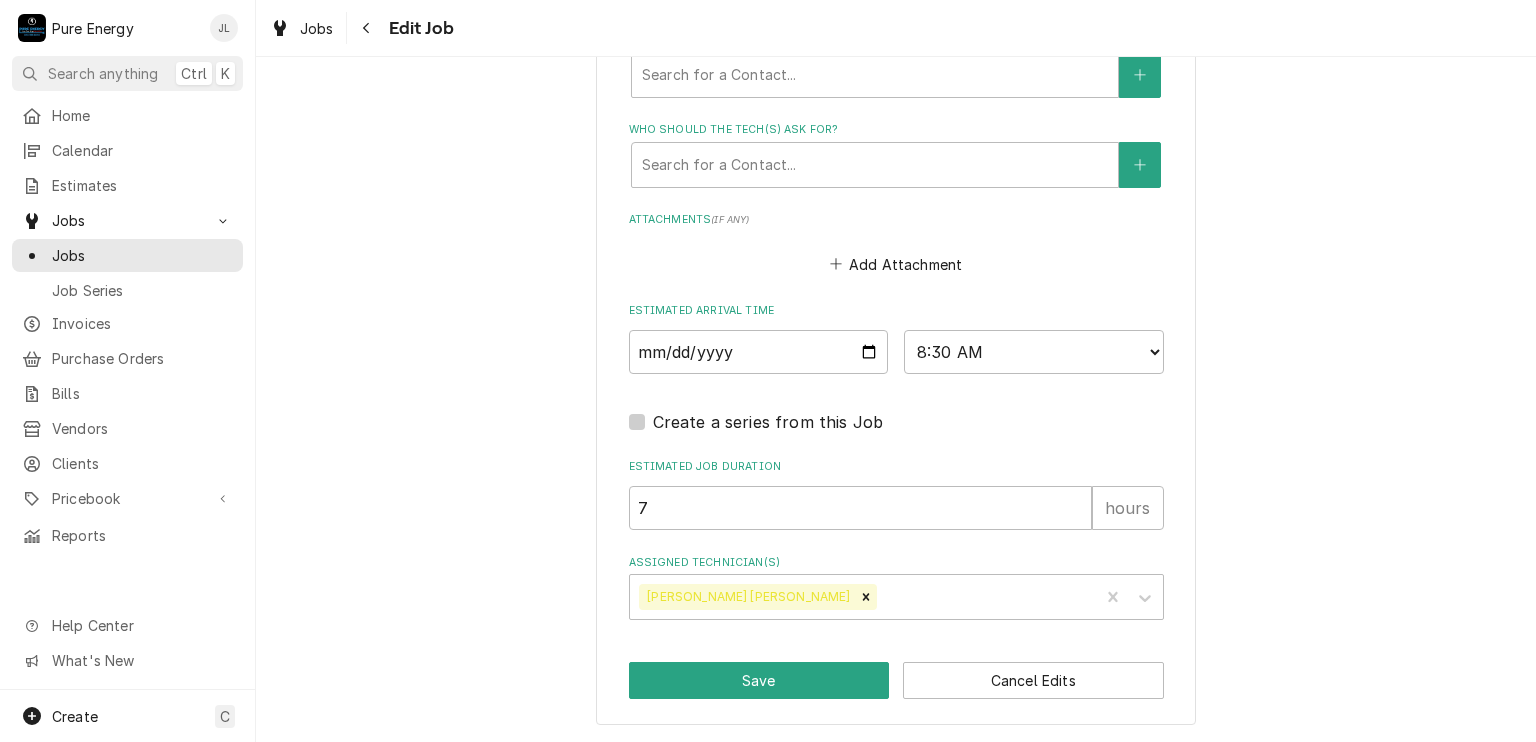 scroll, scrollTop: 1388, scrollLeft: 0, axis: vertical 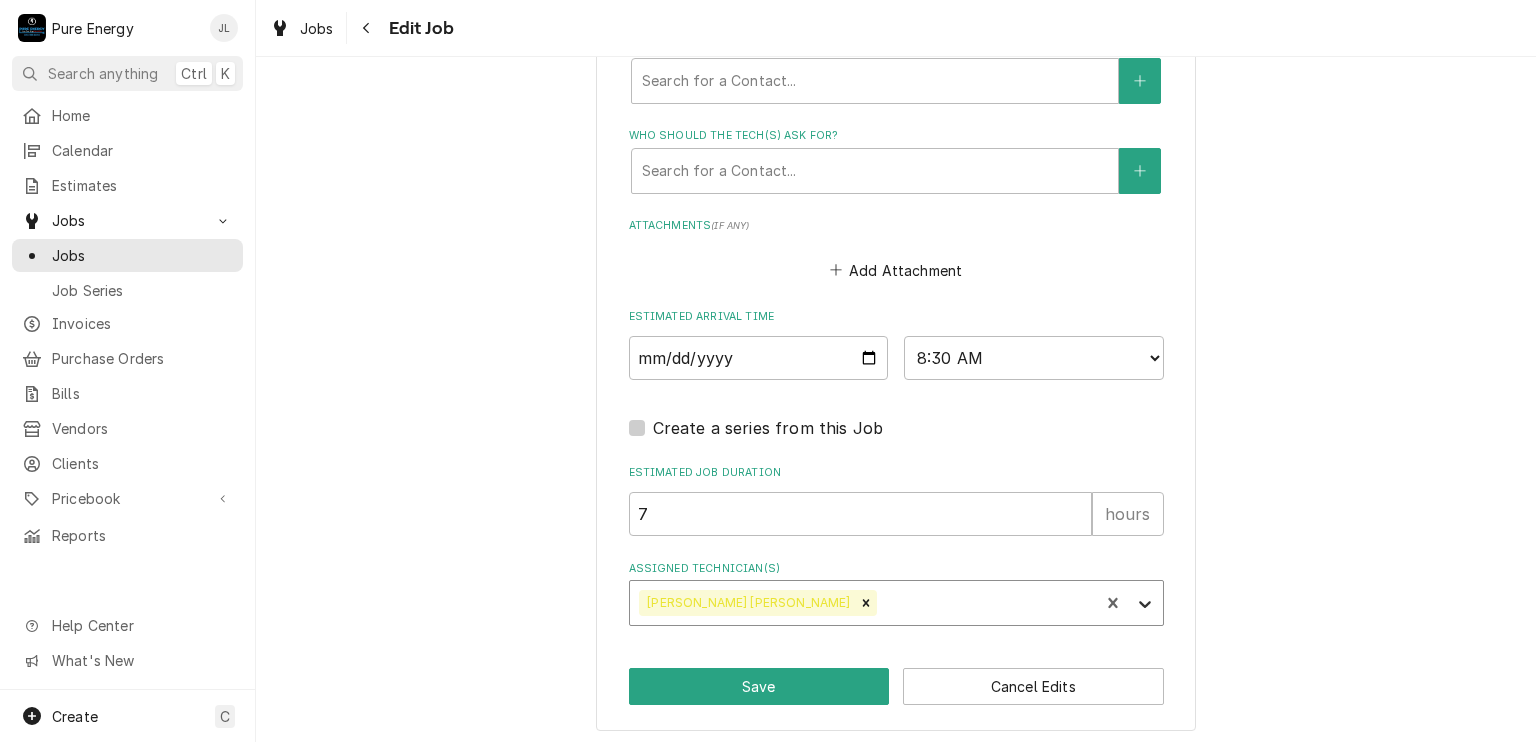 click 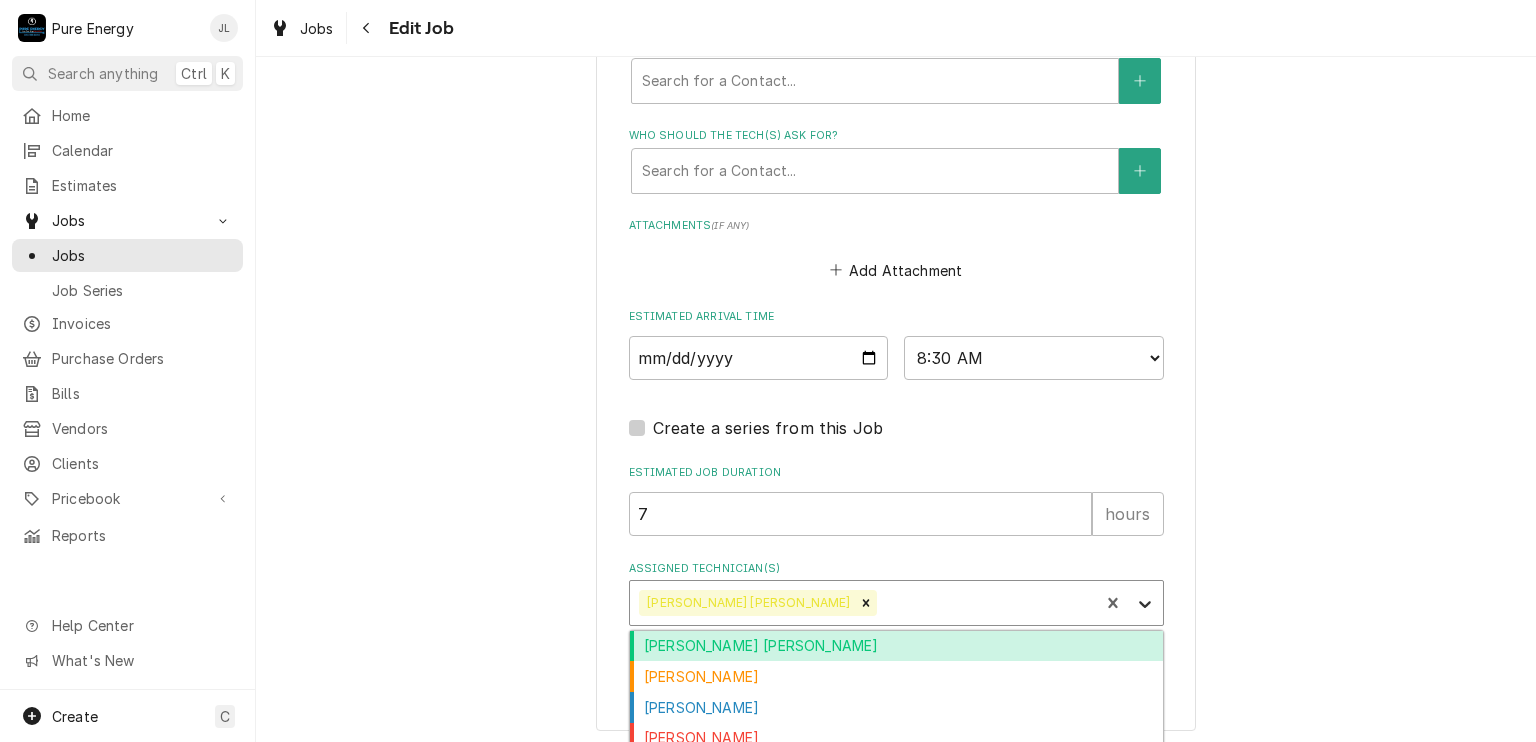 click 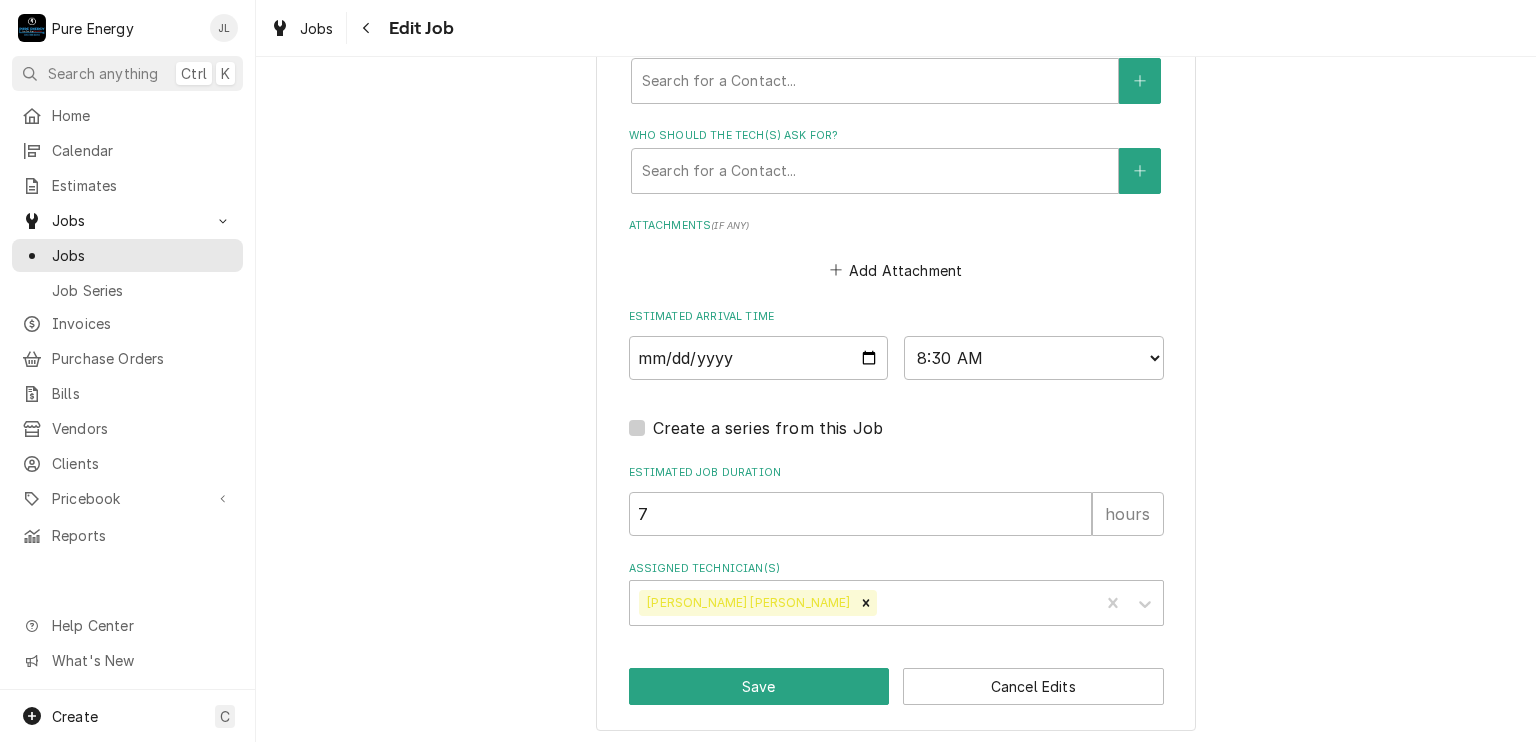 drag, startPoint x: 793, startPoint y: 661, endPoint x: 1365, endPoint y: 469, distance: 603.3639 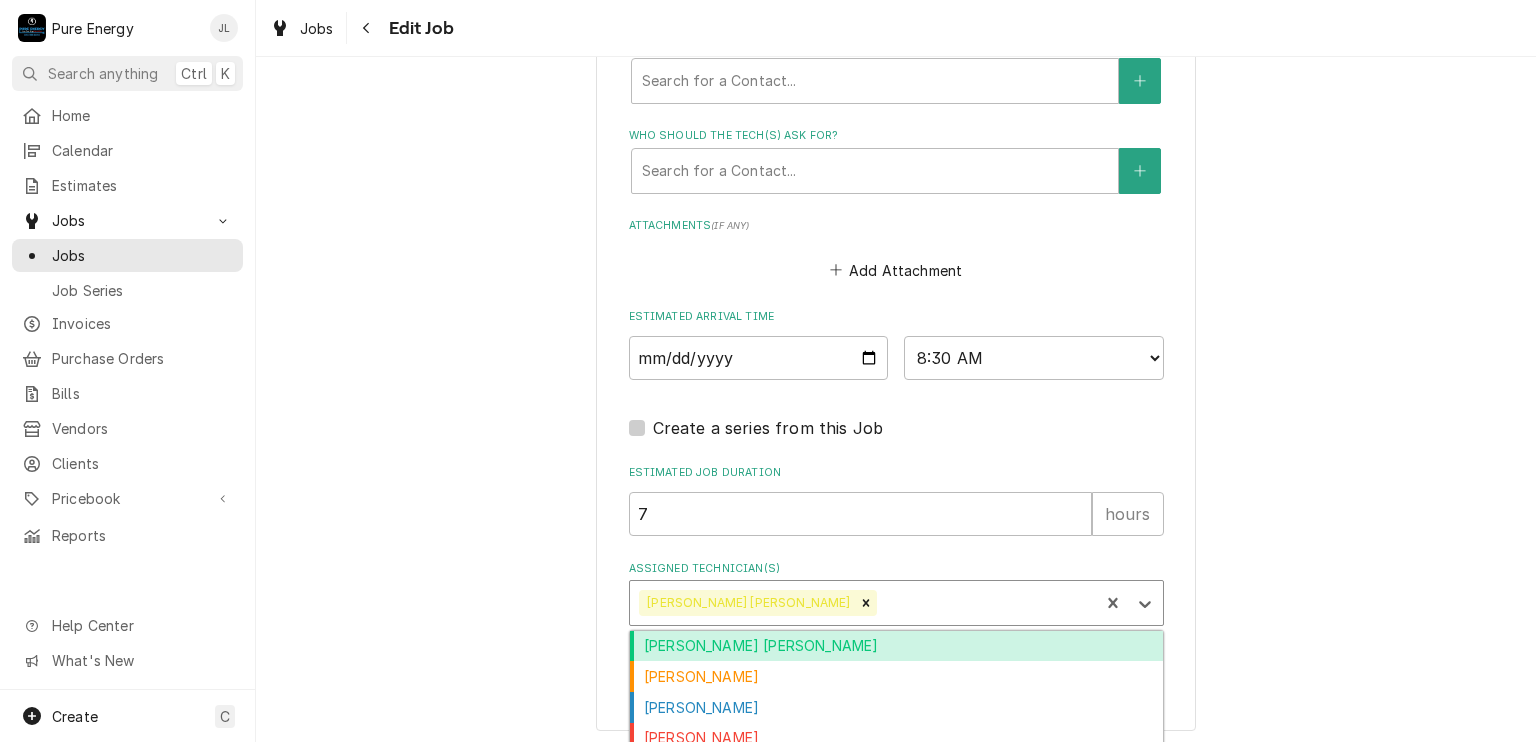 drag, startPoint x: 1140, startPoint y: 597, endPoint x: 1241, endPoint y: 83, distance: 523.82916 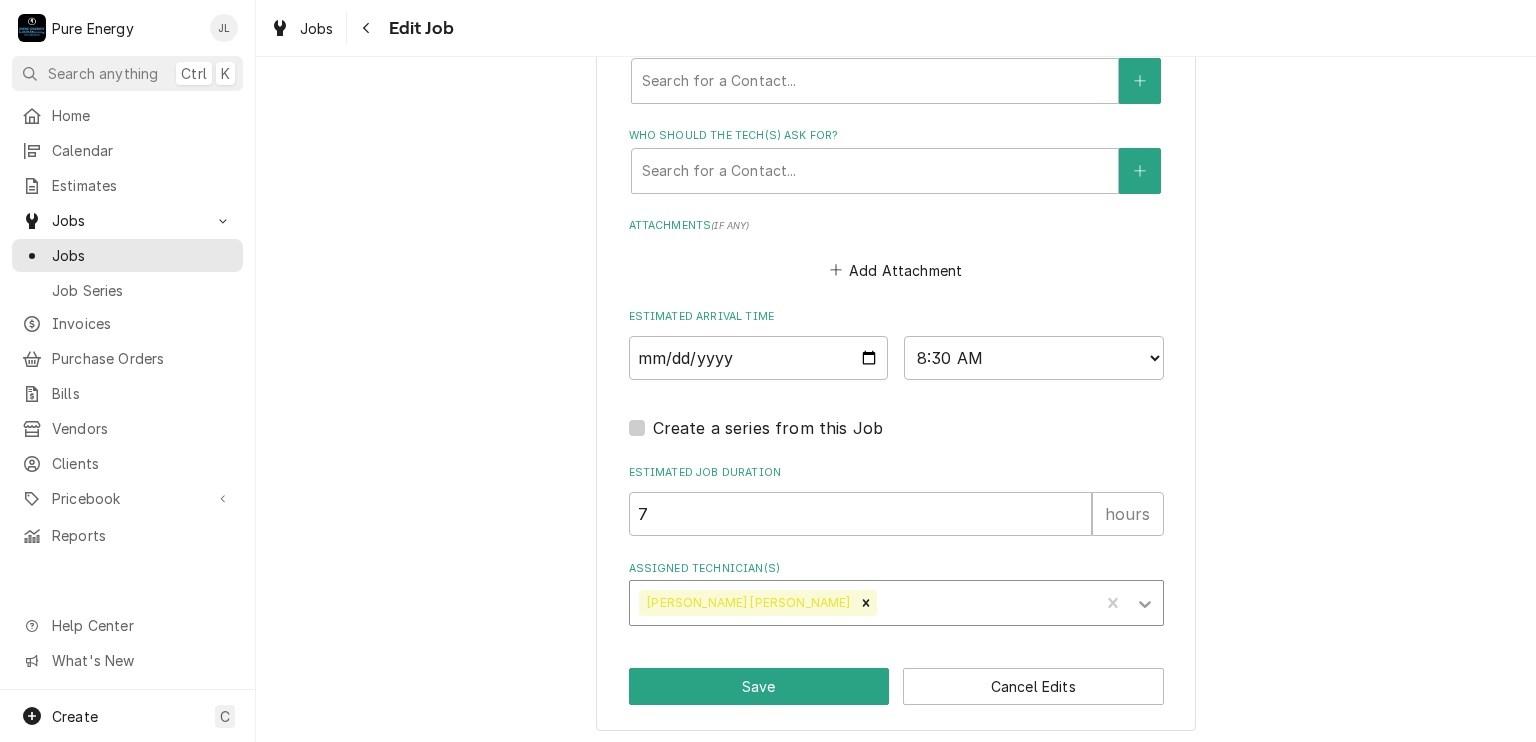 click 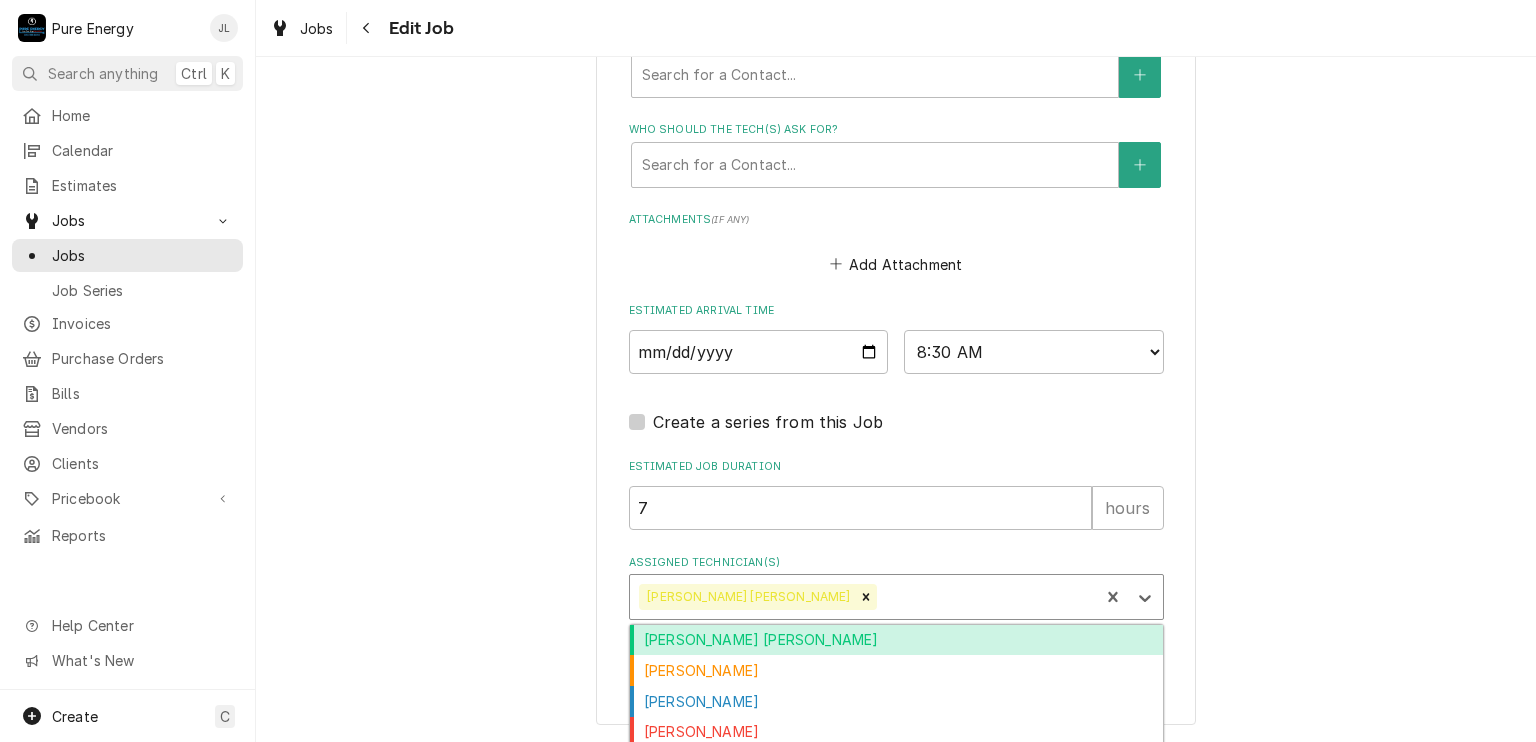 scroll, scrollTop: 1388, scrollLeft: 0, axis: vertical 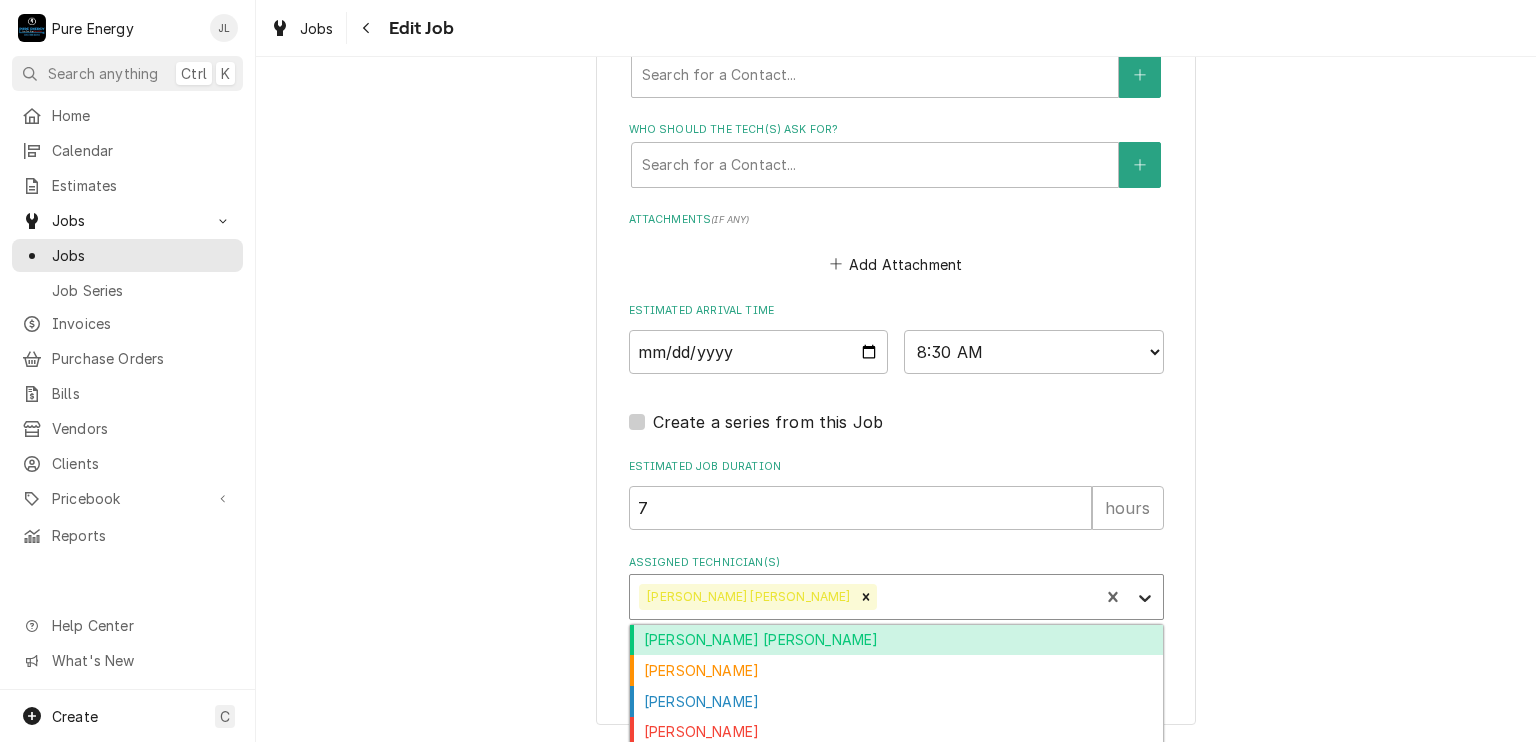 click 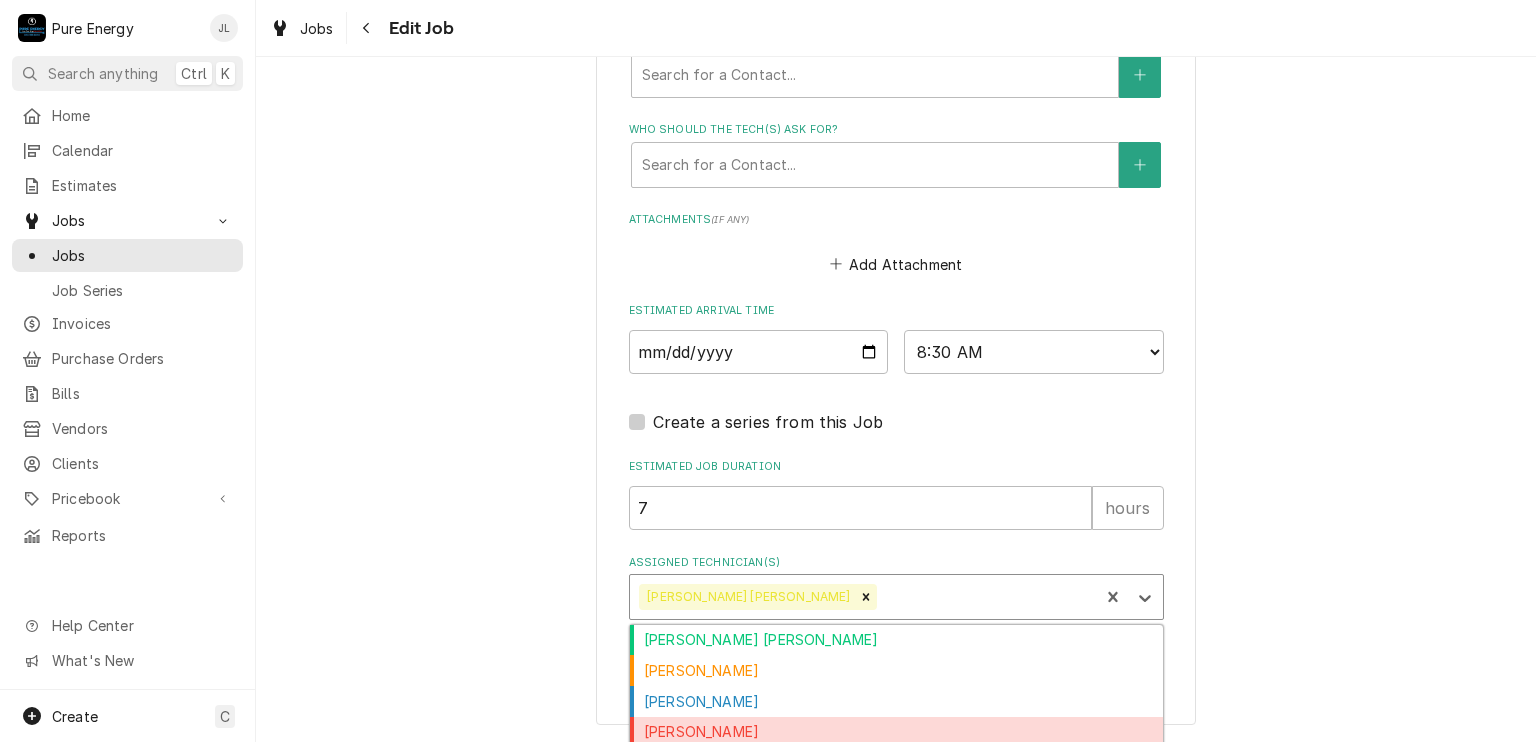 click on "James Linnenkamp" at bounding box center (896, 732) 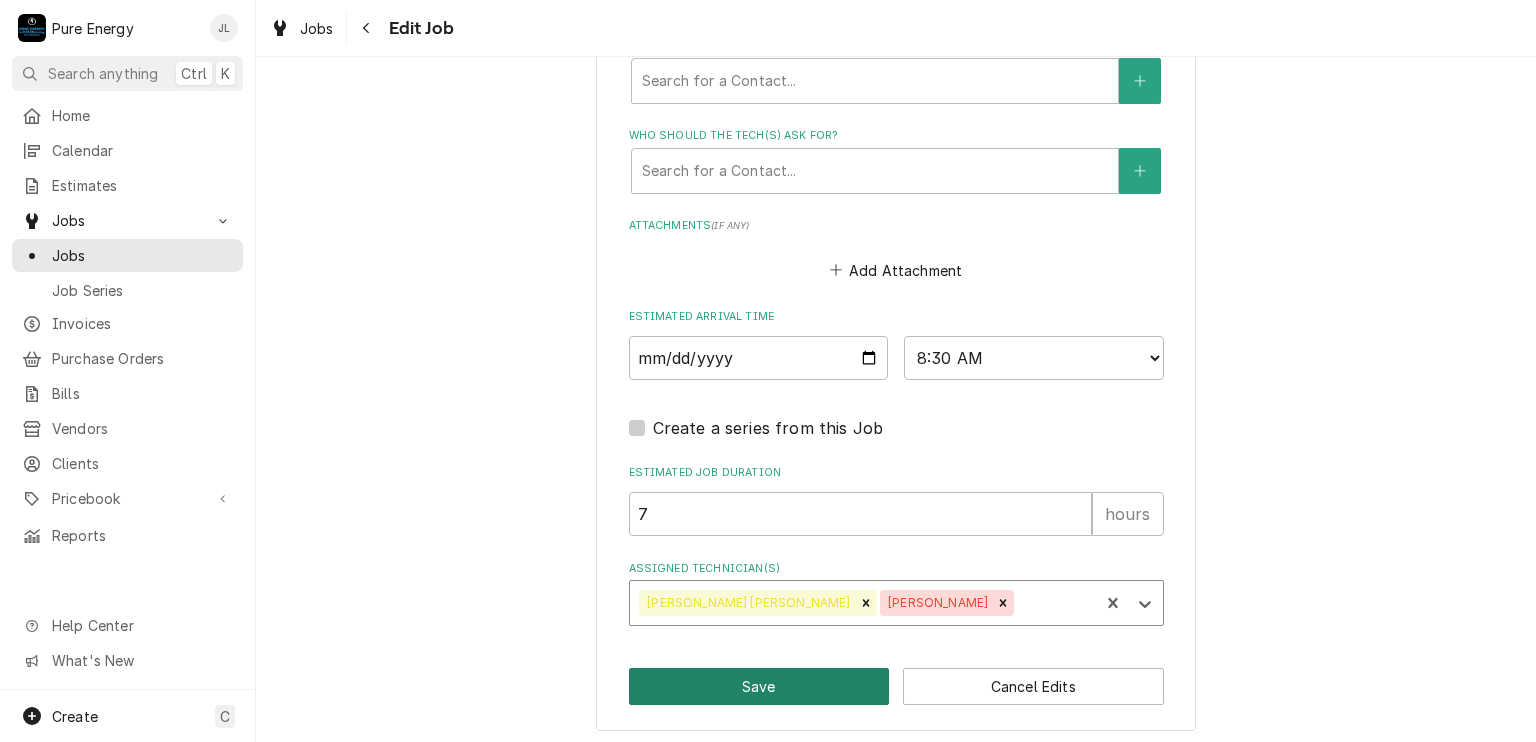 click on "Save" at bounding box center (759, 686) 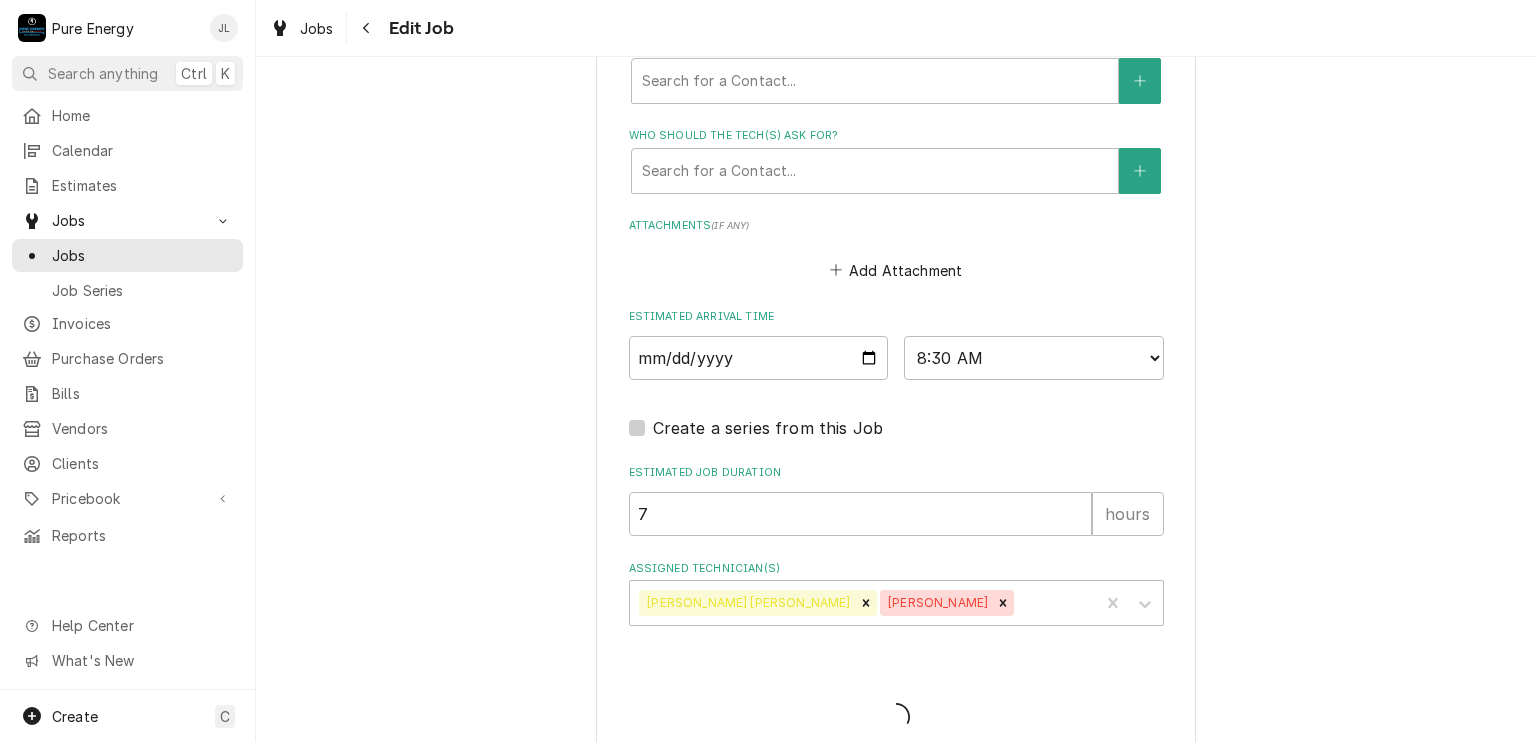 type on "x" 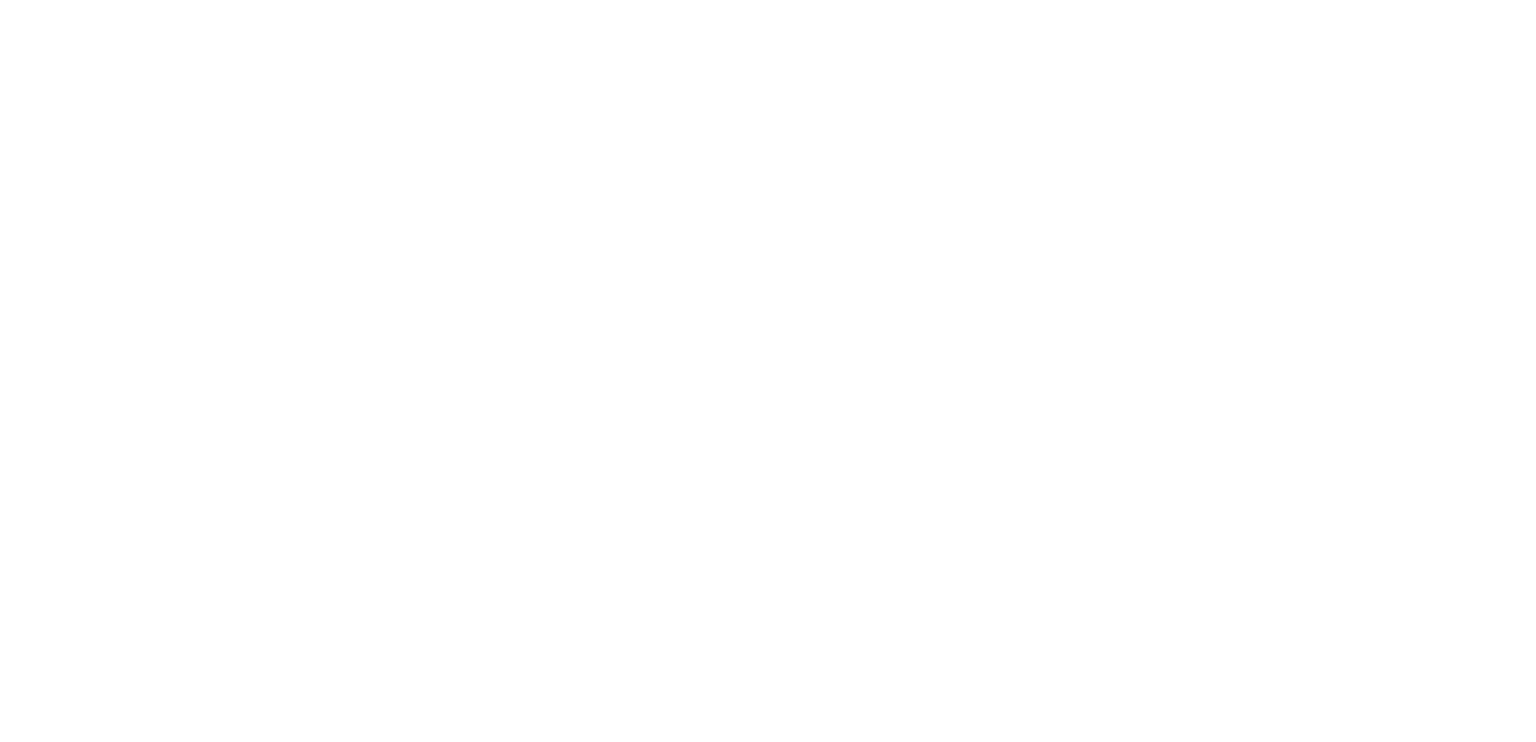 scroll, scrollTop: 0, scrollLeft: 0, axis: both 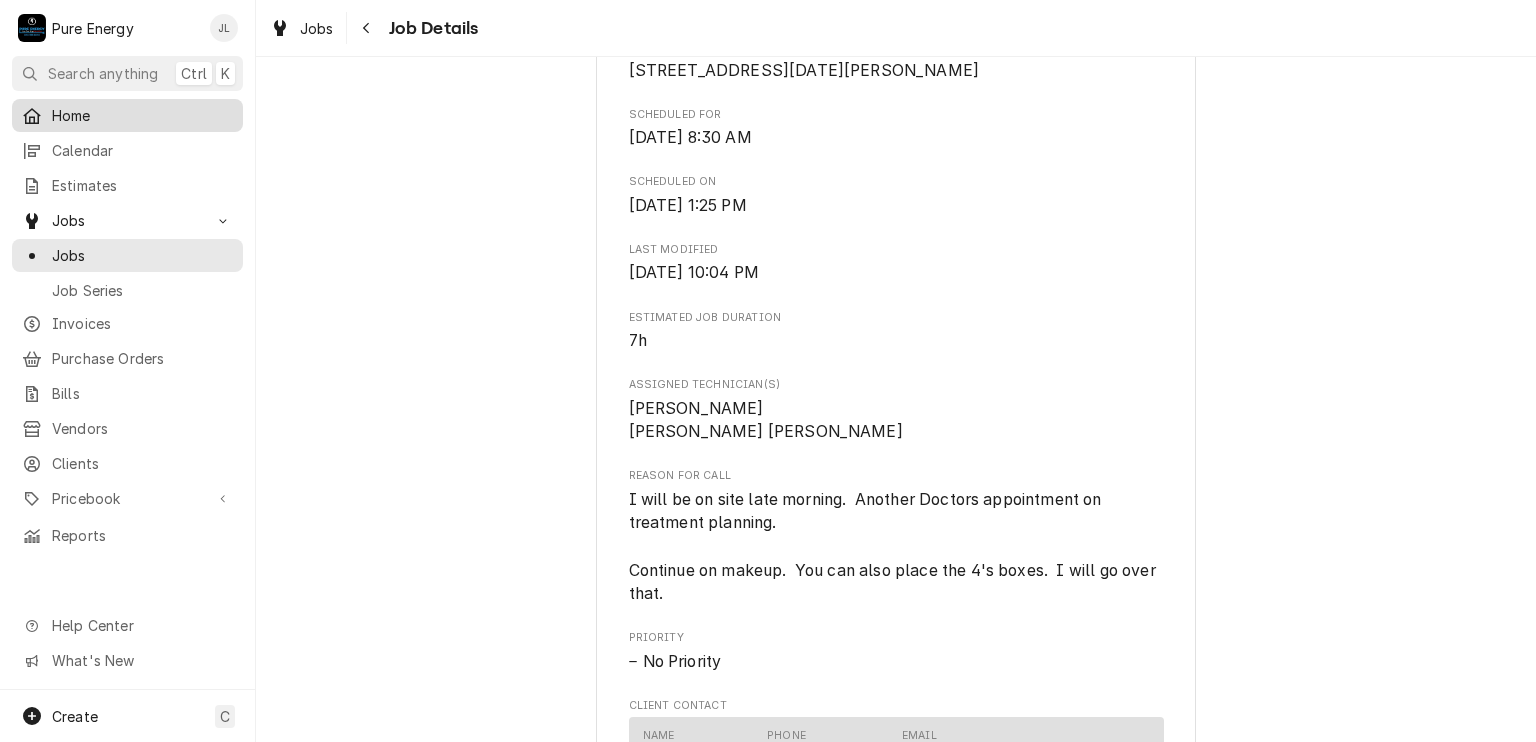 click on "Home" at bounding box center [142, 115] 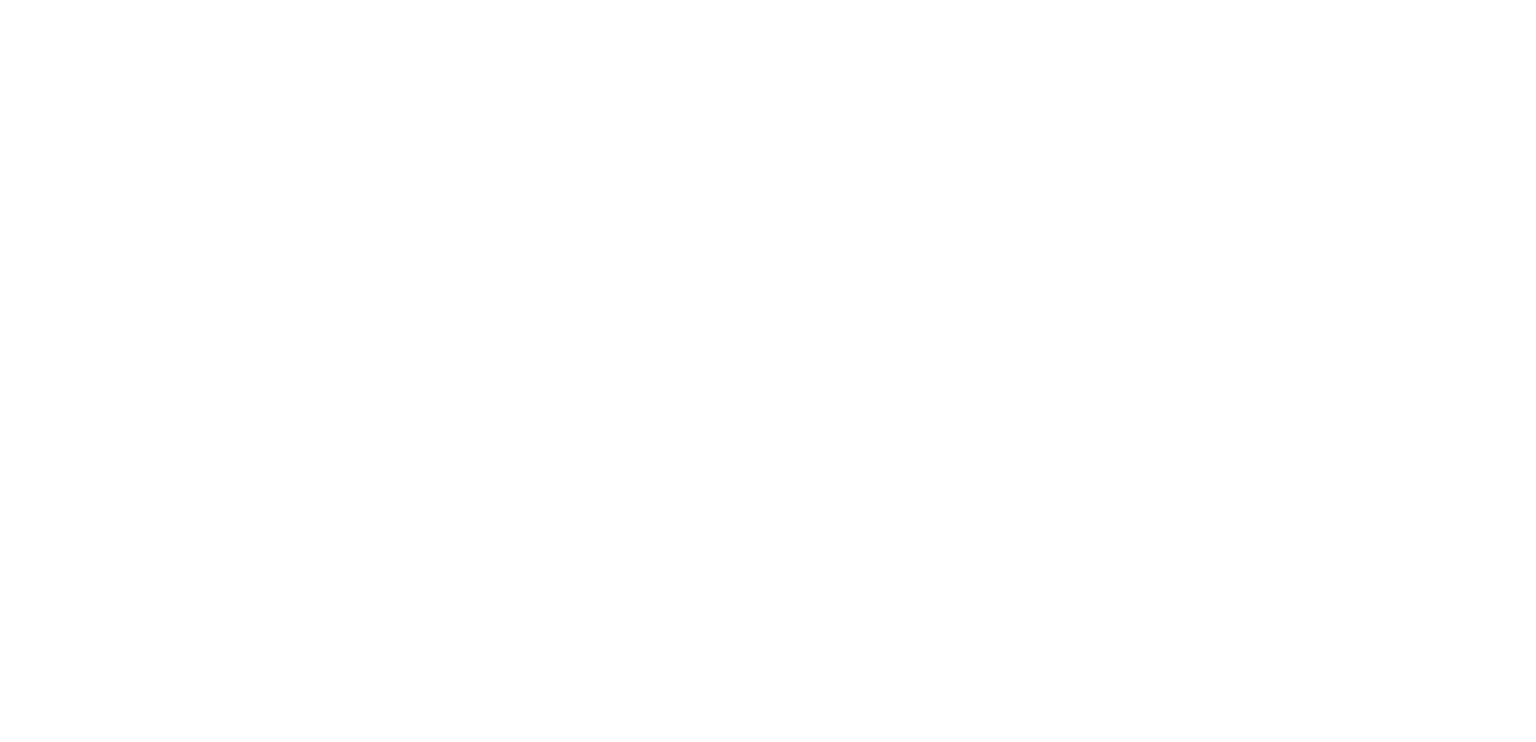 scroll, scrollTop: 0, scrollLeft: 0, axis: both 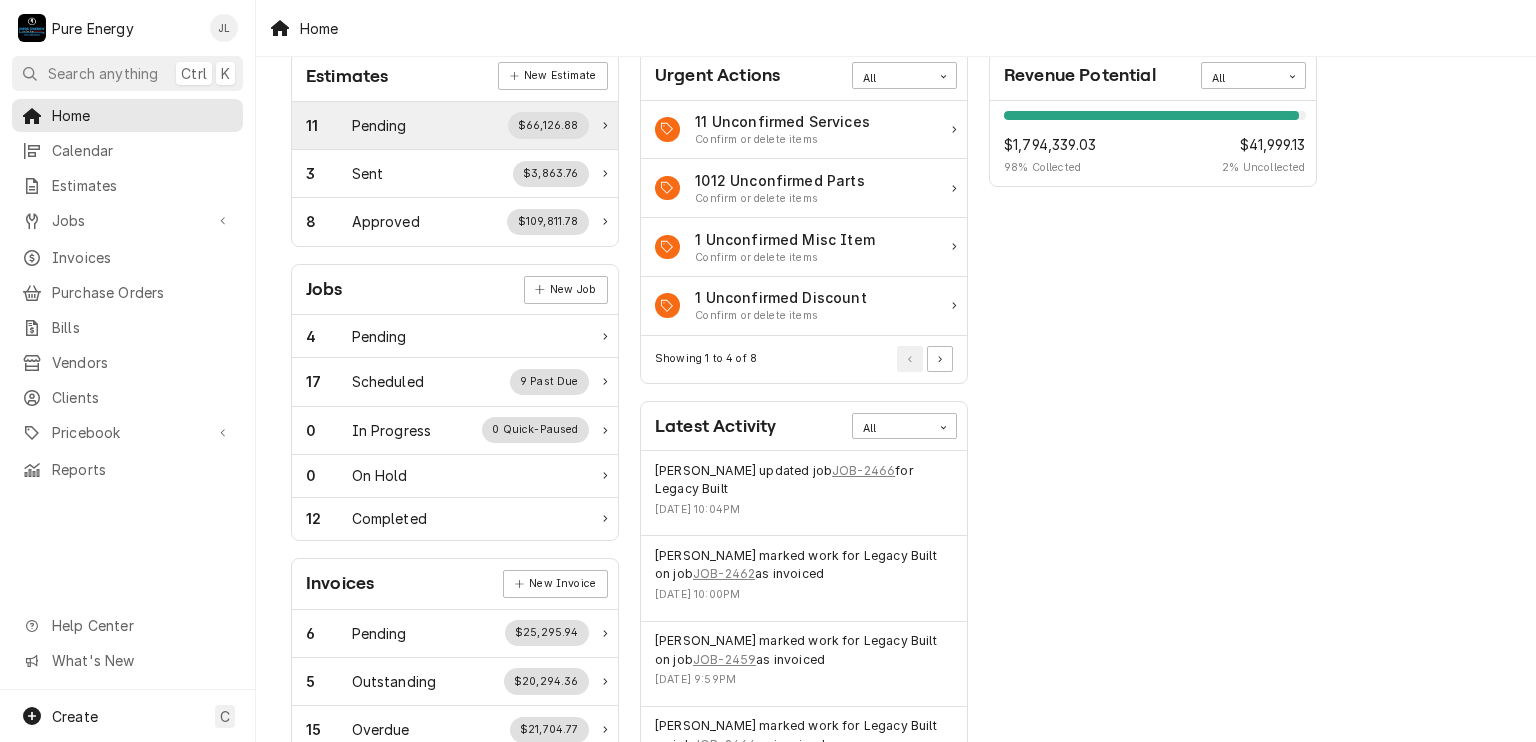 click on "11 Pending $66,126.88" at bounding box center [447, 125] 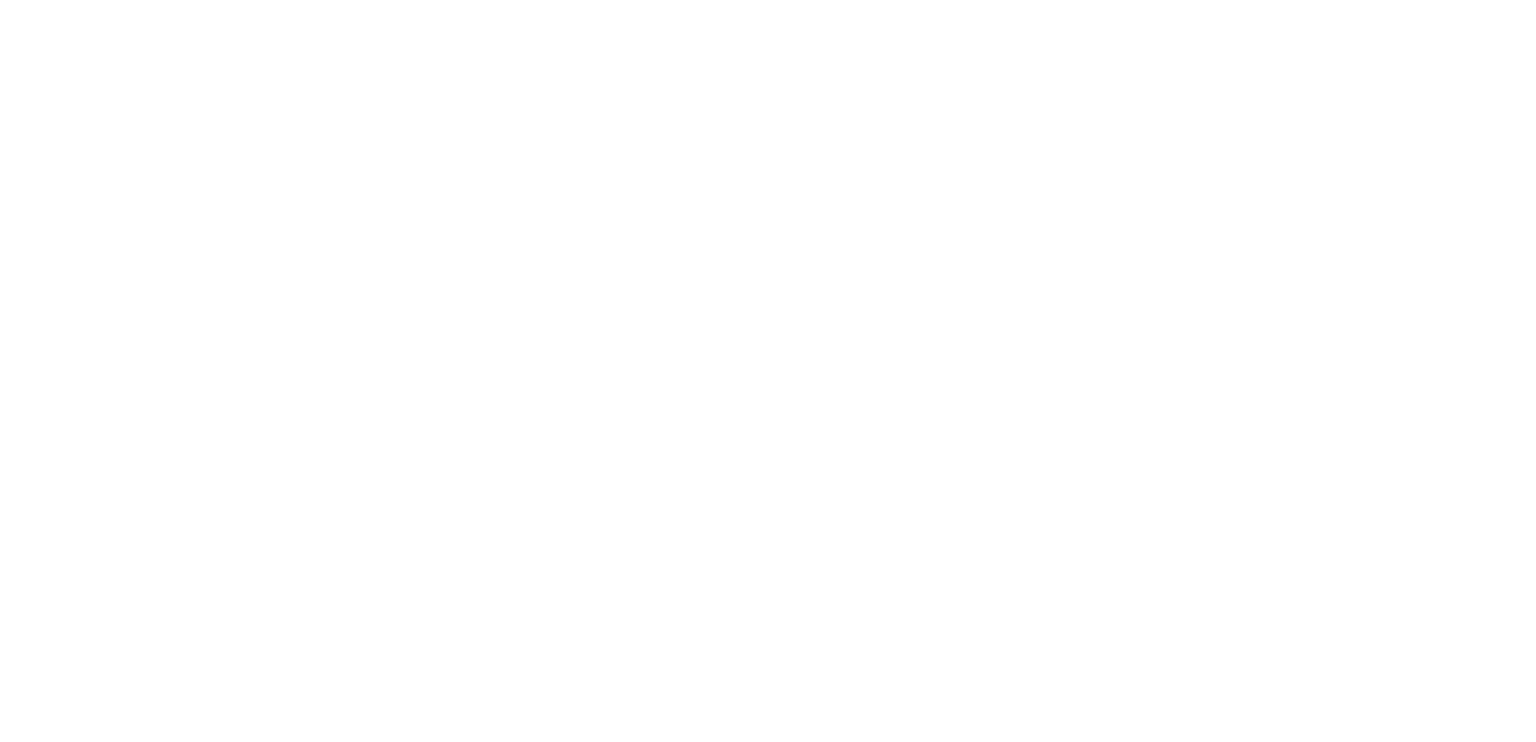 scroll, scrollTop: 0, scrollLeft: 0, axis: both 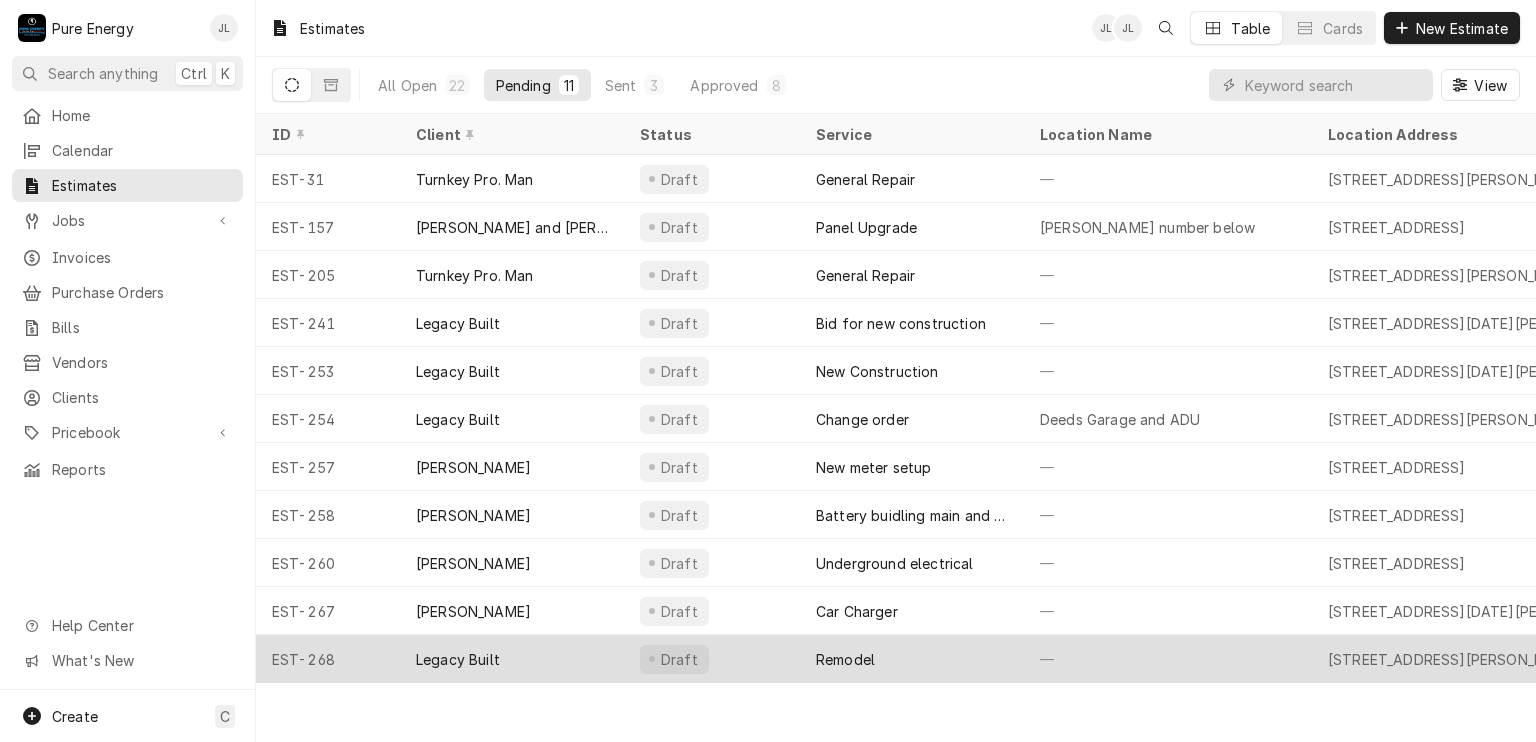 click on "—" at bounding box center [1168, 659] 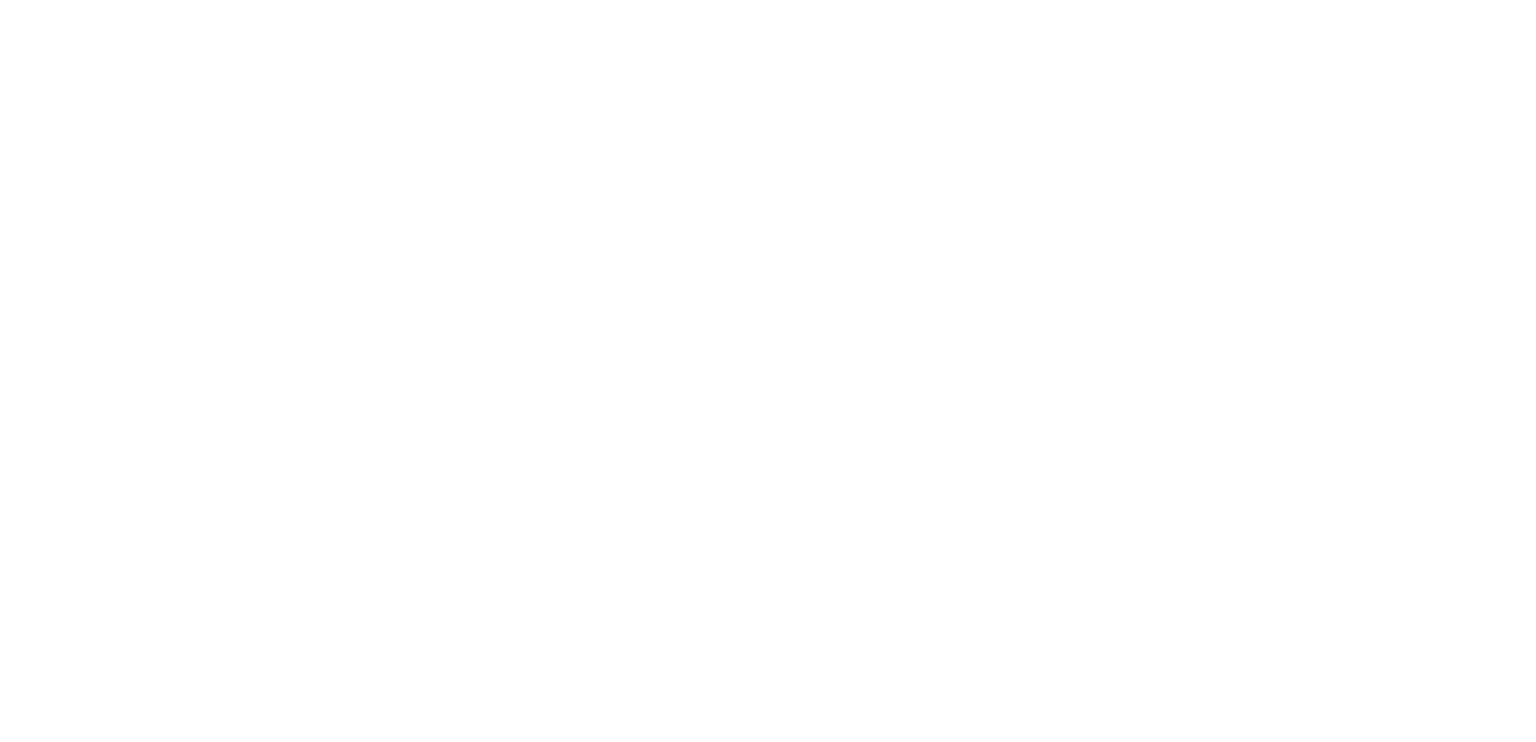 scroll, scrollTop: 0, scrollLeft: 0, axis: both 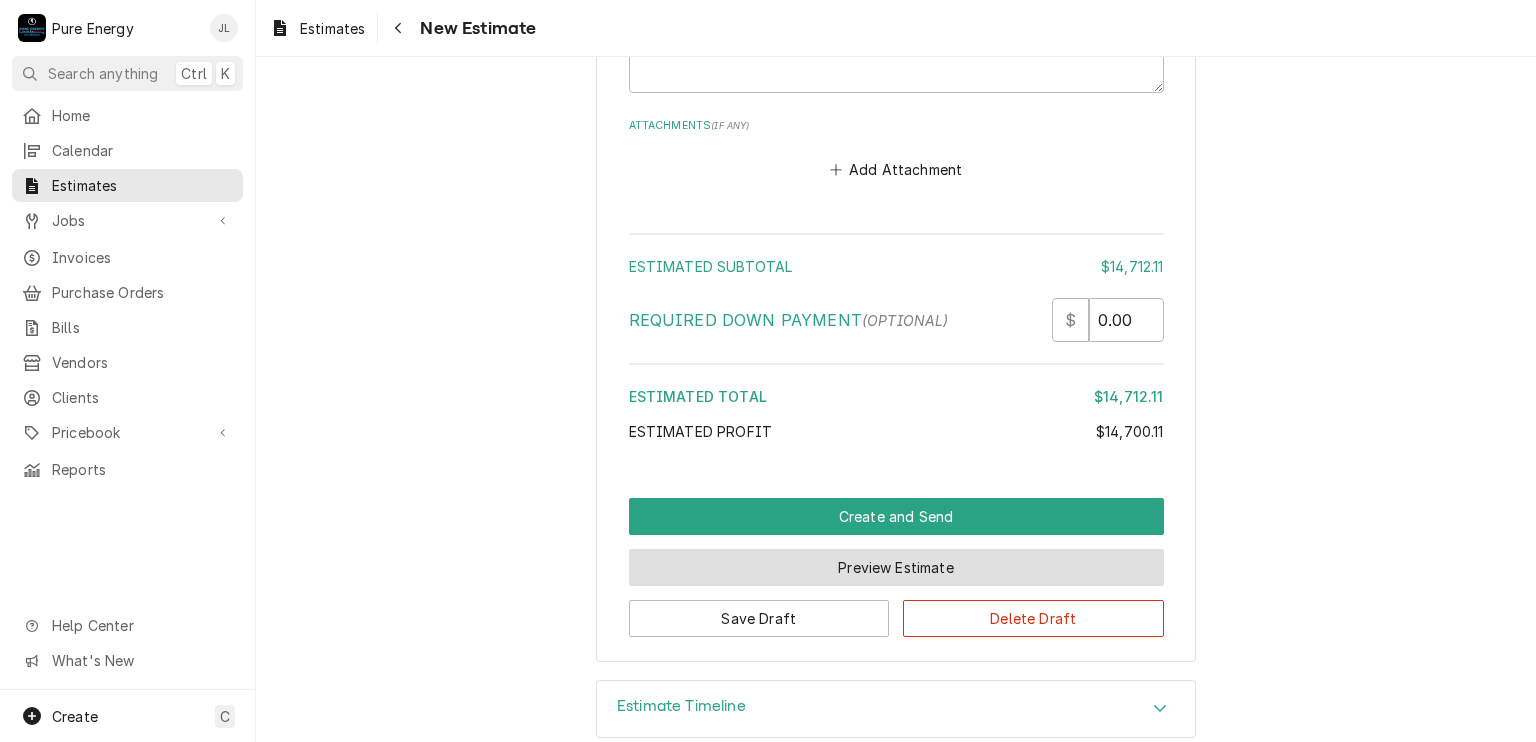 click on "Preview Estimate" at bounding box center [896, 567] 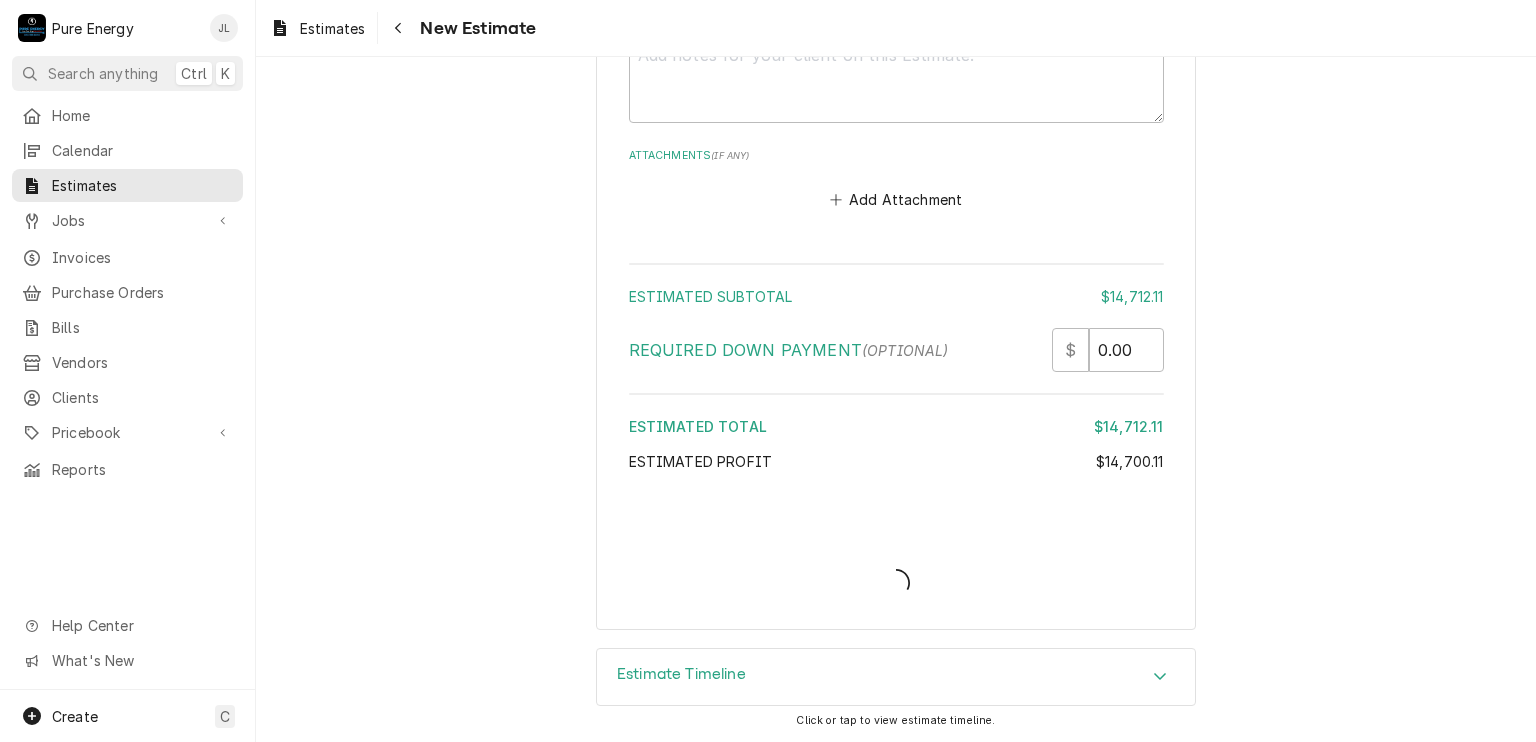 scroll, scrollTop: 6518, scrollLeft: 0, axis: vertical 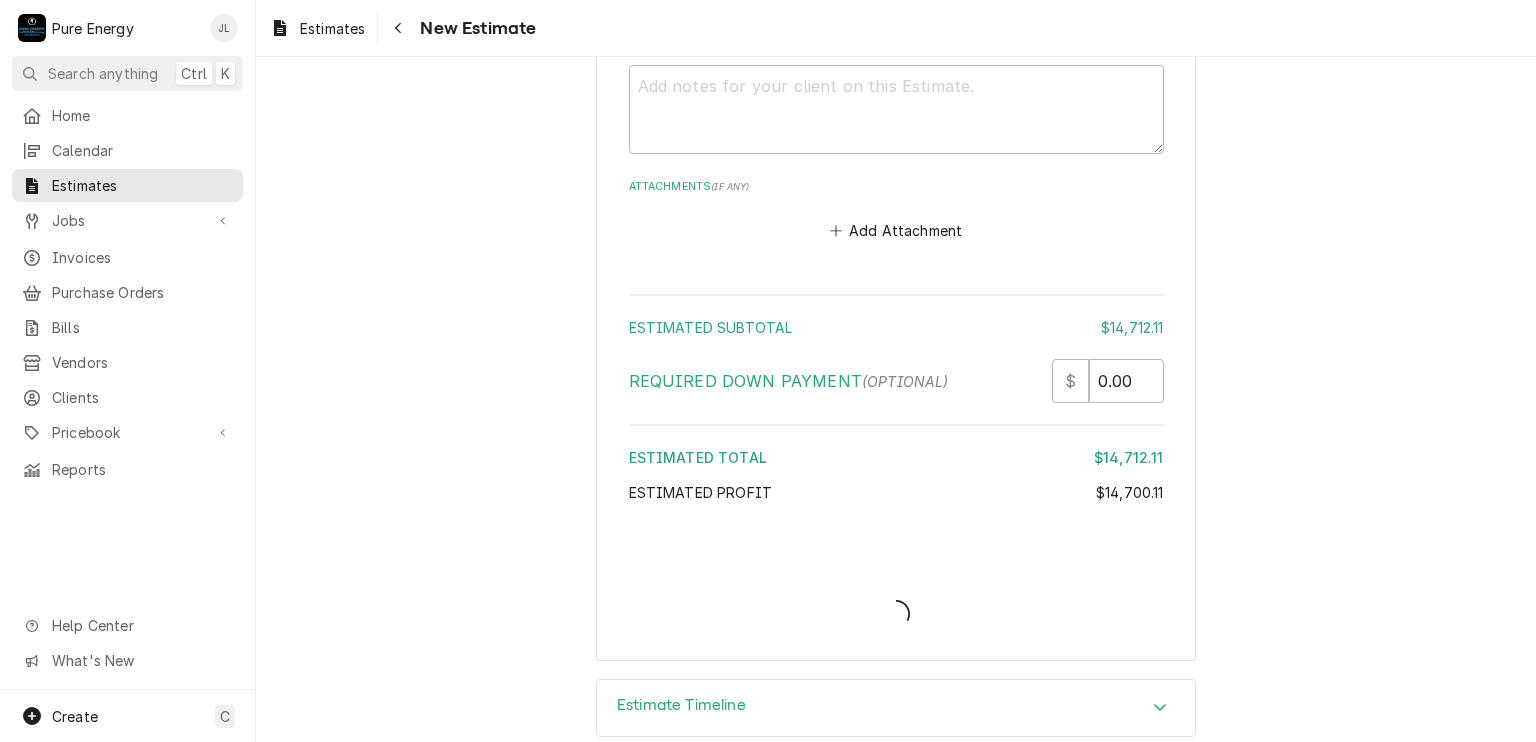 type on "x" 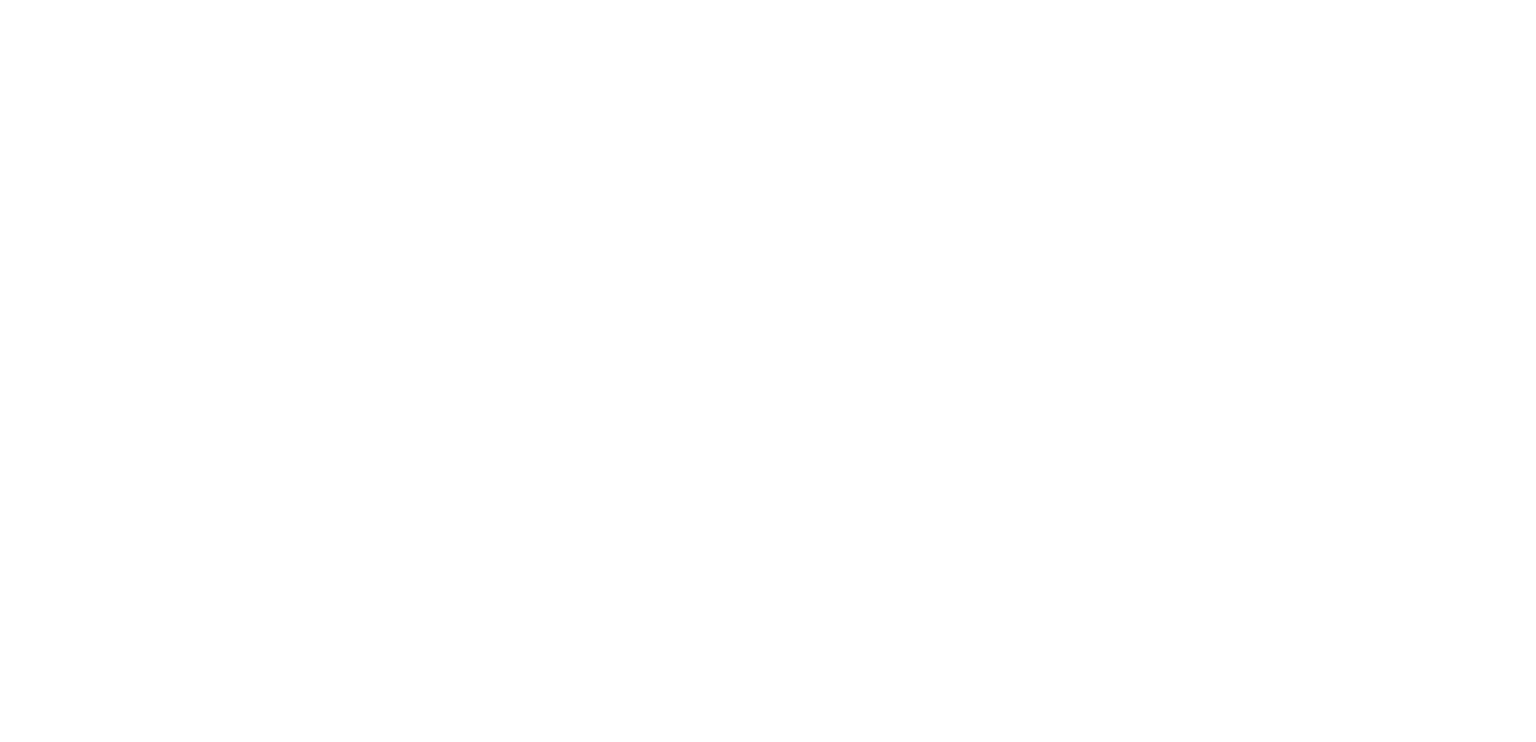 scroll, scrollTop: 0, scrollLeft: 0, axis: both 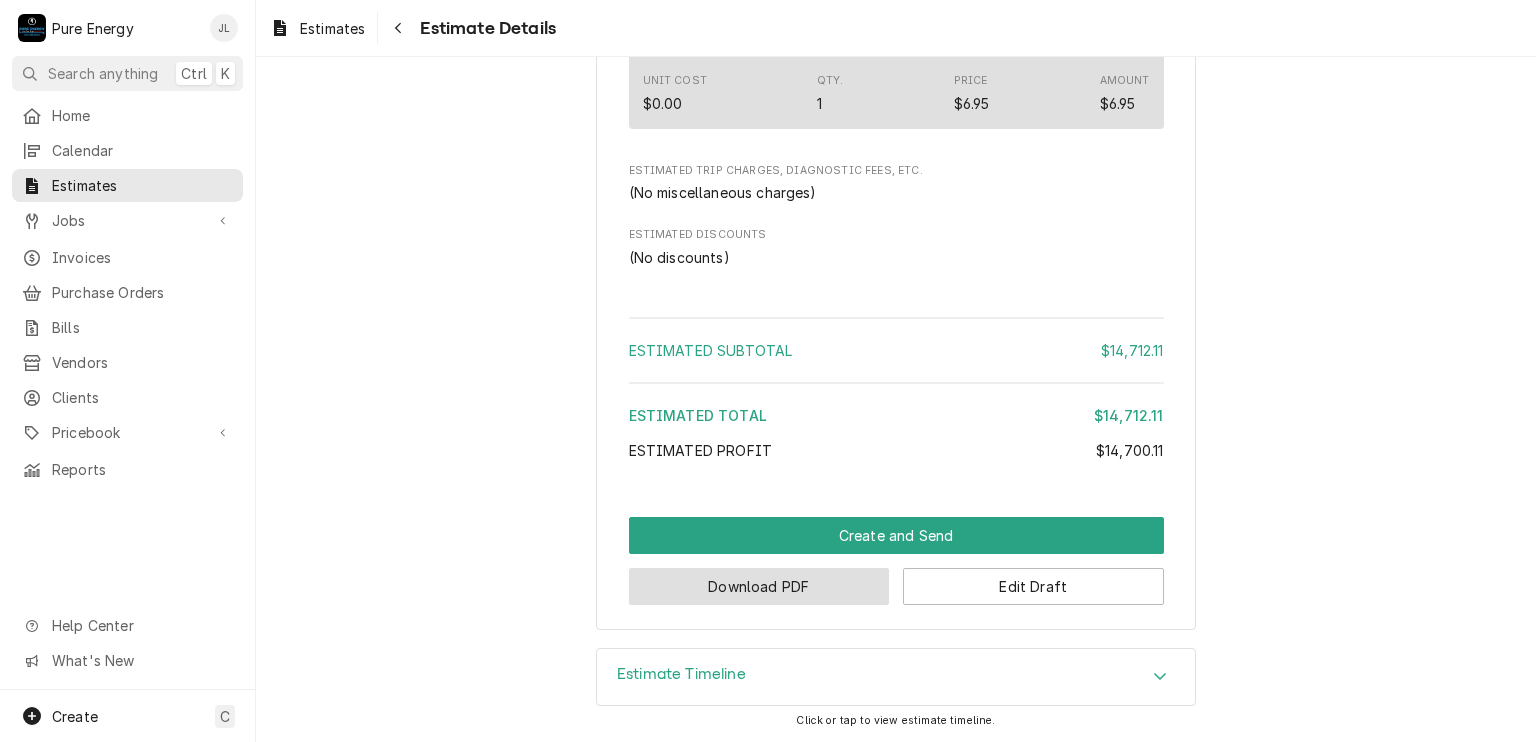 click on "Download PDF" at bounding box center (759, 586) 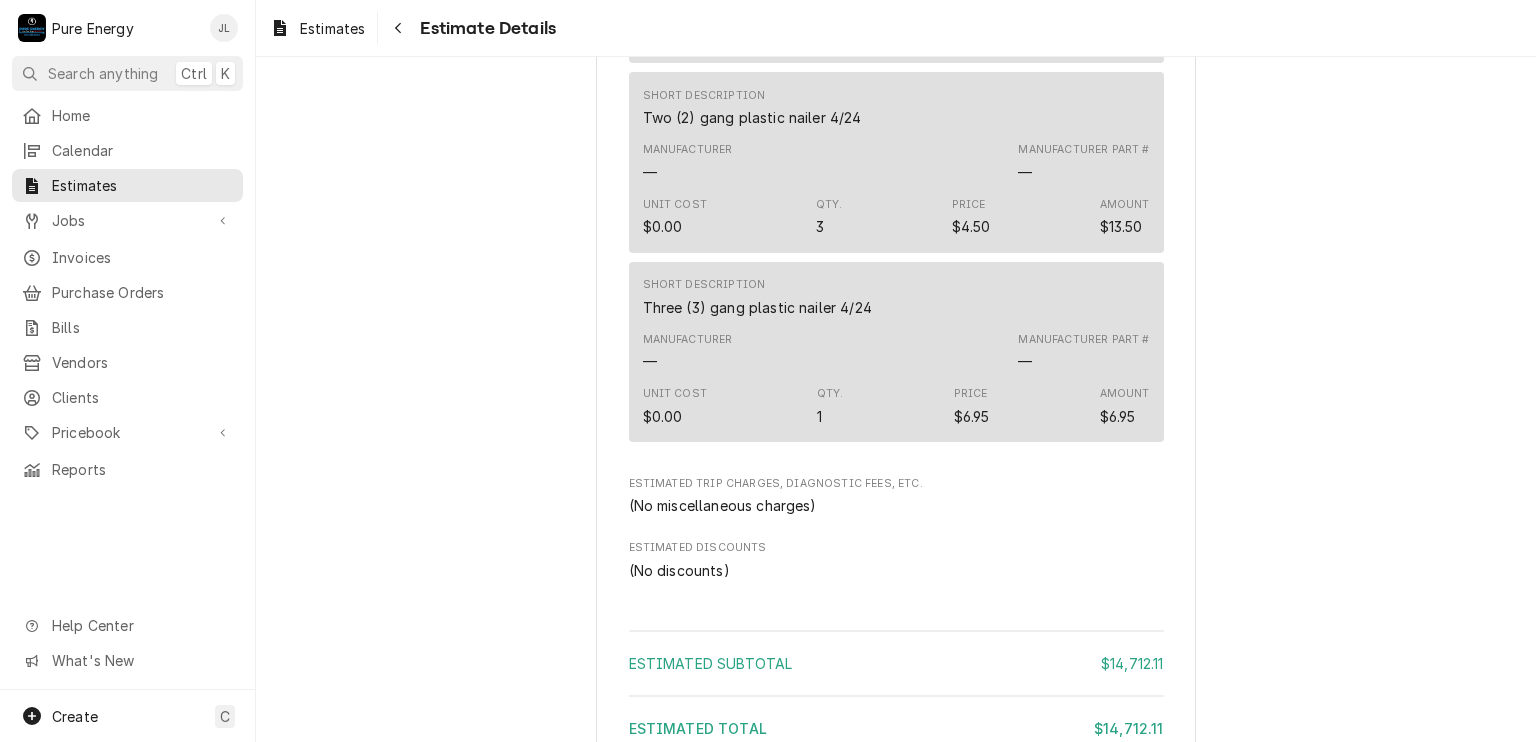 scroll, scrollTop: 4571, scrollLeft: 0, axis: vertical 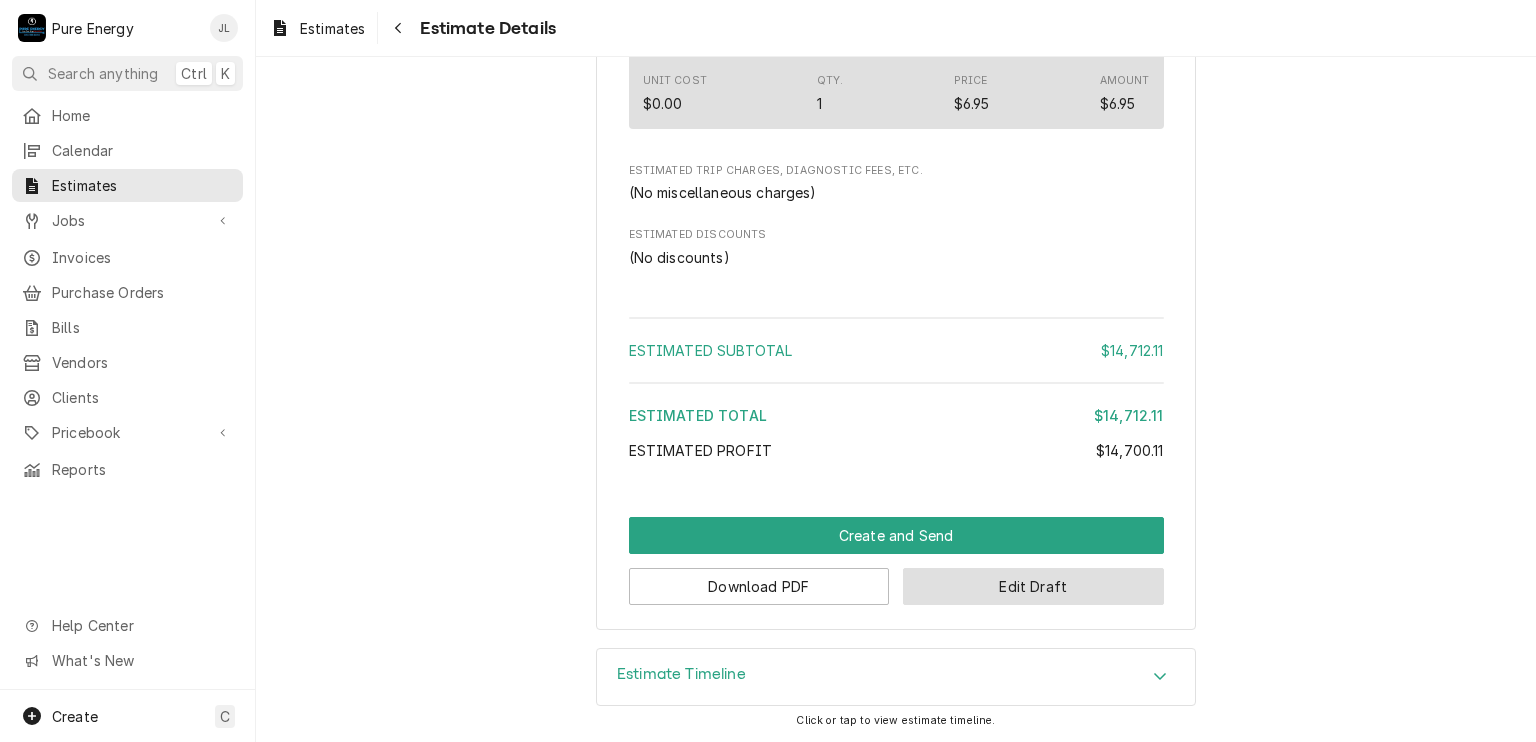 click on "Edit Draft" at bounding box center [1033, 586] 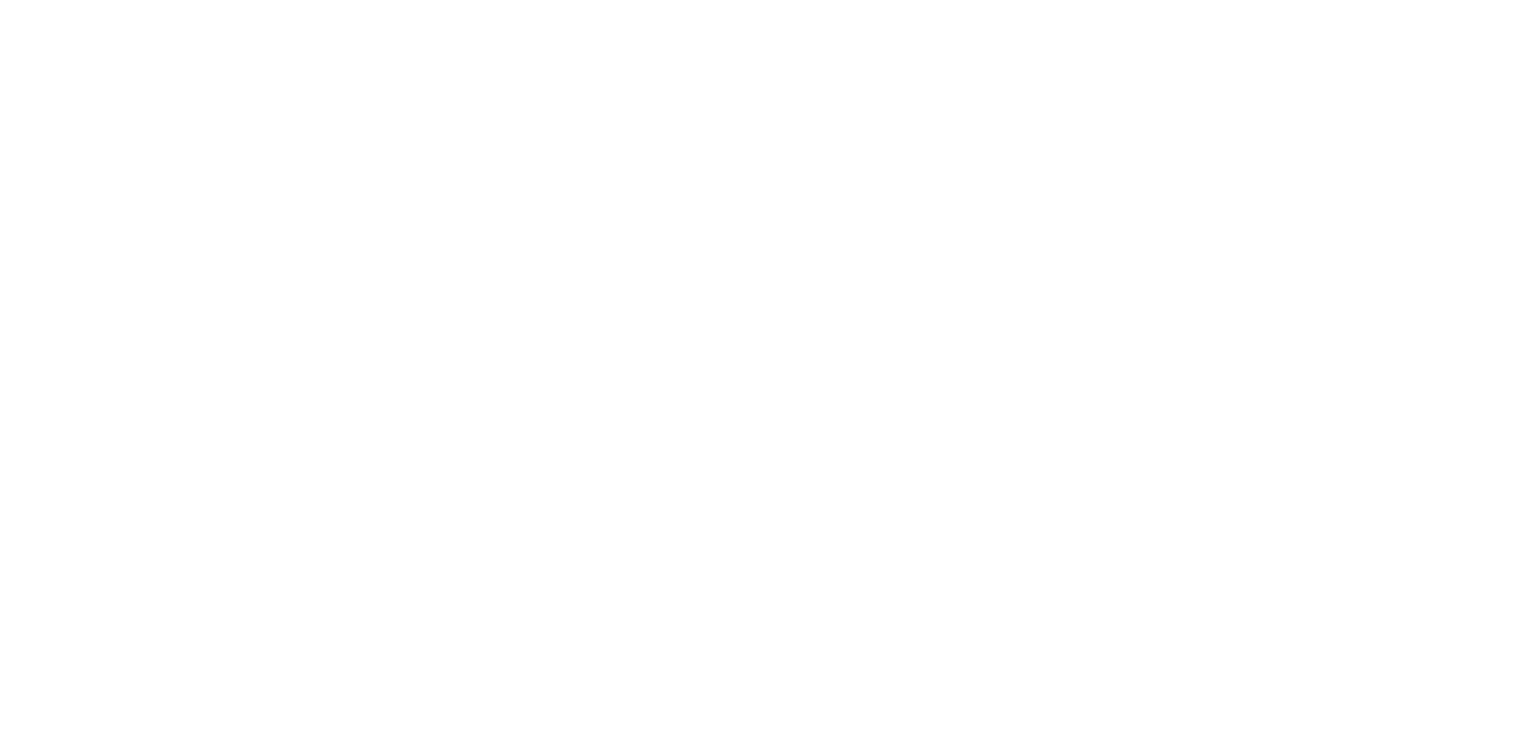 scroll, scrollTop: 0, scrollLeft: 0, axis: both 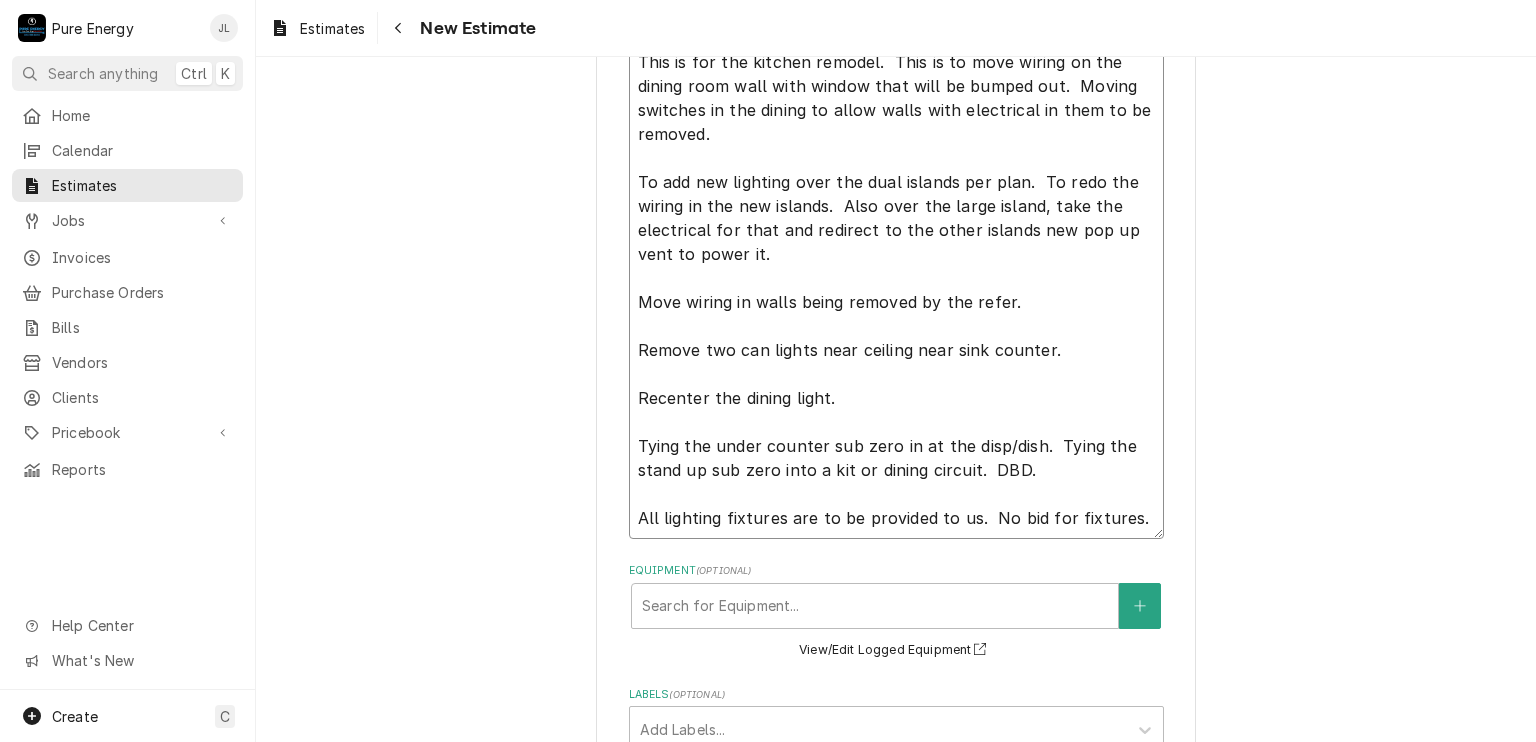 drag, startPoint x: 896, startPoint y: 521, endPoint x: 629, endPoint y: 109, distance: 490.9511 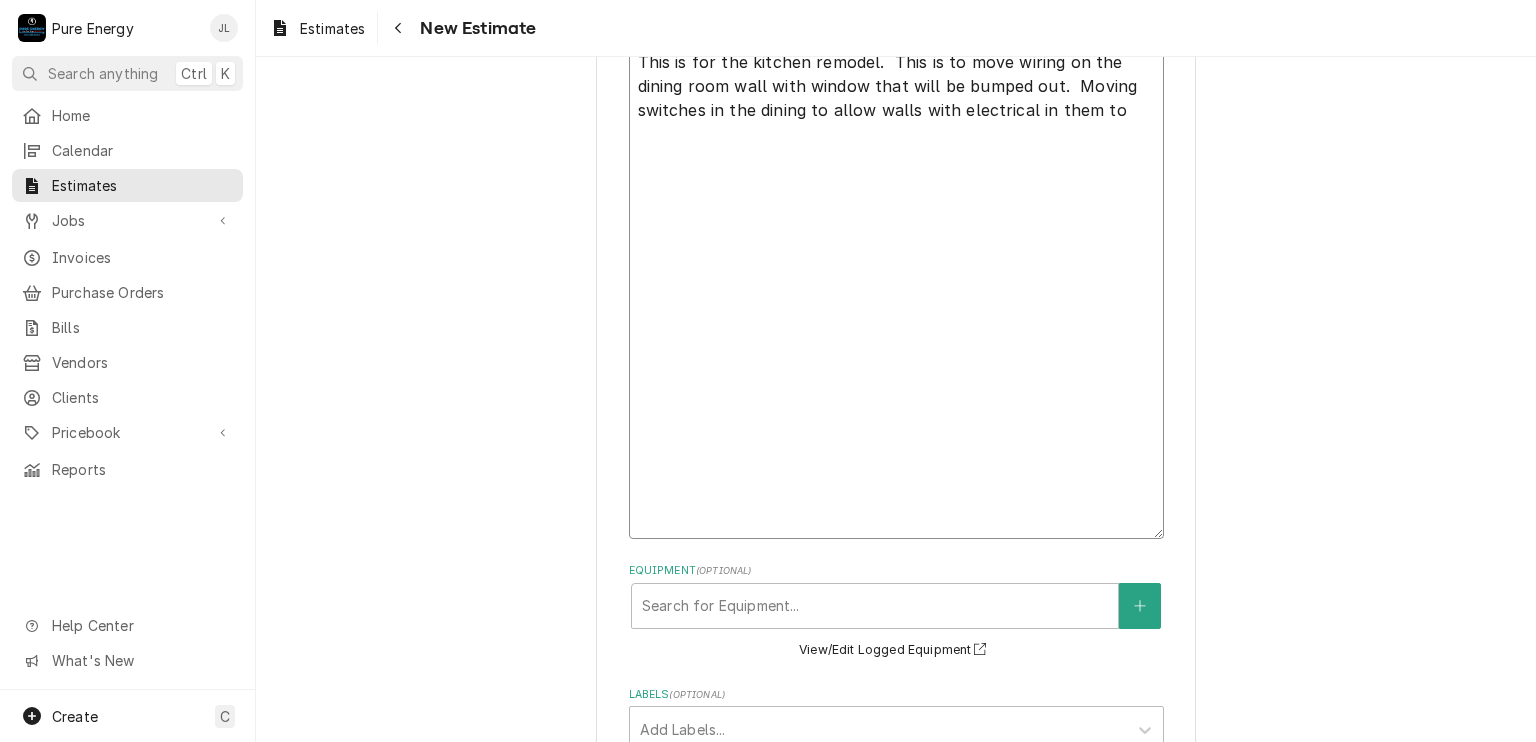 scroll, scrollTop: 316, scrollLeft: 0, axis: vertical 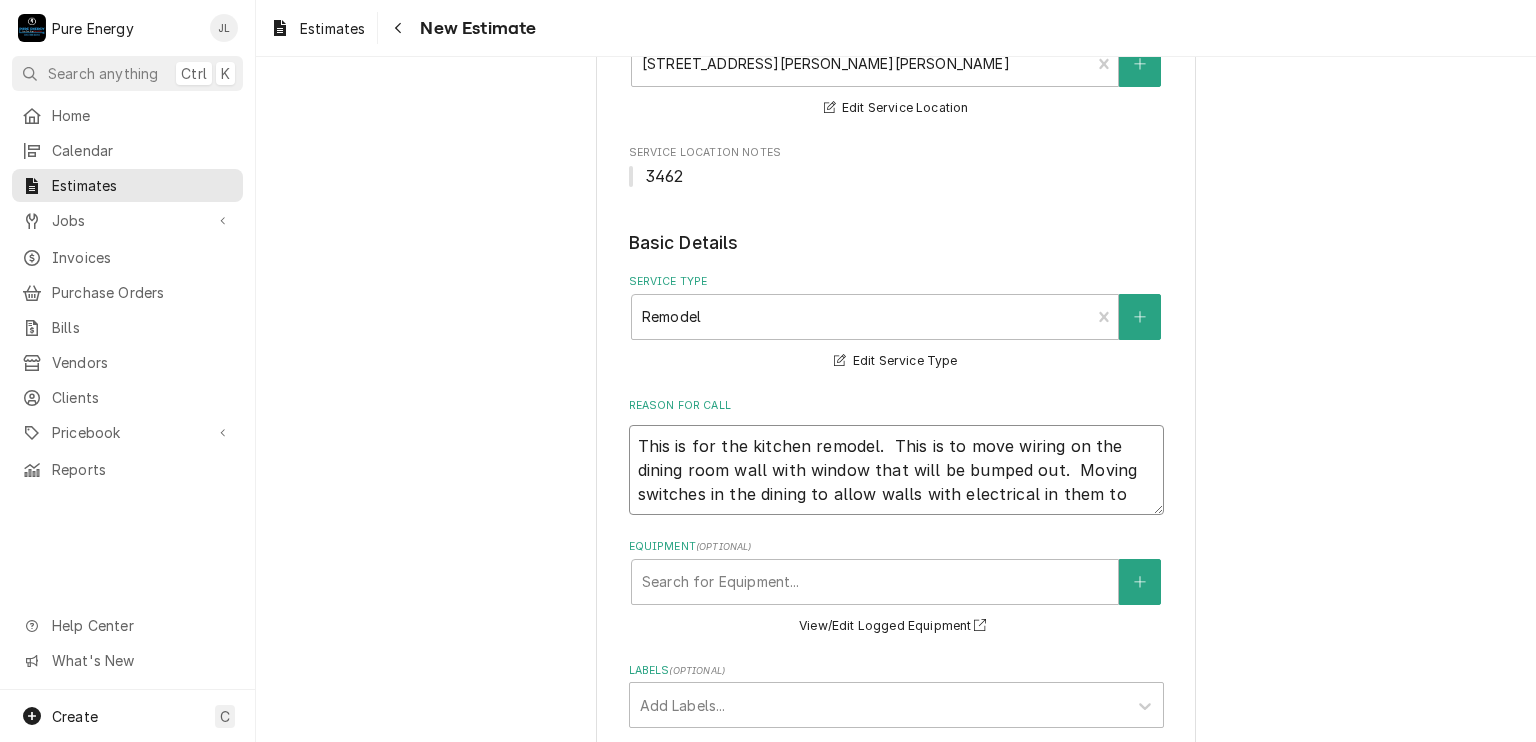 drag, startPoint x: 1119, startPoint y: 494, endPoint x: 902, endPoint y: 443, distance: 222.91254 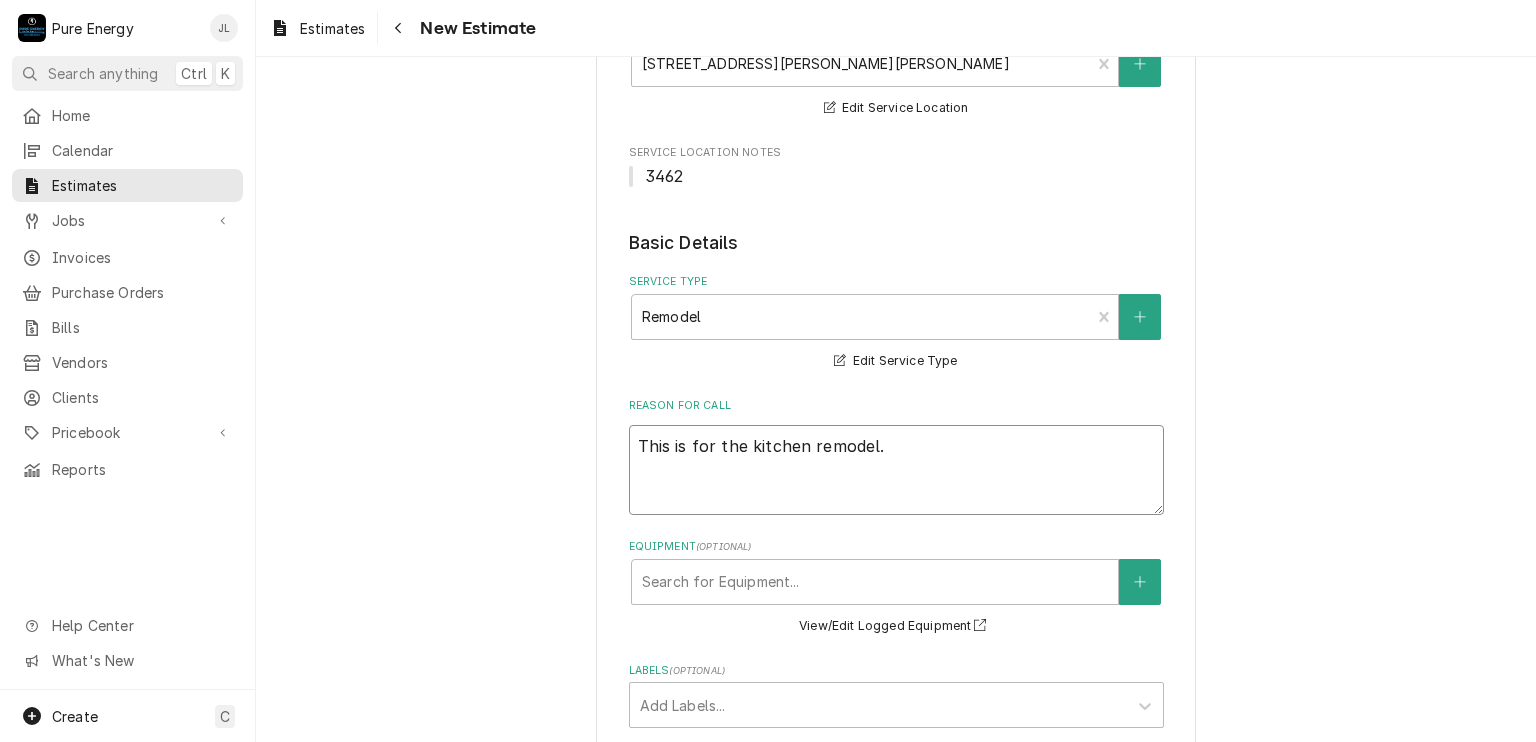 type on "x" 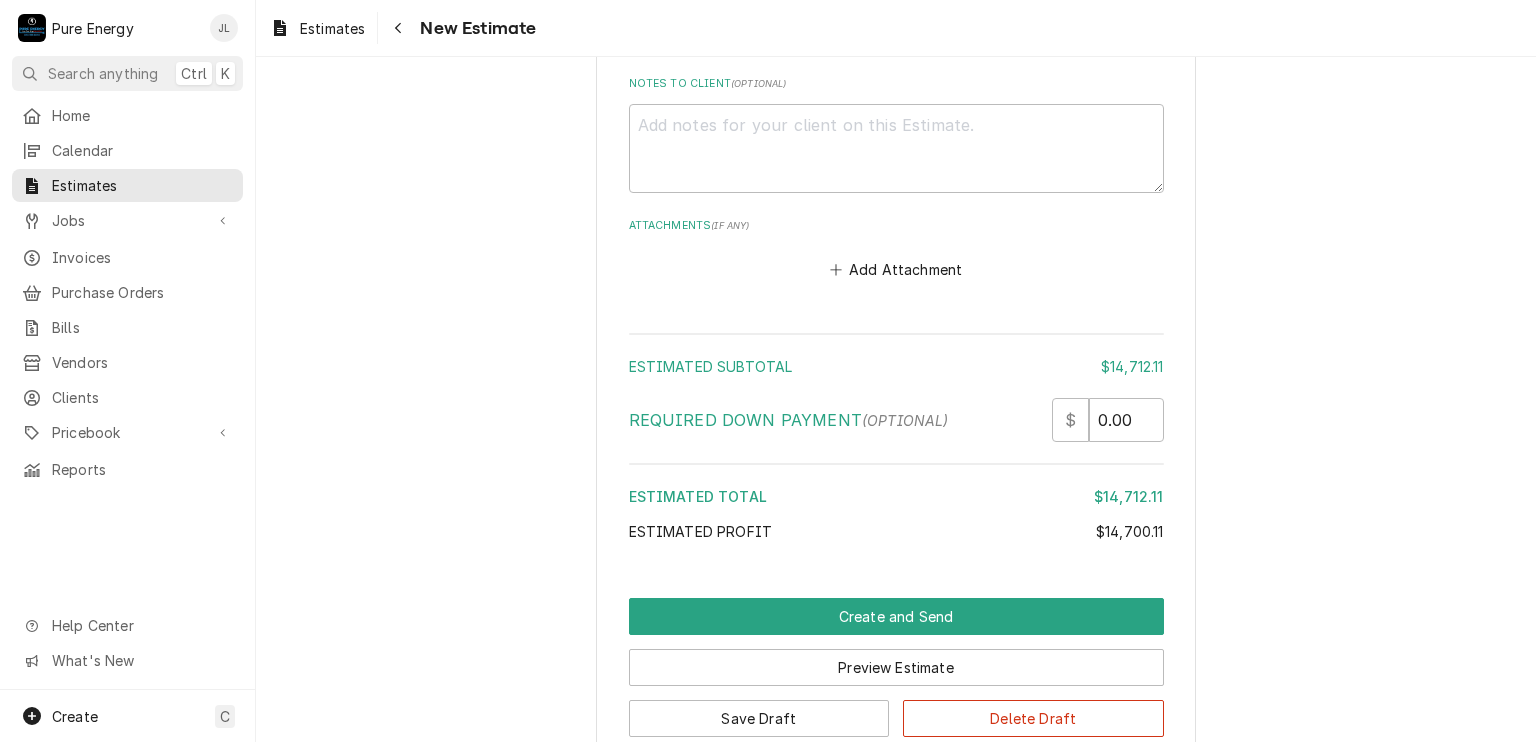 scroll, scrollTop: 5771, scrollLeft: 0, axis: vertical 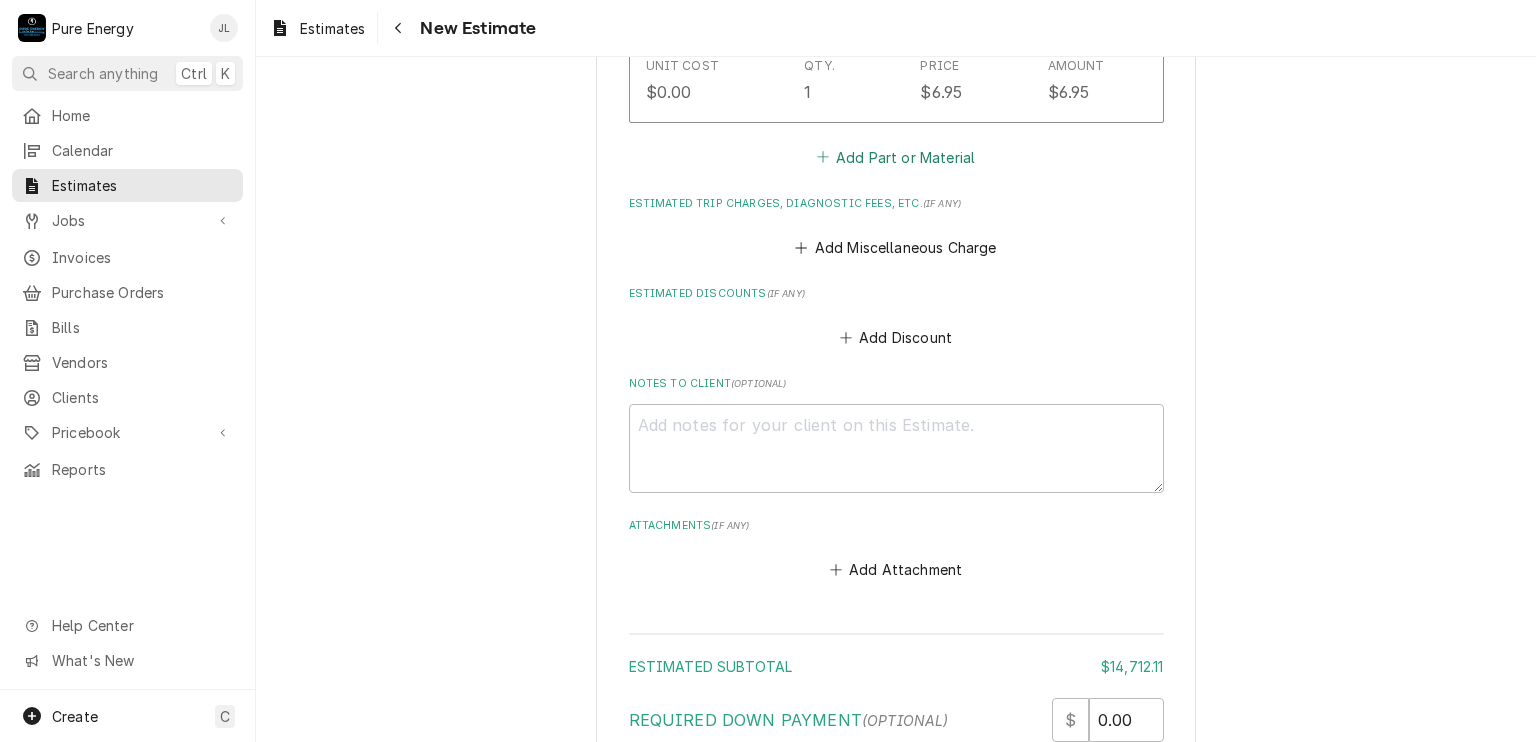 type on "This is for the kitchen remodel." 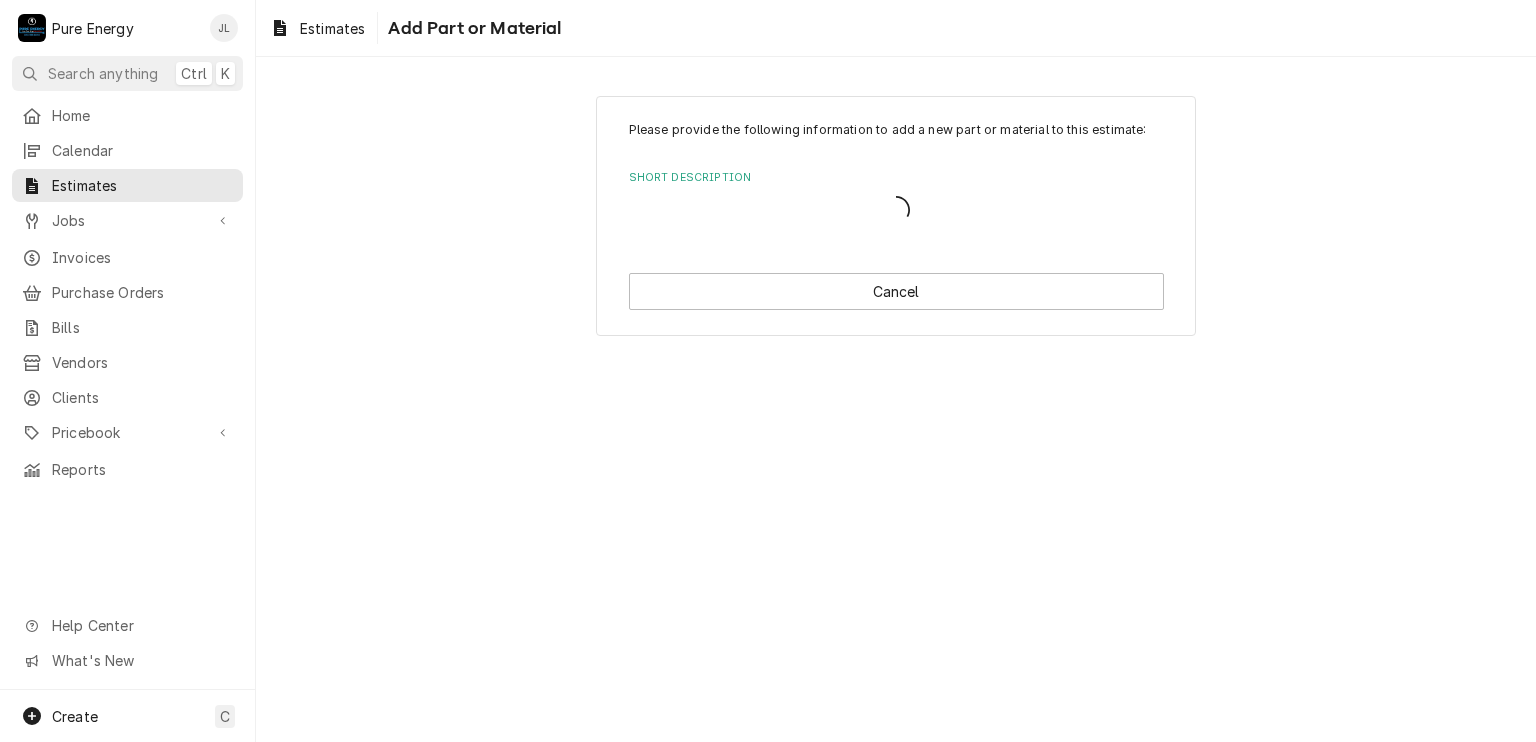scroll, scrollTop: 0, scrollLeft: 0, axis: both 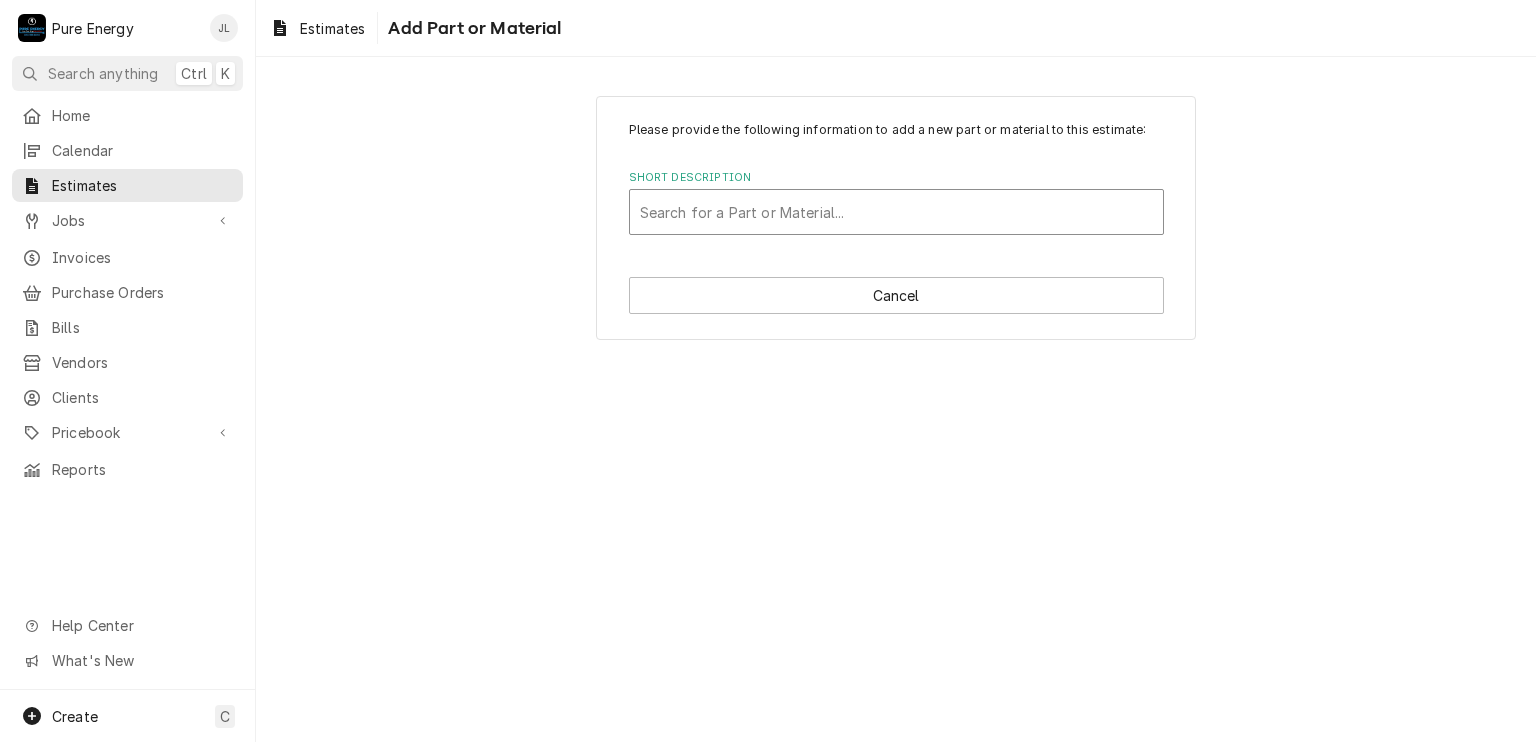 click at bounding box center (896, 212) 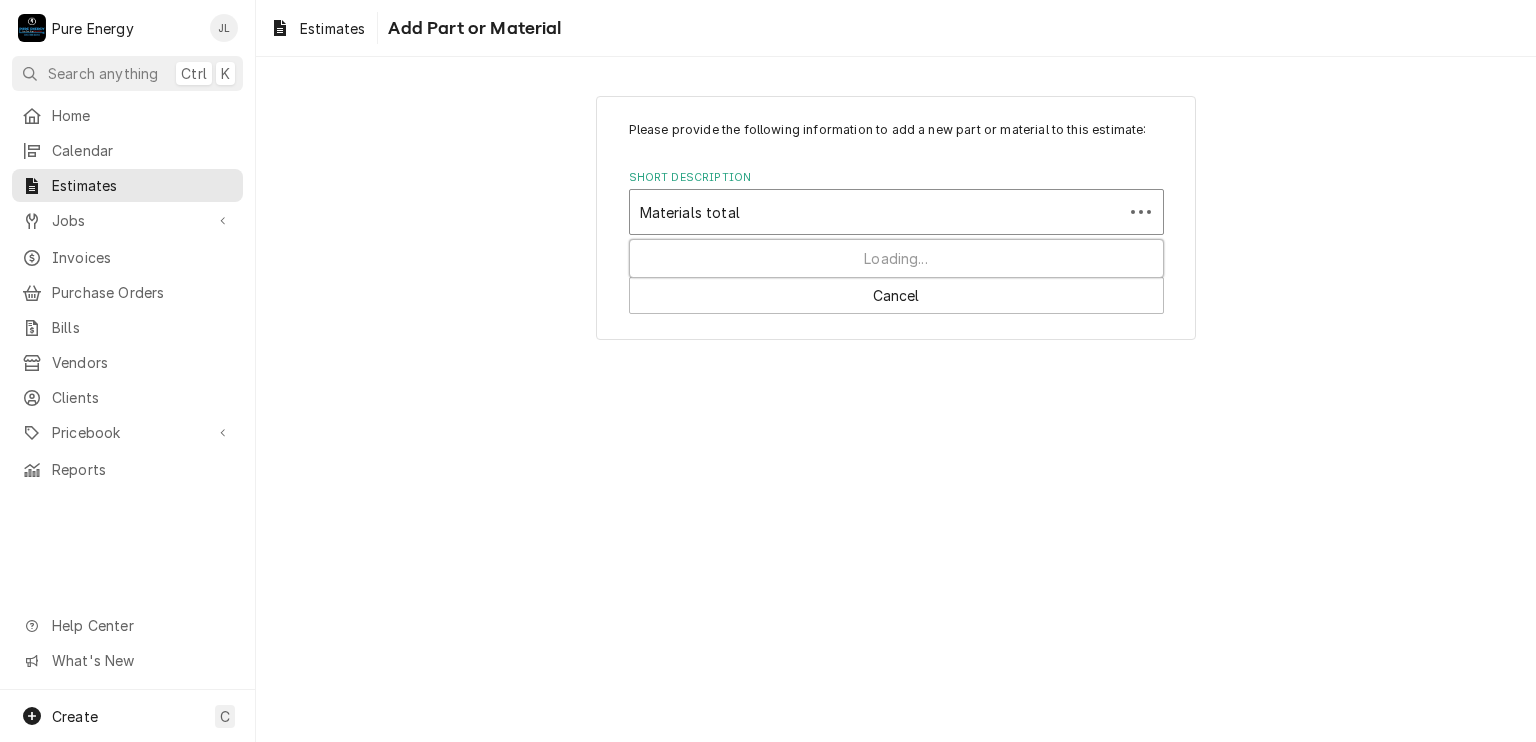 type on "Materials totals" 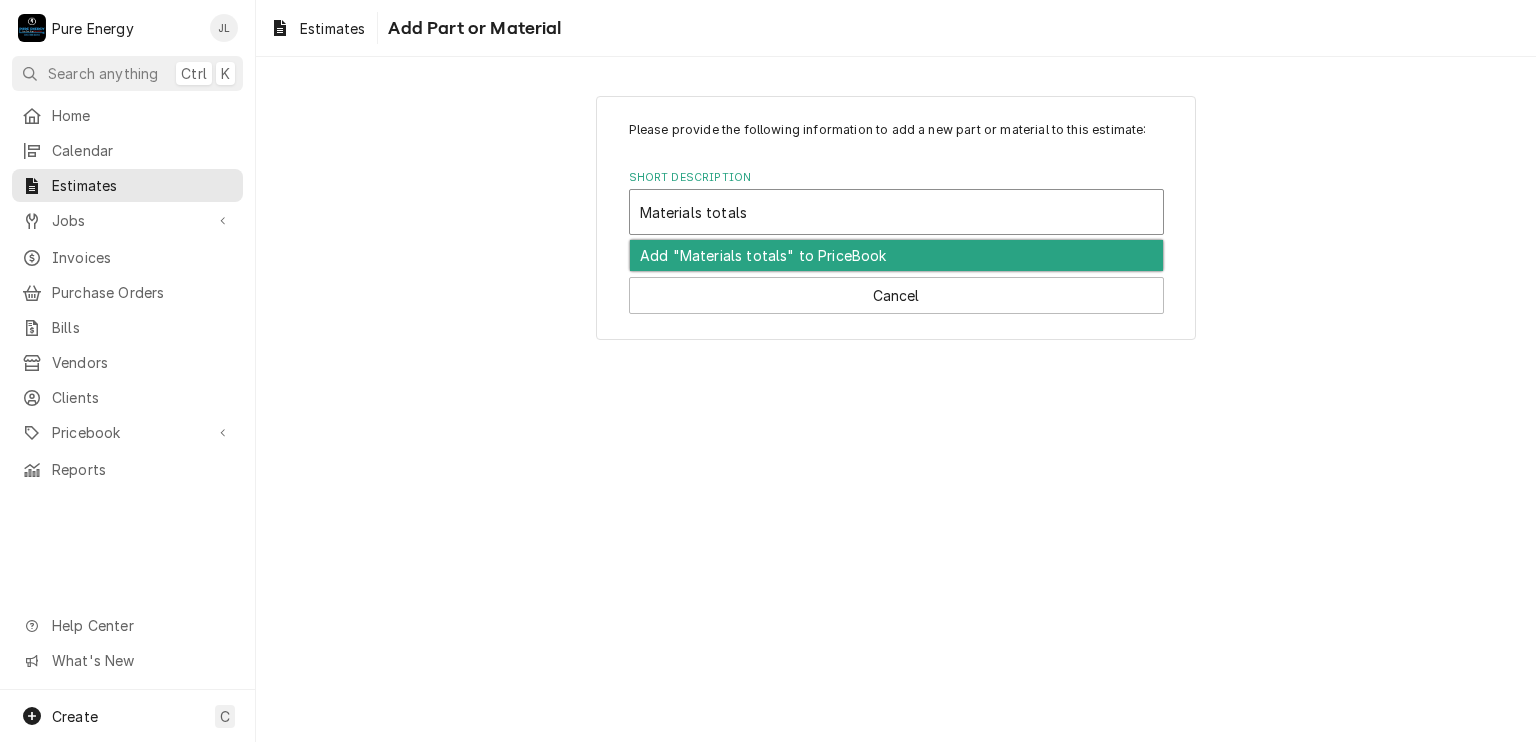 click on "Add "Materials totals" to PriceBook" at bounding box center [896, 255] 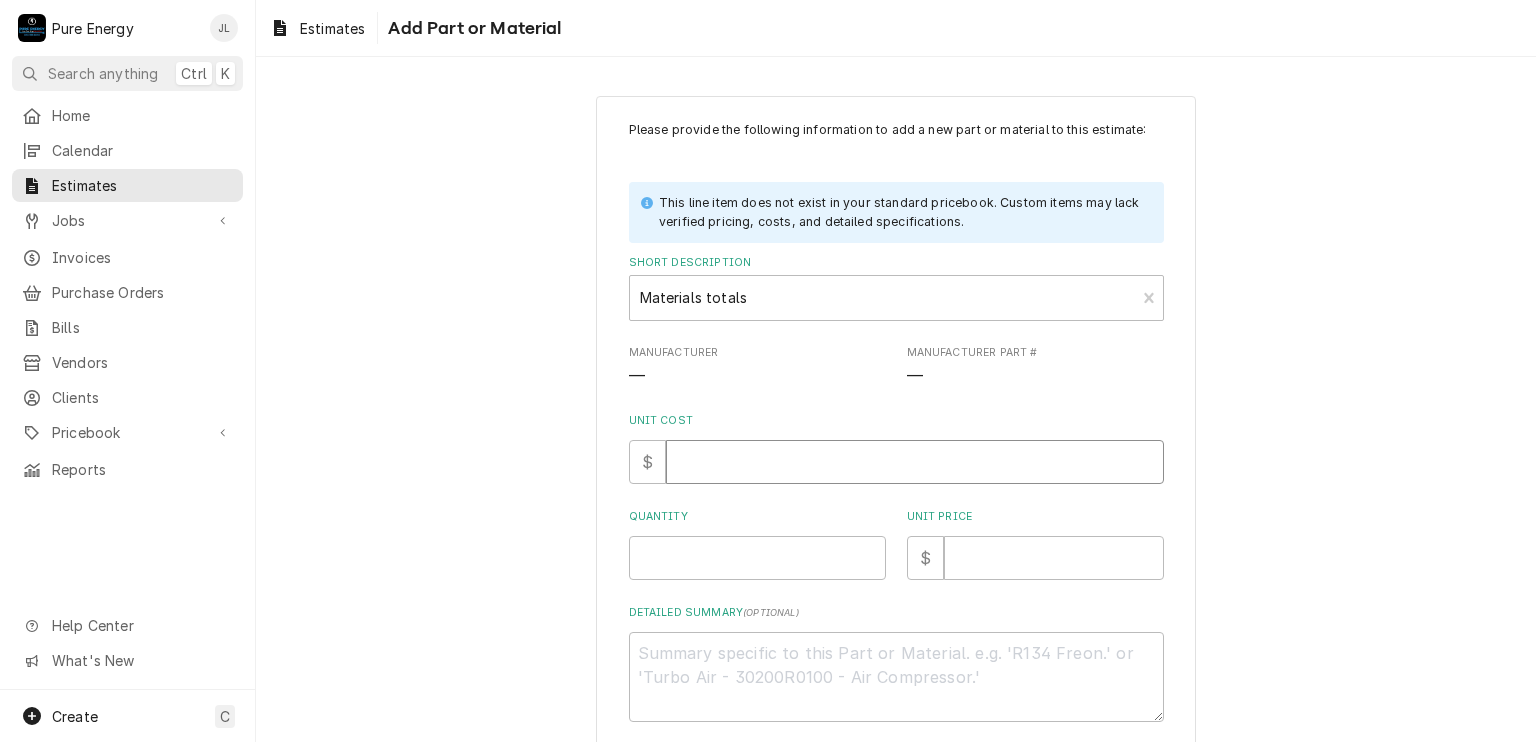 click on "Unit Cost" at bounding box center (915, 462) 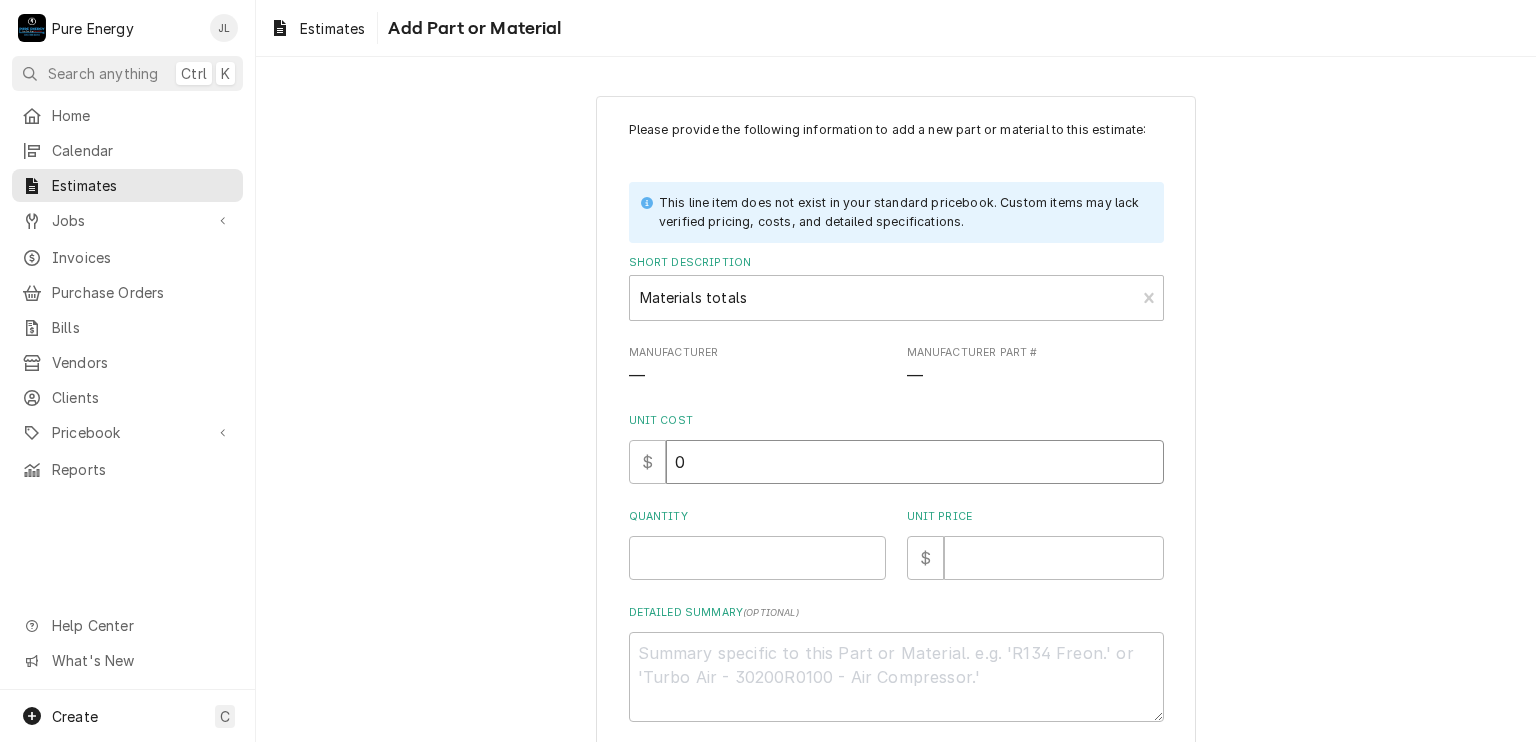 type on "x" 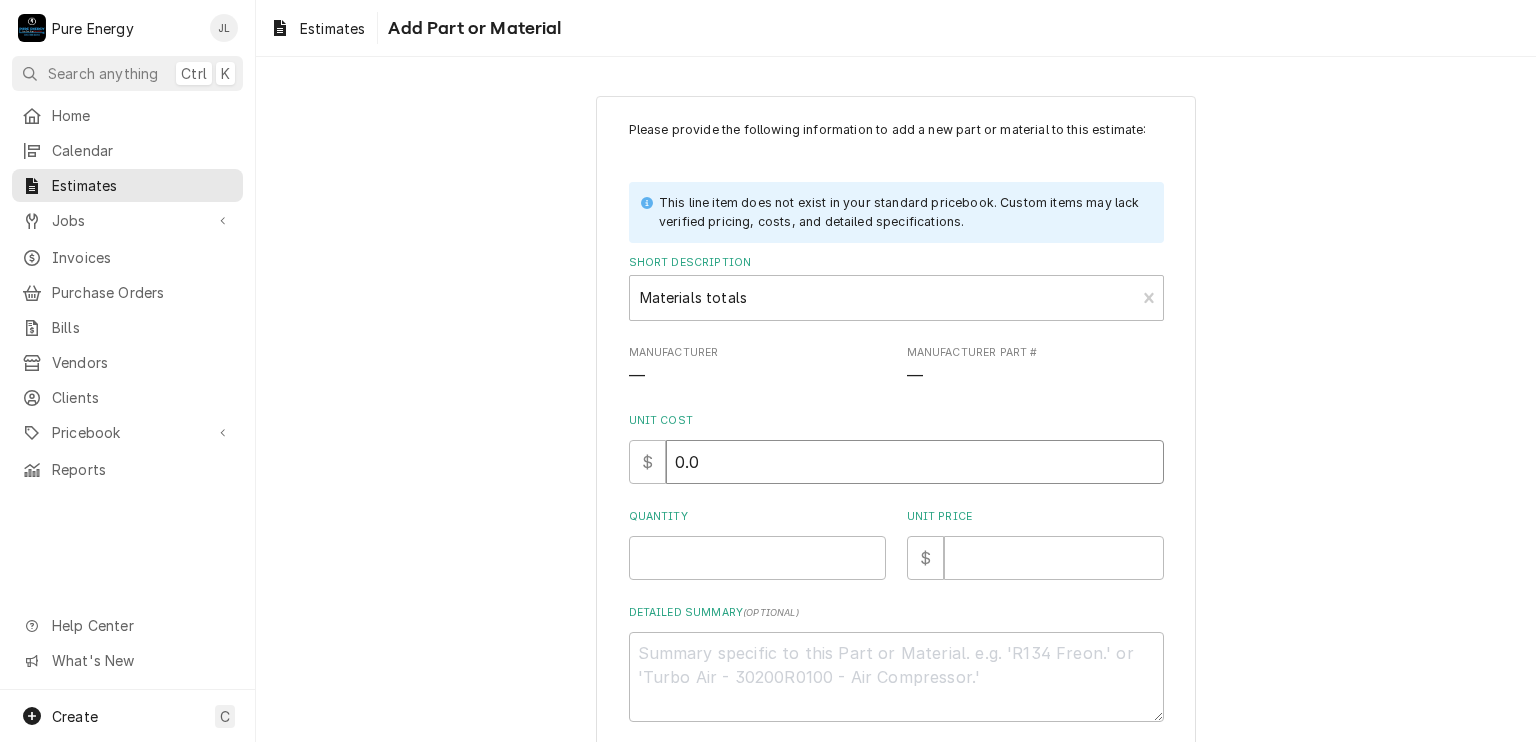 type on "x" 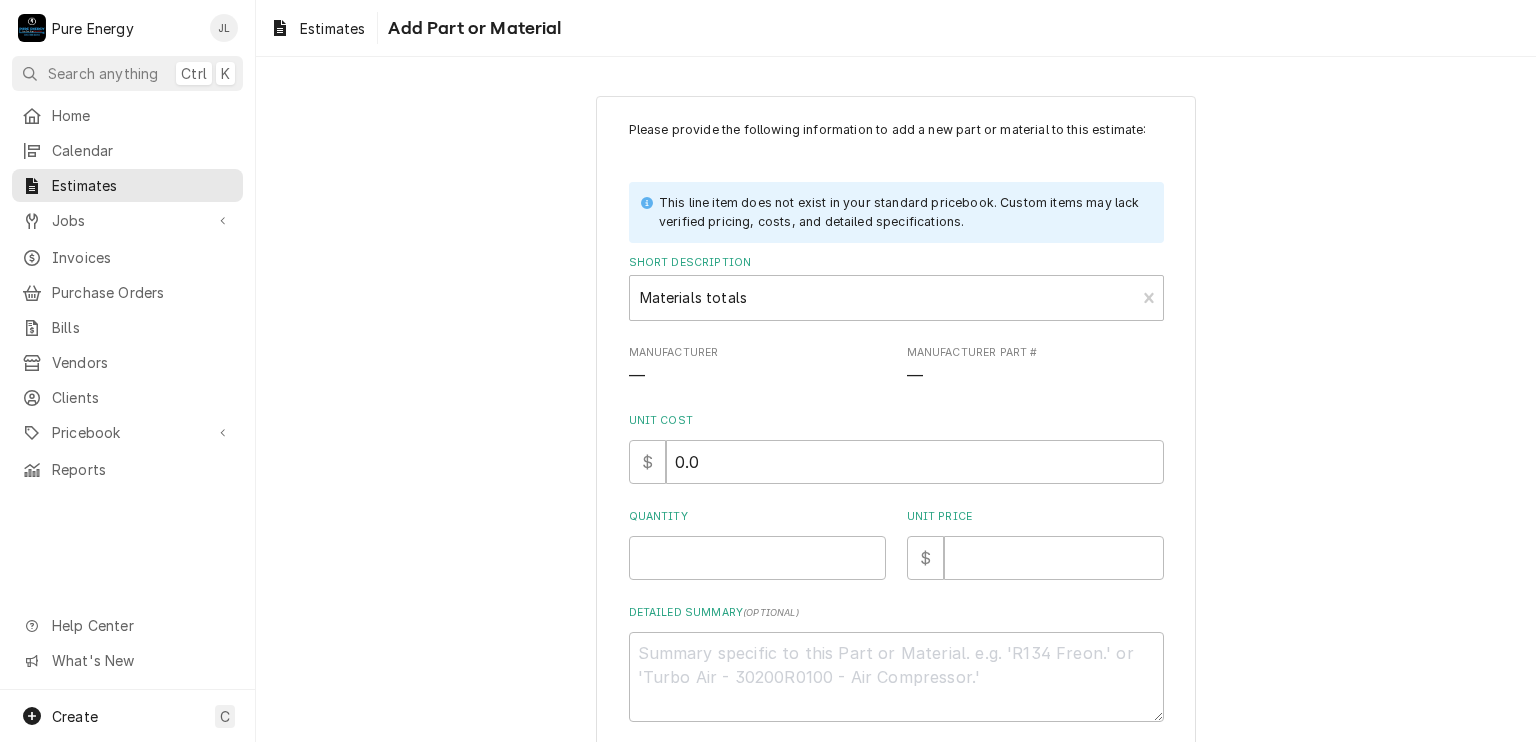 scroll, scrollTop: 100, scrollLeft: 0, axis: vertical 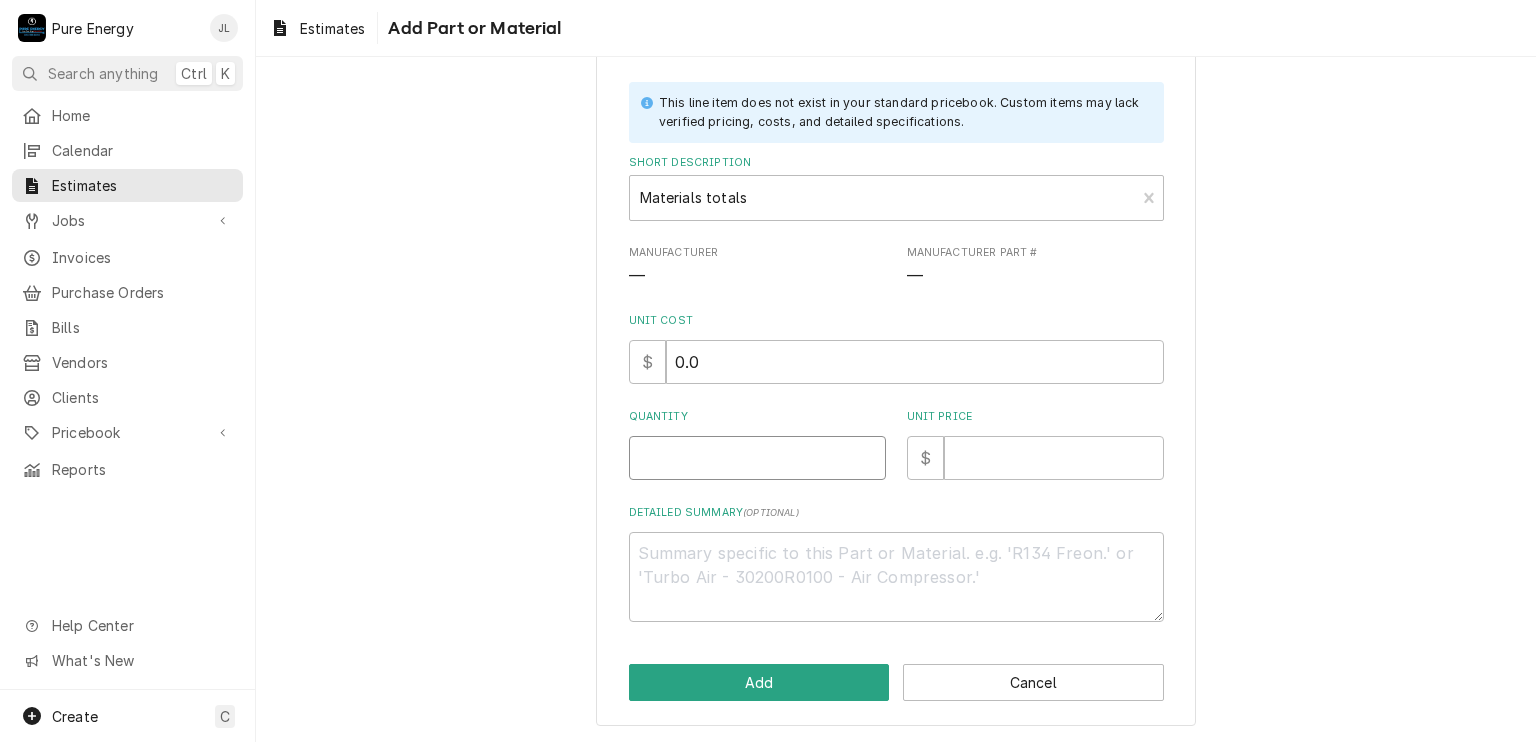 click on "Quantity" at bounding box center (757, 458) 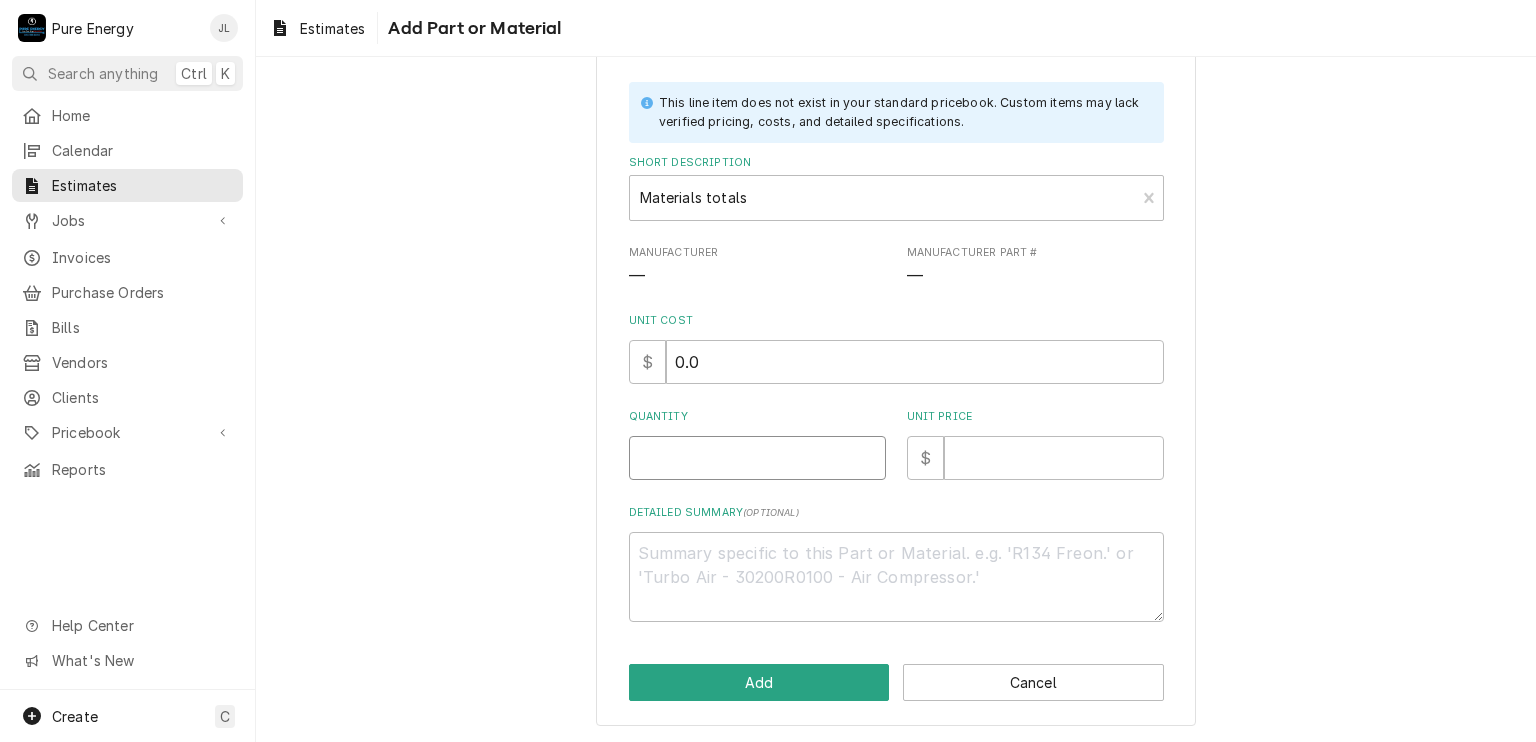 type on "x" 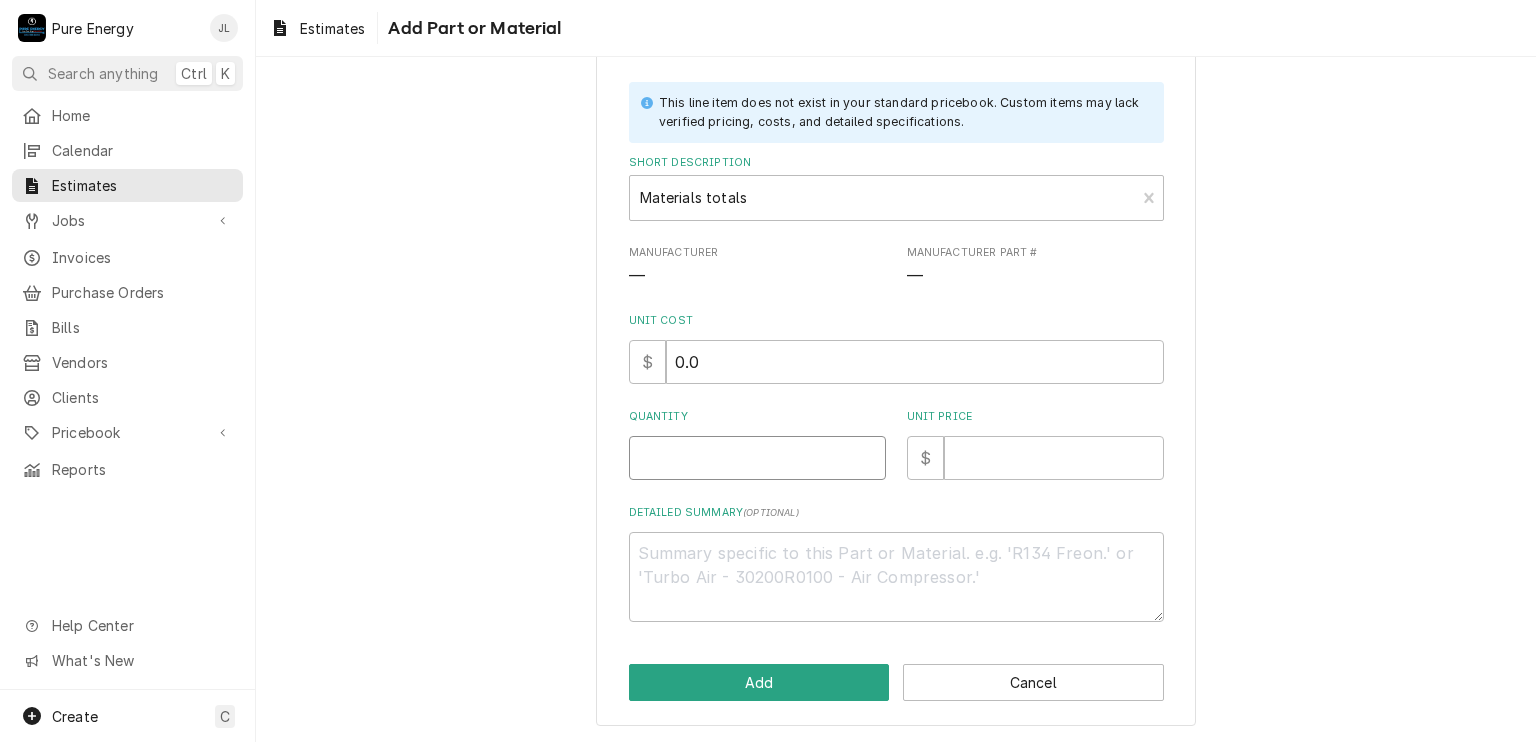 type on "1" 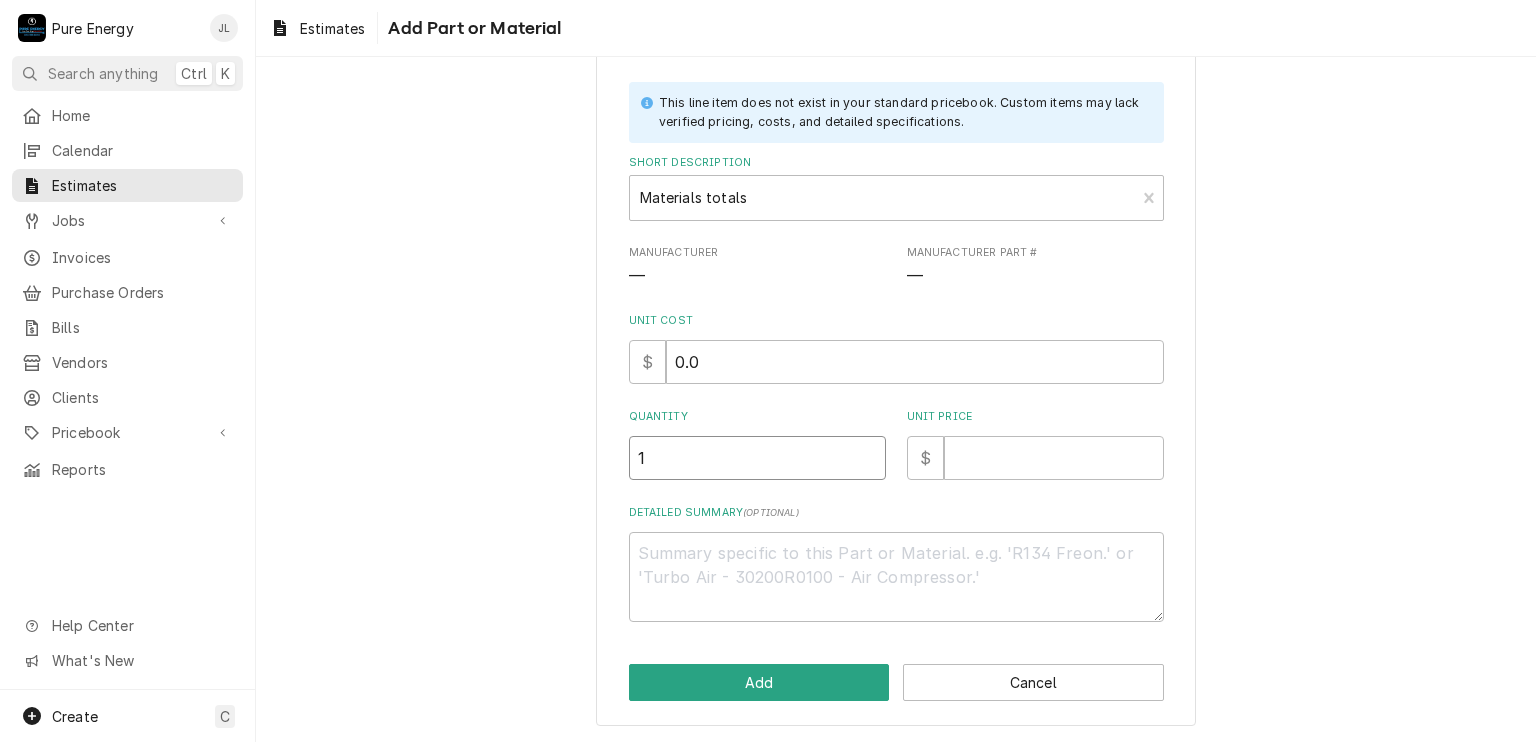 type on "x" 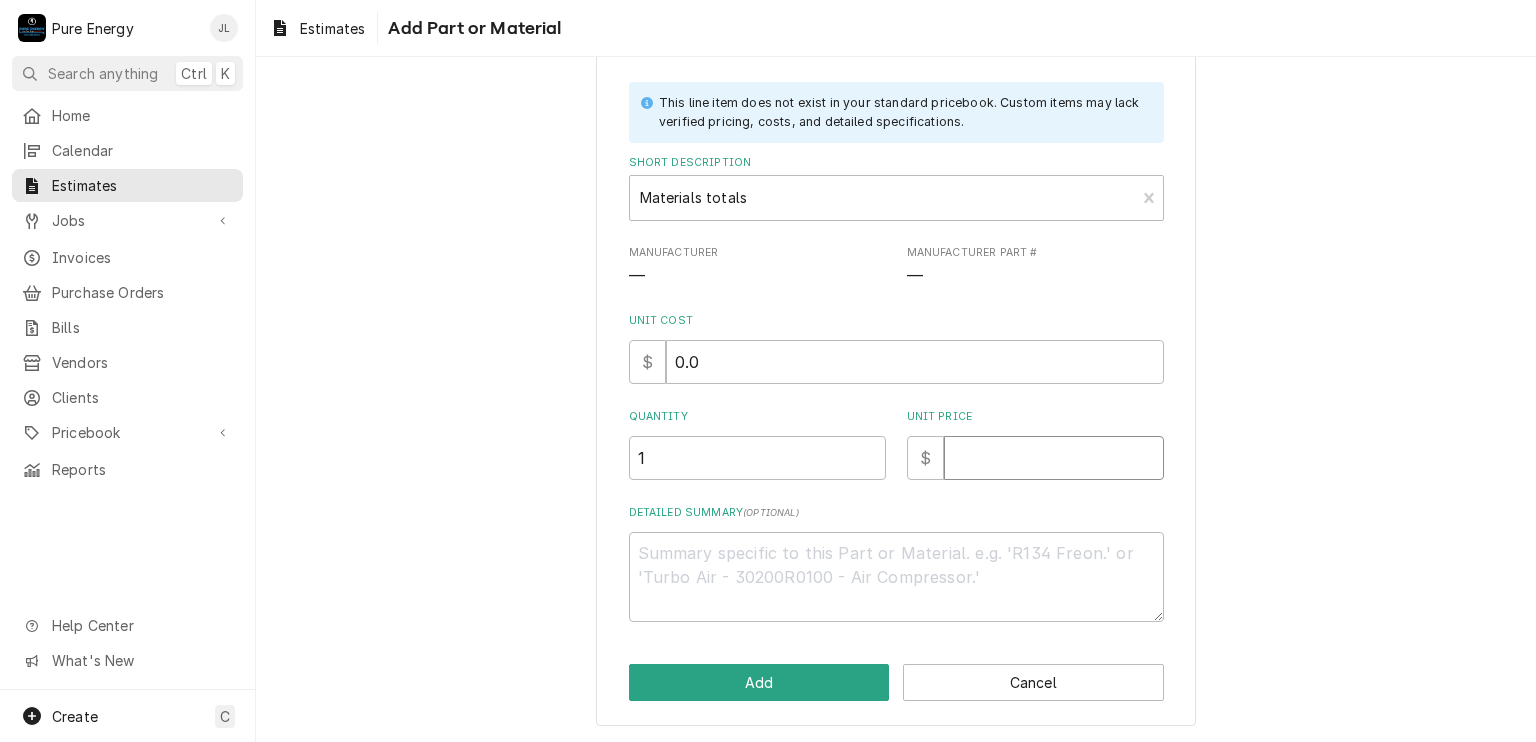 click on "Unit Price" at bounding box center (1054, 458) 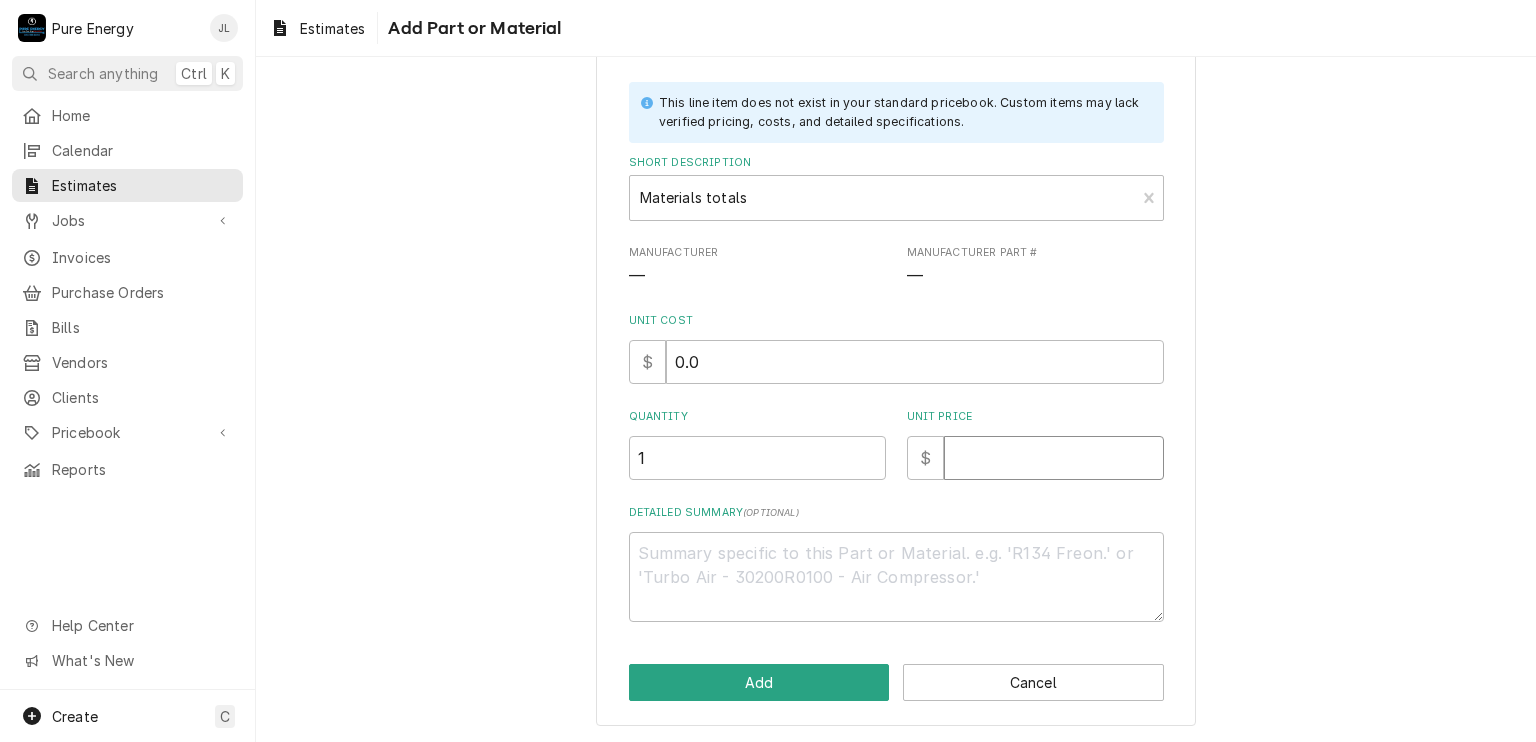 type on "x" 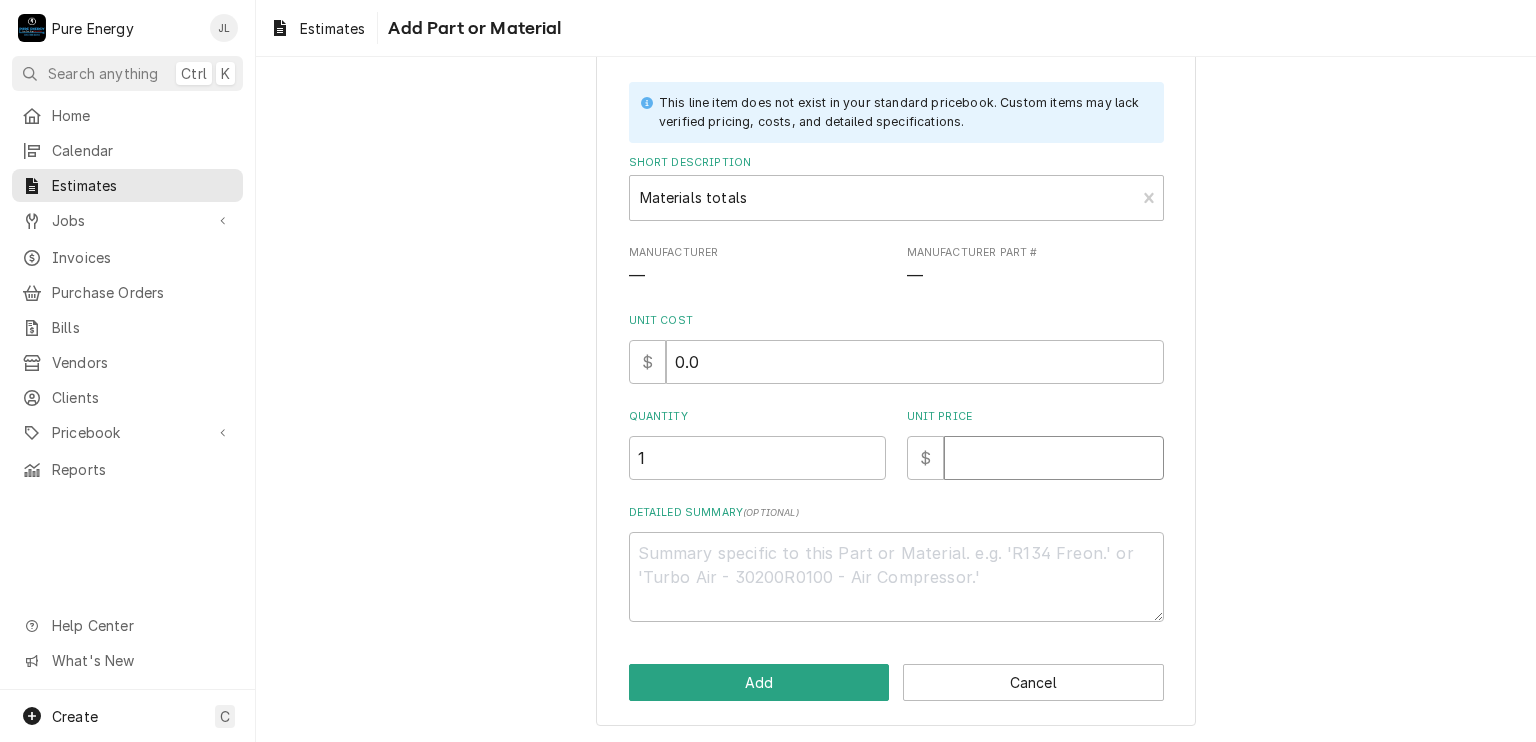 type on "1" 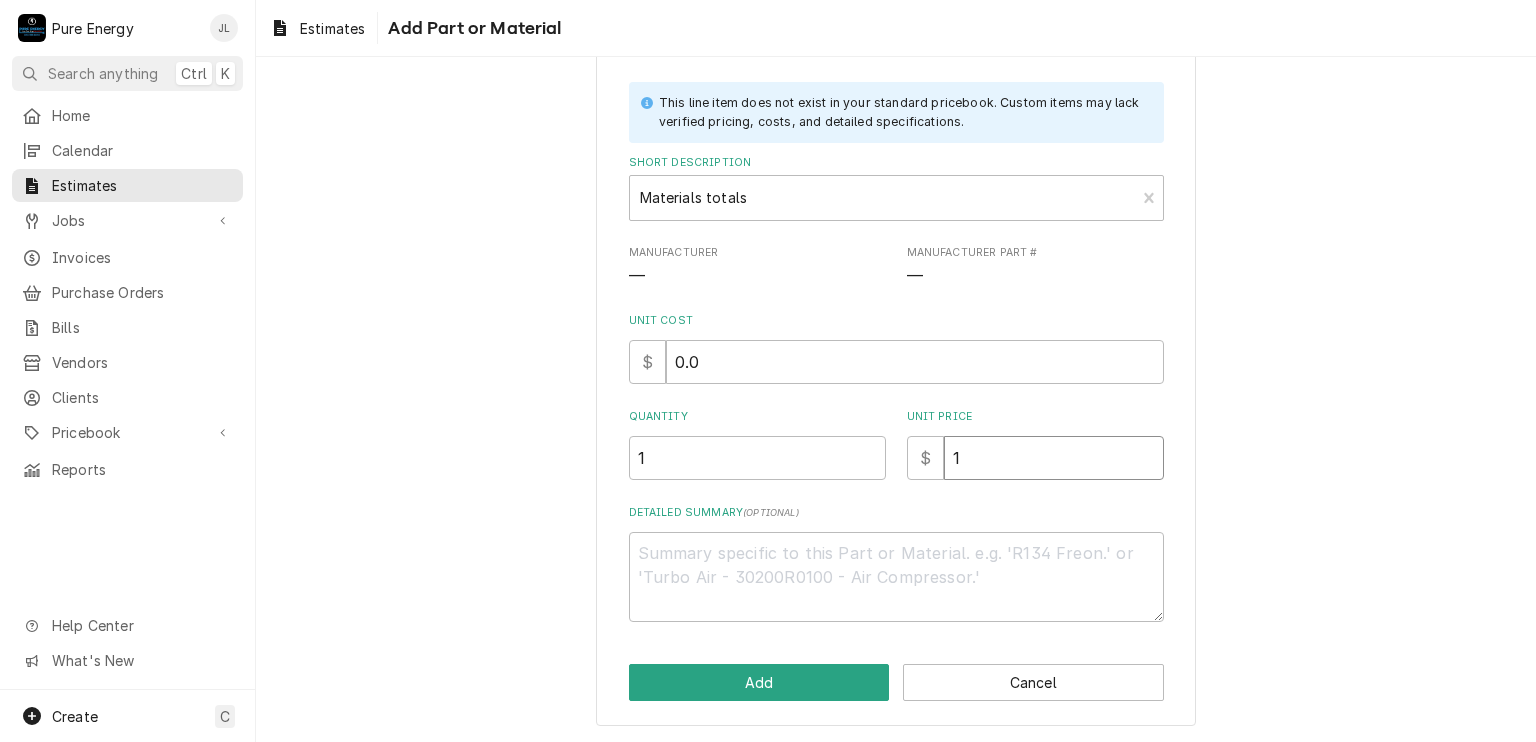 type on "x" 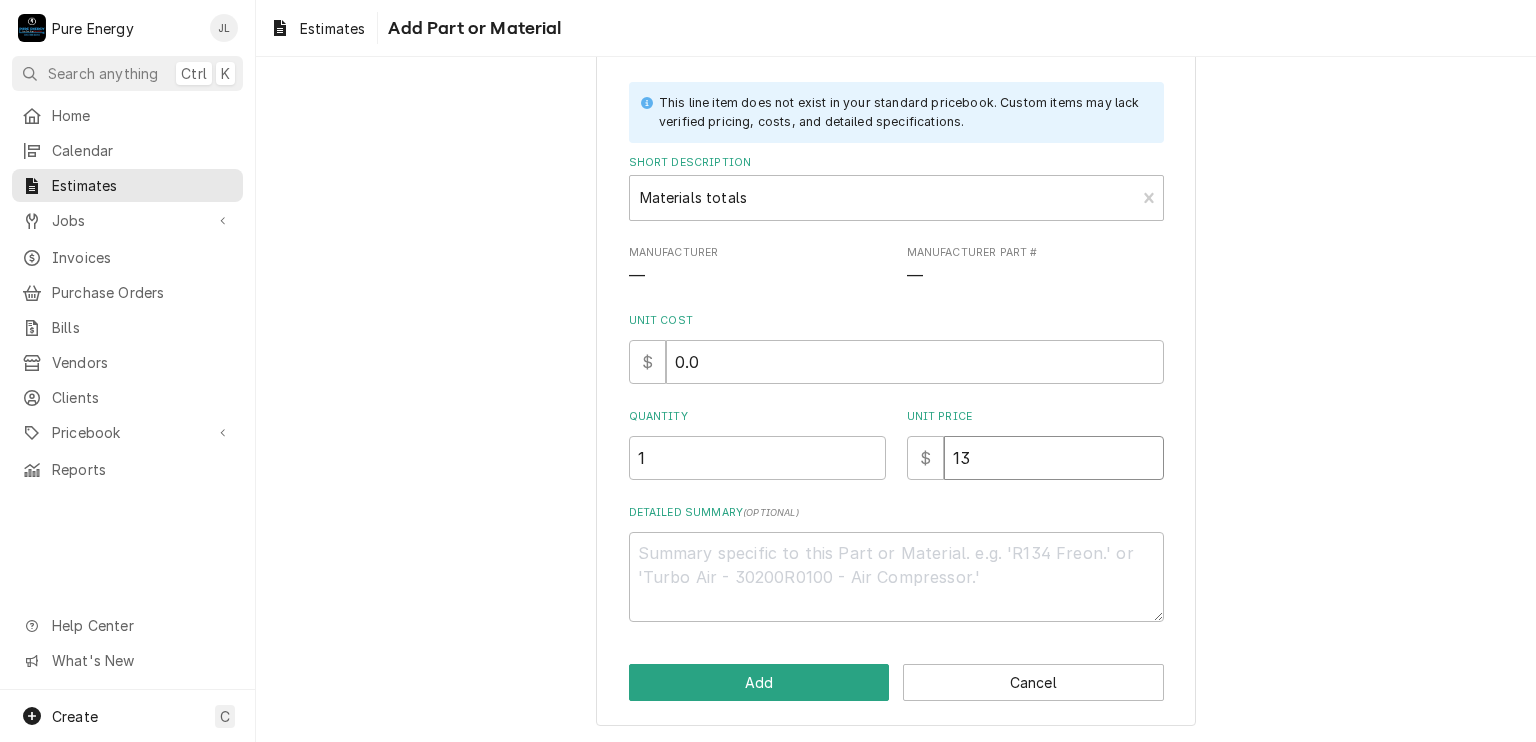 type on "x" 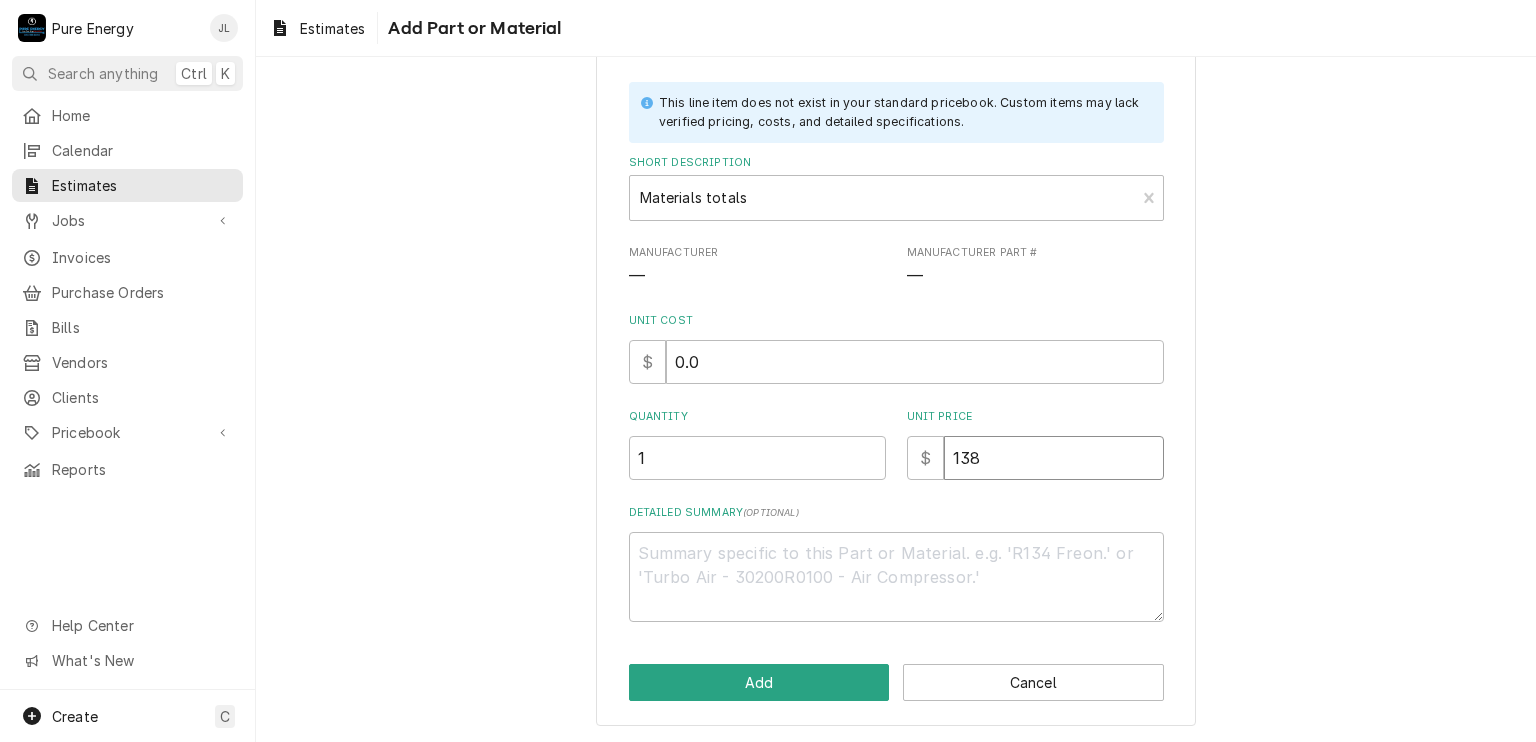 type on "x" 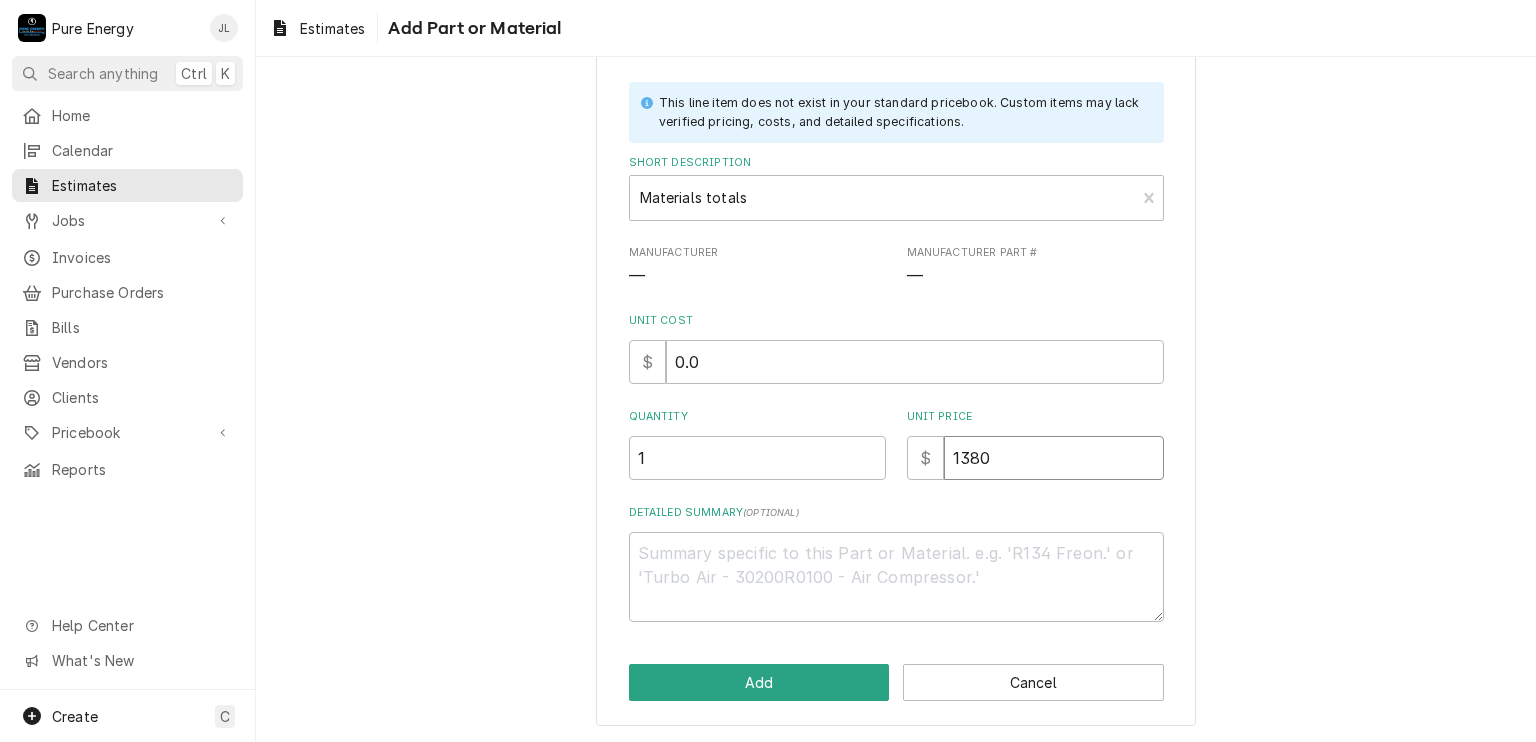 type on "x" 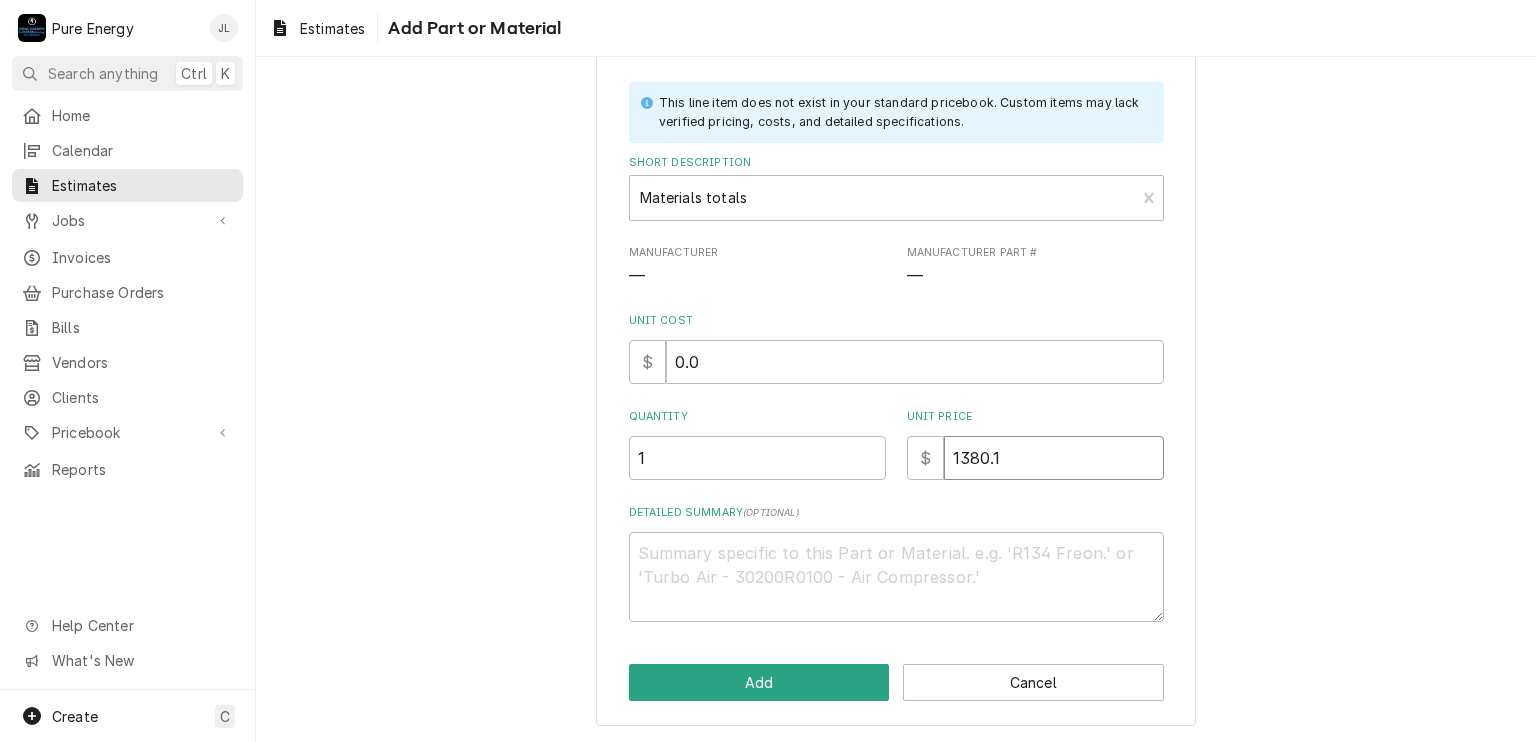 type on "x" 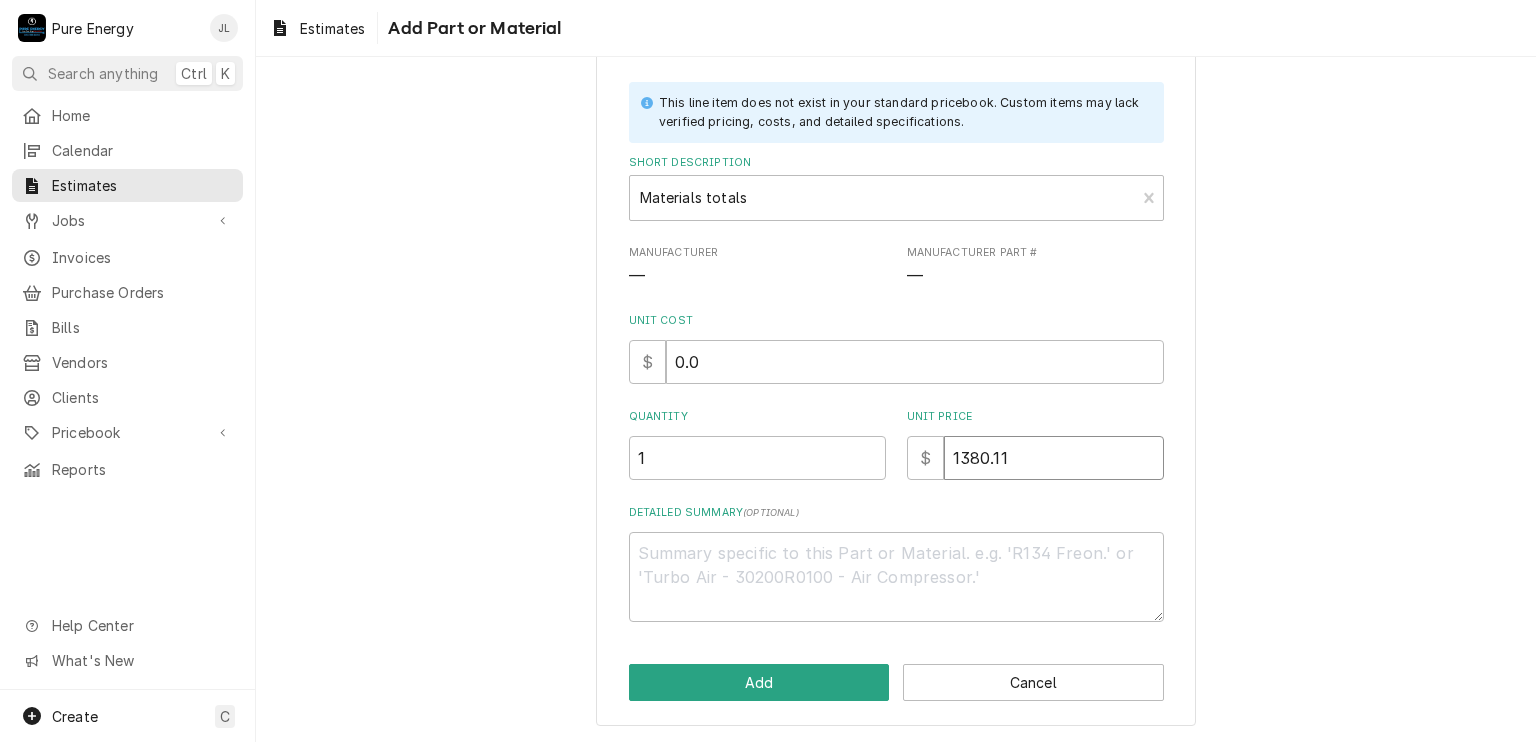 type on "x" 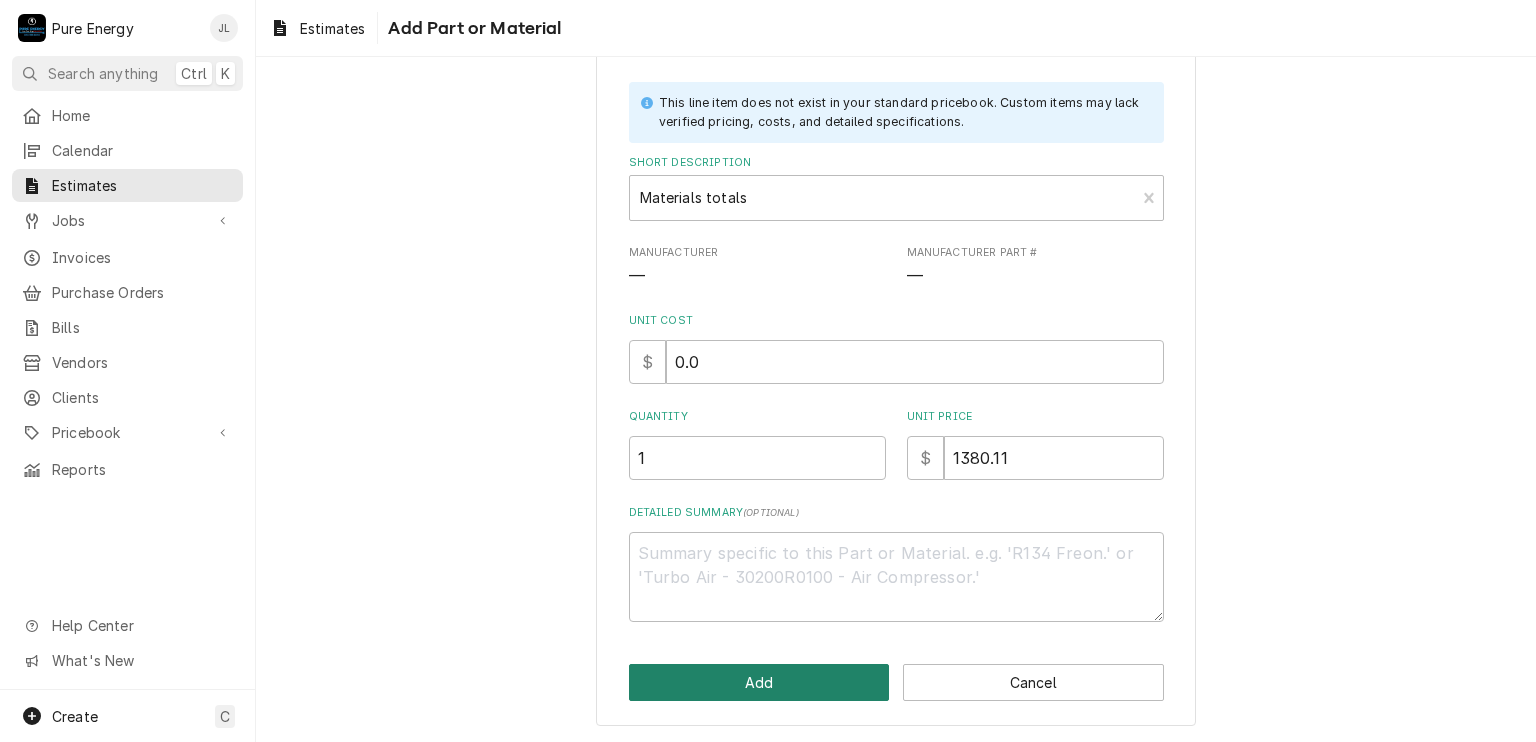 click on "Add" at bounding box center (759, 682) 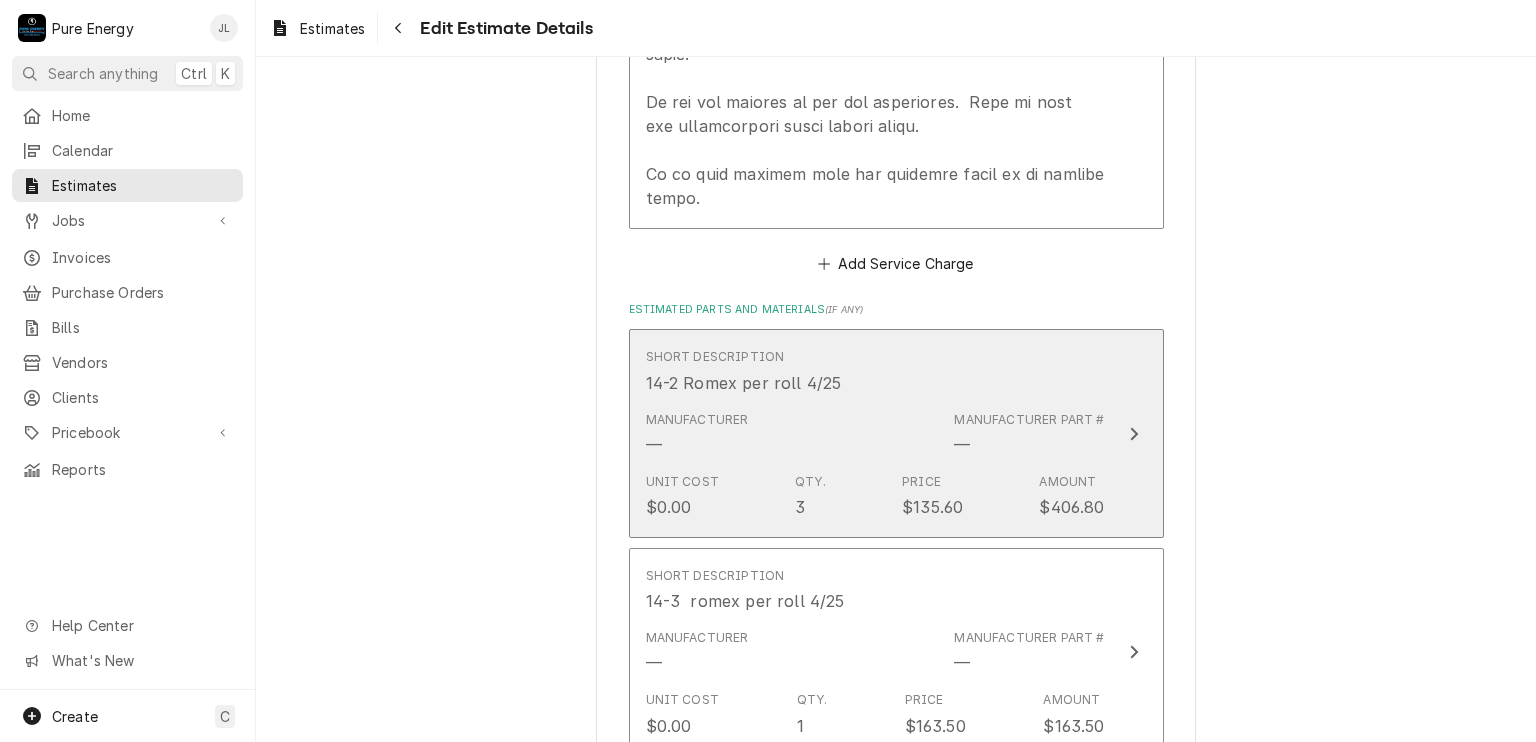 click on "Short Description 14-2 Romex per roll 4/25" at bounding box center [875, 371] 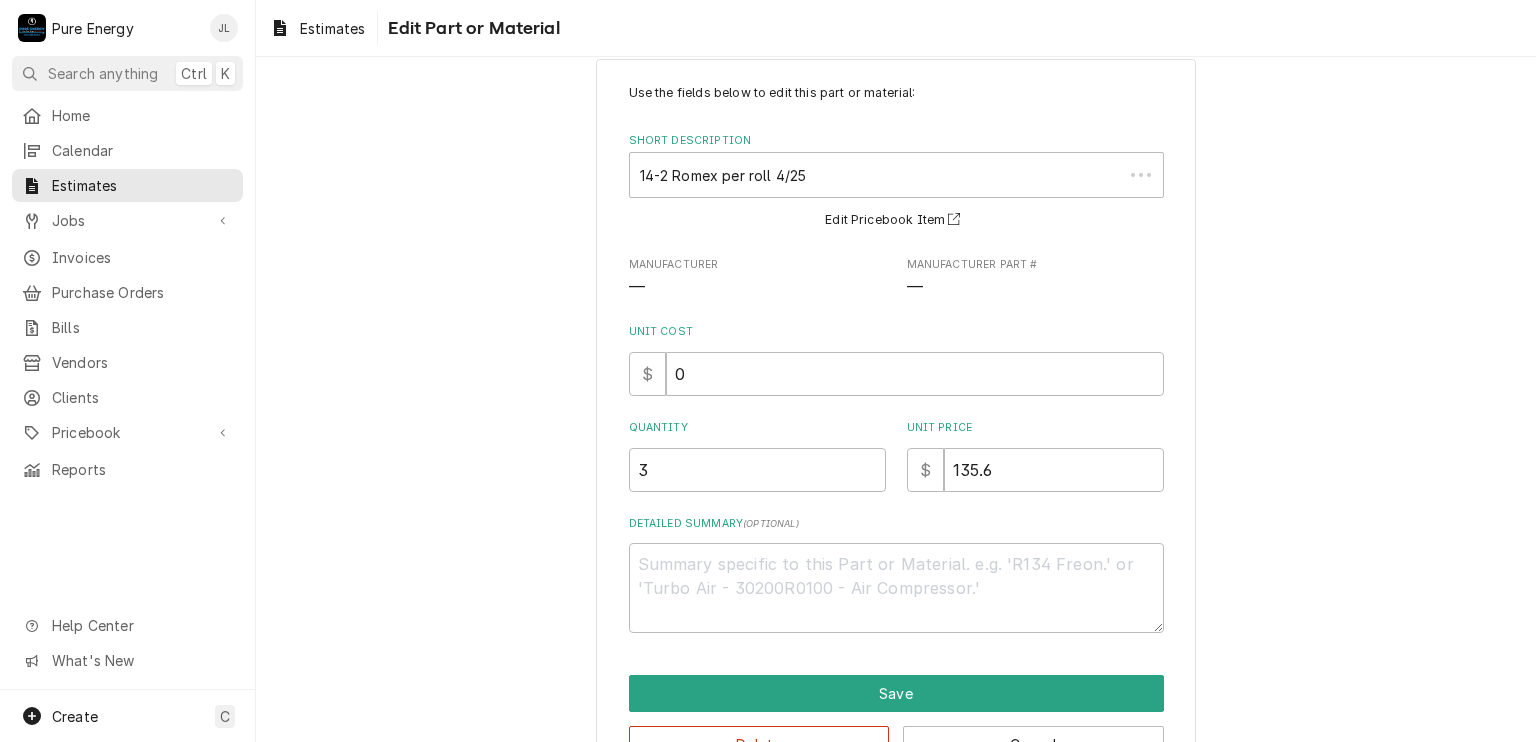scroll, scrollTop: 0, scrollLeft: 0, axis: both 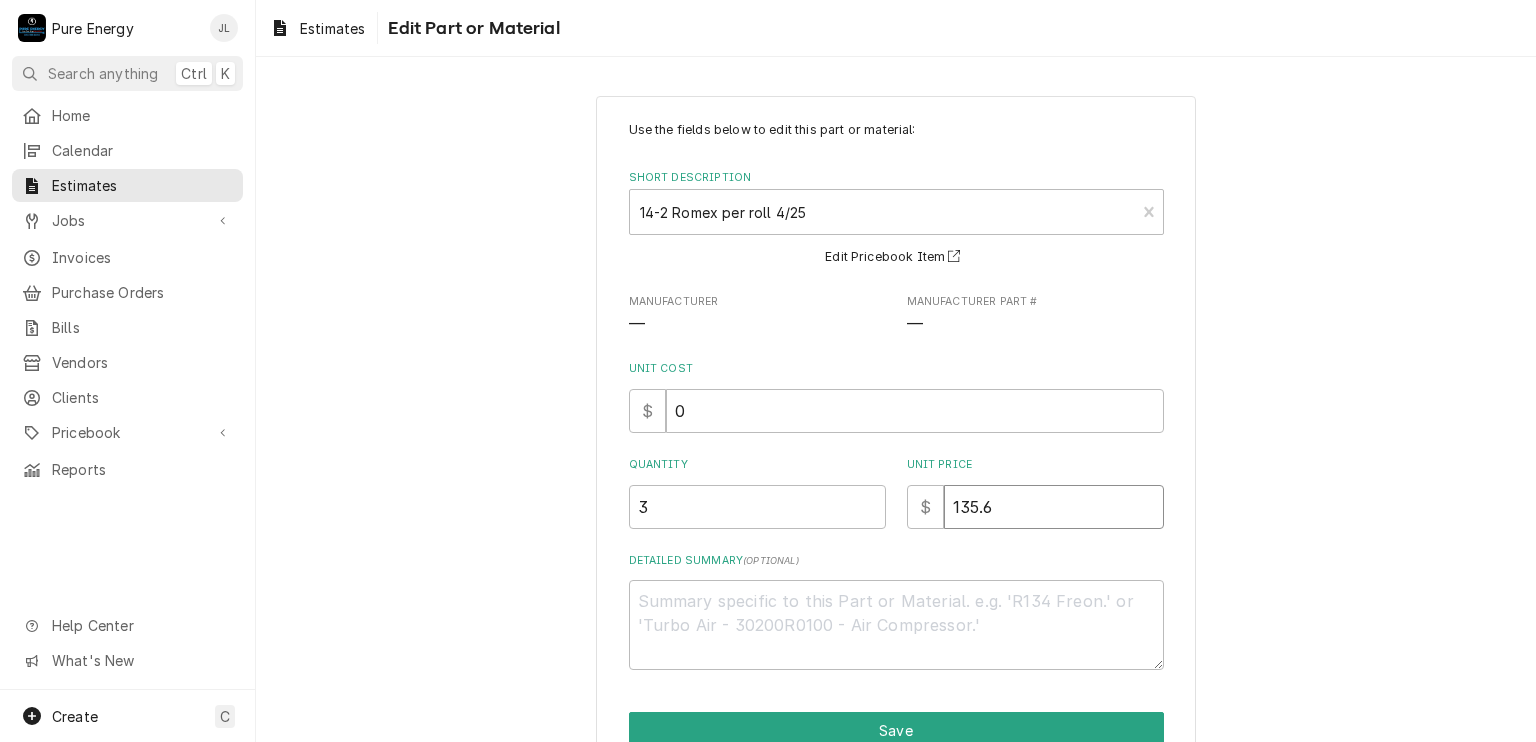 click on "135.6" at bounding box center [1054, 507] 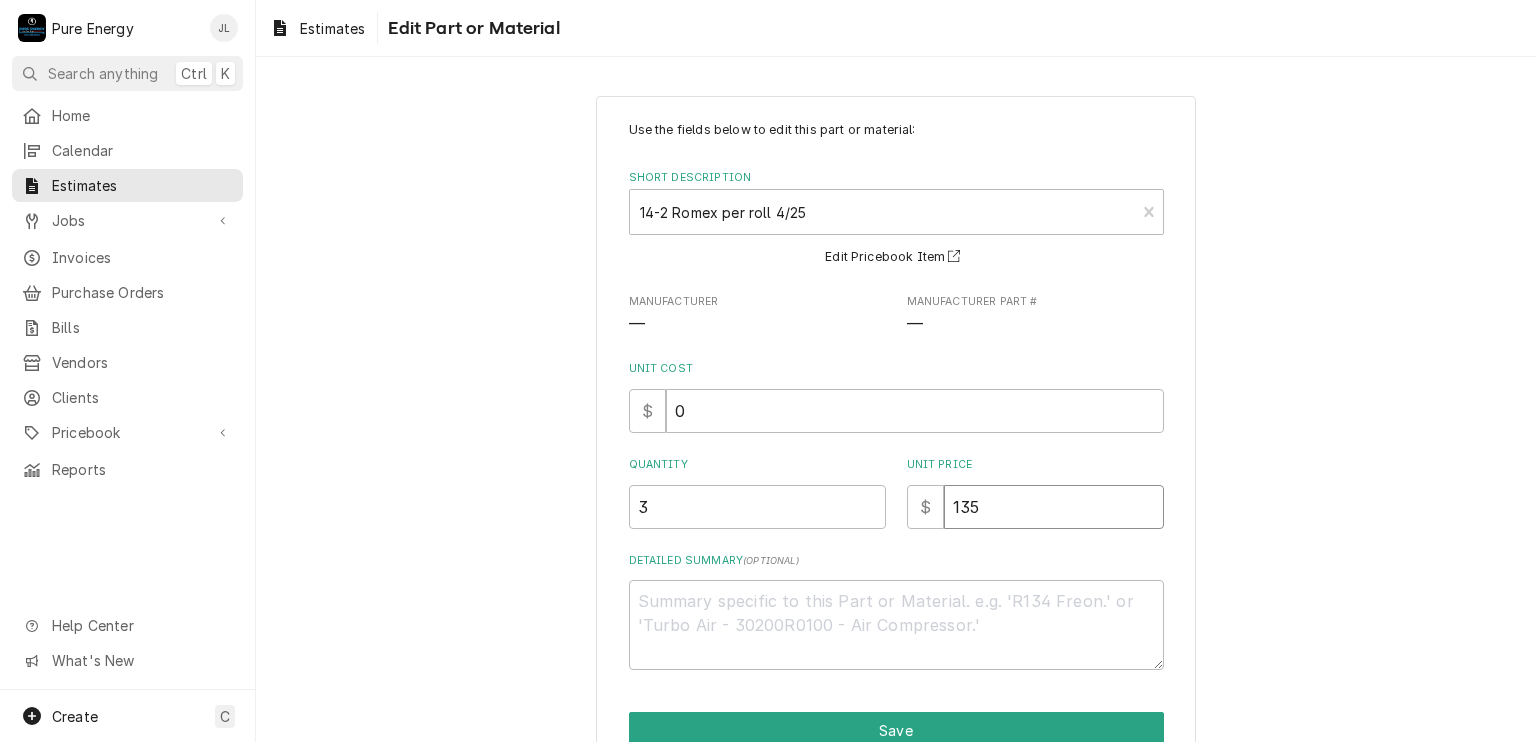 type on "x" 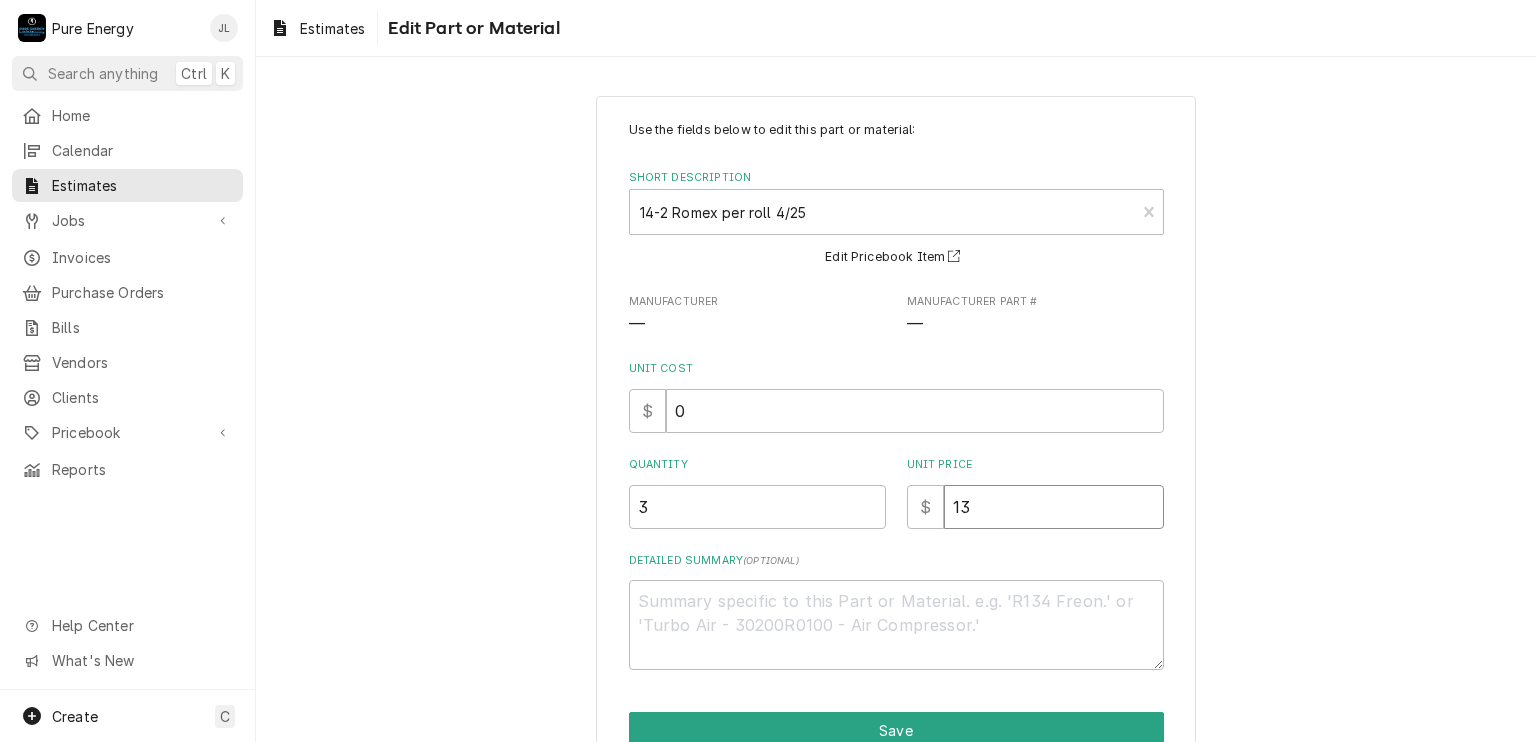 type on "x" 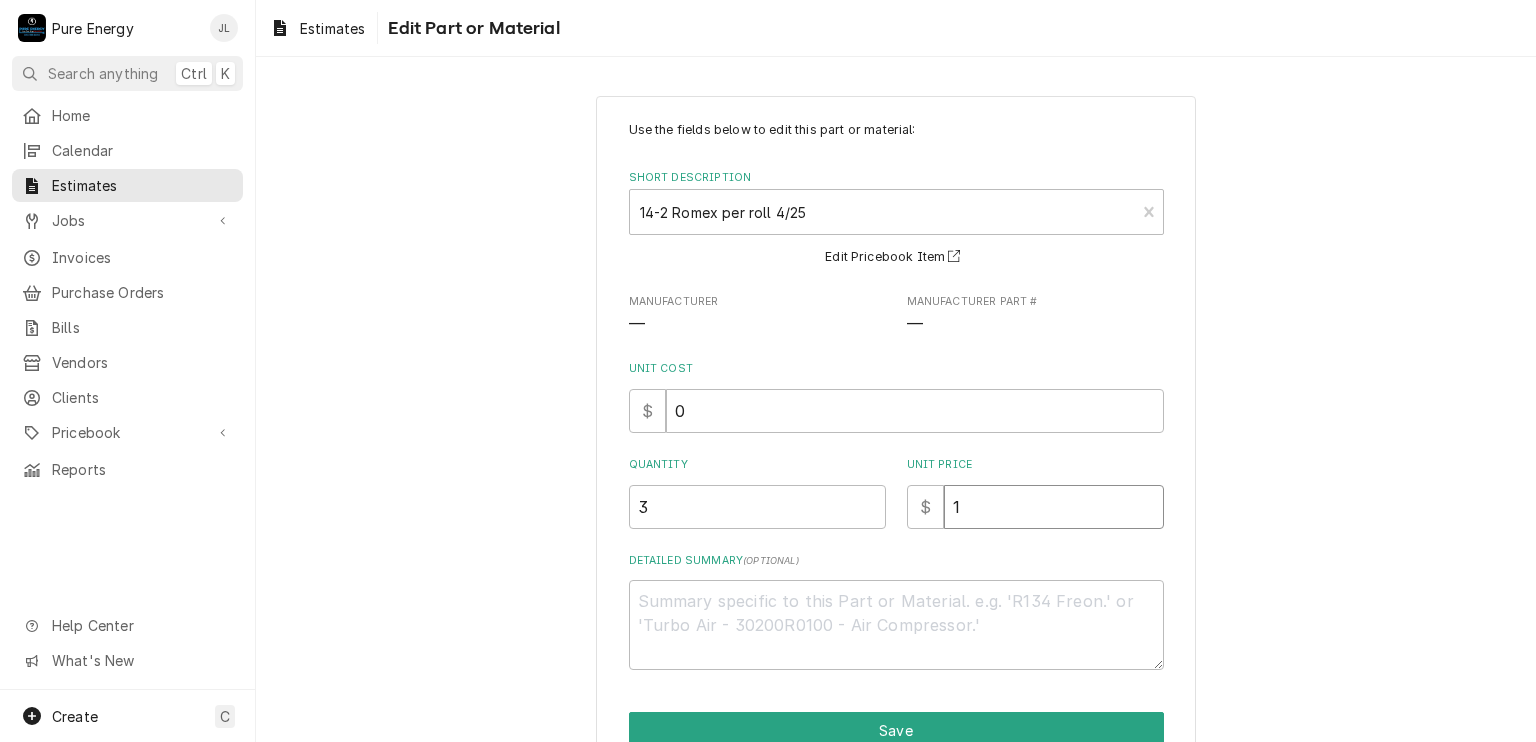 type on "x" 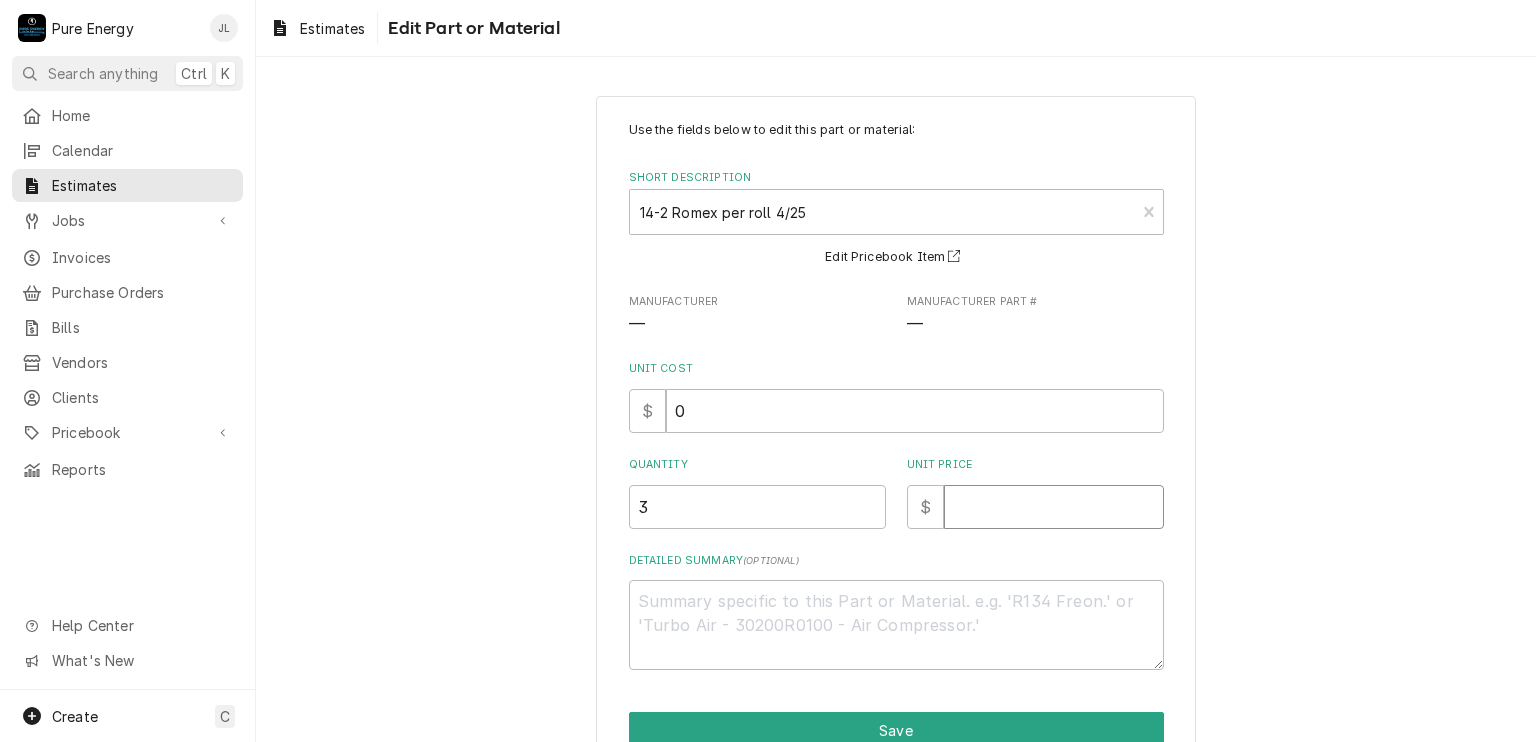 type on "x" 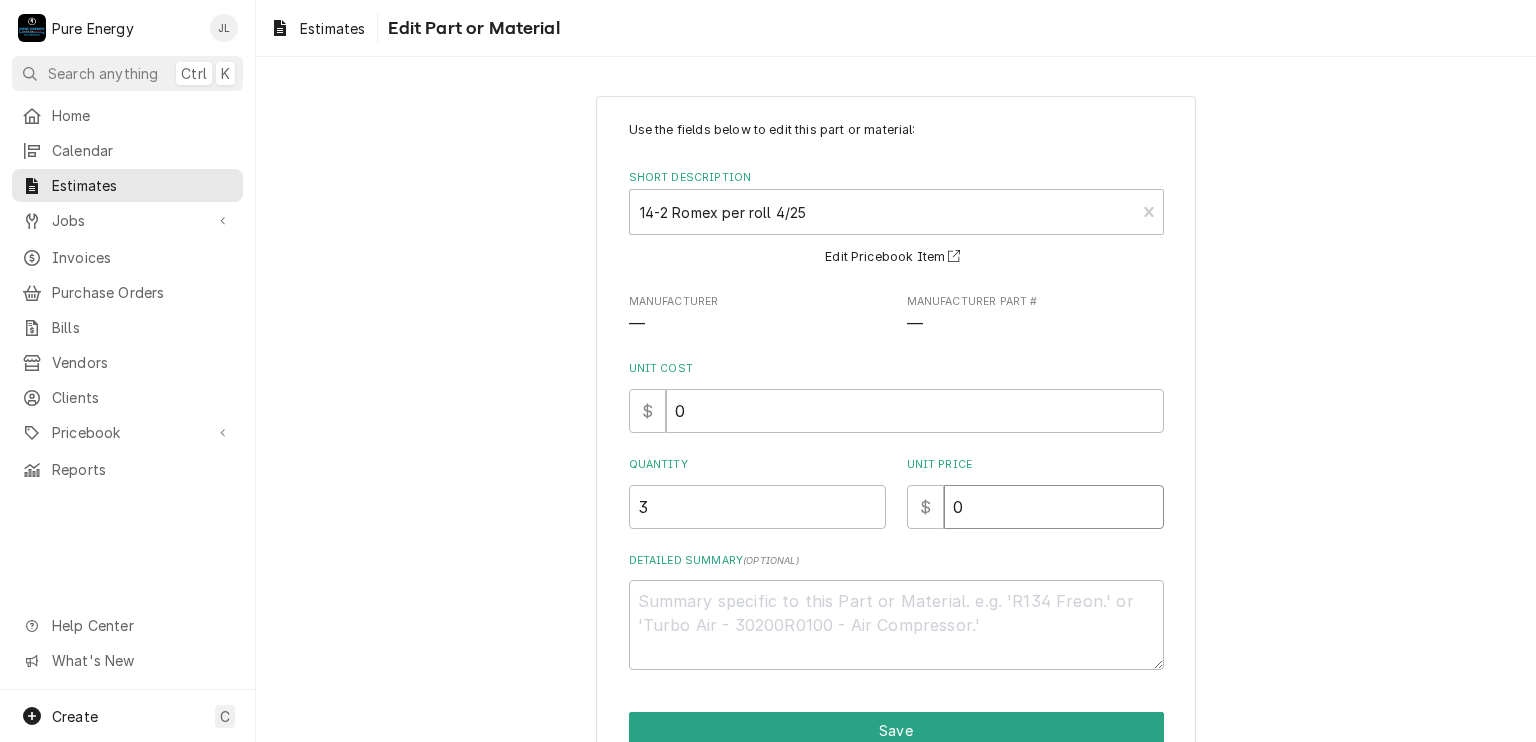 type on "x" 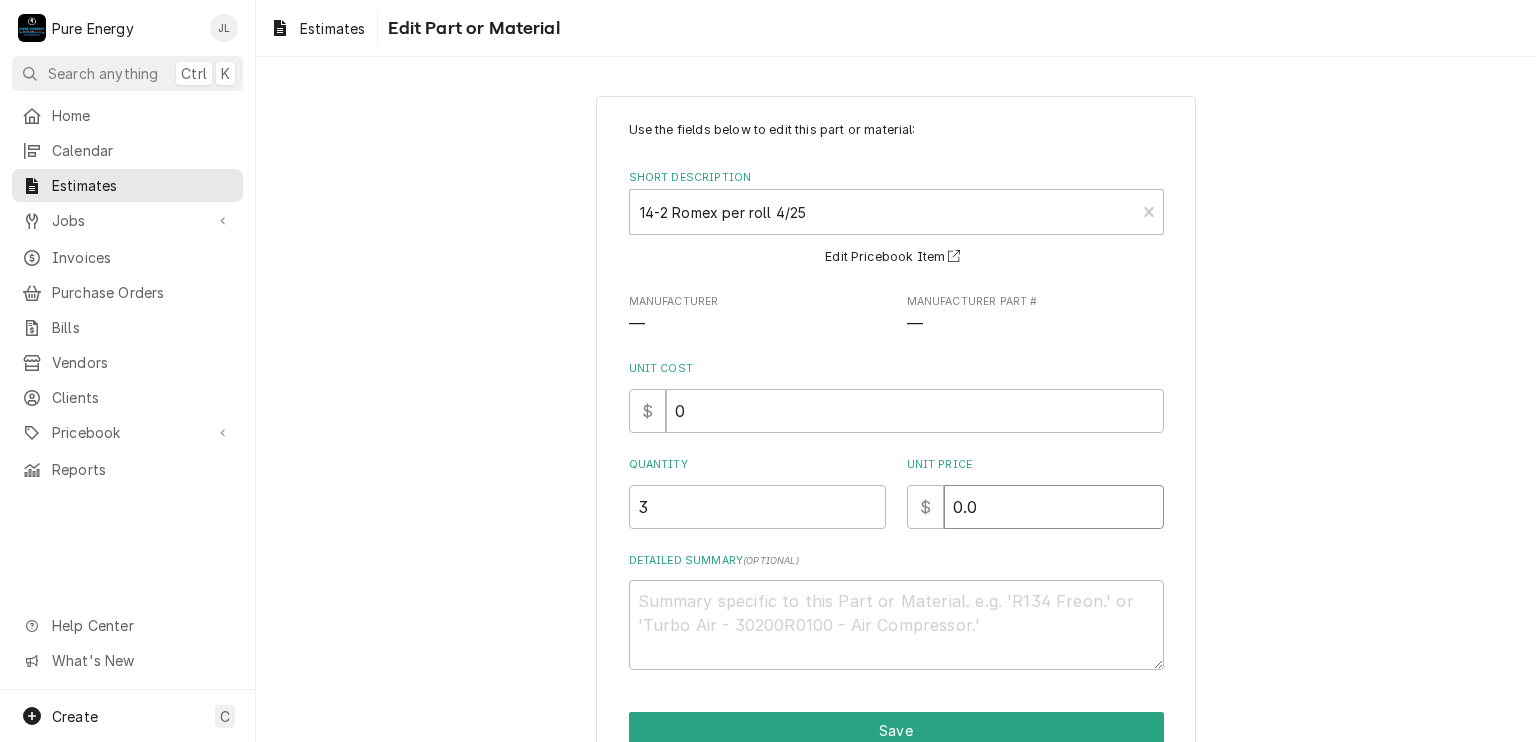 type on "x" 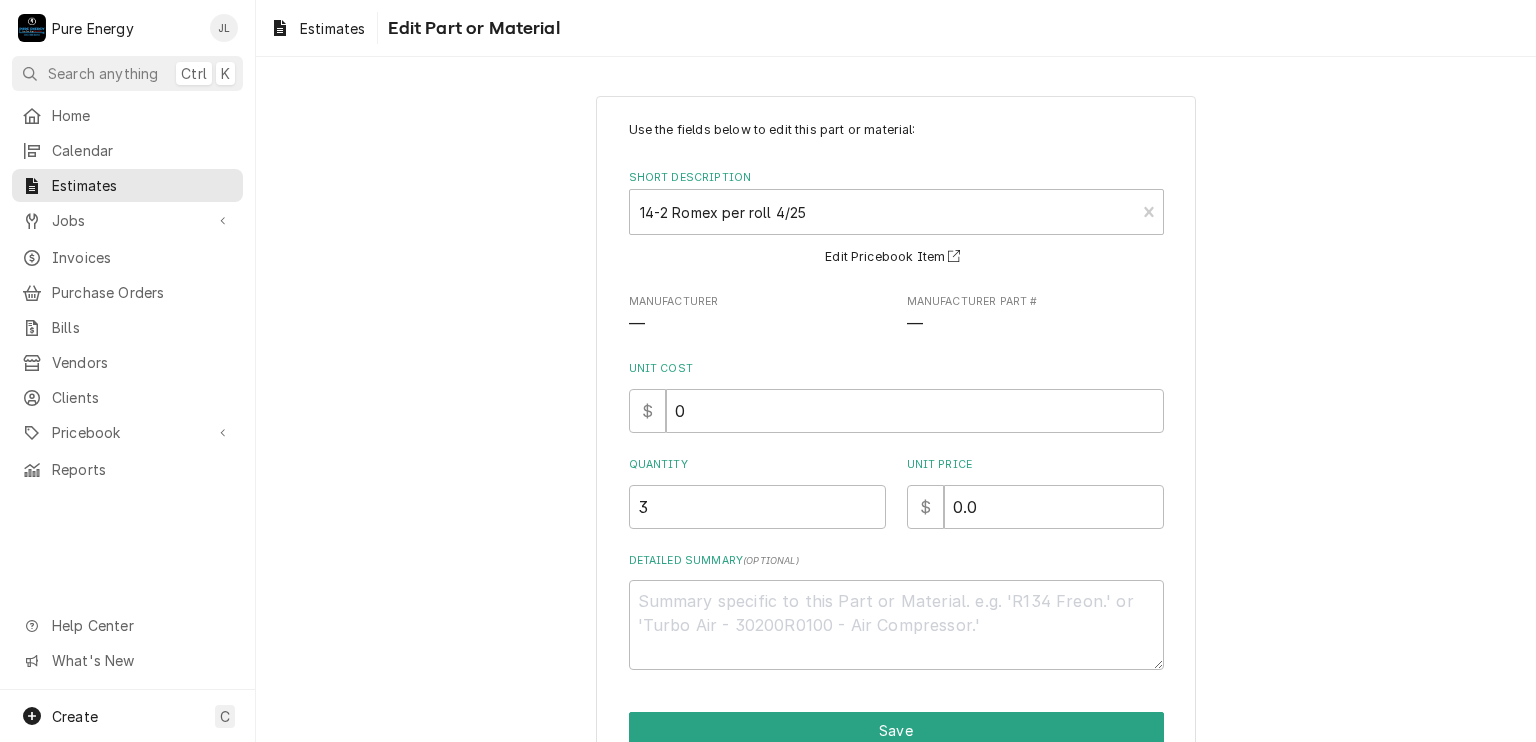 scroll, scrollTop: 99, scrollLeft: 0, axis: vertical 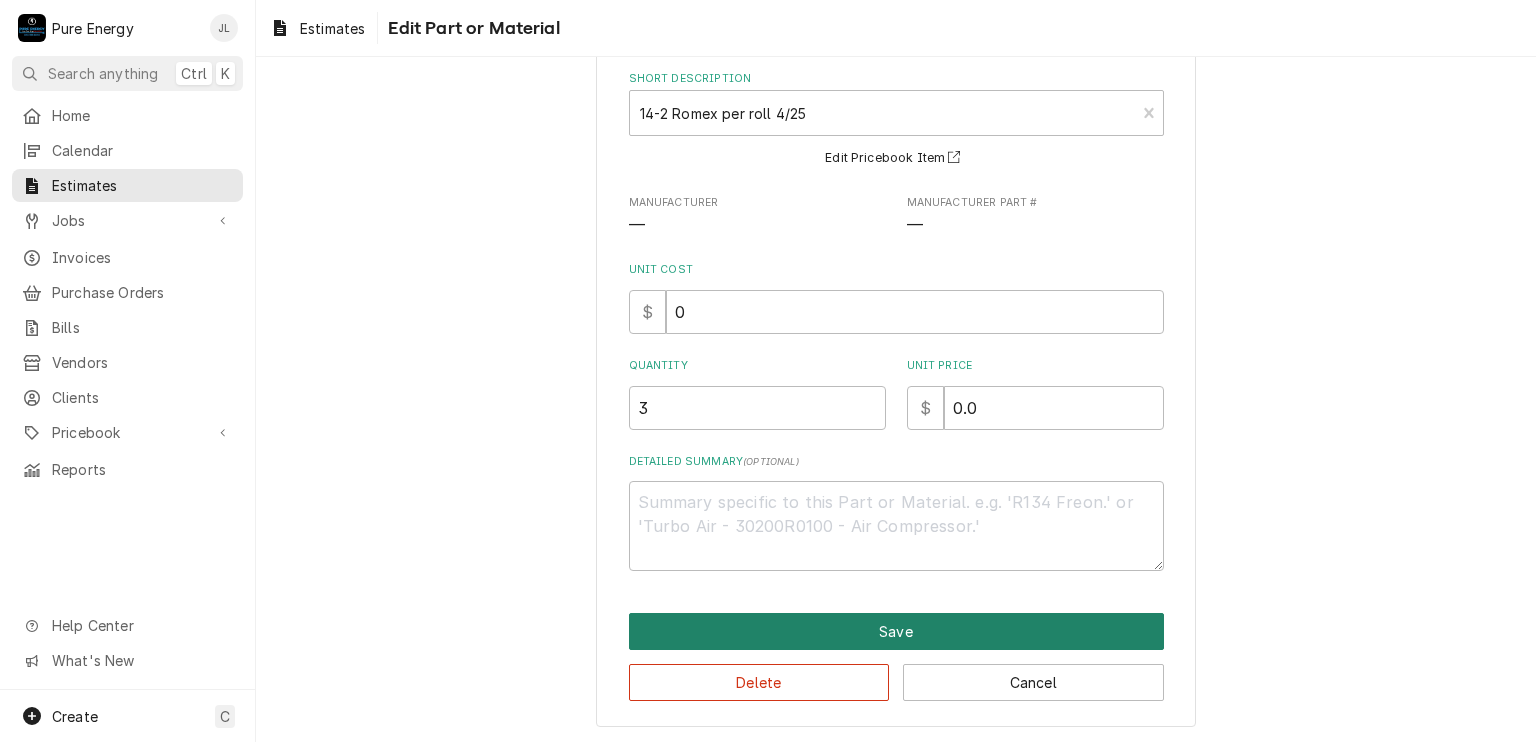 click on "Save" at bounding box center (896, 631) 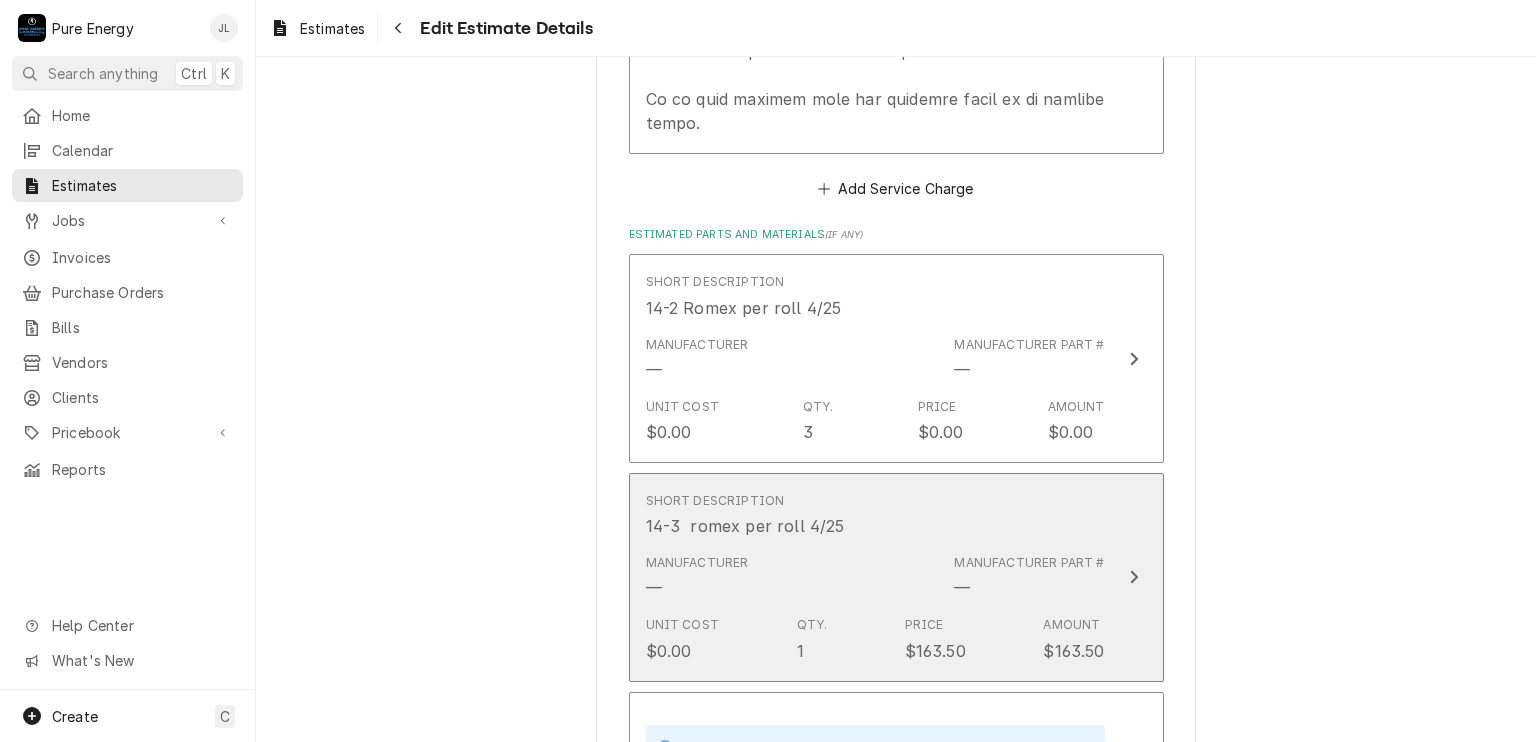 click on "Short Description 14-3  romex per roll 4/25" at bounding box center [875, 515] 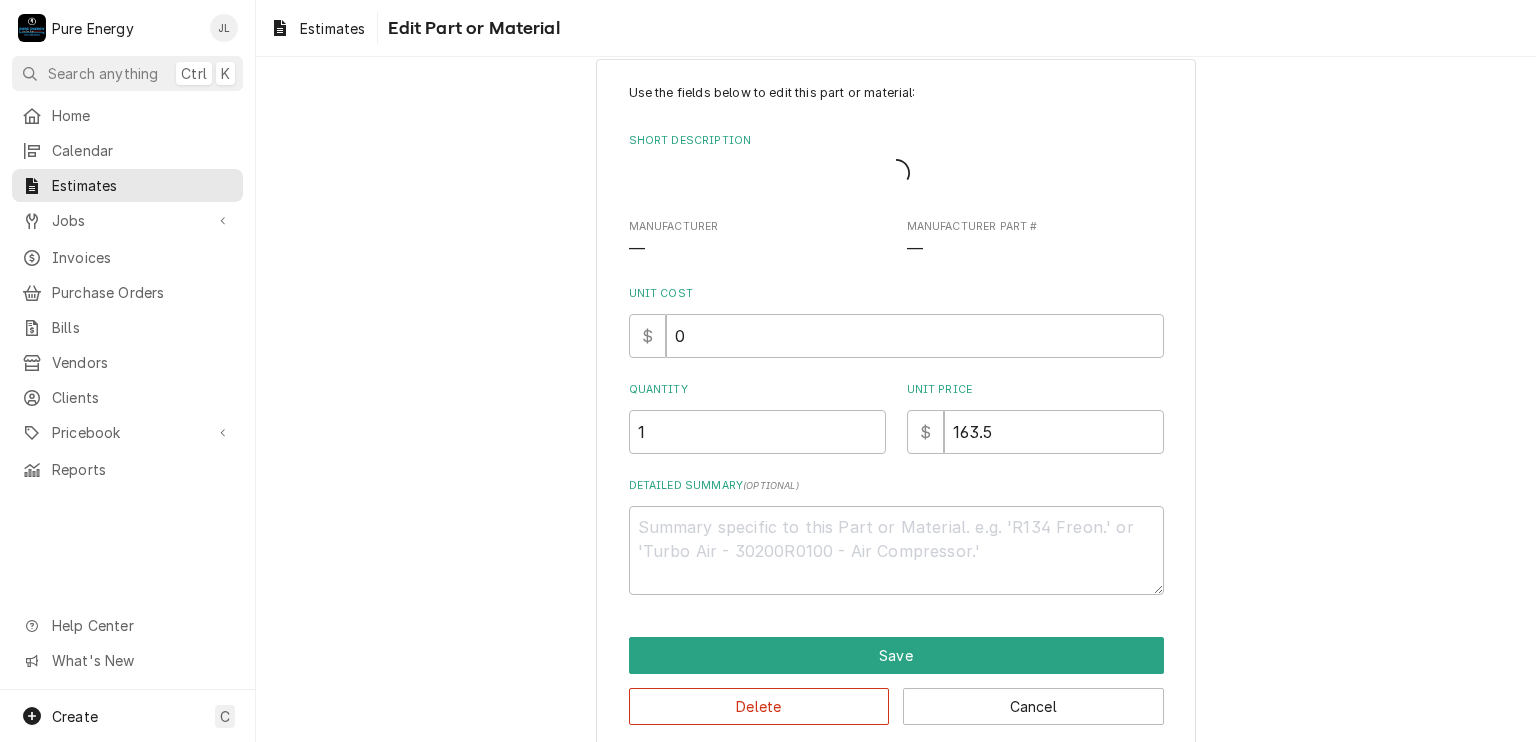 scroll, scrollTop: 0, scrollLeft: 0, axis: both 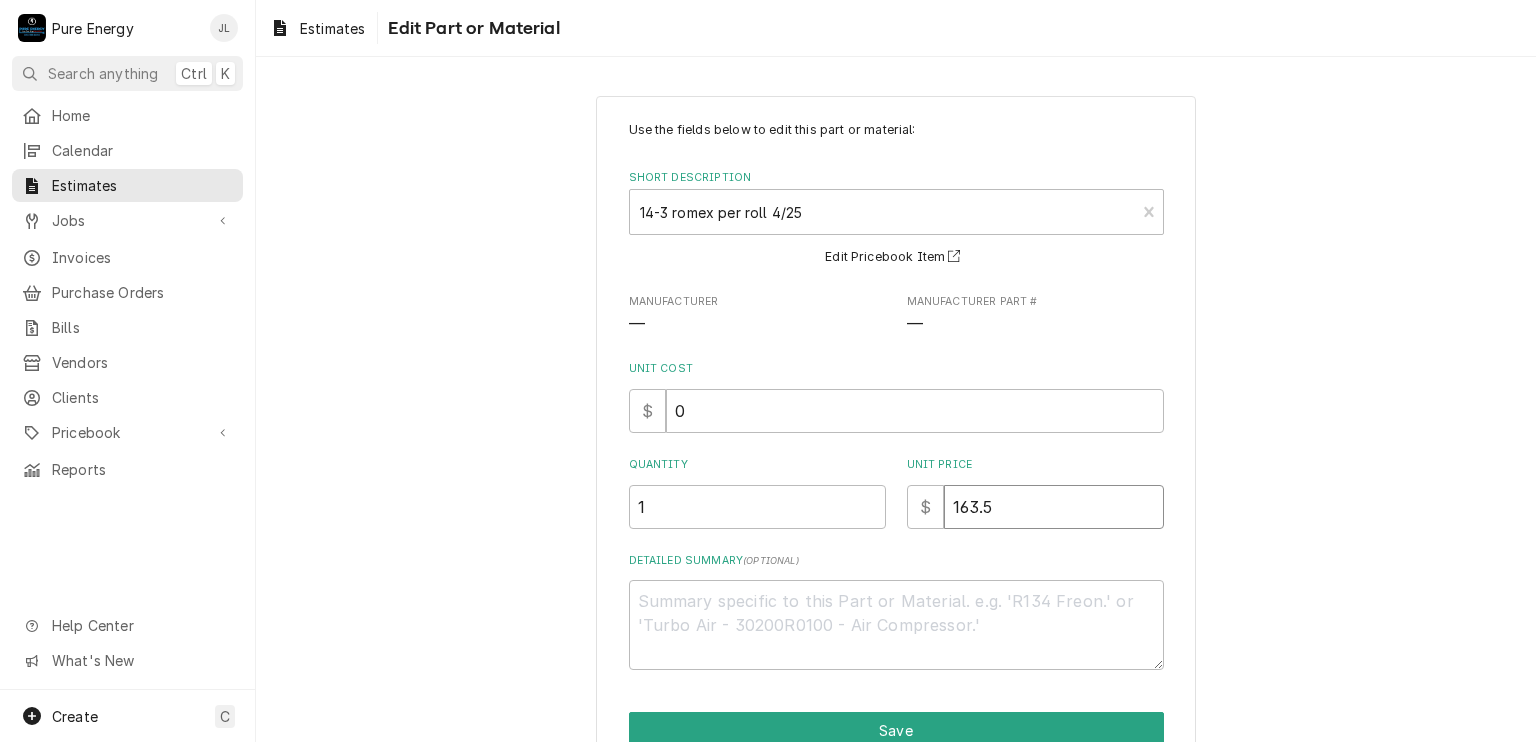 click on "163.5" at bounding box center [1054, 507] 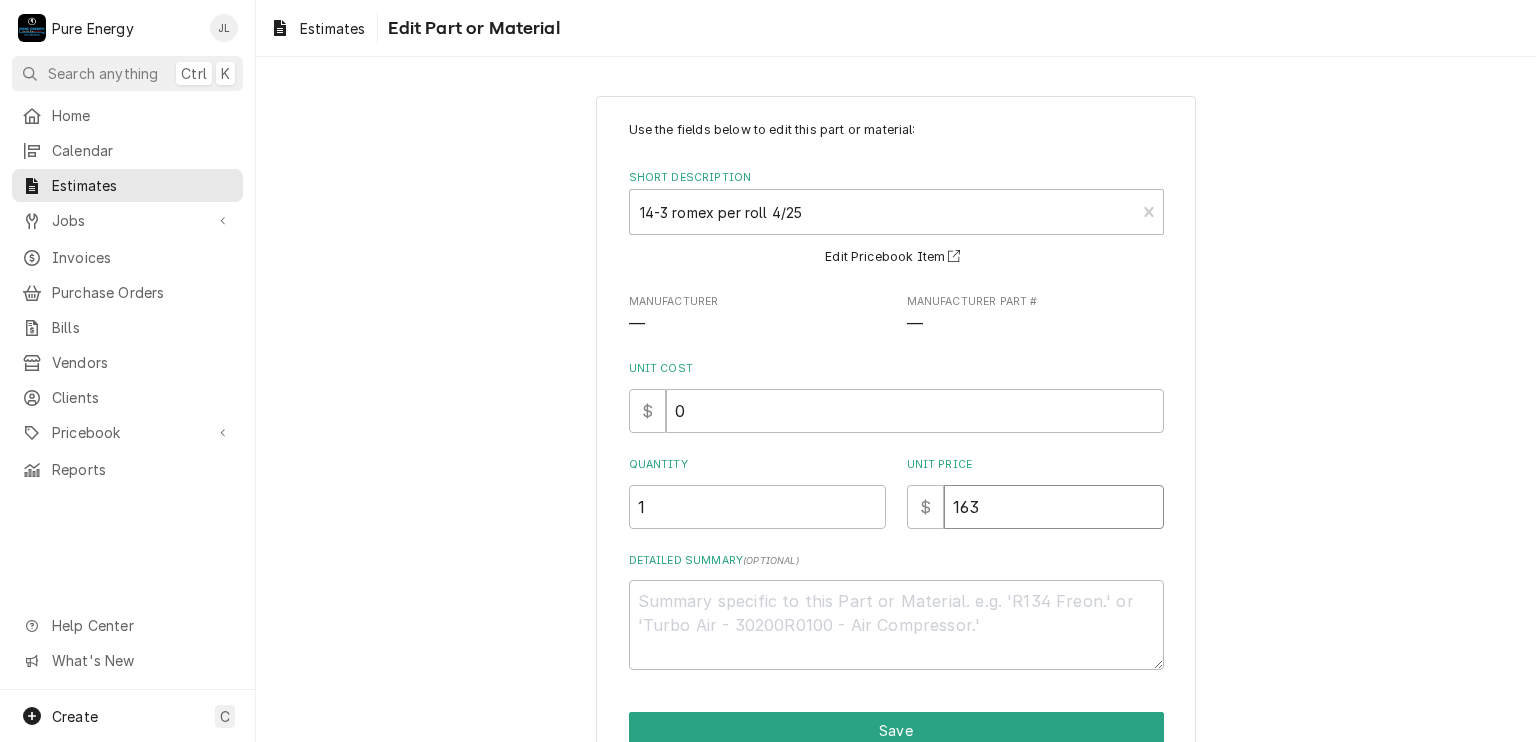 type on "x" 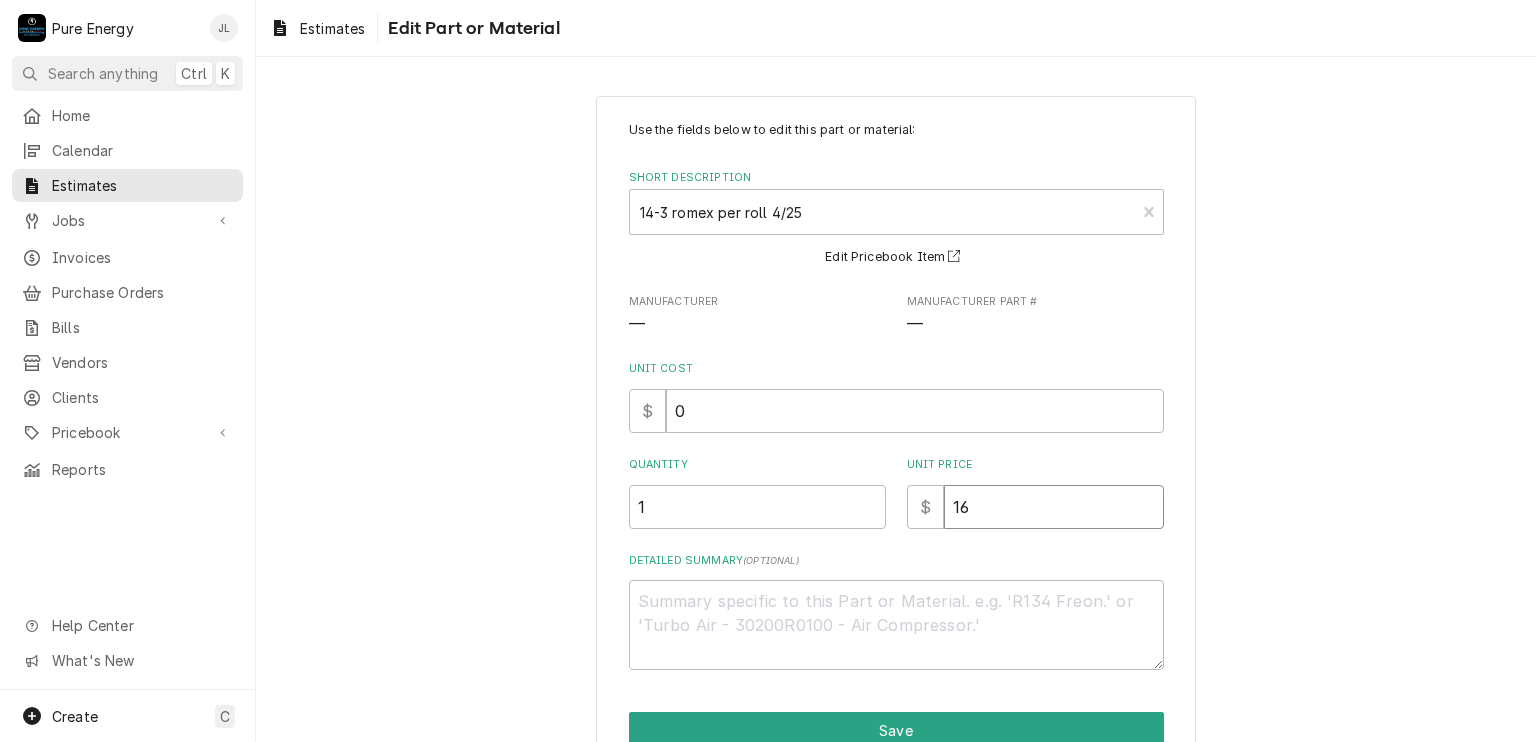 type on "x" 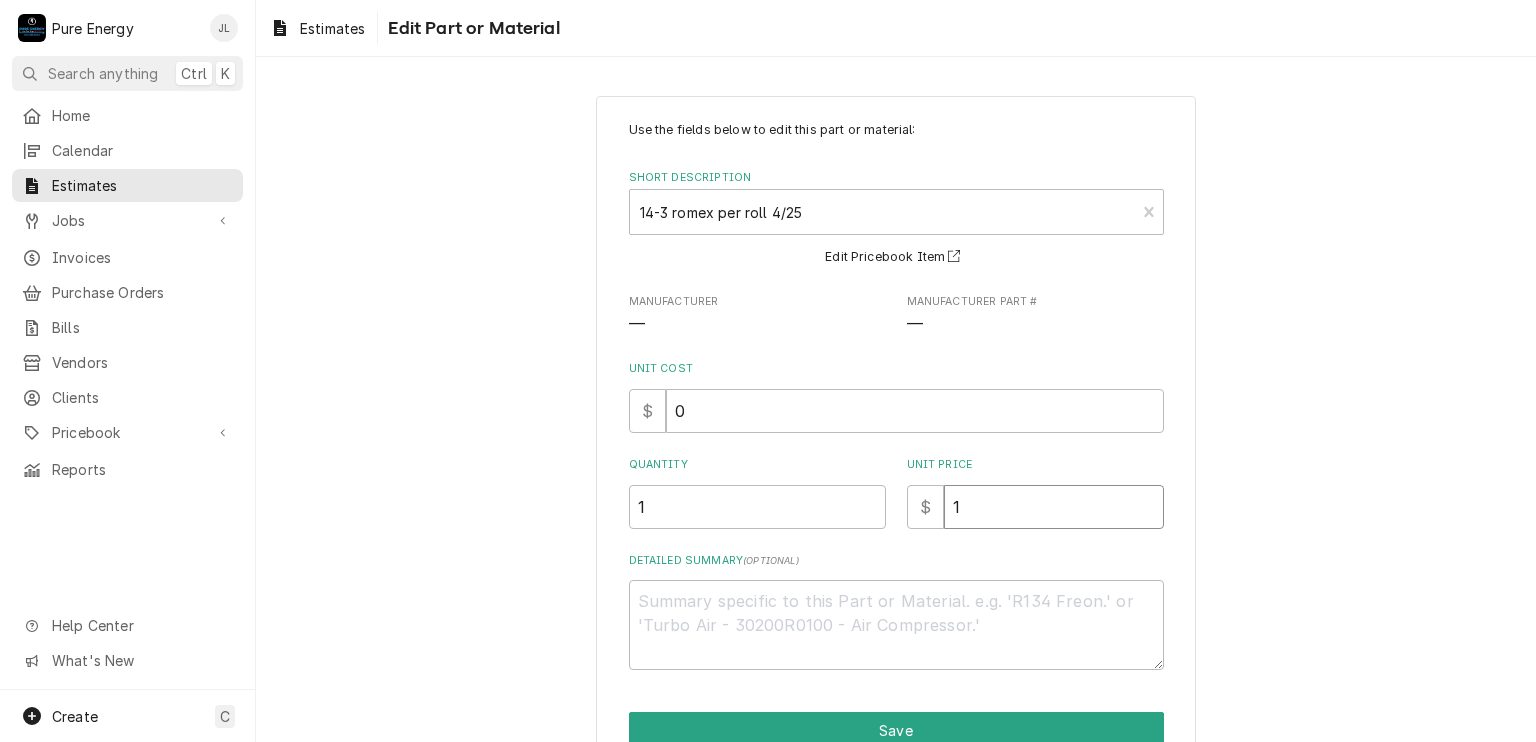 type on "x" 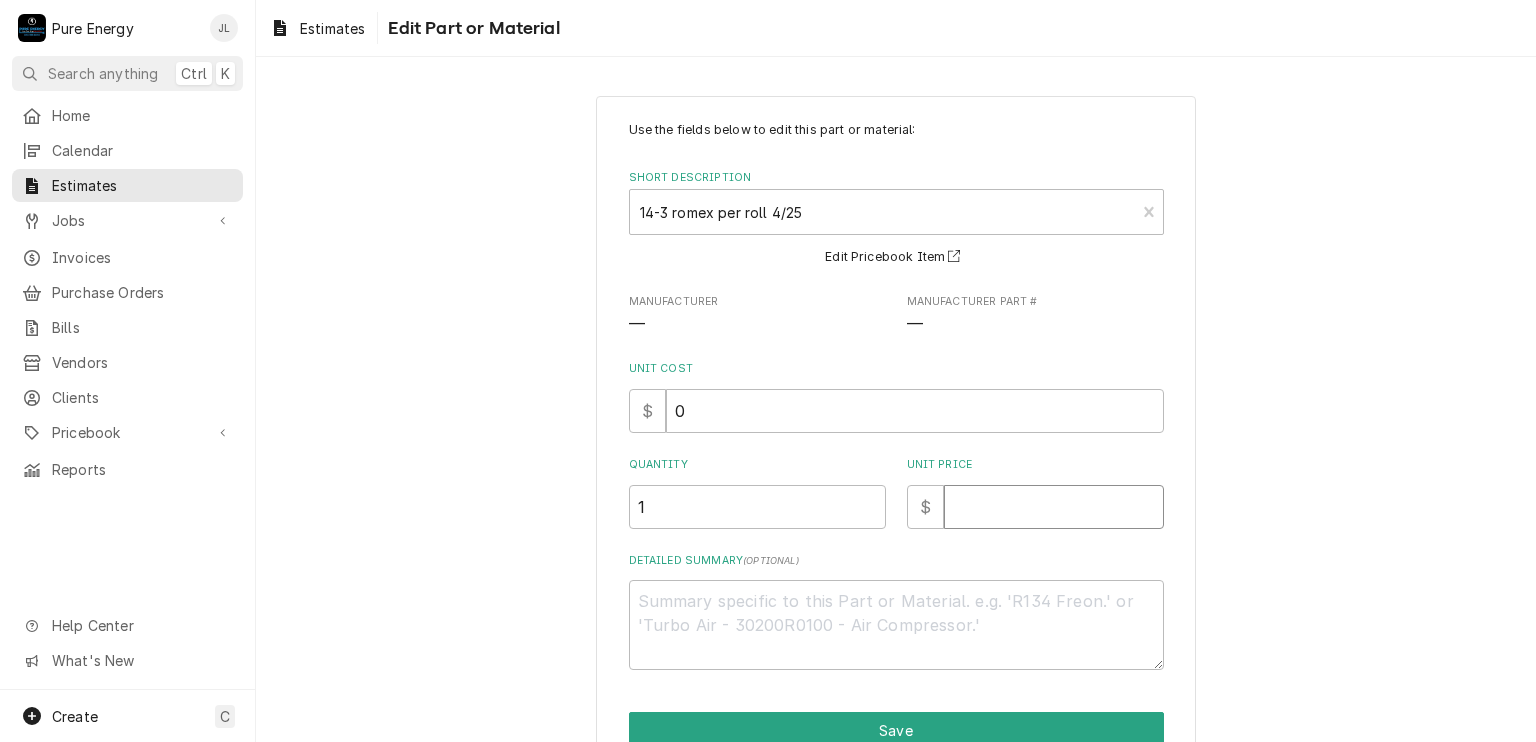type on "x" 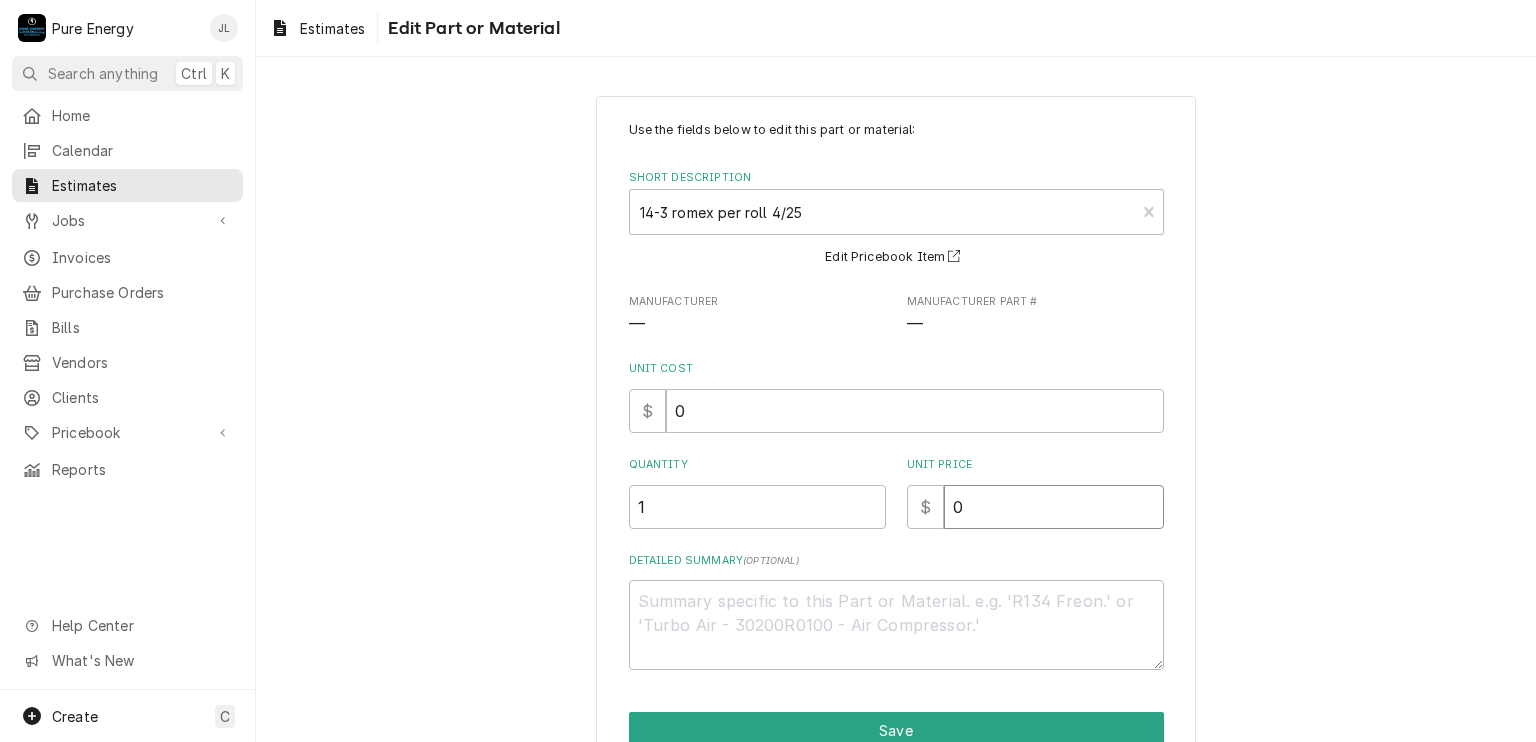 type on "x" 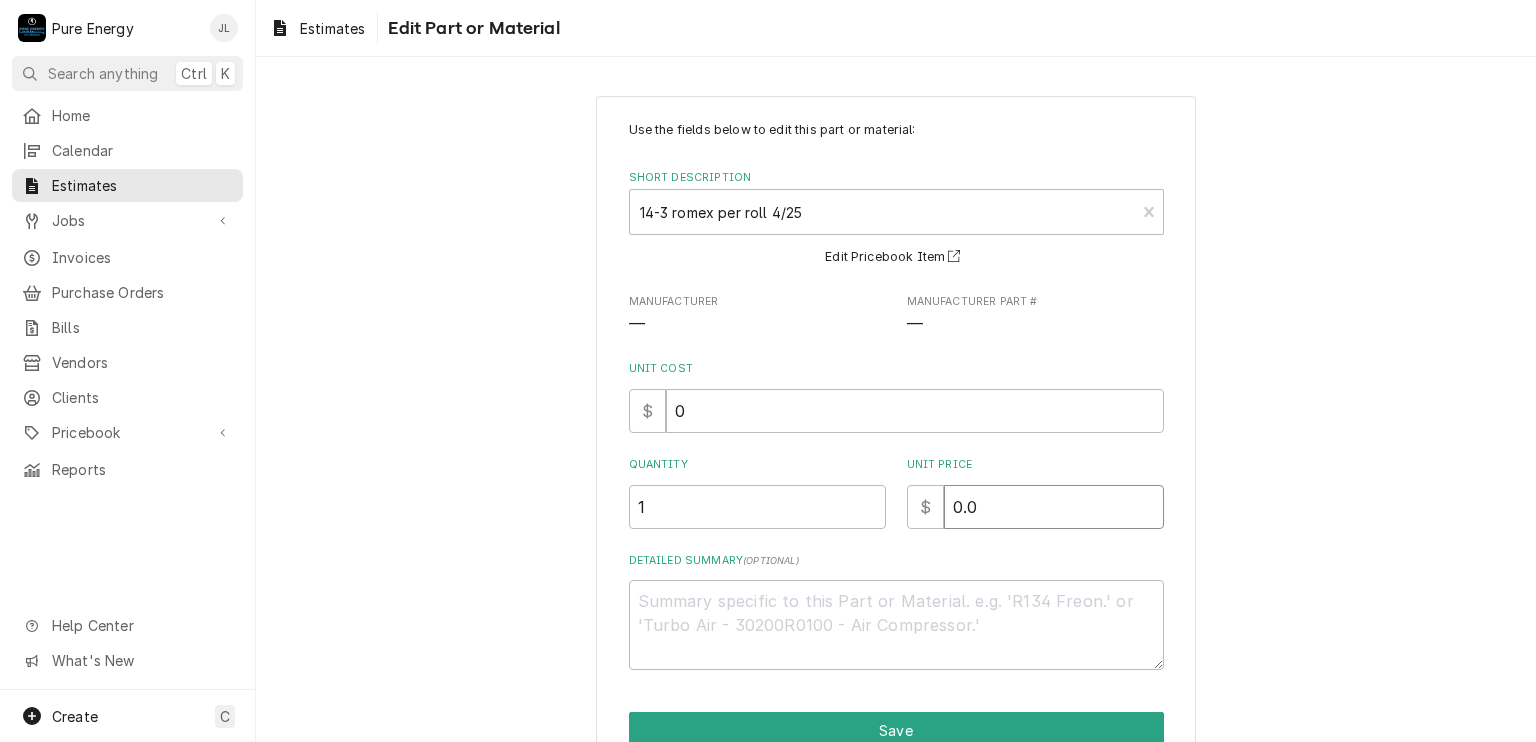 type on "x" 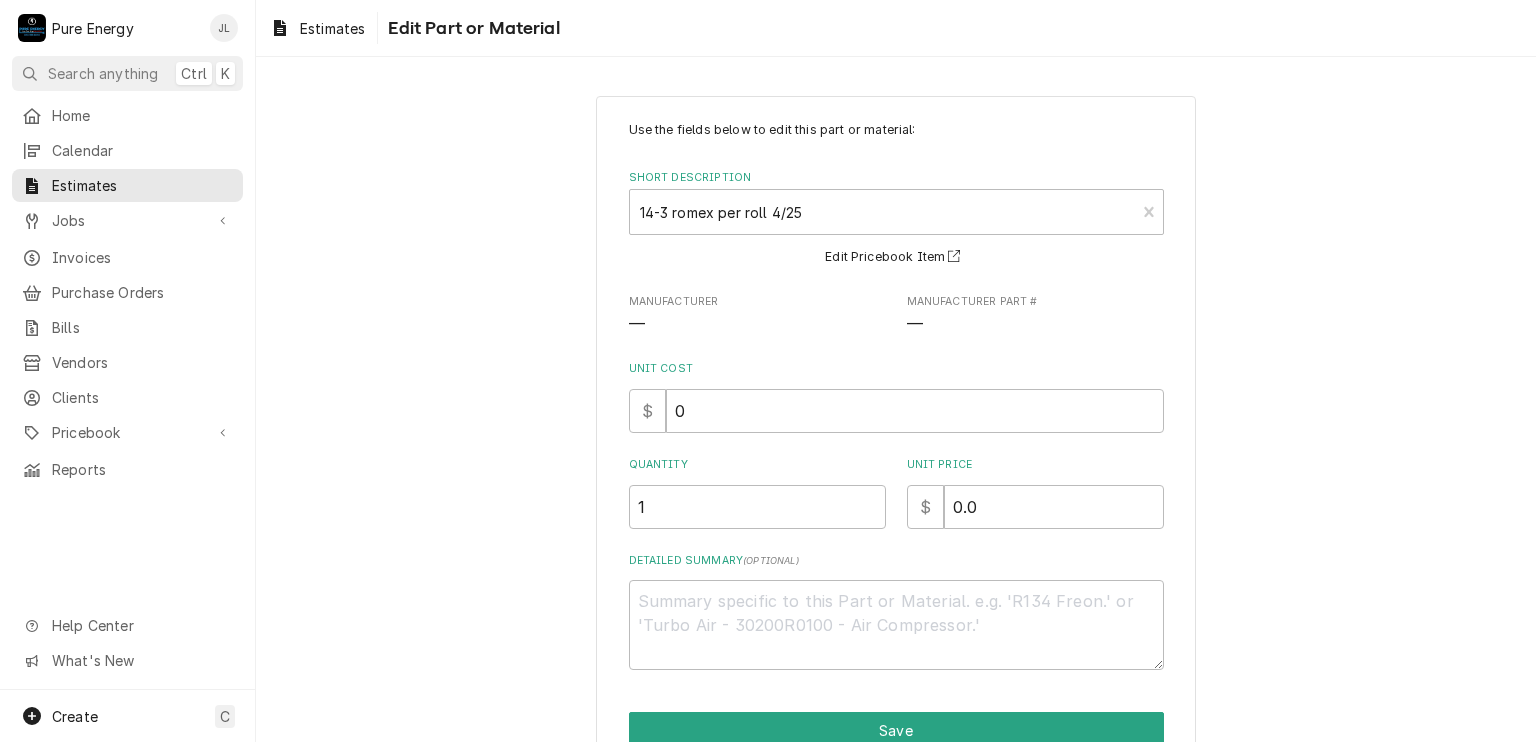 scroll, scrollTop: 99, scrollLeft: 0, axis: vertical 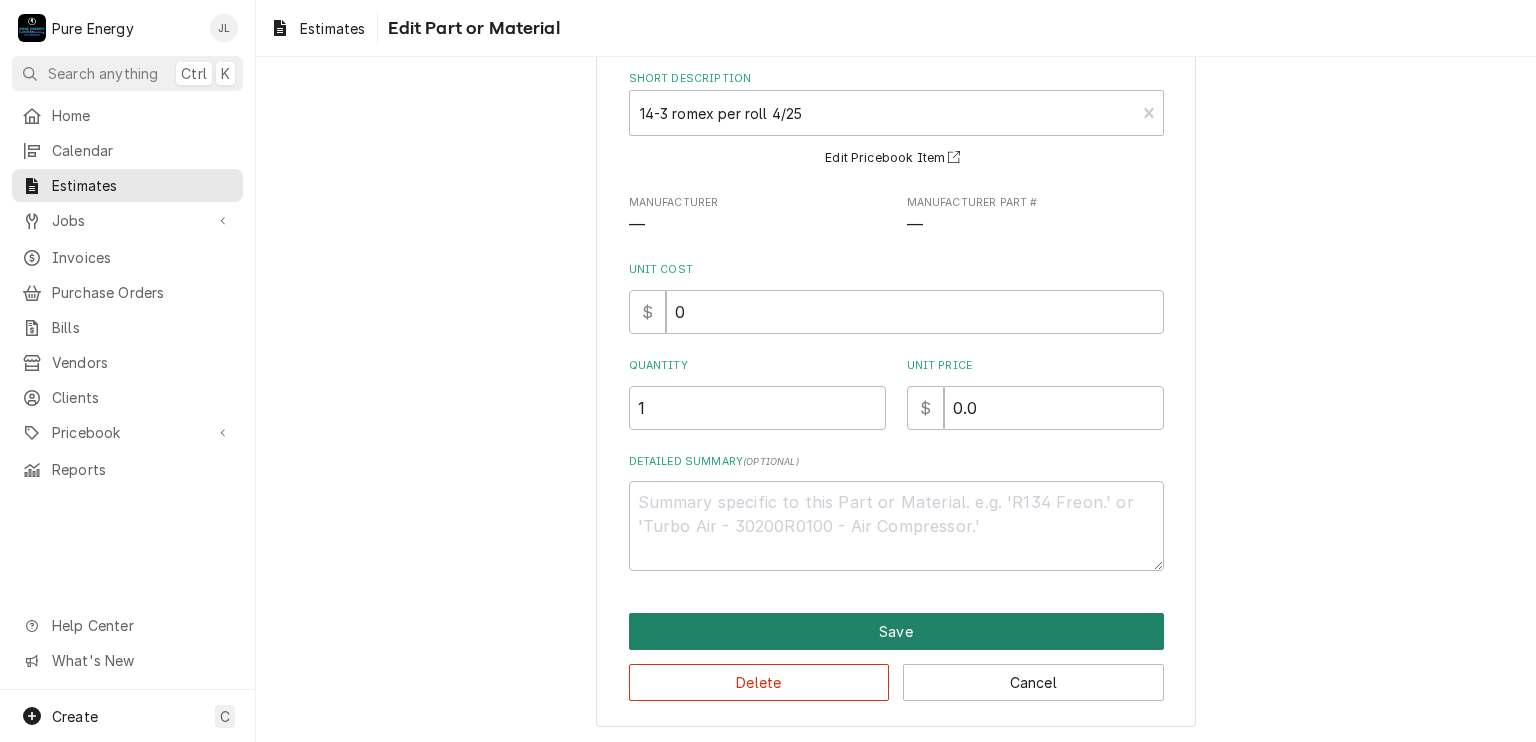 click on "Save" at bounding box center [896, 631] 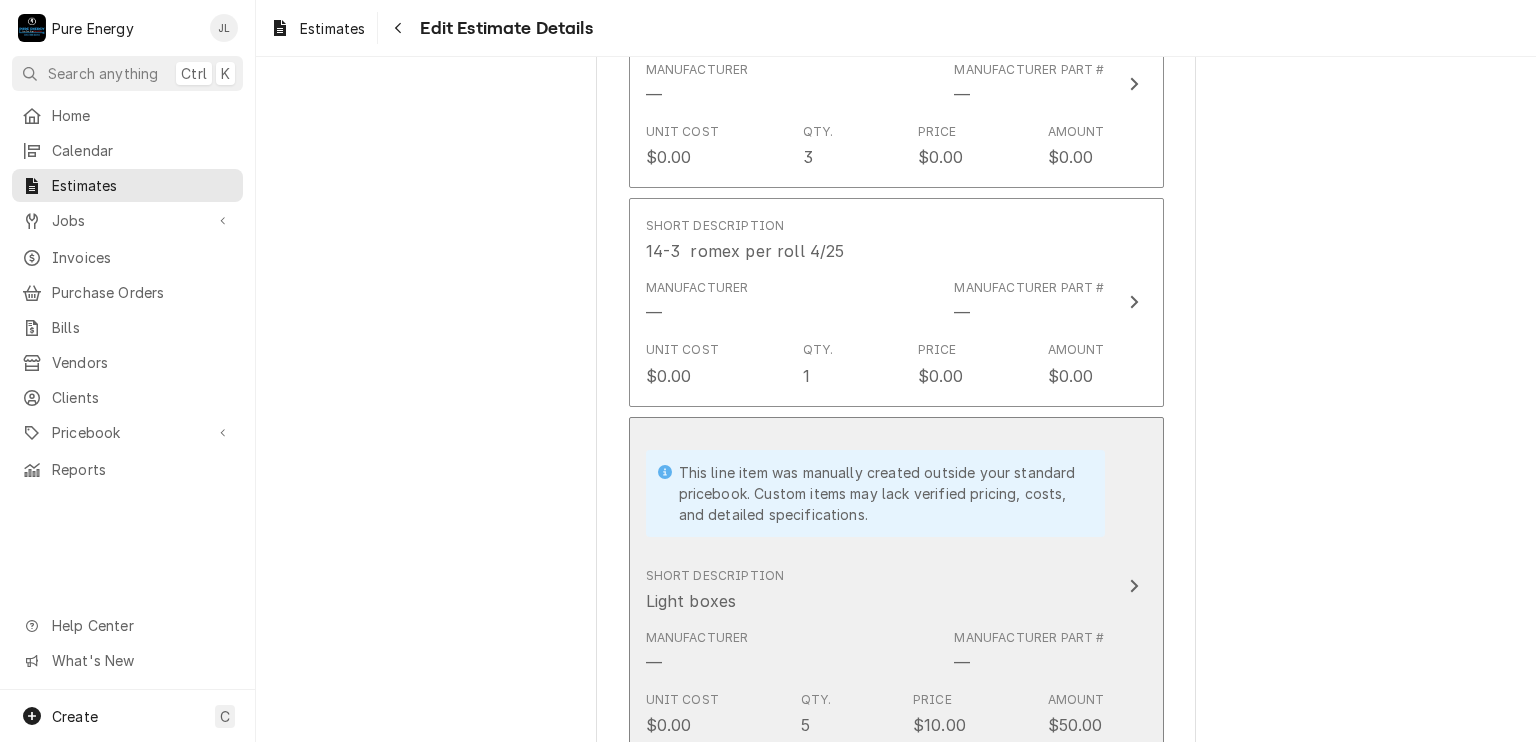 scroll, scrollTop: 3521, scrollLeft: 0, axis: vertical 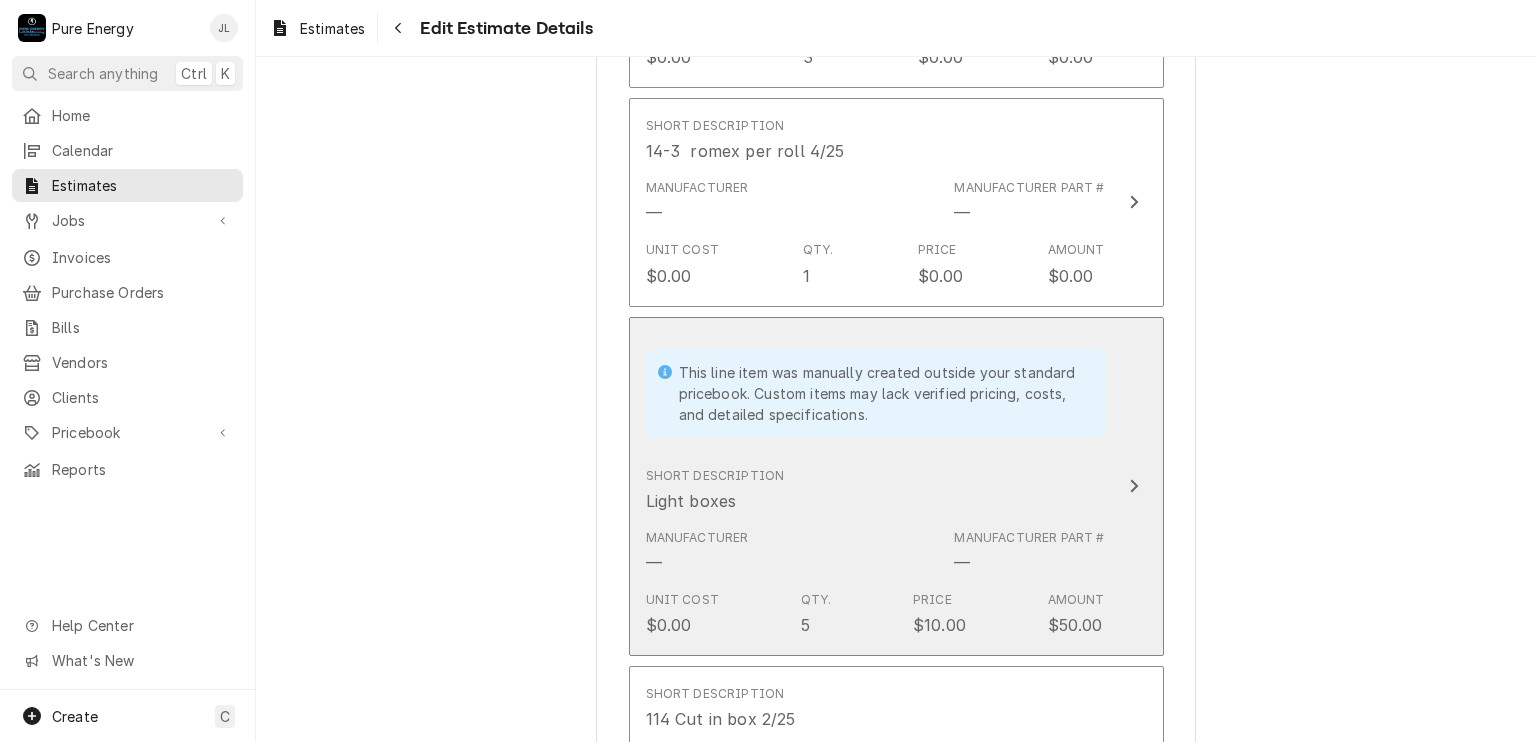 click on "Short Description Light boxes" at bounding box center (875, 490) 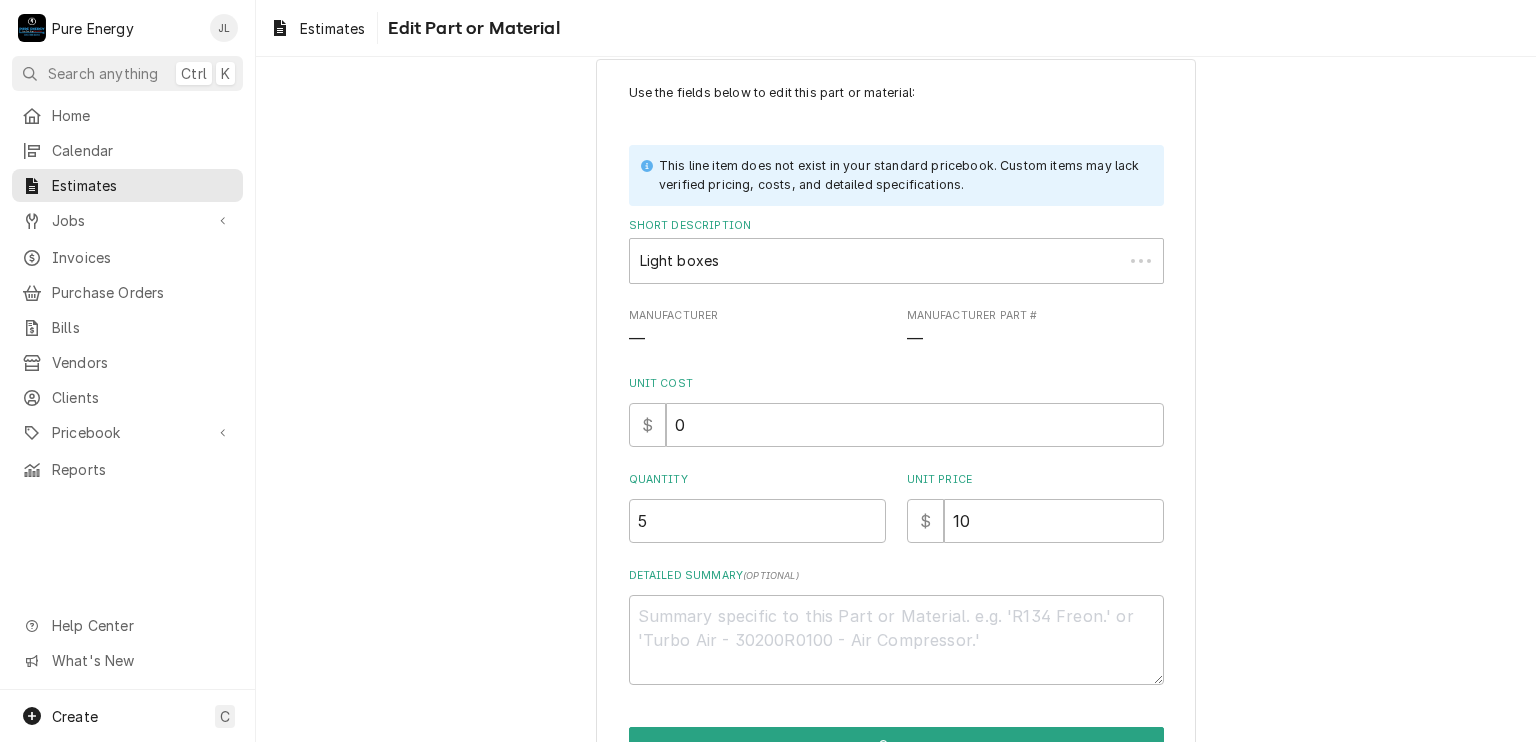 scroll, scrollTop: 0, scrollLeft: 0, axis: both 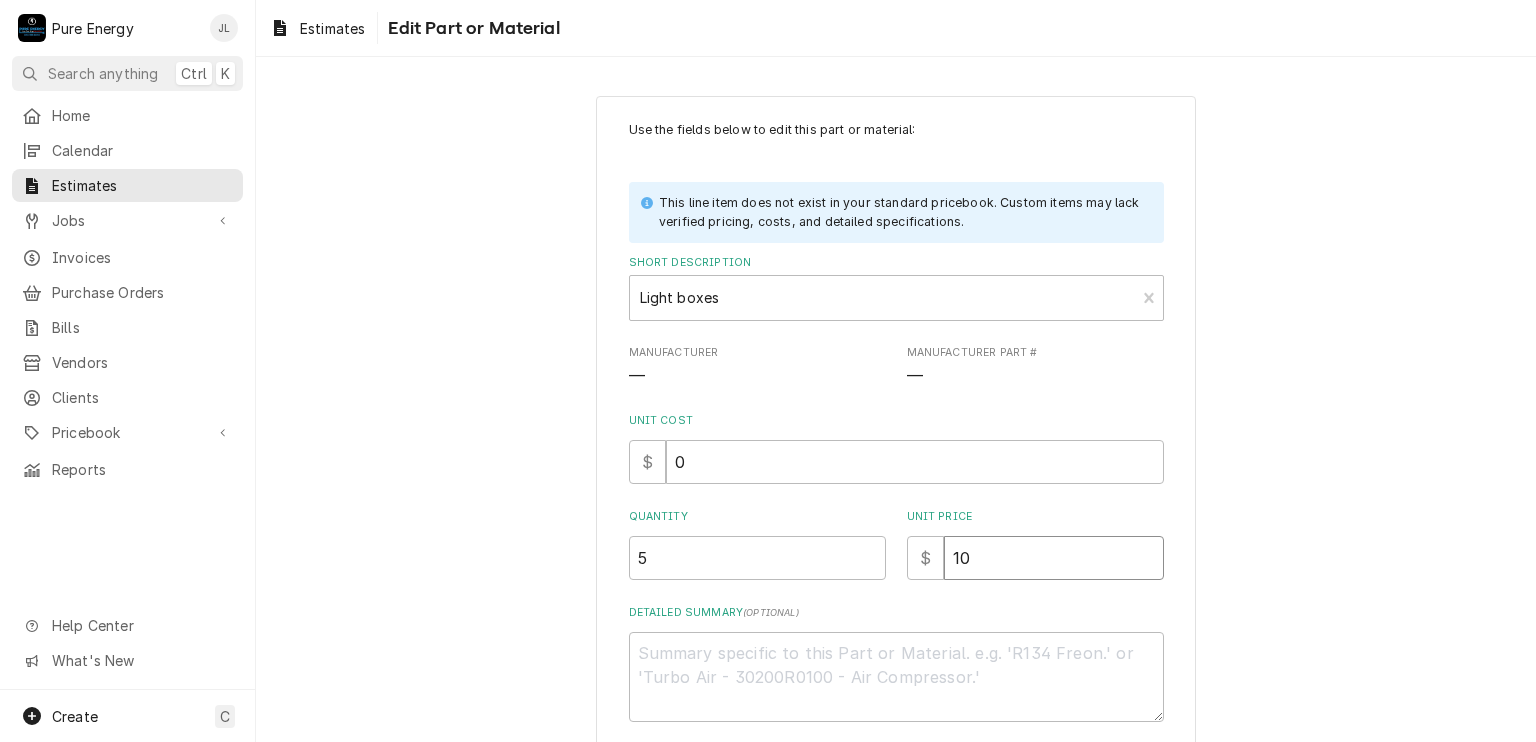 click on "10" at bounding box center (1054, 558) 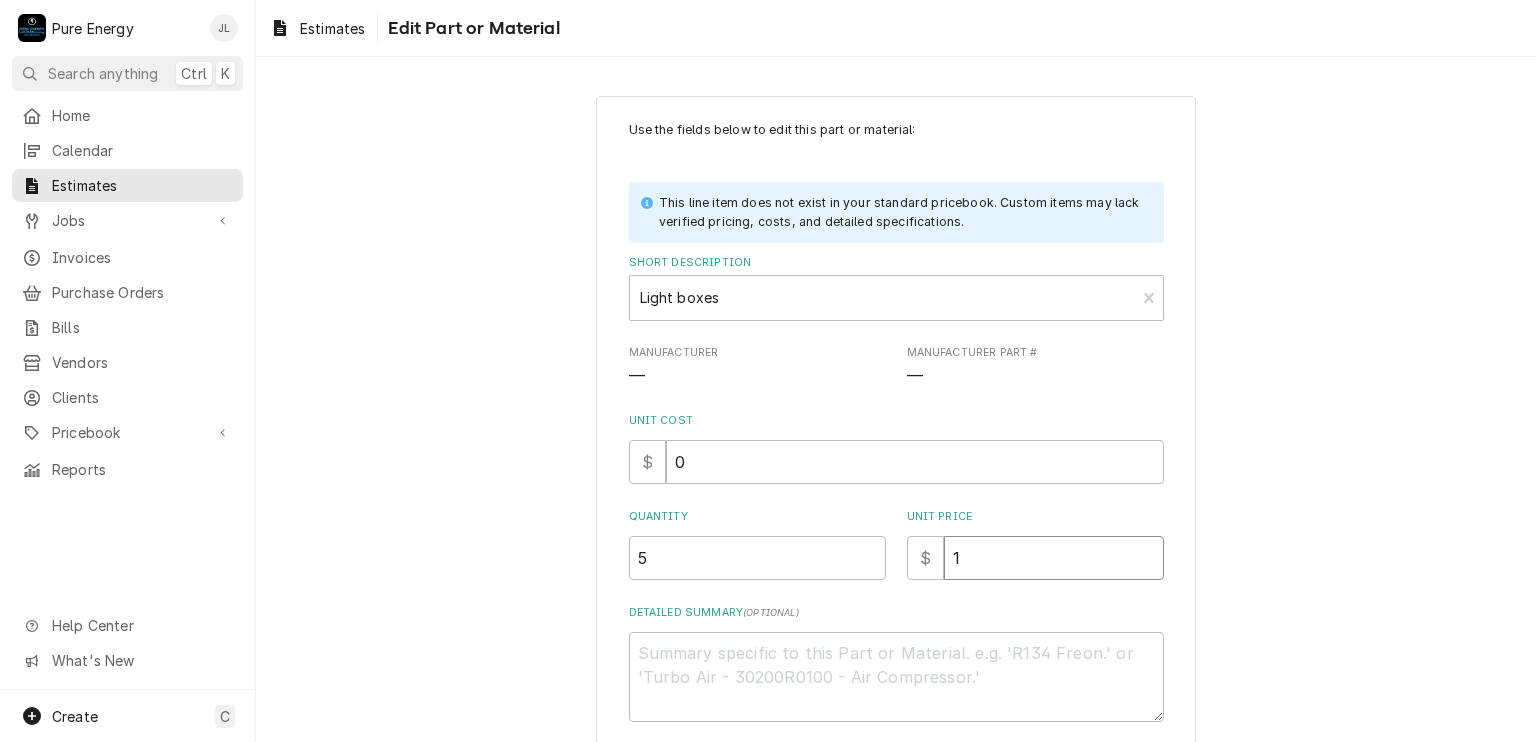 type on "x" 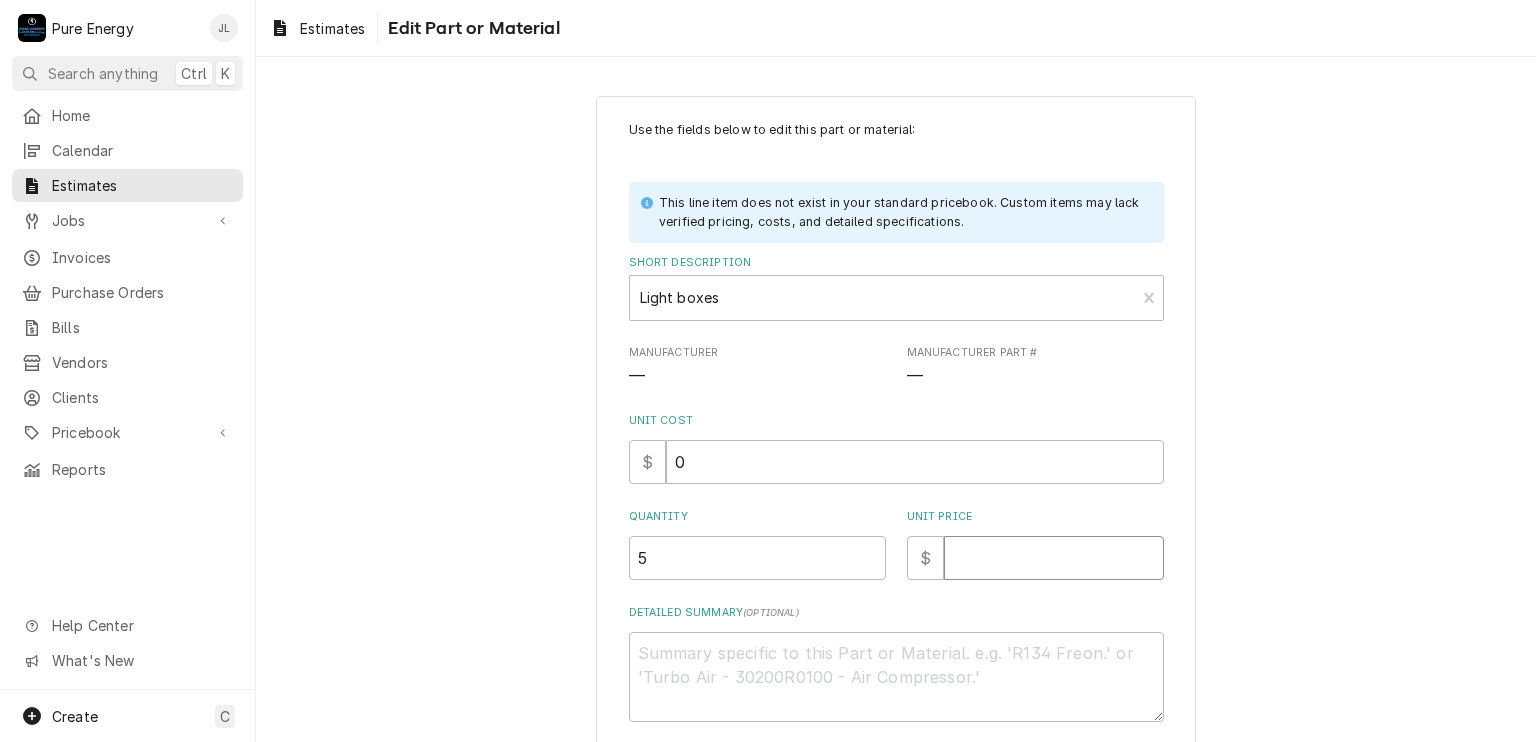 type on "x" 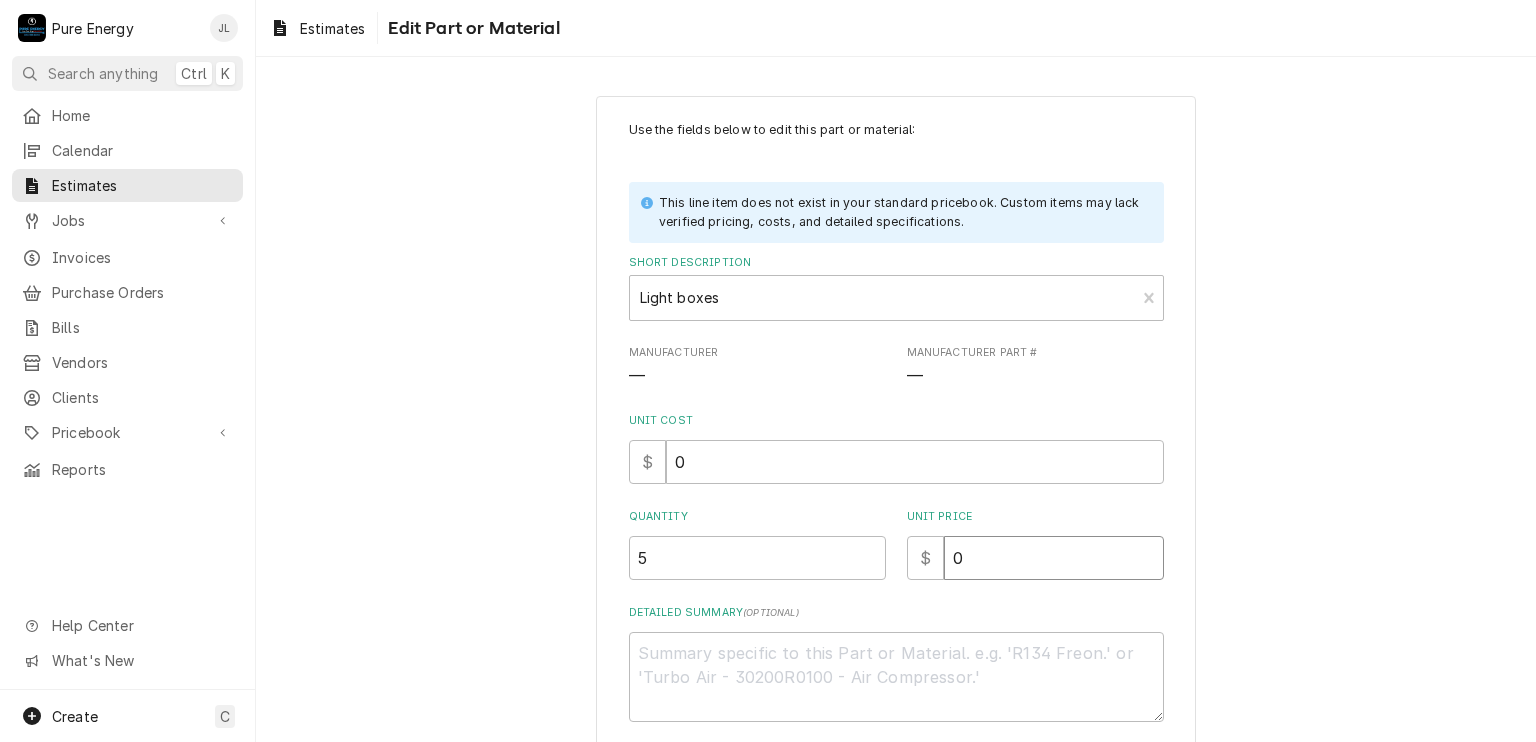 type on "x" 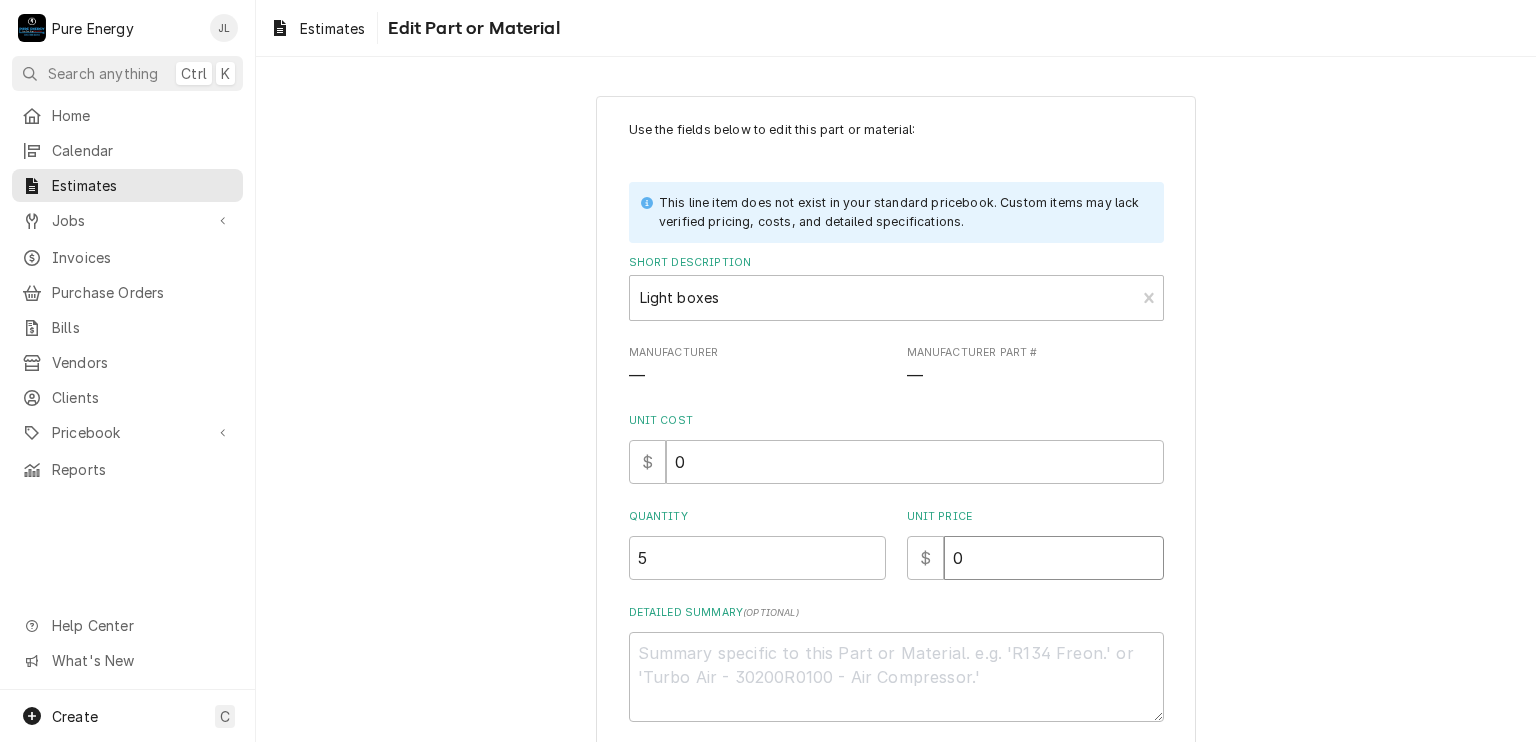 type on "0.0" 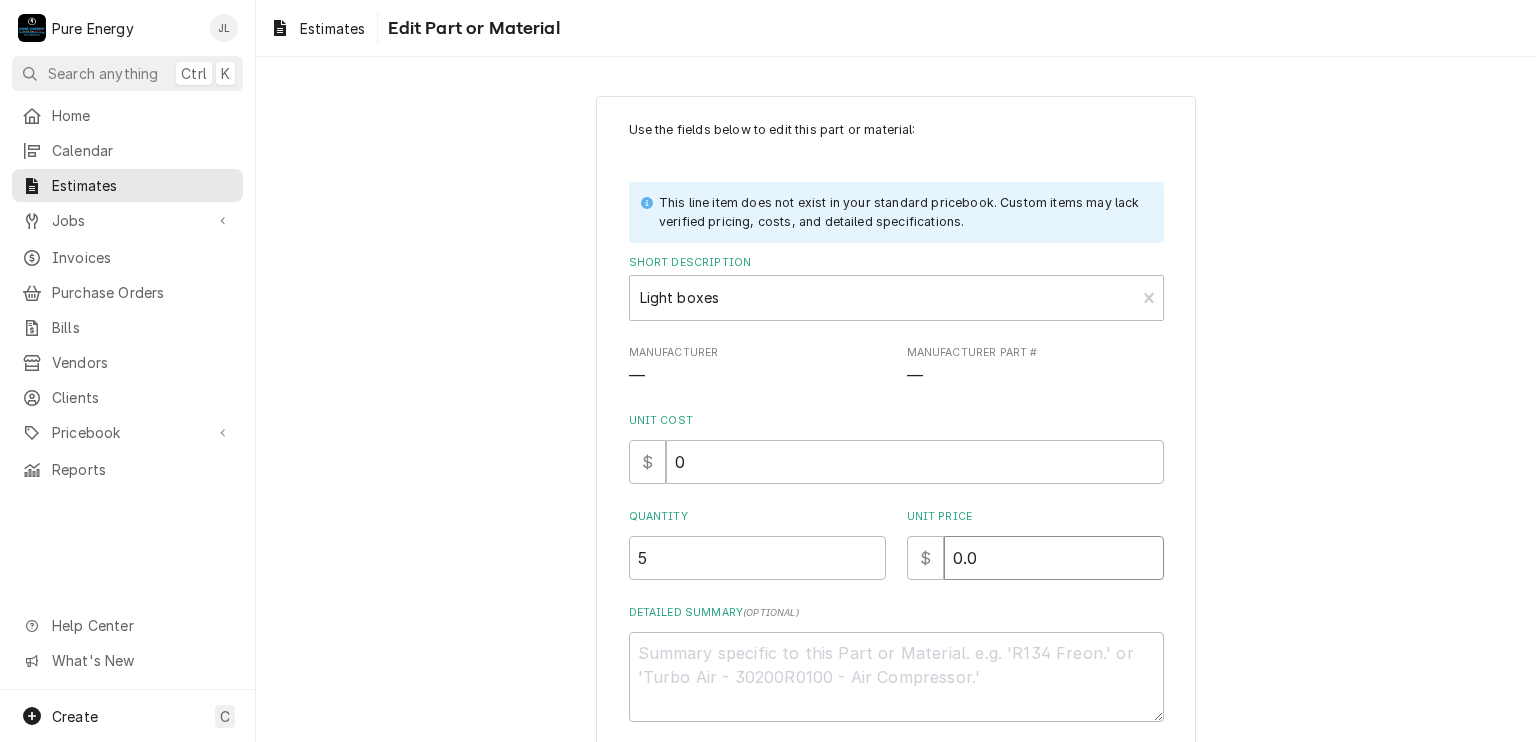 type on "x" 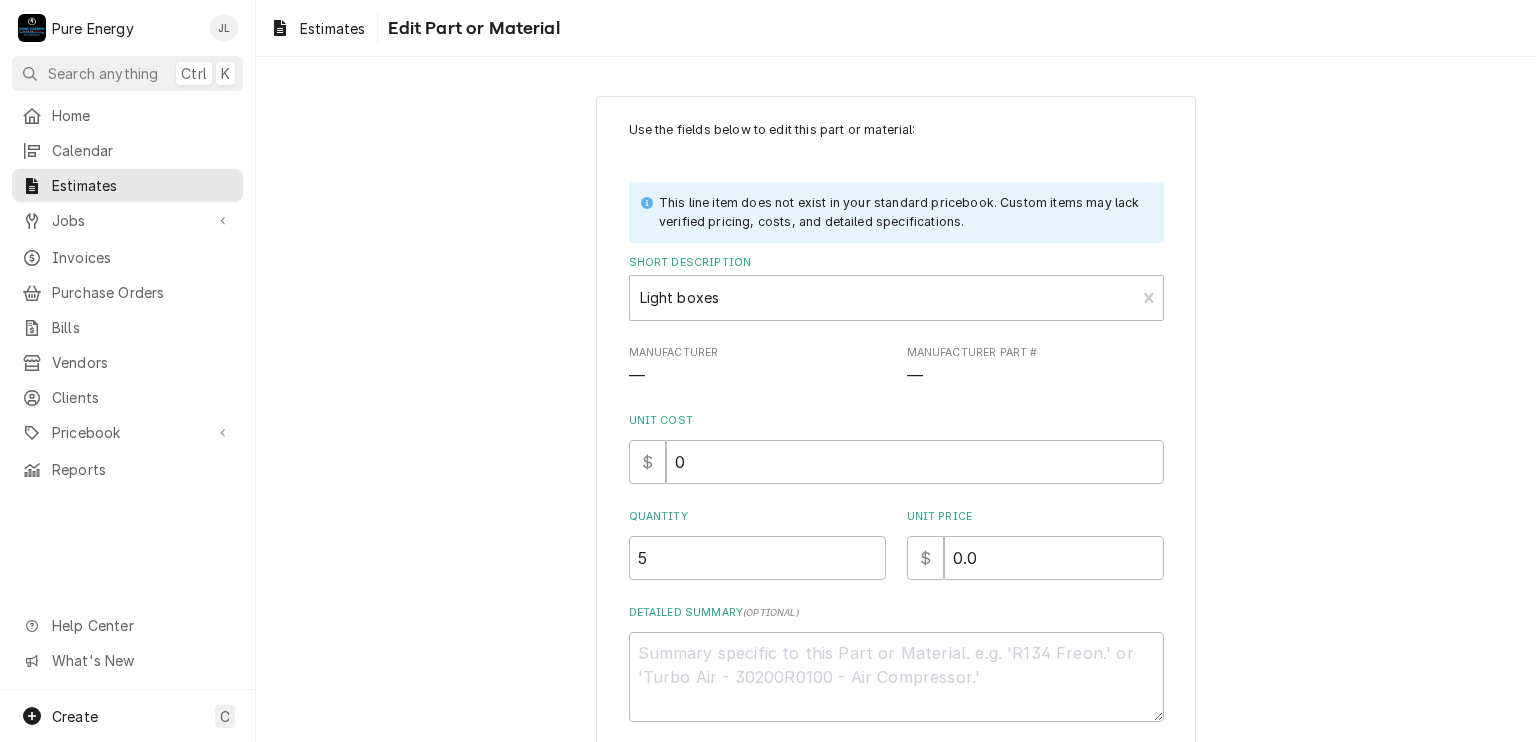 scroll, scrollTop: 150, scrollLeft: 0, axis: vertical 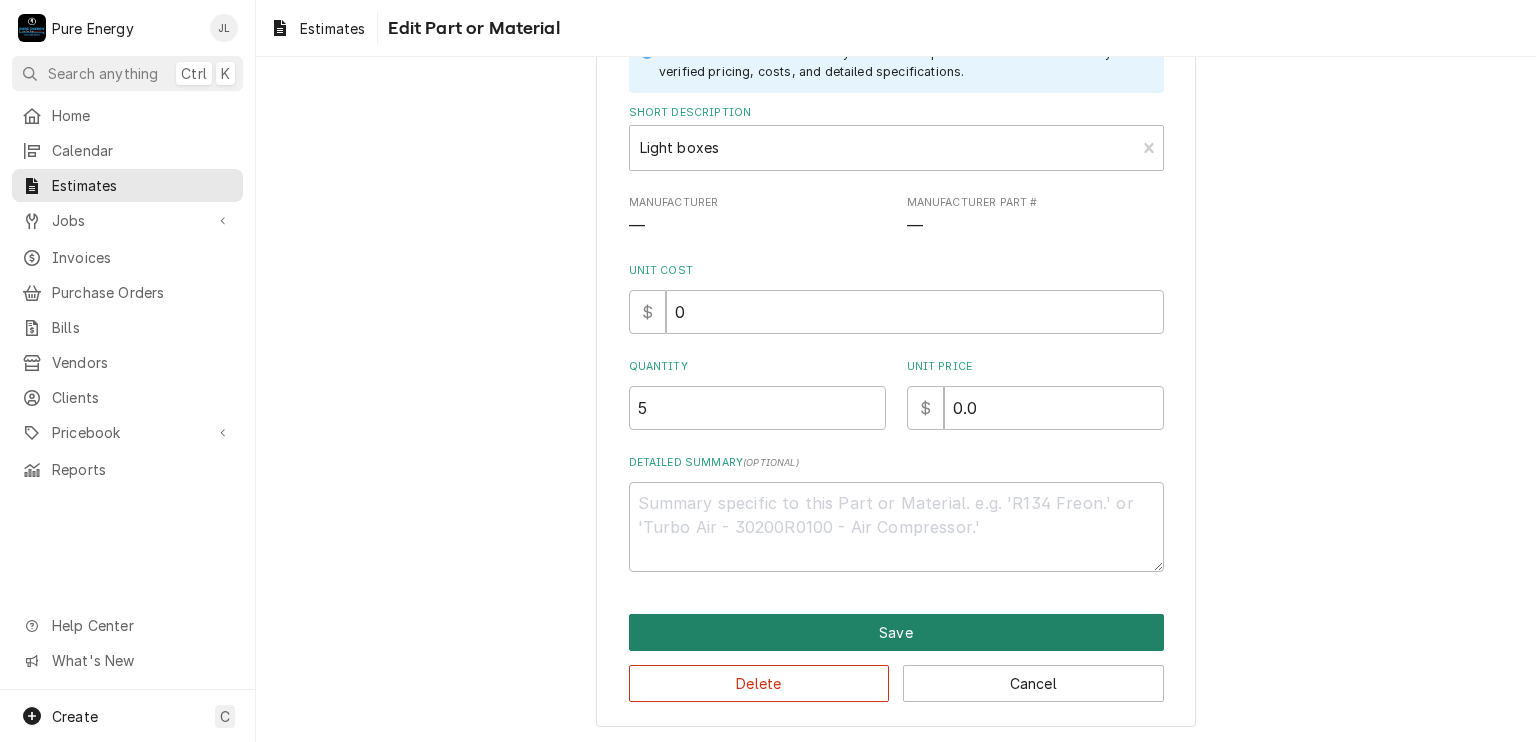 click on "Save" at bounding box center [896, 632] 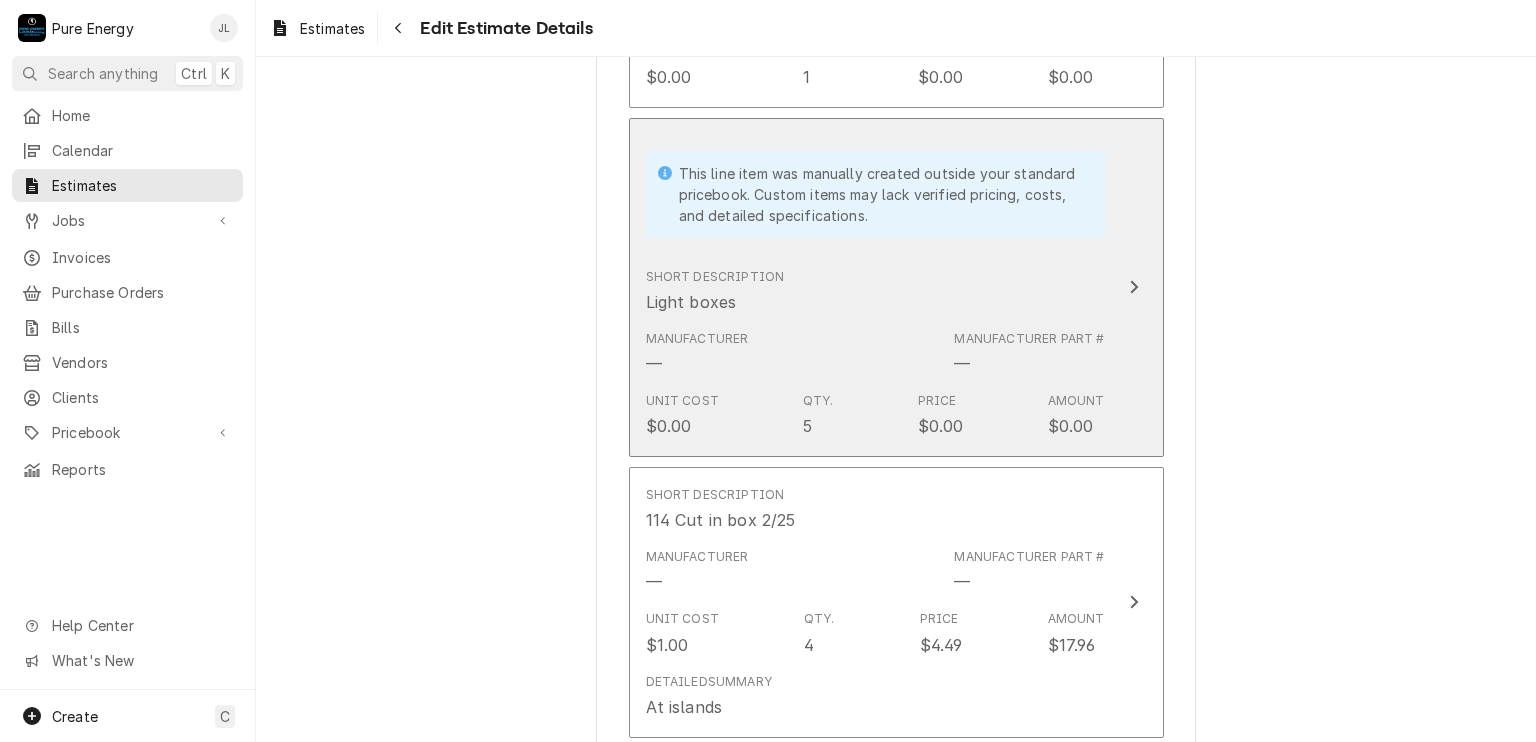 scroll, scrollTop: 3820, scrollLeft: 0, axis: vertical 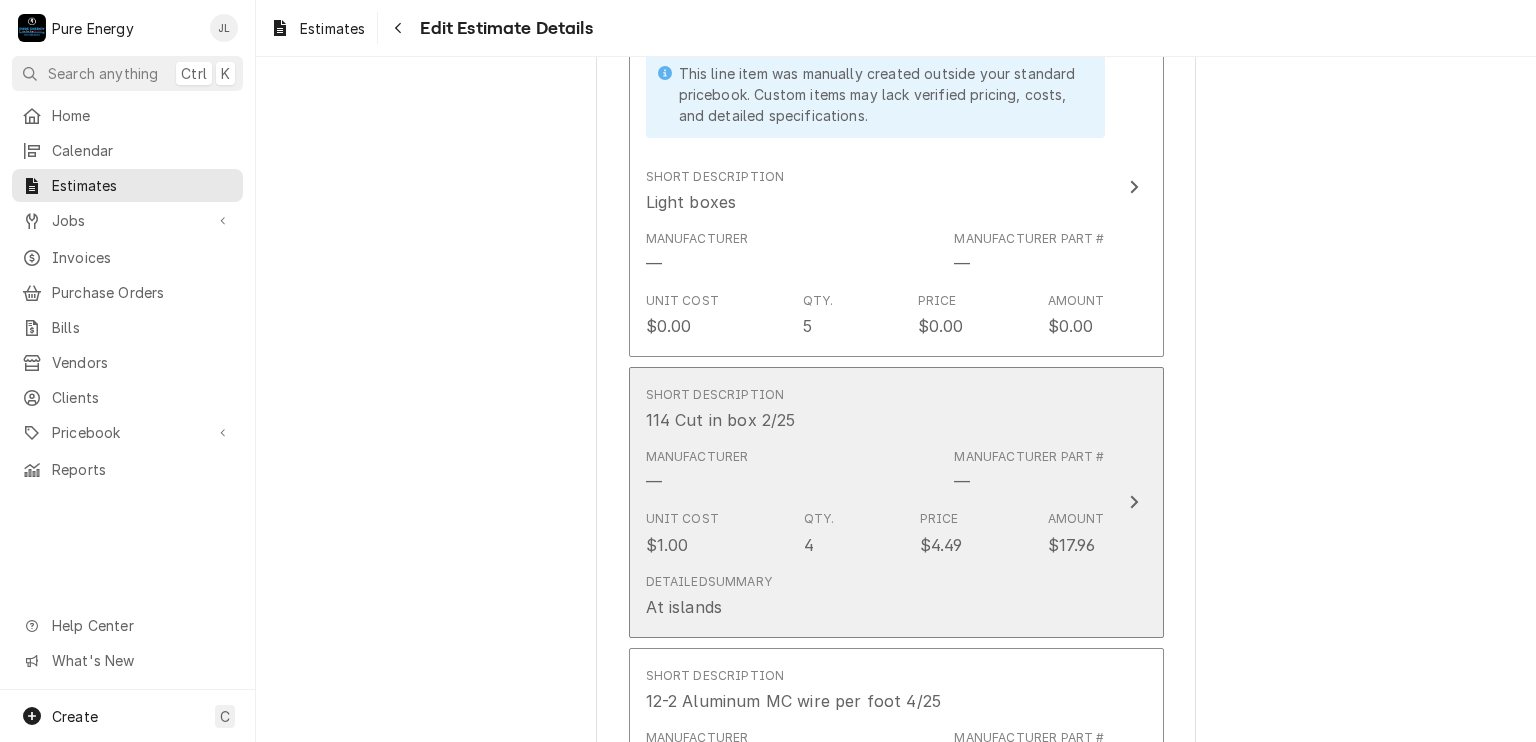 click on "Short Description 114 Cut in box 2/25" at bounding box center (875, 409) 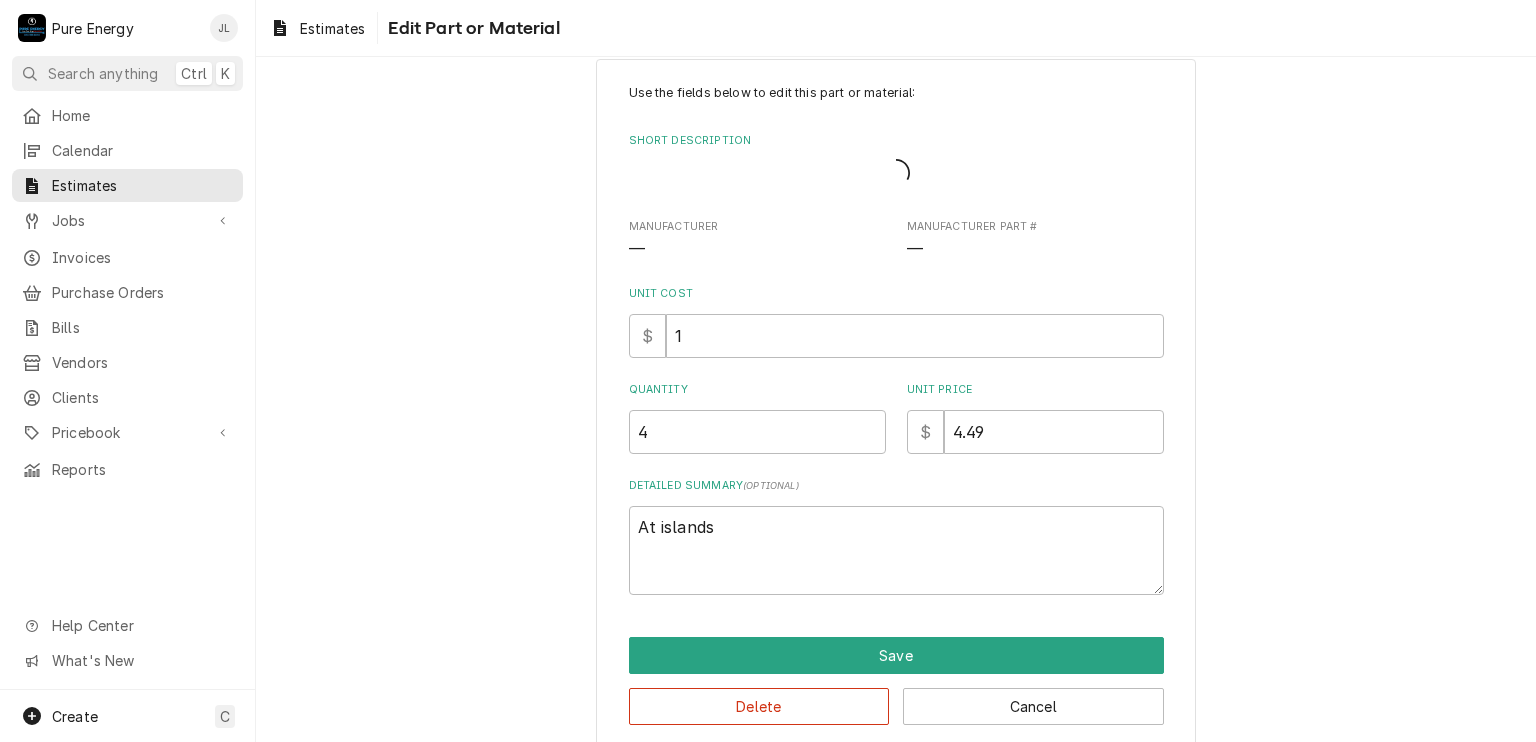 scroll, scrollTop: 0, scrollLeft: 0, axis: both 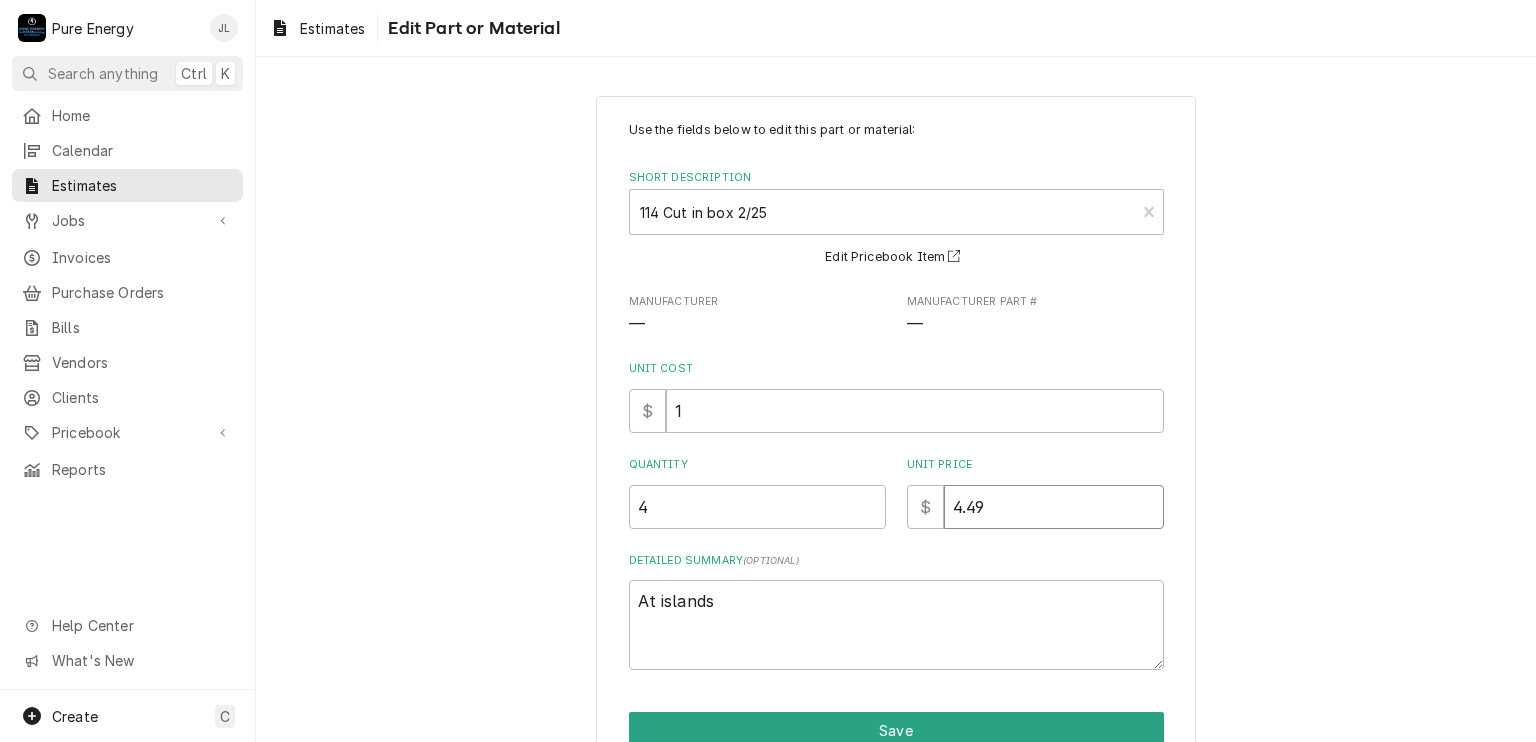 click on "4.49" at bounding box center (1054, 507) 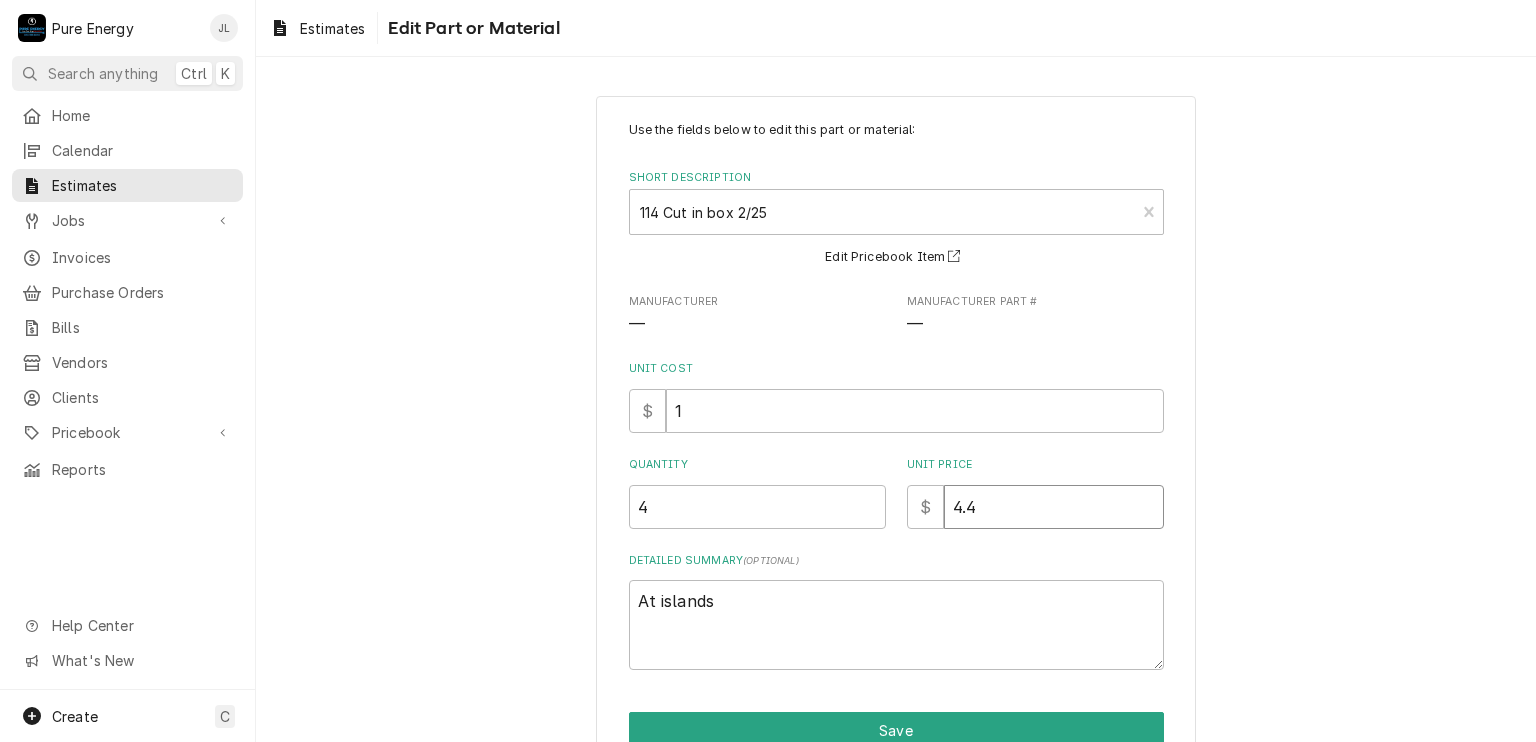 type on "x" 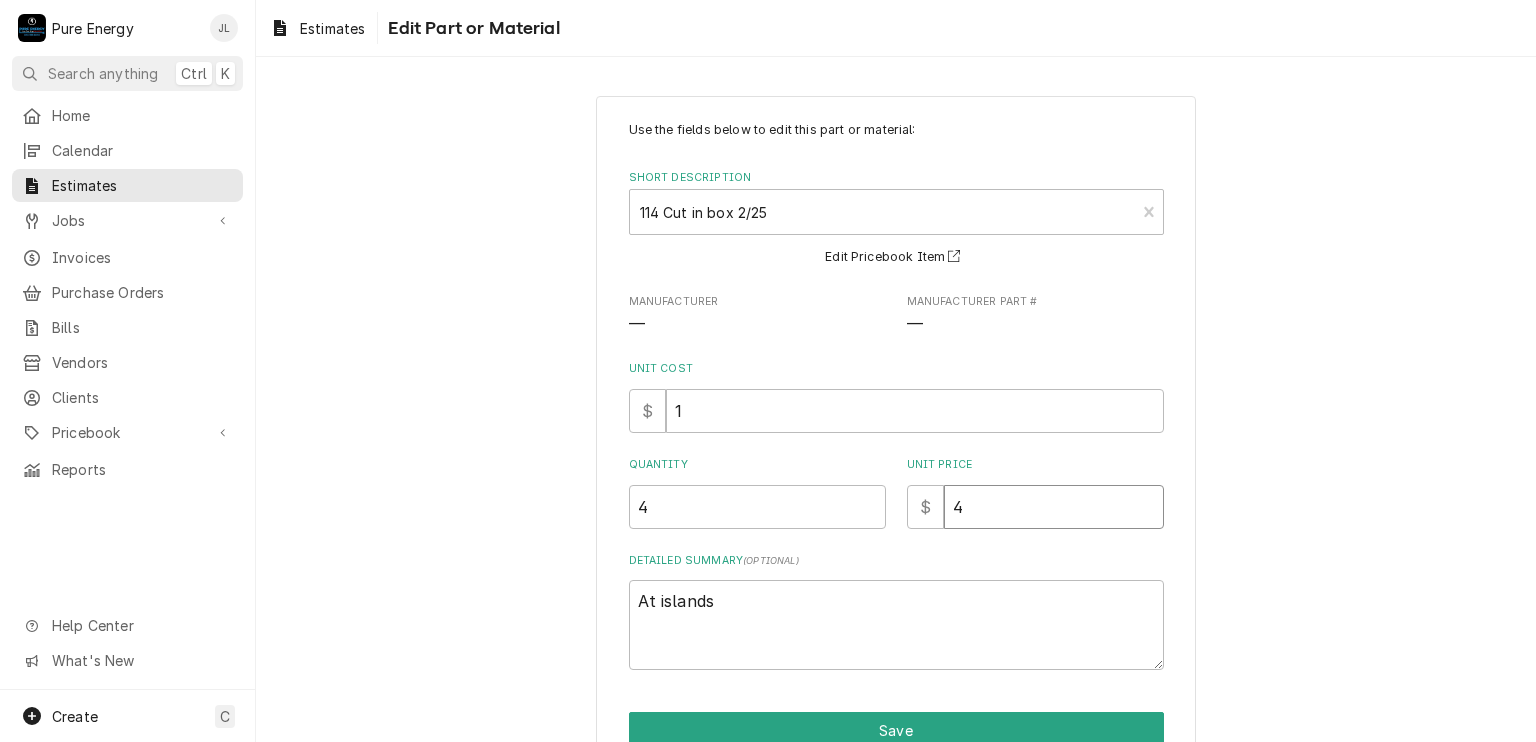 type on "x" 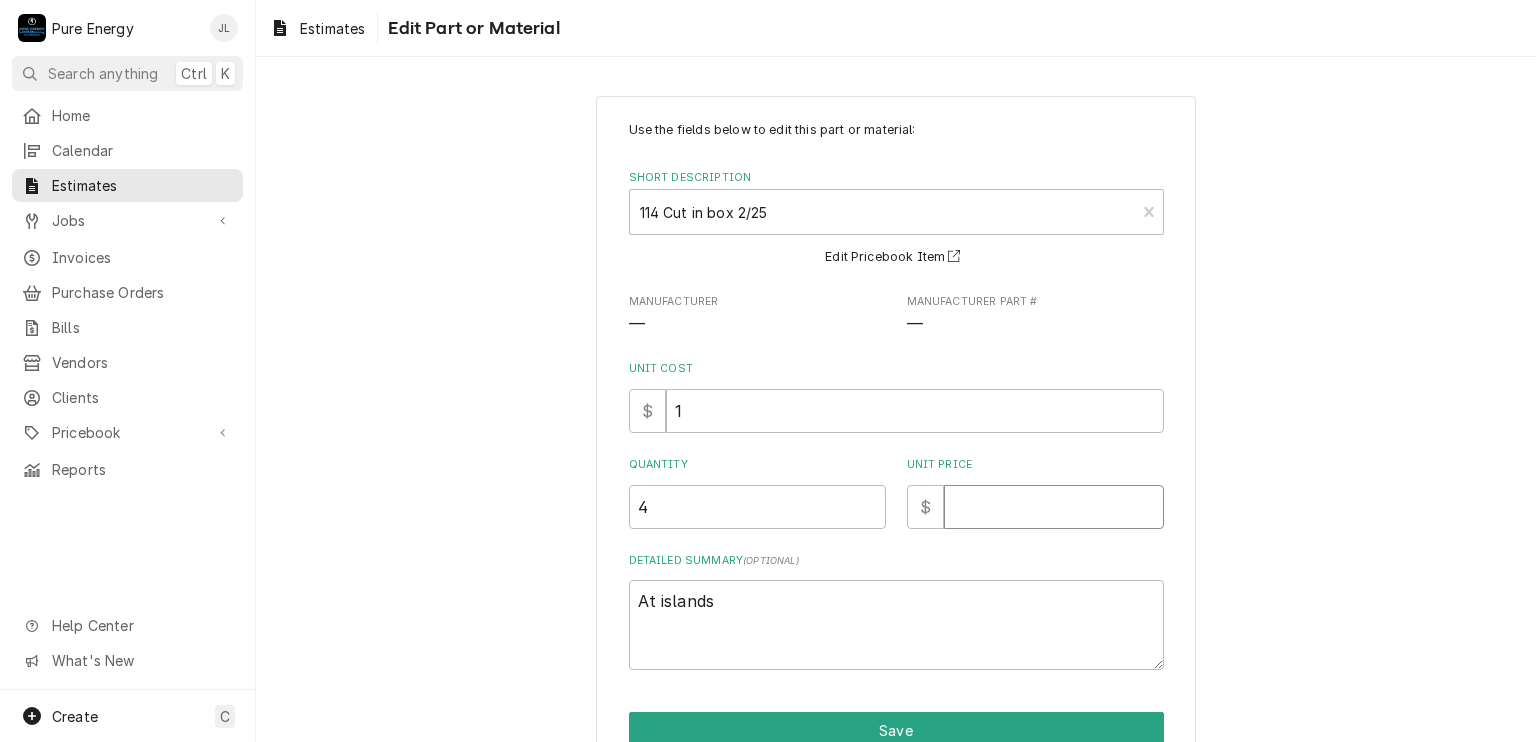 type on "x" 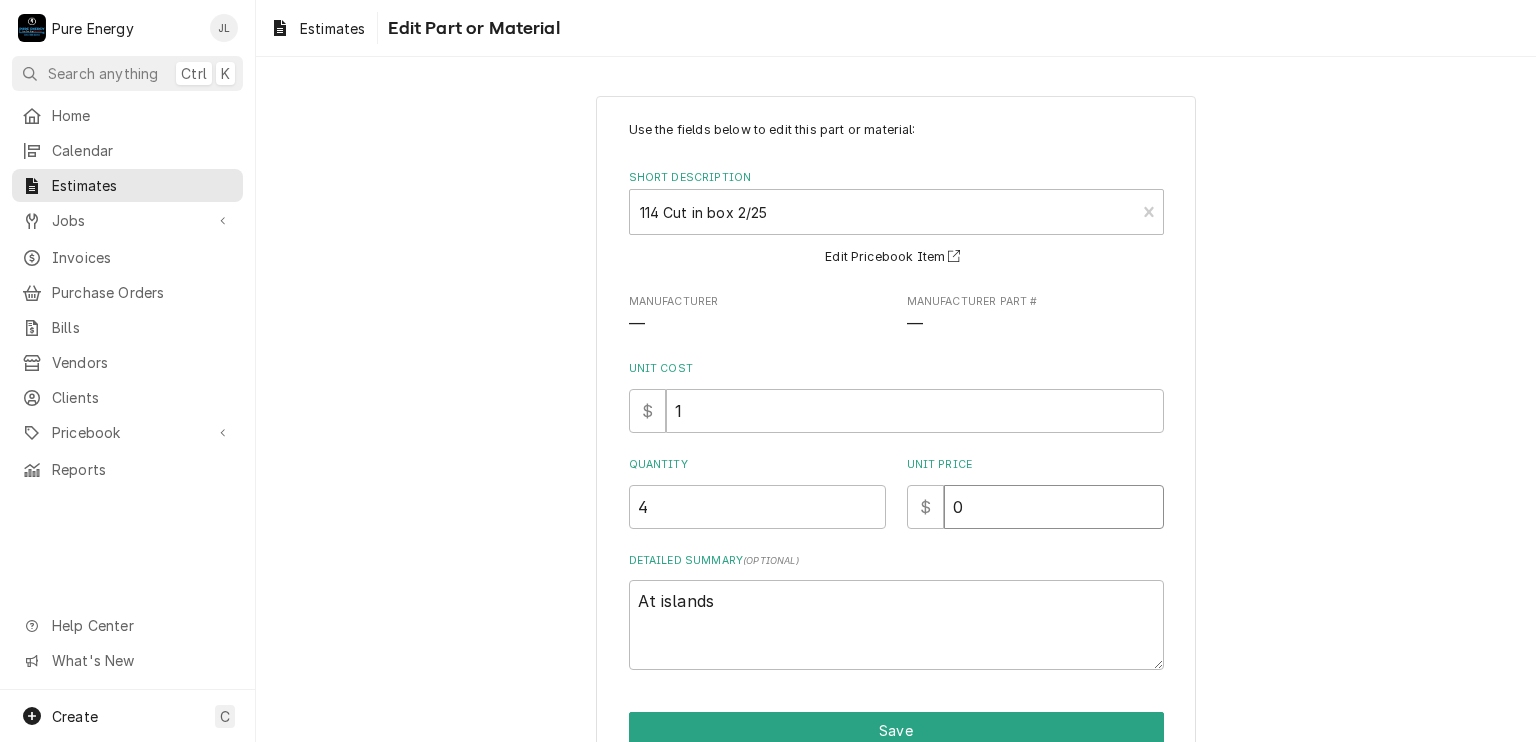type on "x" 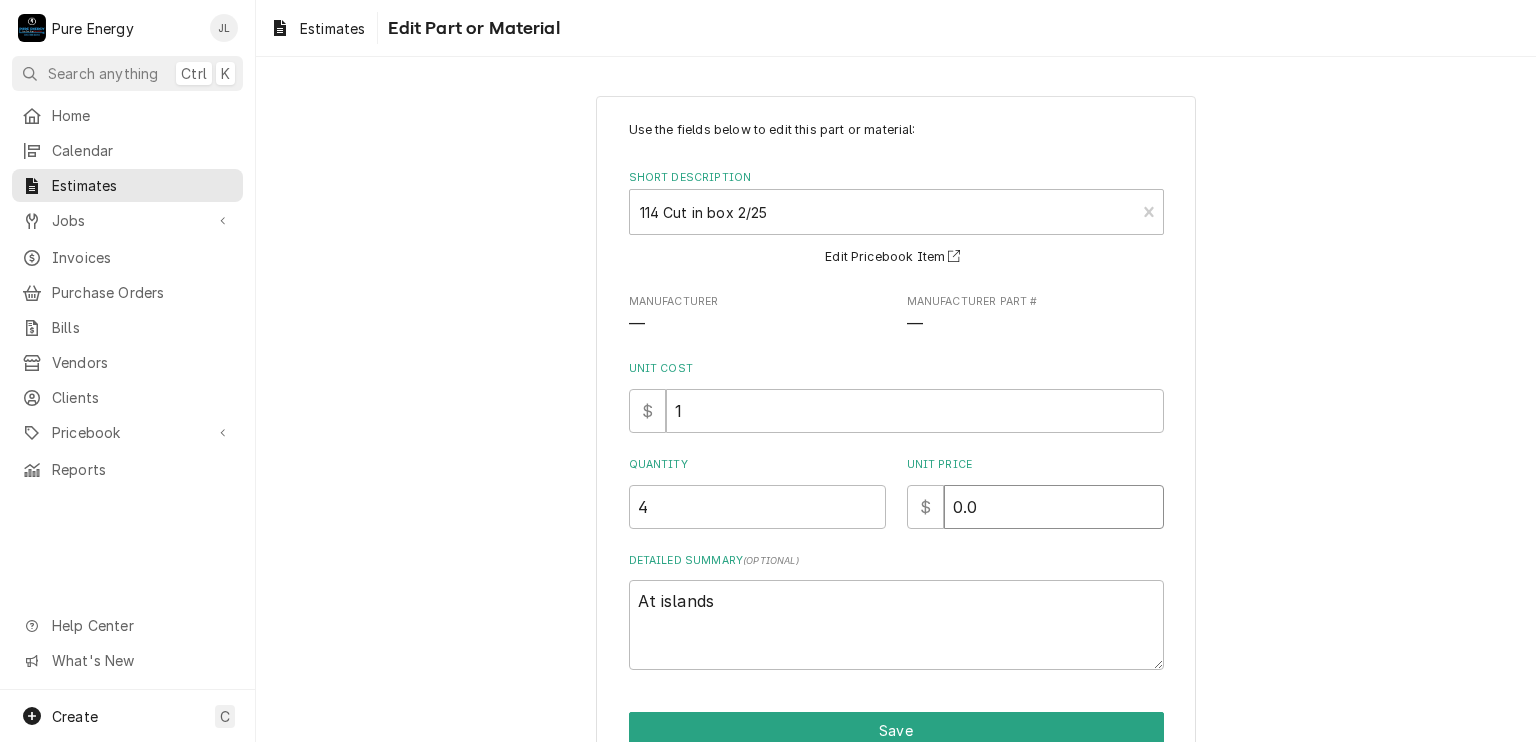 type on "x" 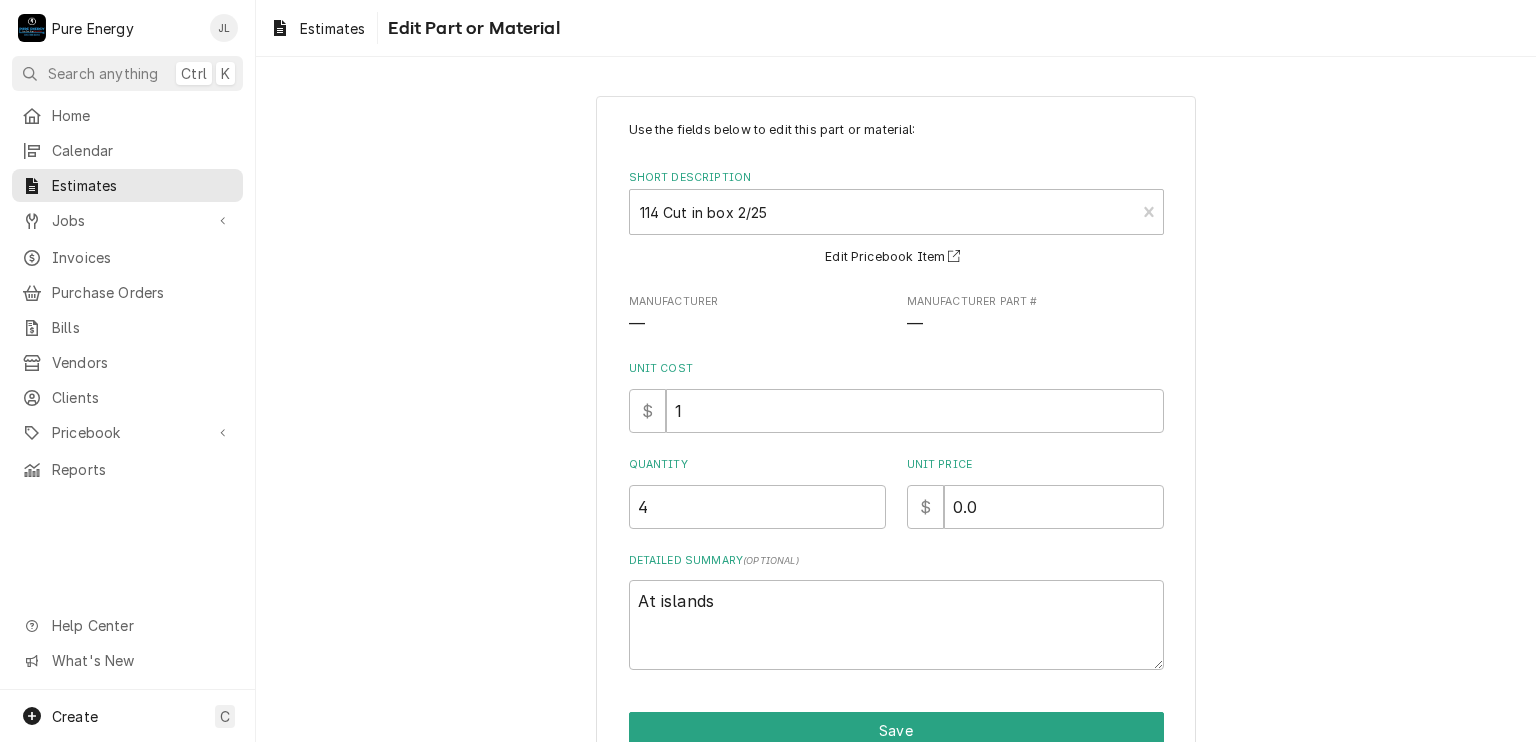 scroll, scrollTop: 99, scrollLeft: 0, axis: vertical 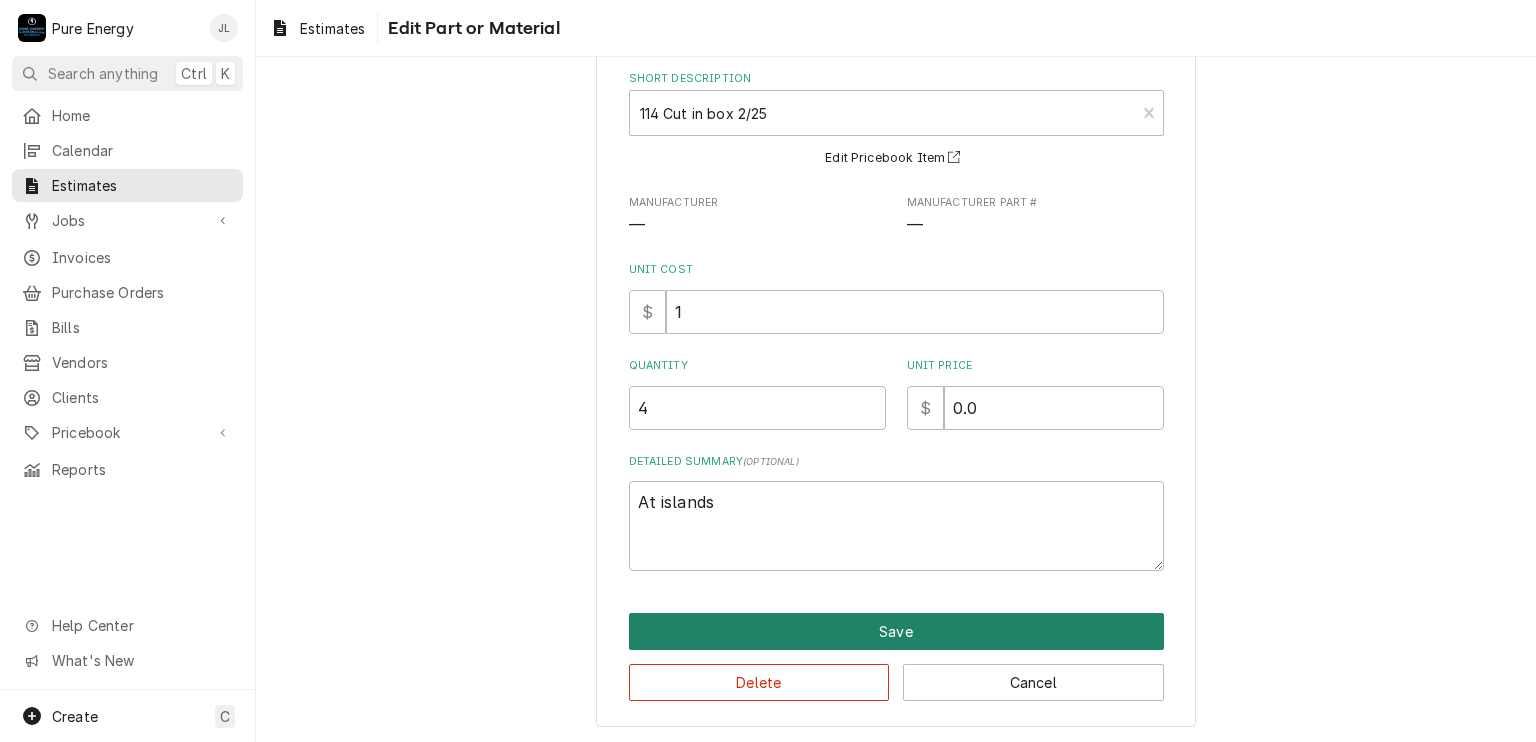 click on "Save" at bounding box center [896, 631] 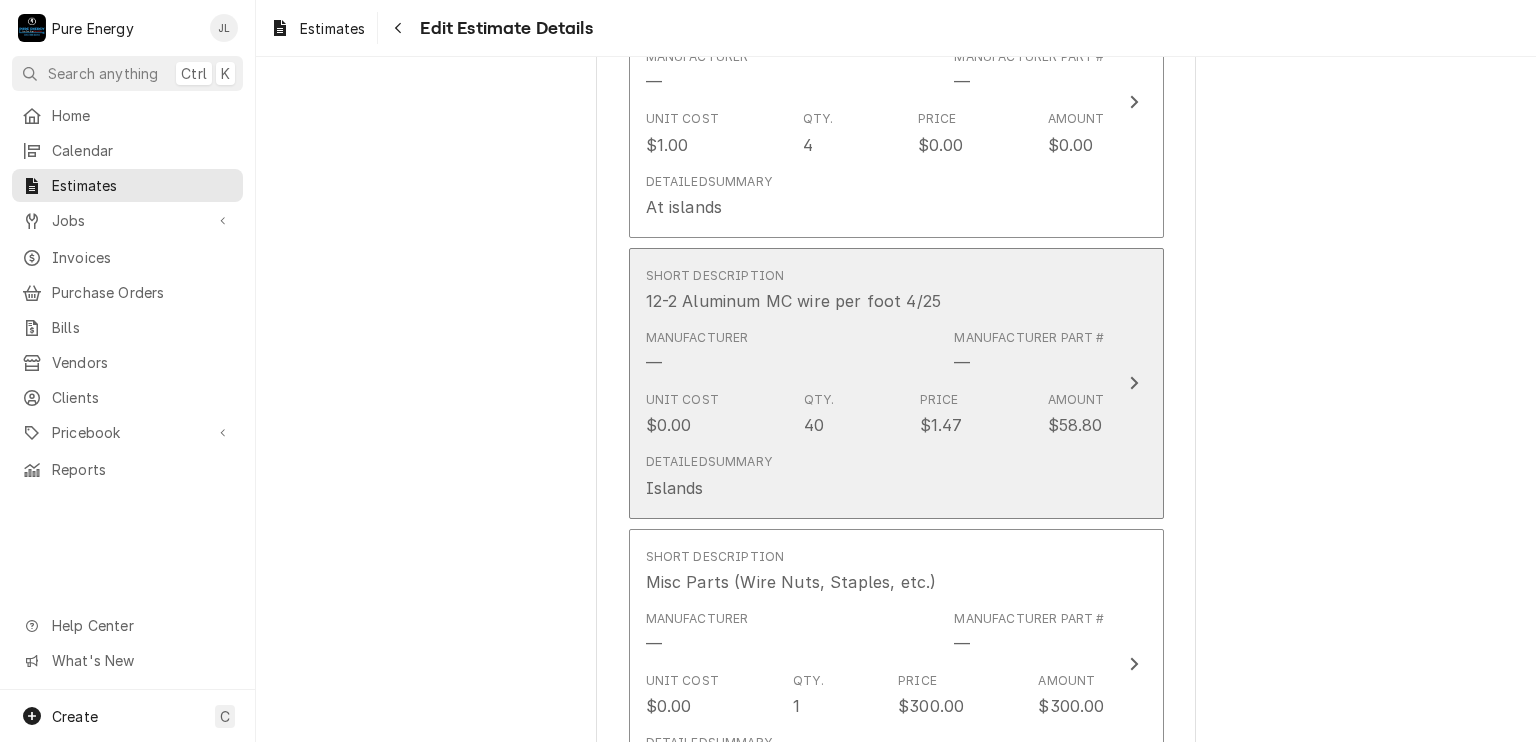 click on "Short Description 12-2 Aluminum MC wire per foot 4/25" at bounding box center (875, 290) 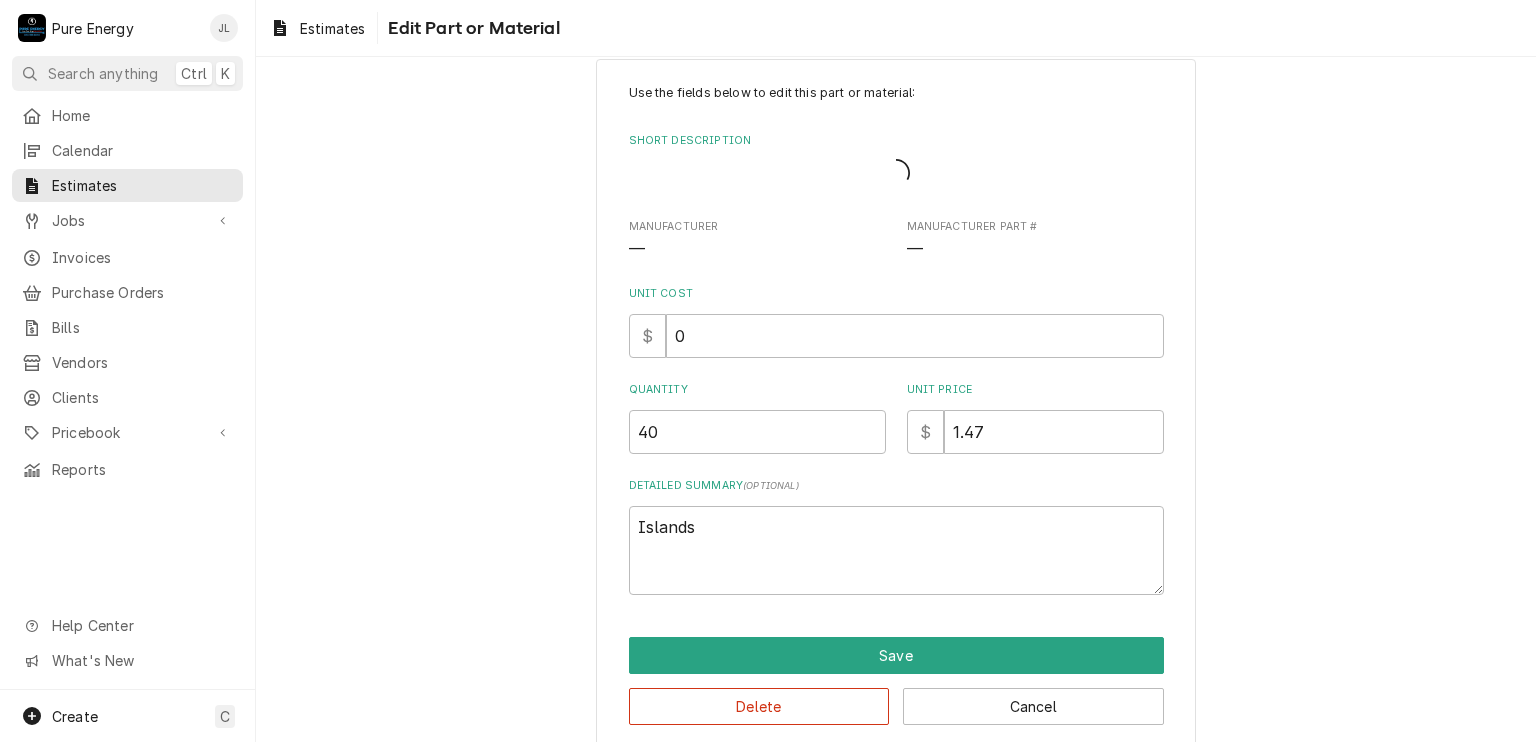 scroll, scrollTop: 0, scrollLeft: 0, axis: both 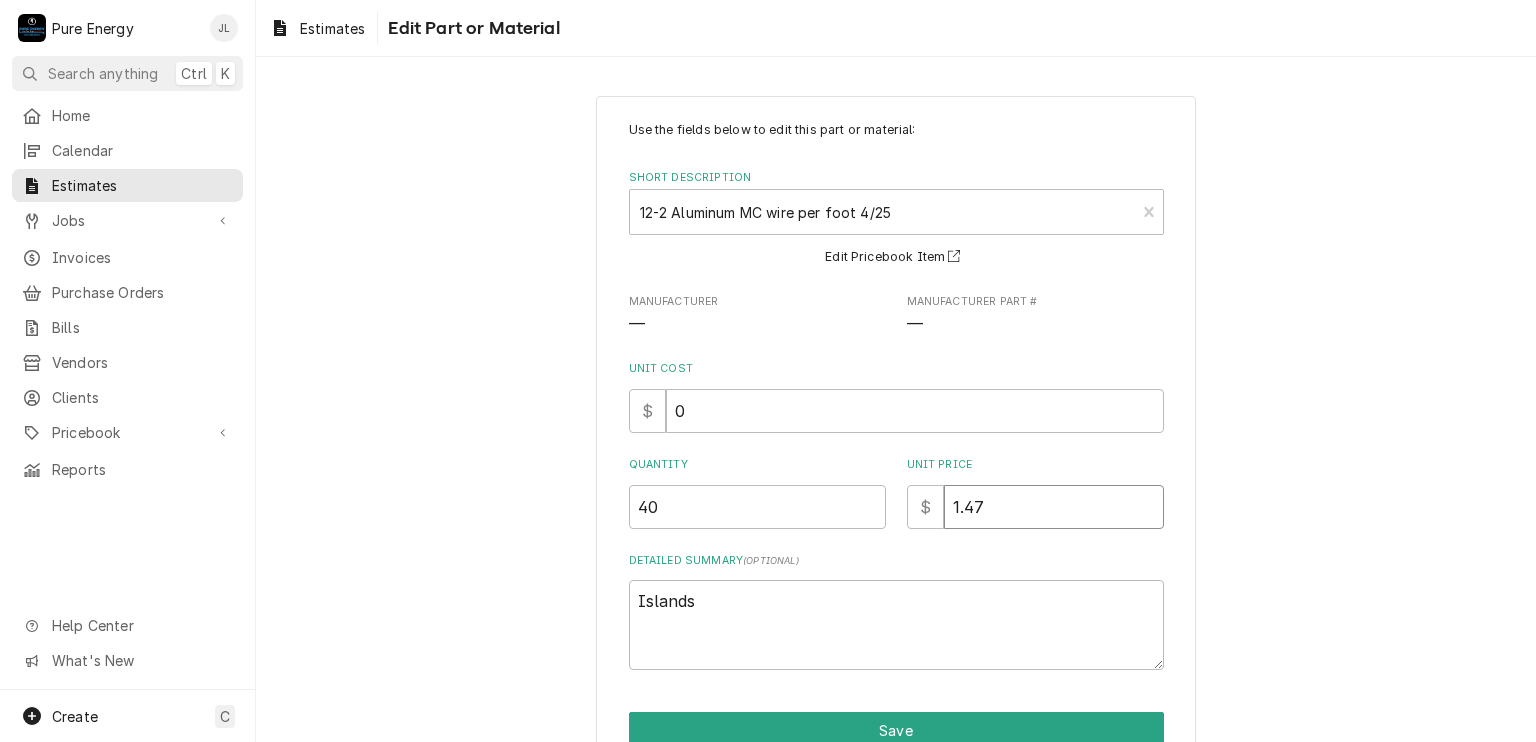click on "1.47" at bounding box center [1054, 507] 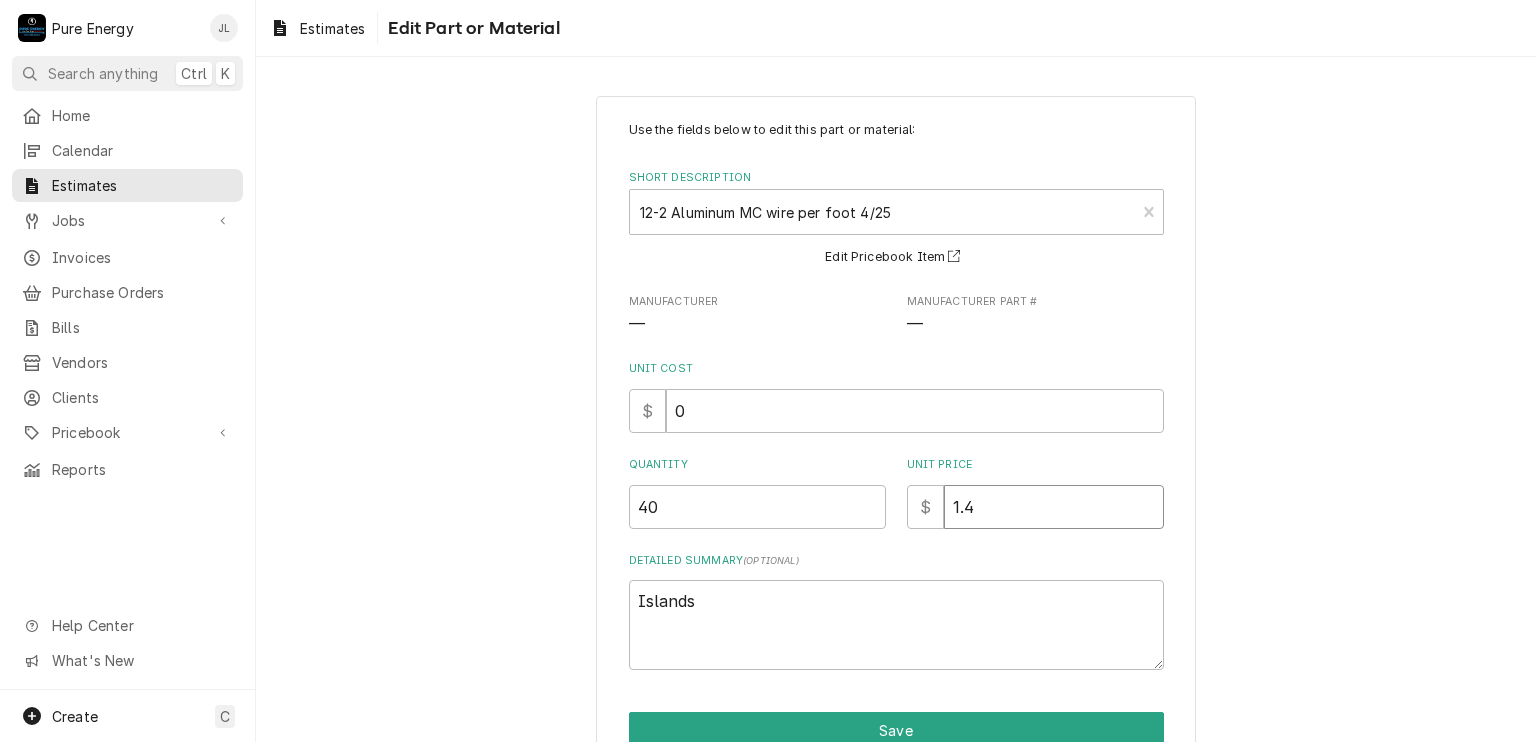 type on "x" 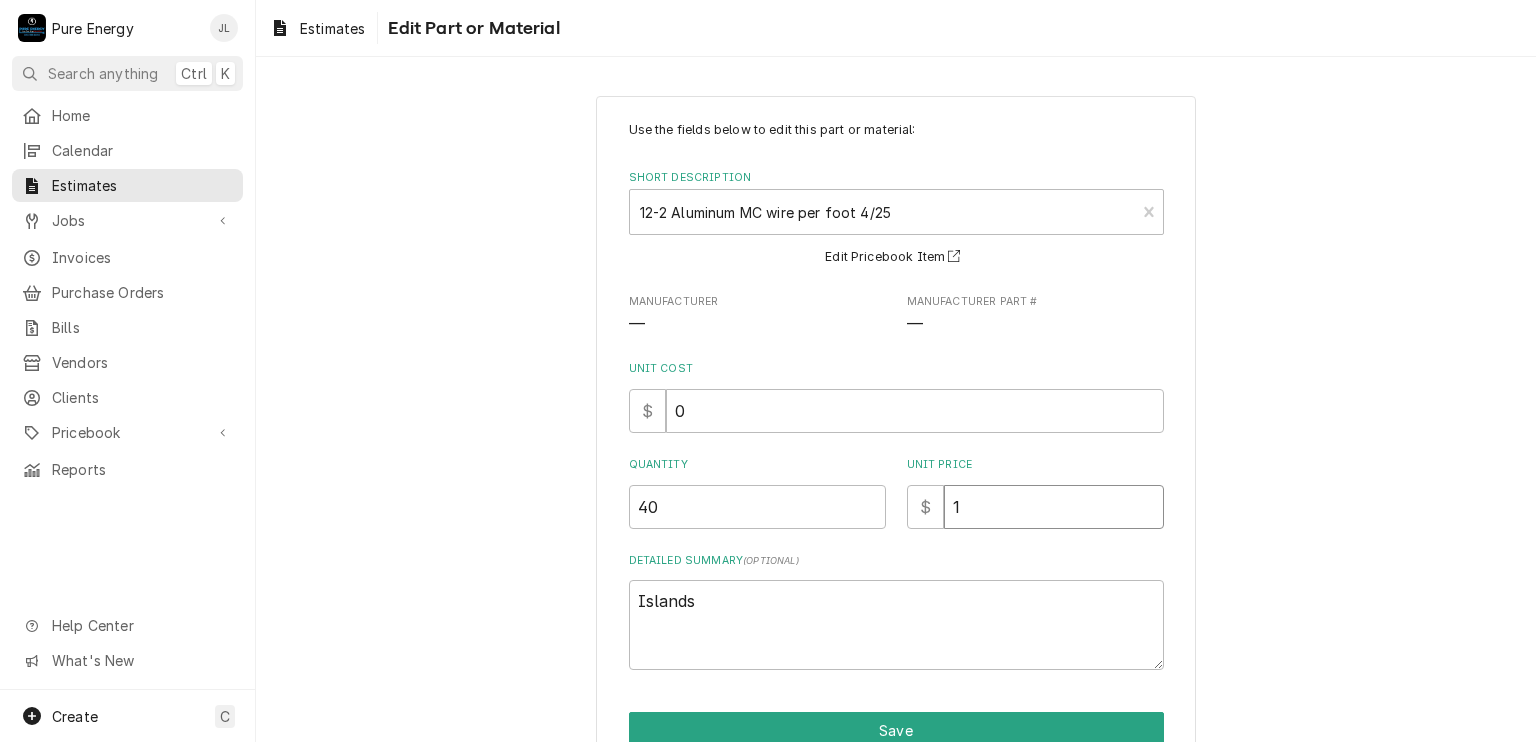 type on "x" 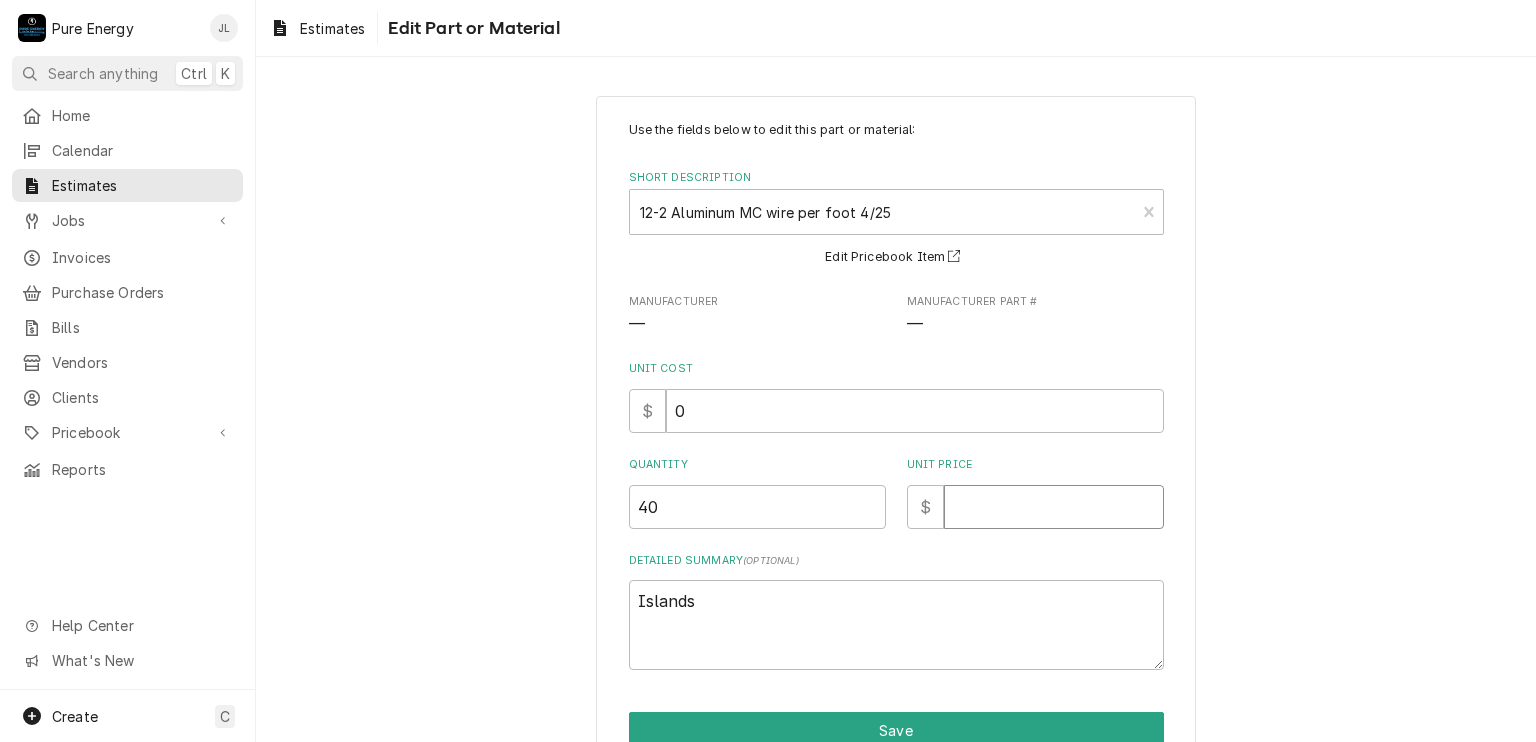 type on "x" 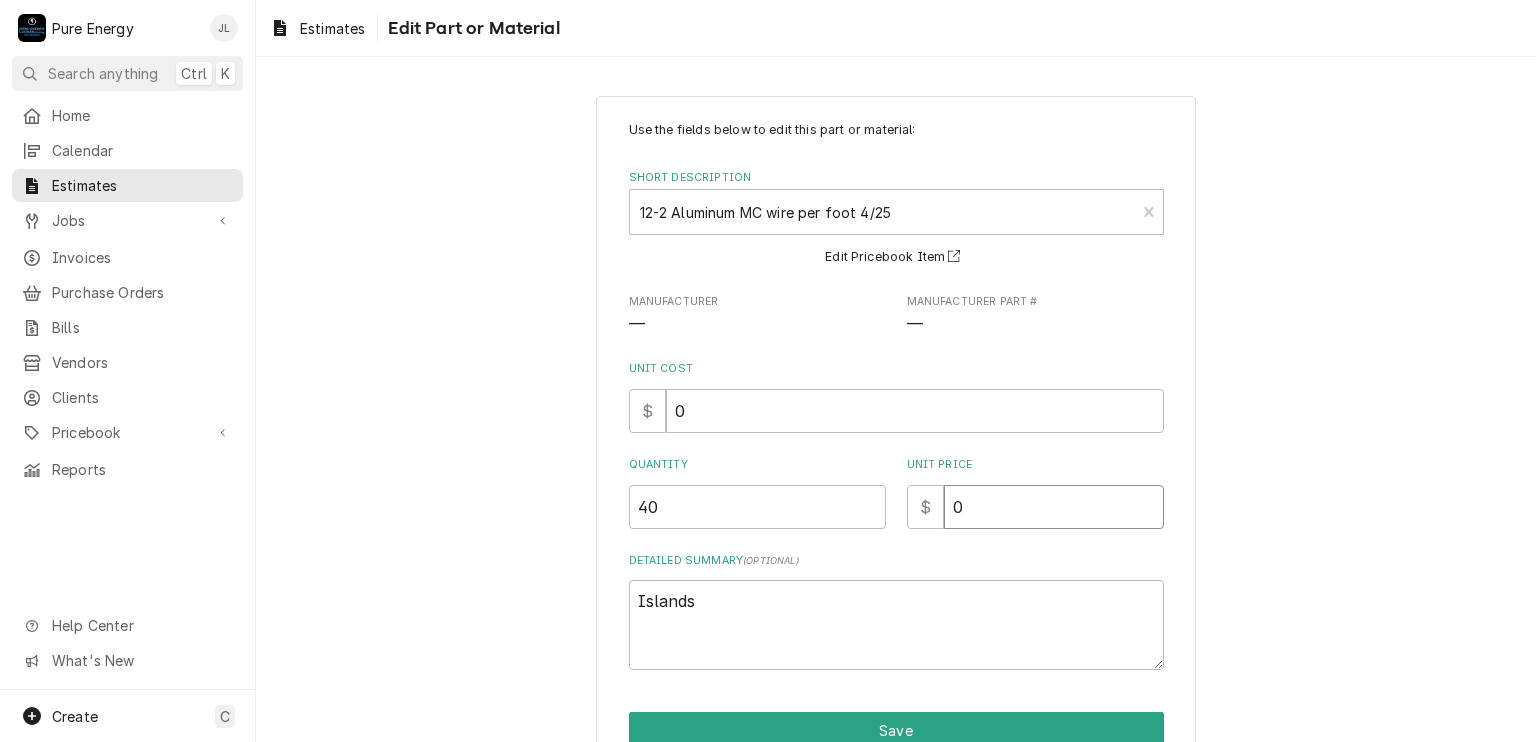 type on "x" 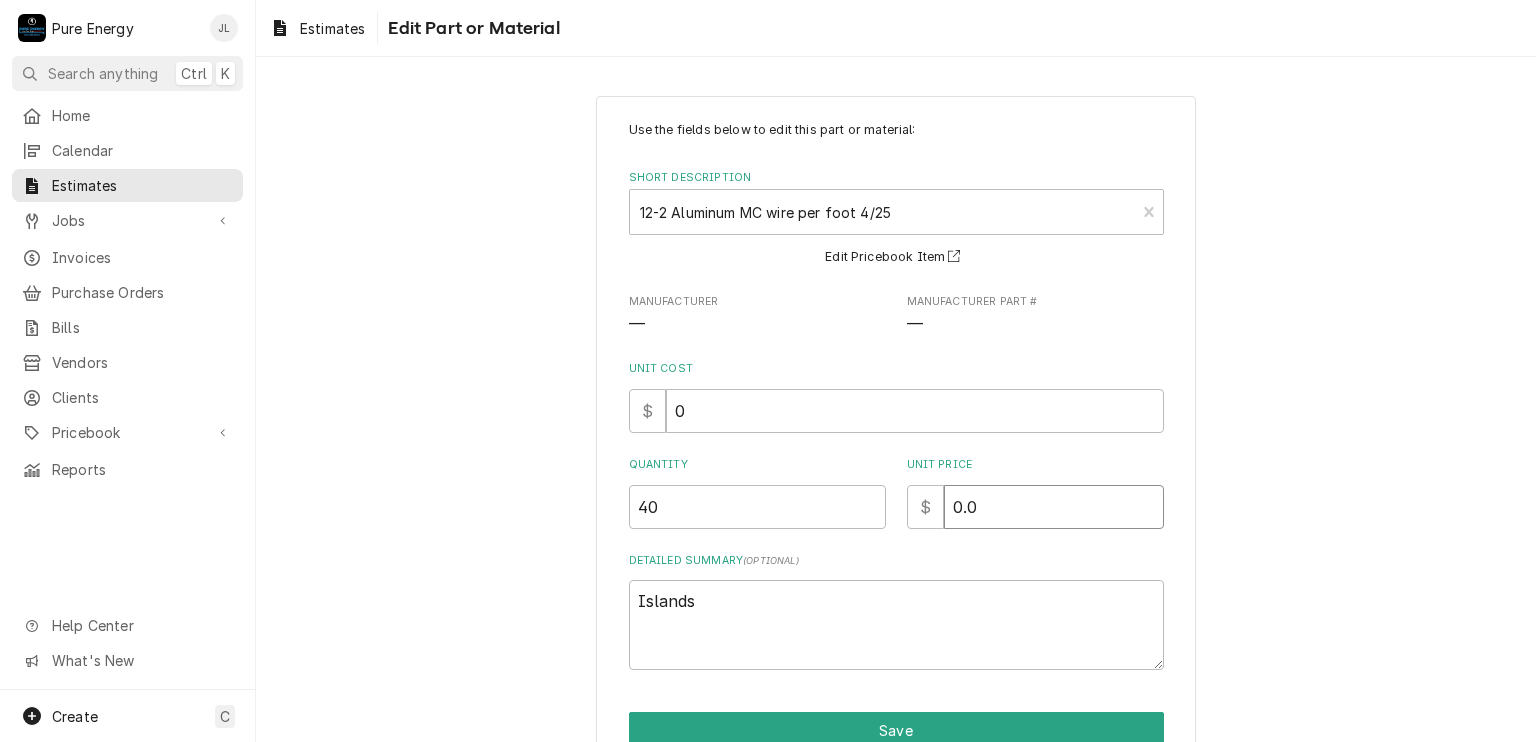 type on "x" 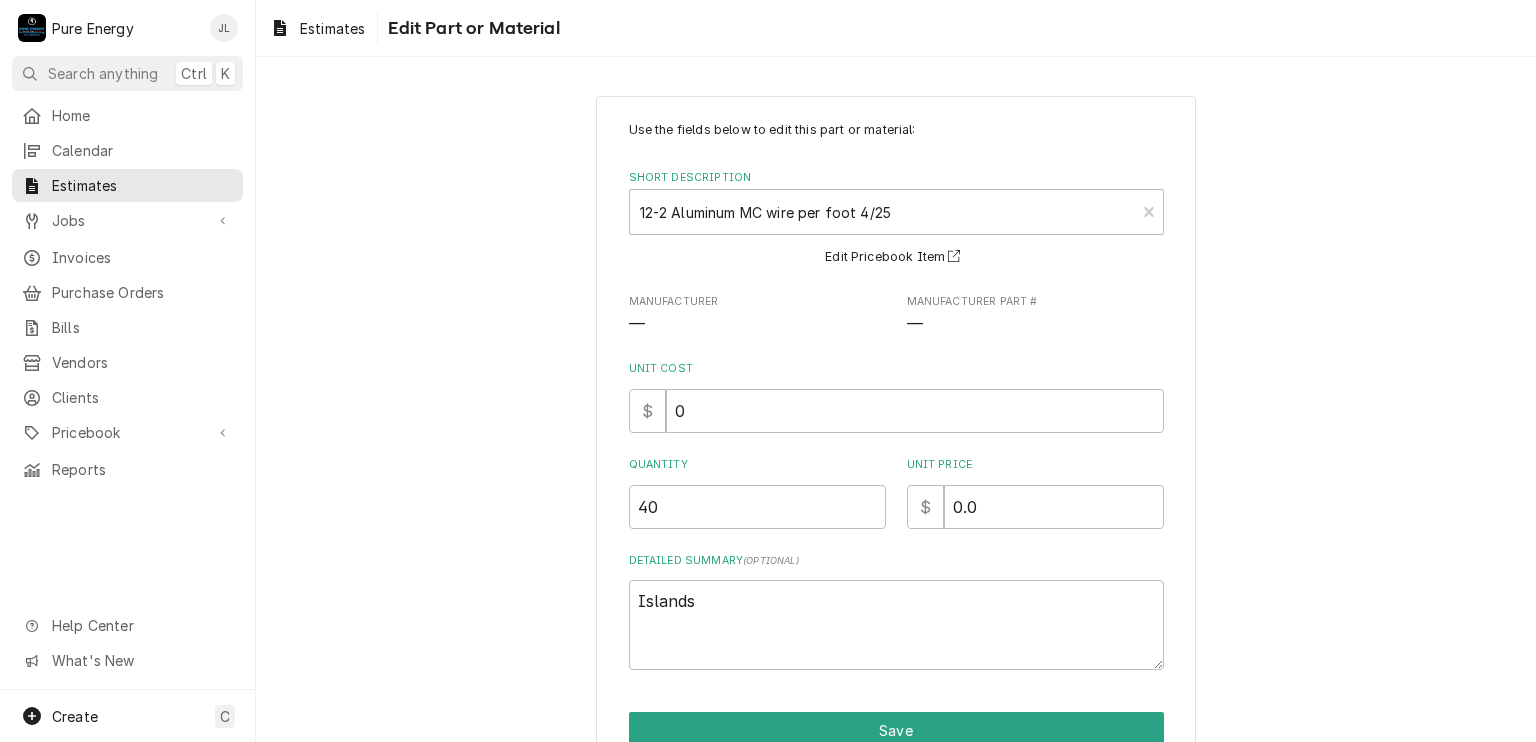 scroll, scrollTop: 99, scrollLeft: 0, axis: vertical 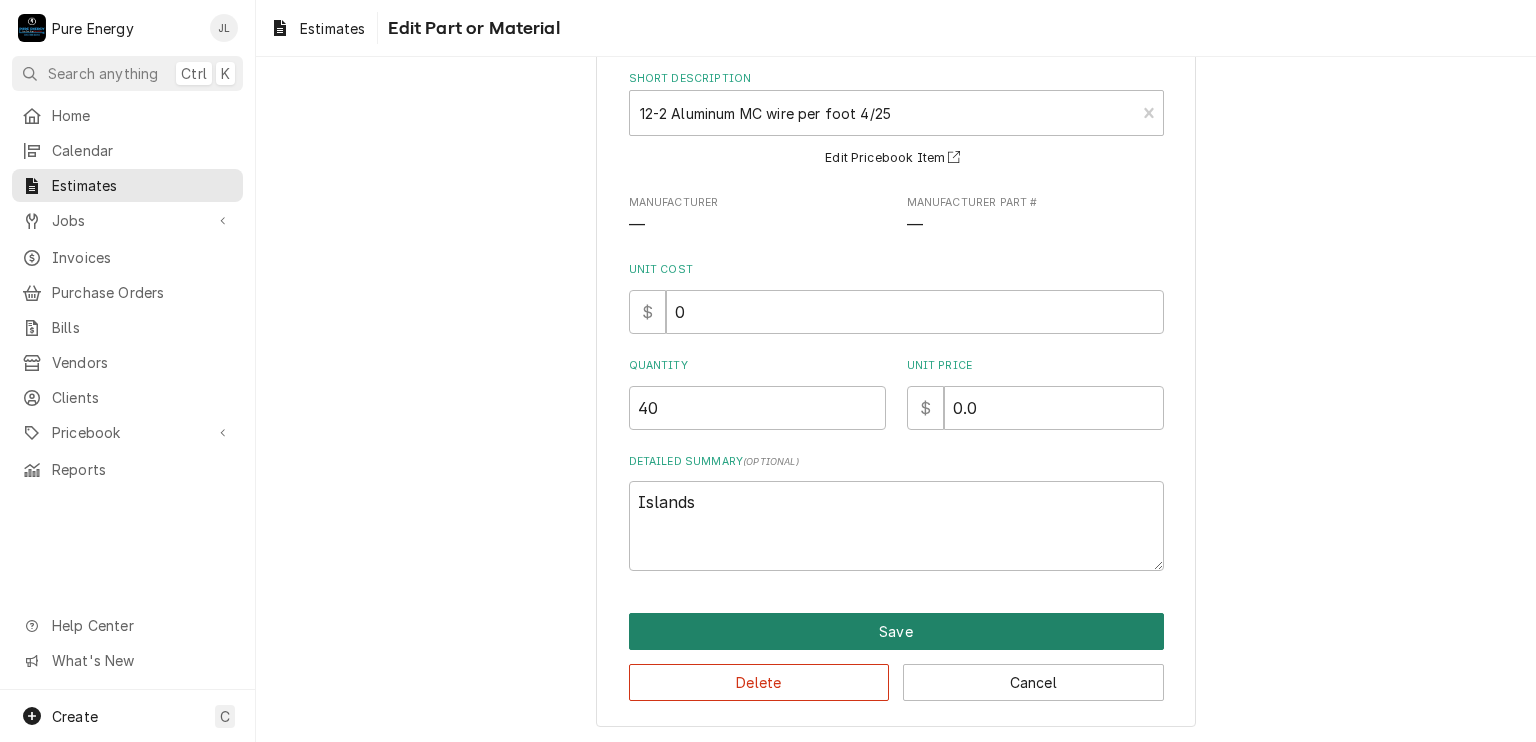 click on "Save" at bounding box center [896, 631] 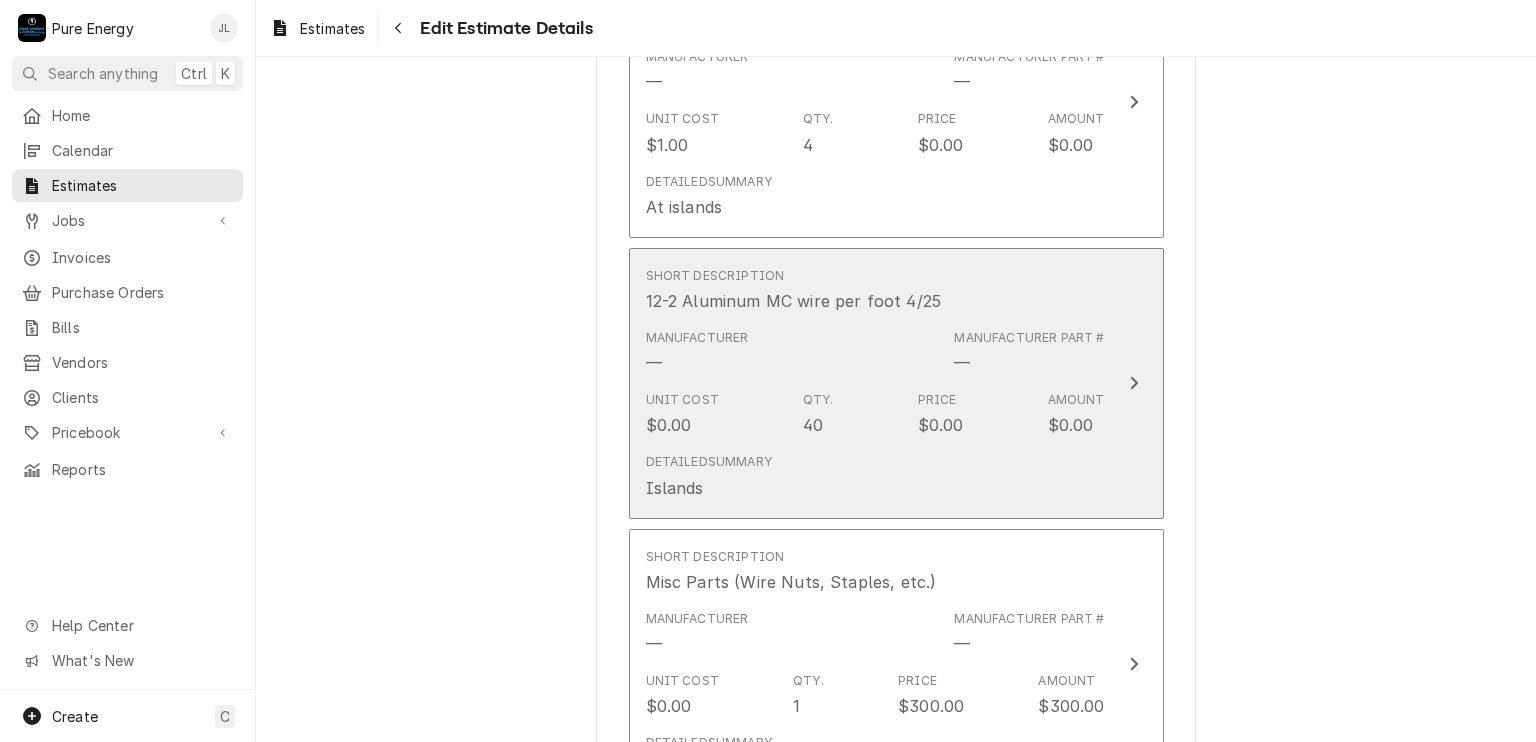 scroll, scrollTop: 4520, scrollLeft: 0, axis: vertical 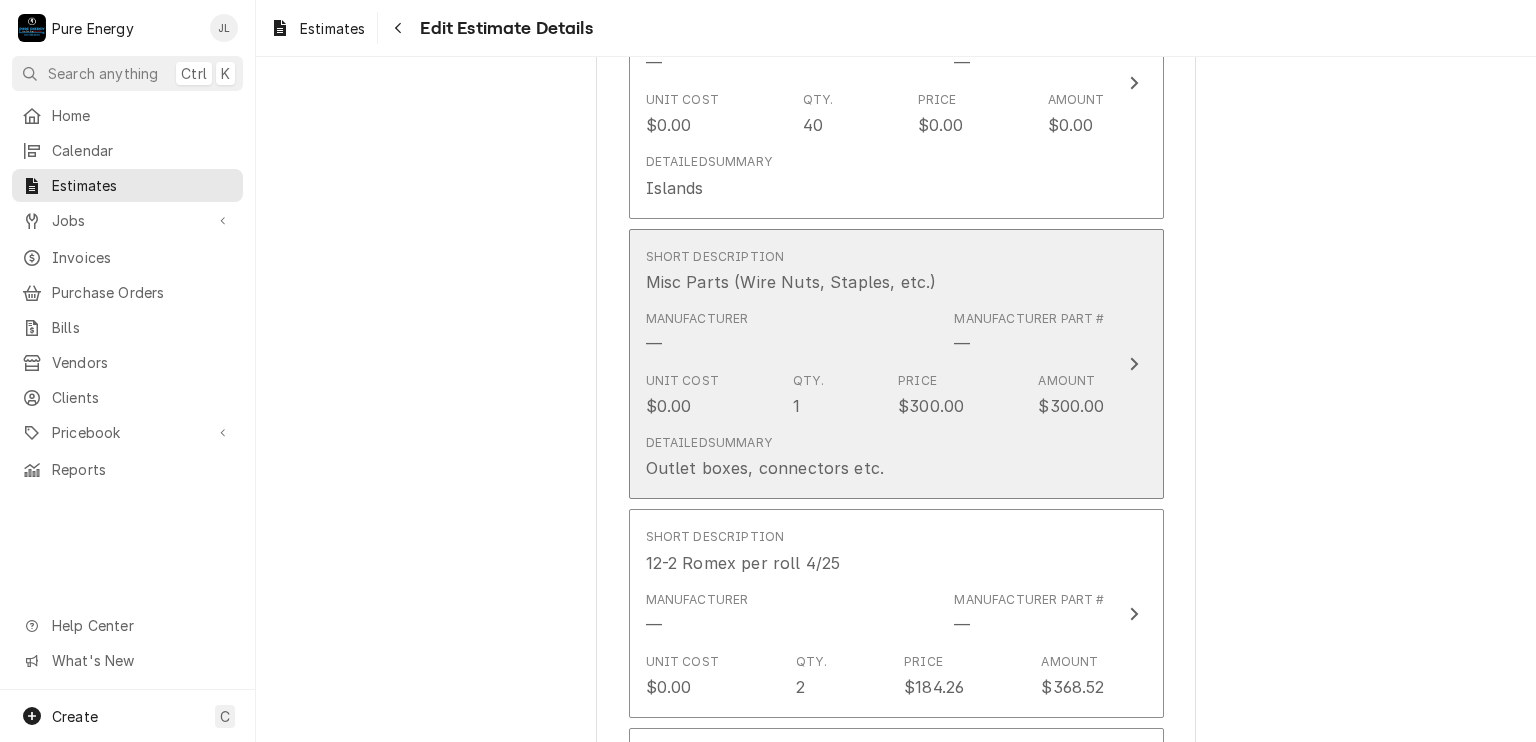click on "Short Description Misc Parts (Wire Nuts, Staples, etc.)" at bounding box center (875, 271) 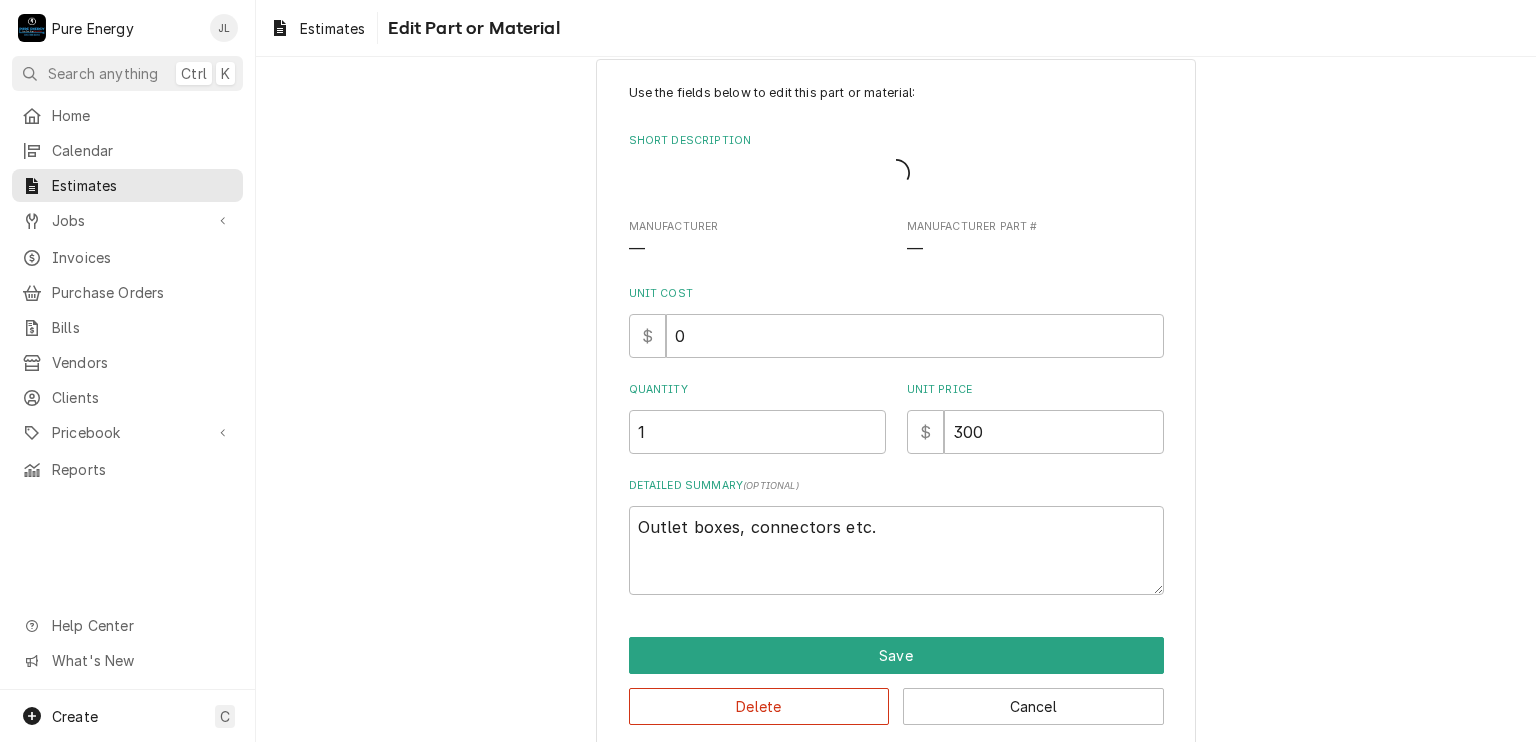scroll, scrollTop: 0, scrollLeft: 0, axis: both 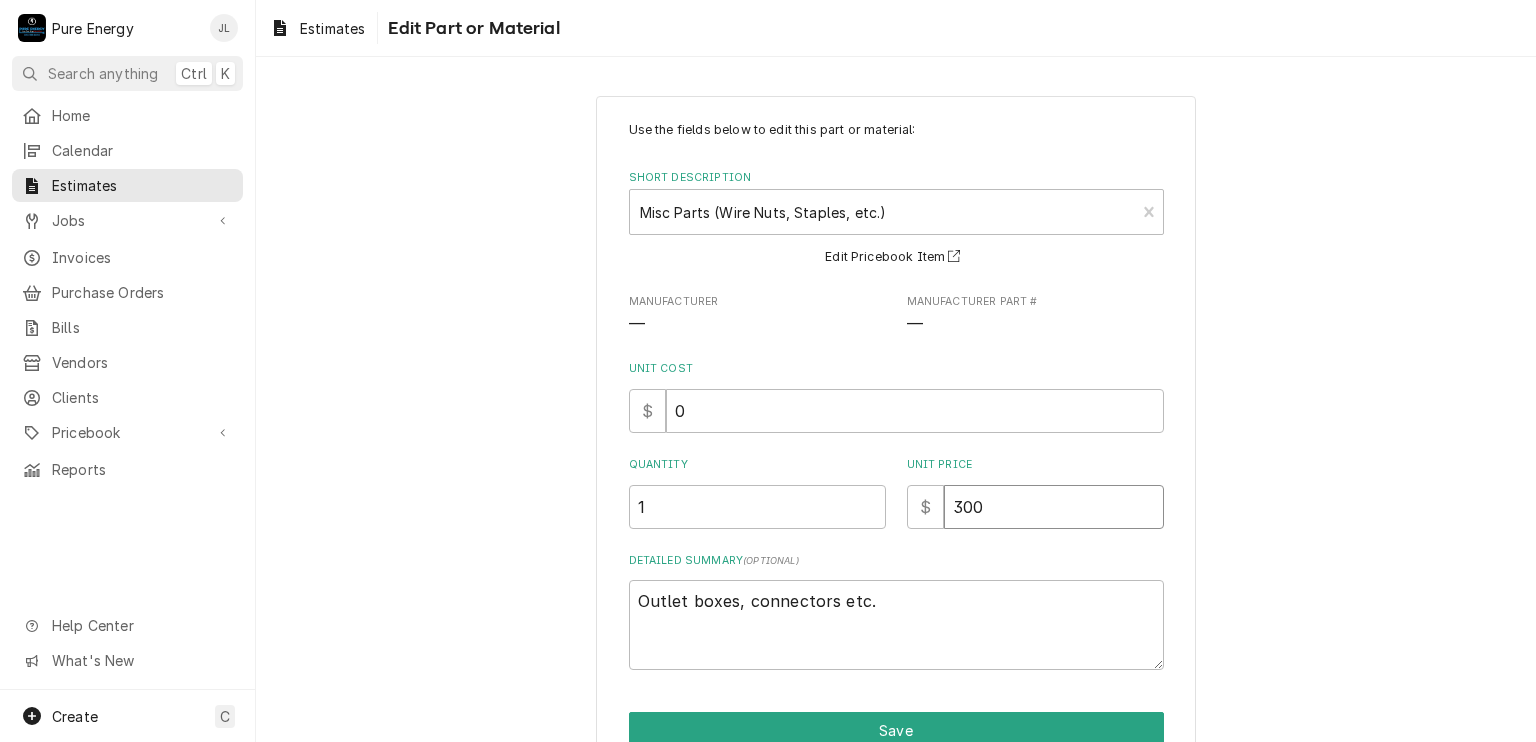 click on "300" at bounding box center [1054, 507] 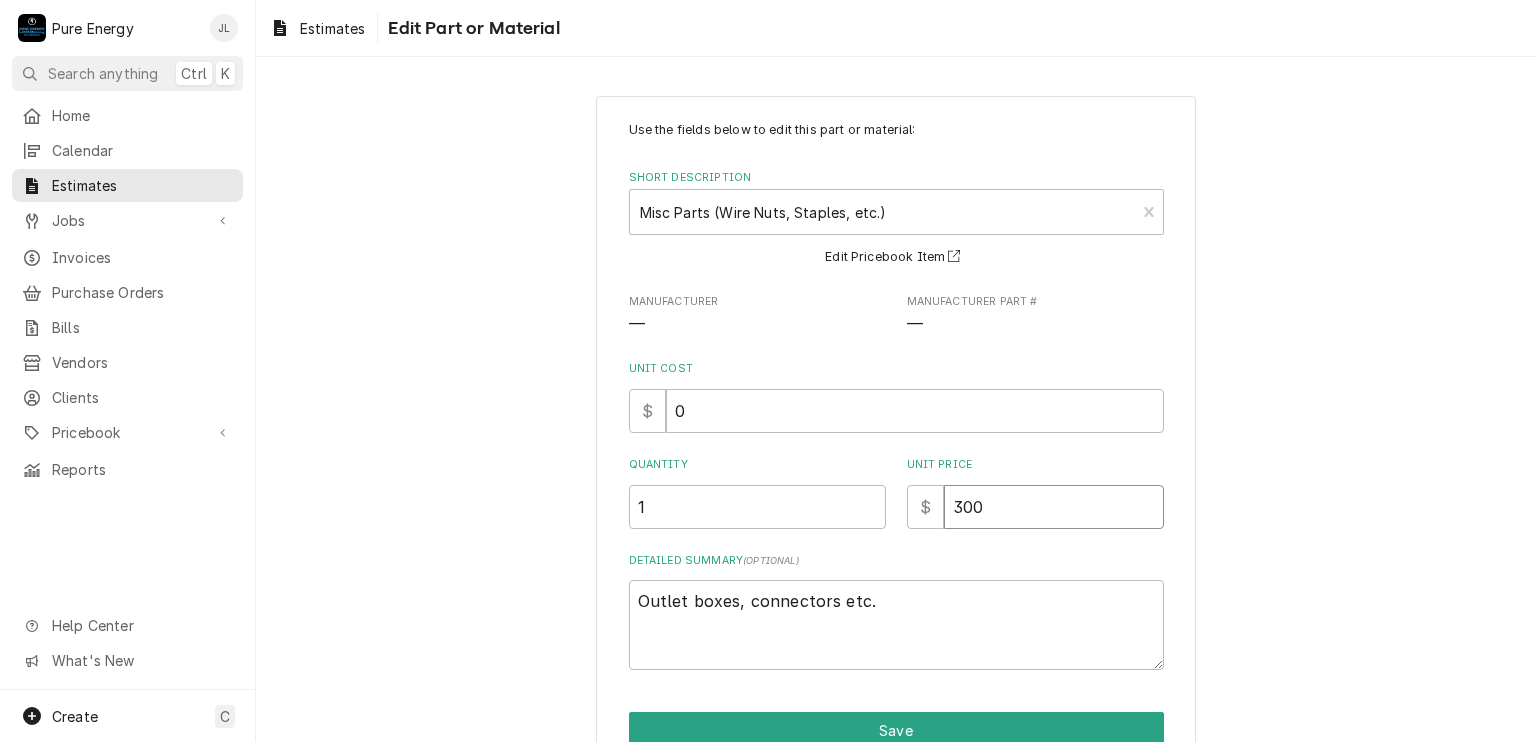 type on "x" 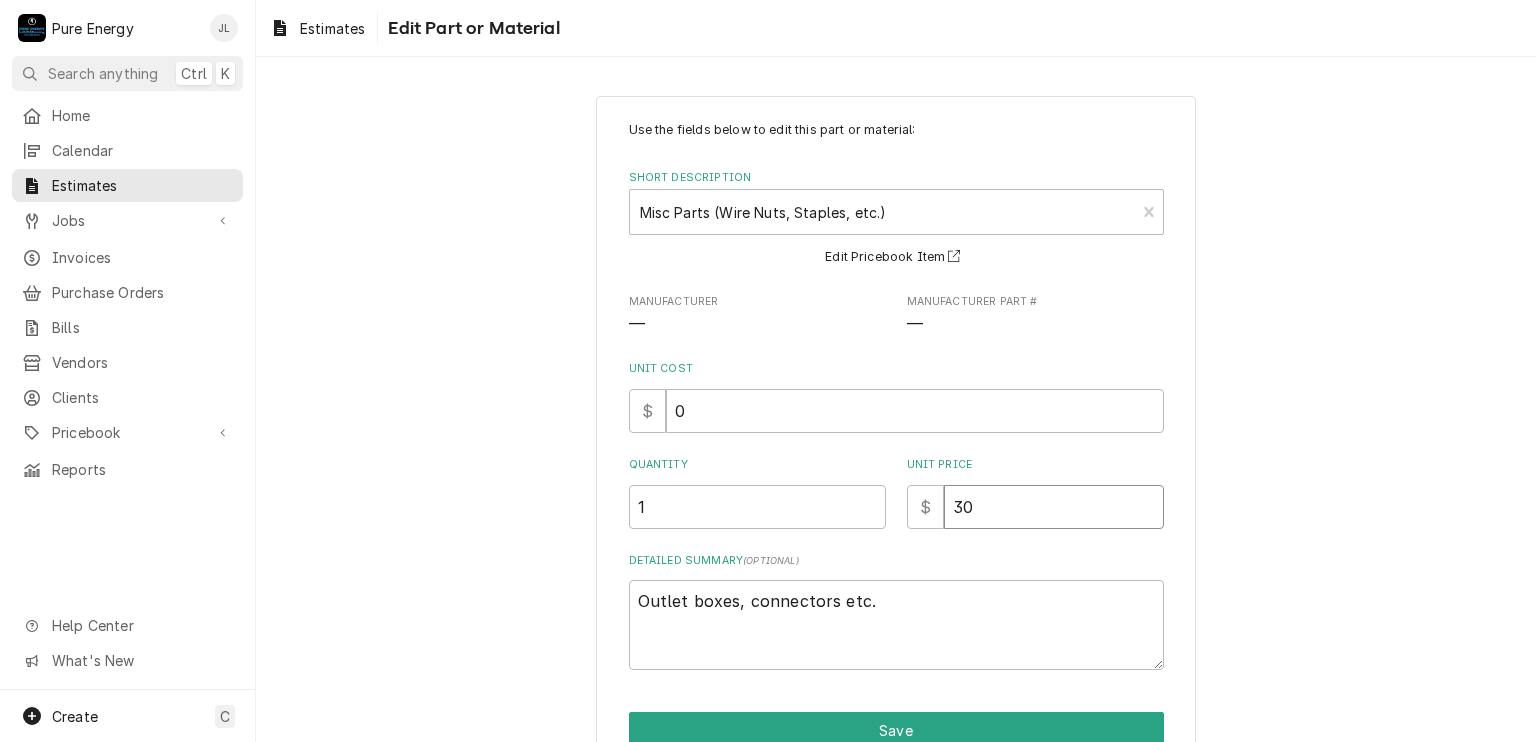 type on "x" 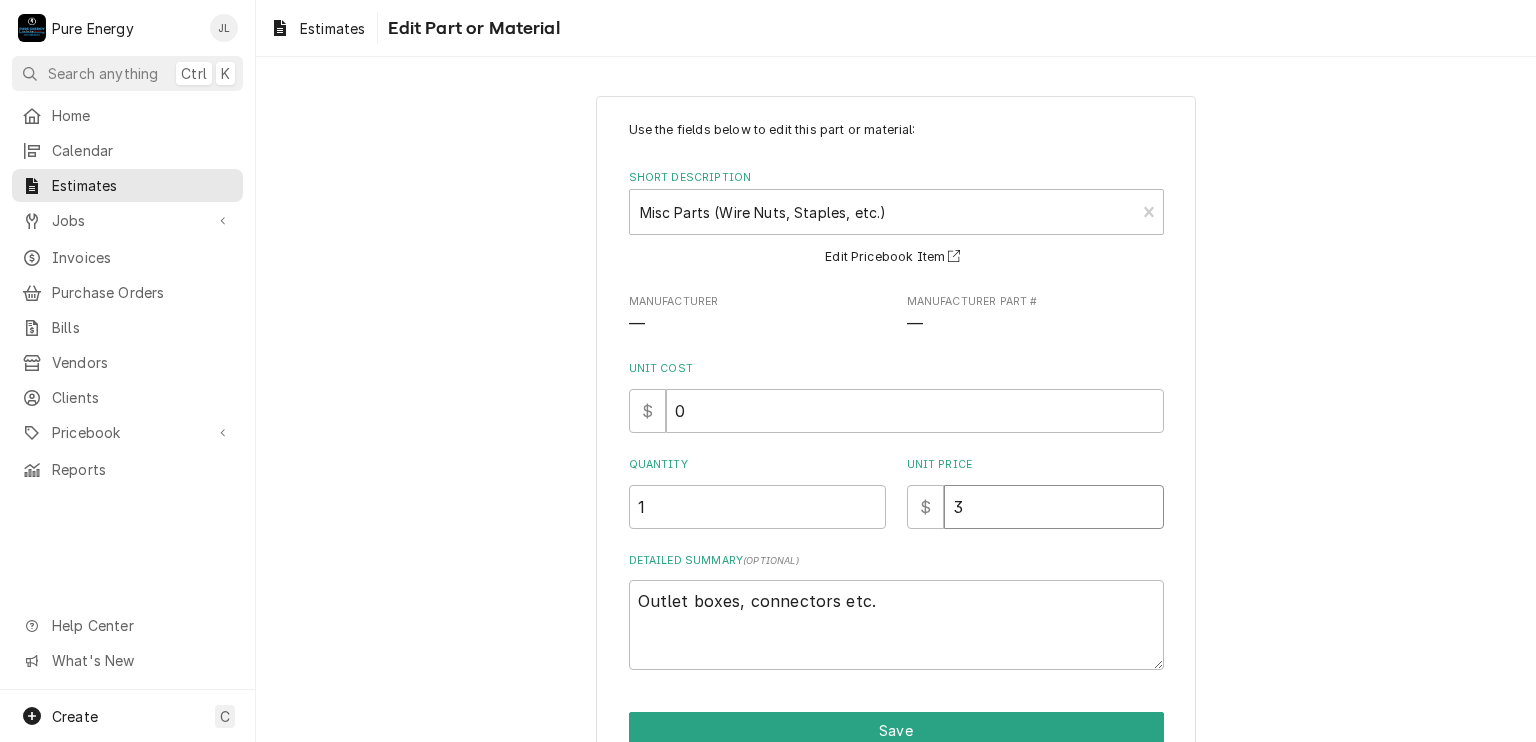type on "x" 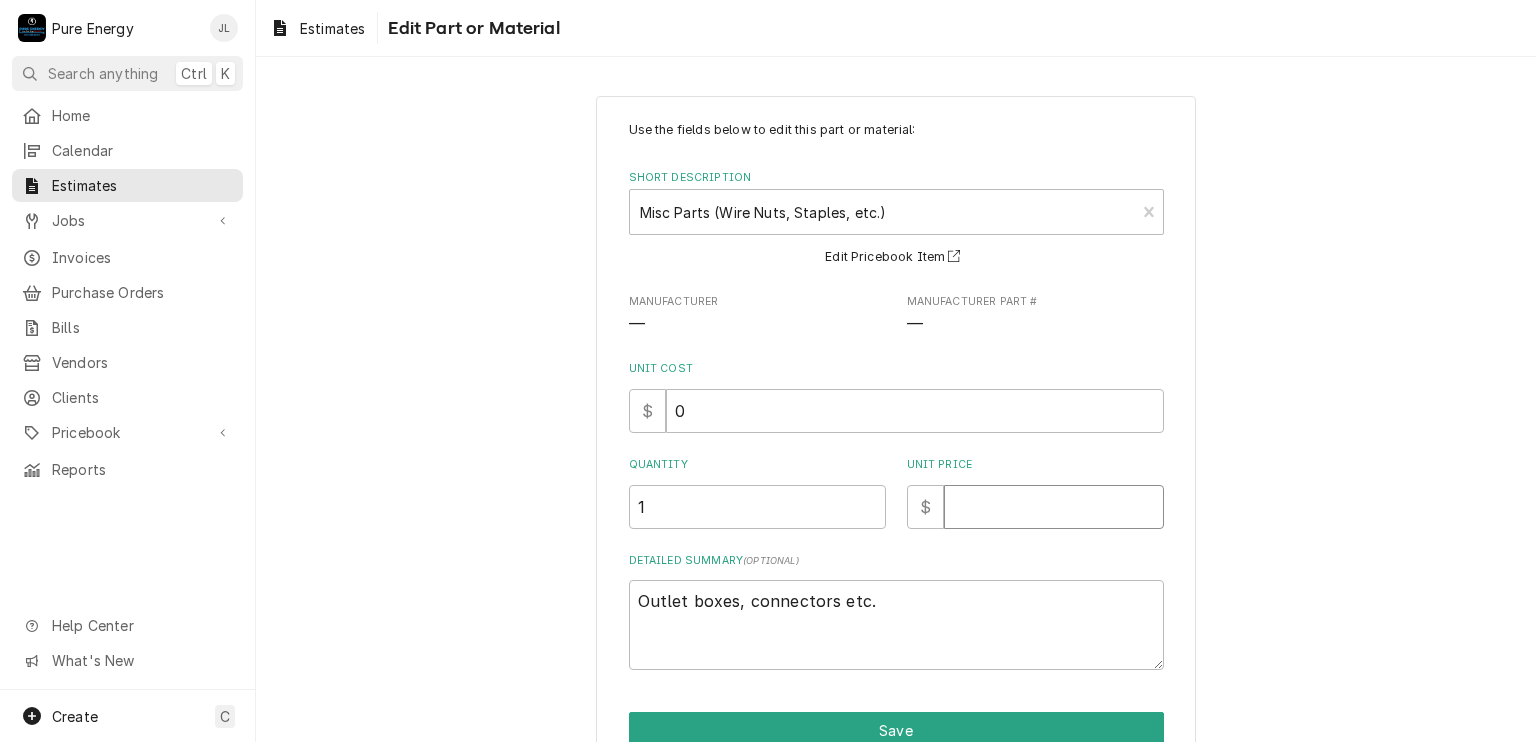 type on "x" 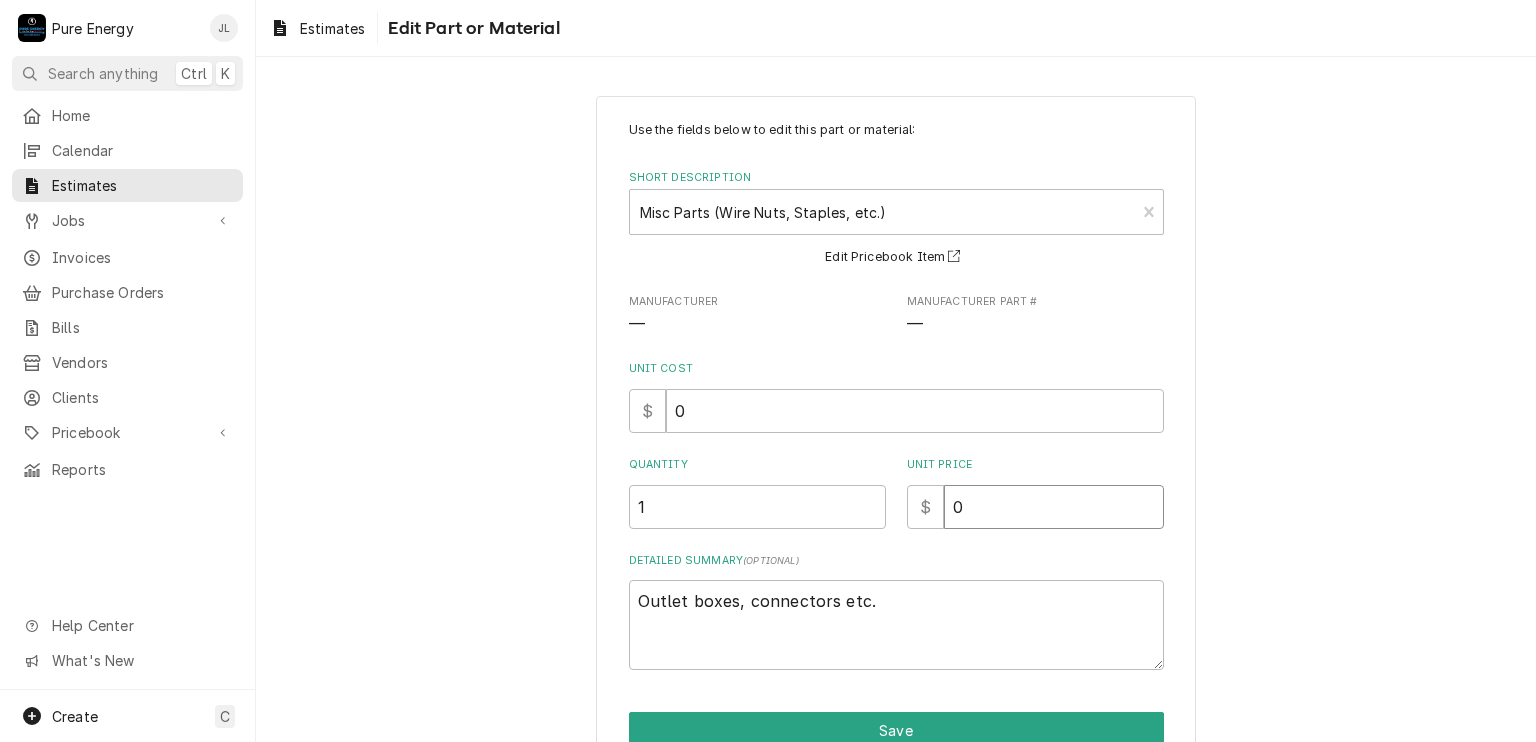 type on "x" 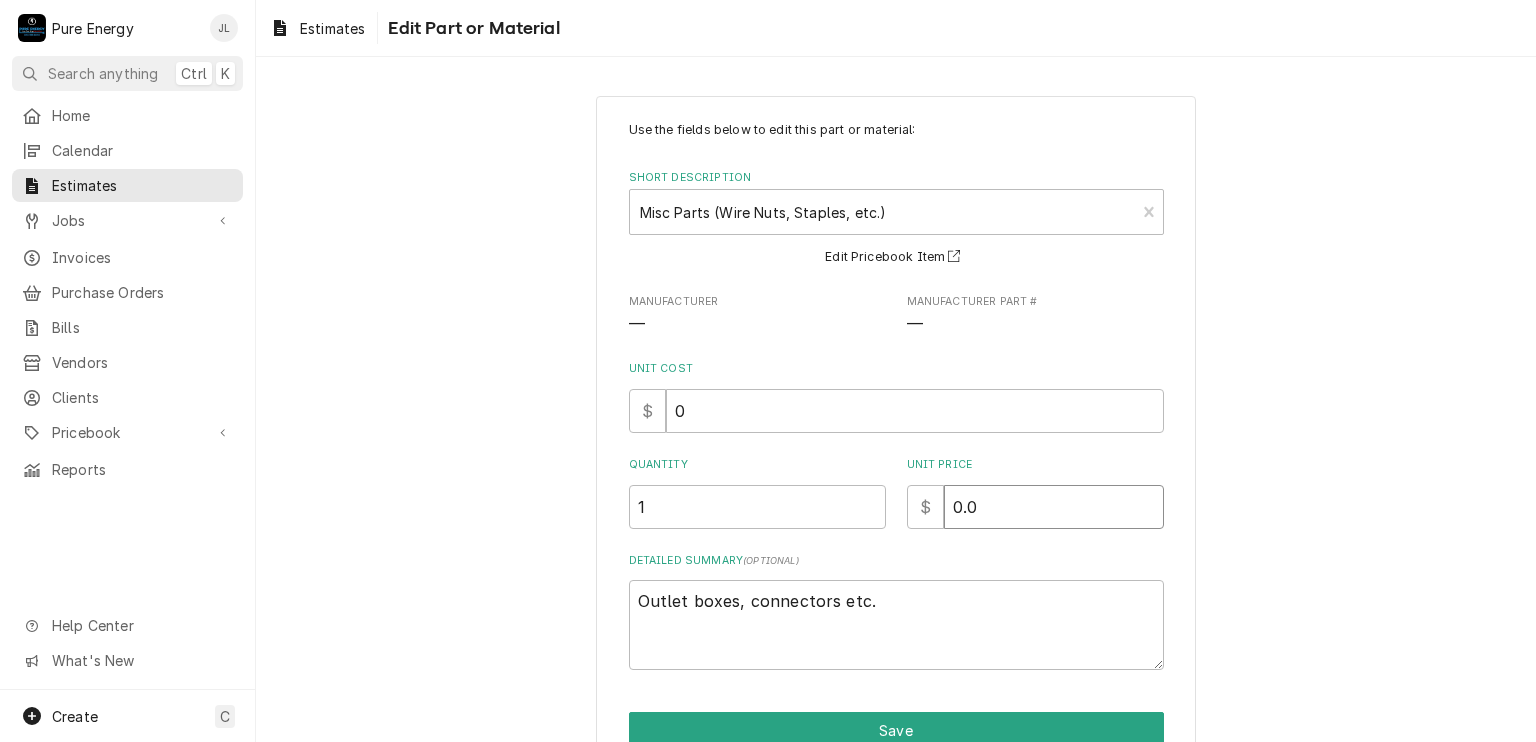 type on "x" 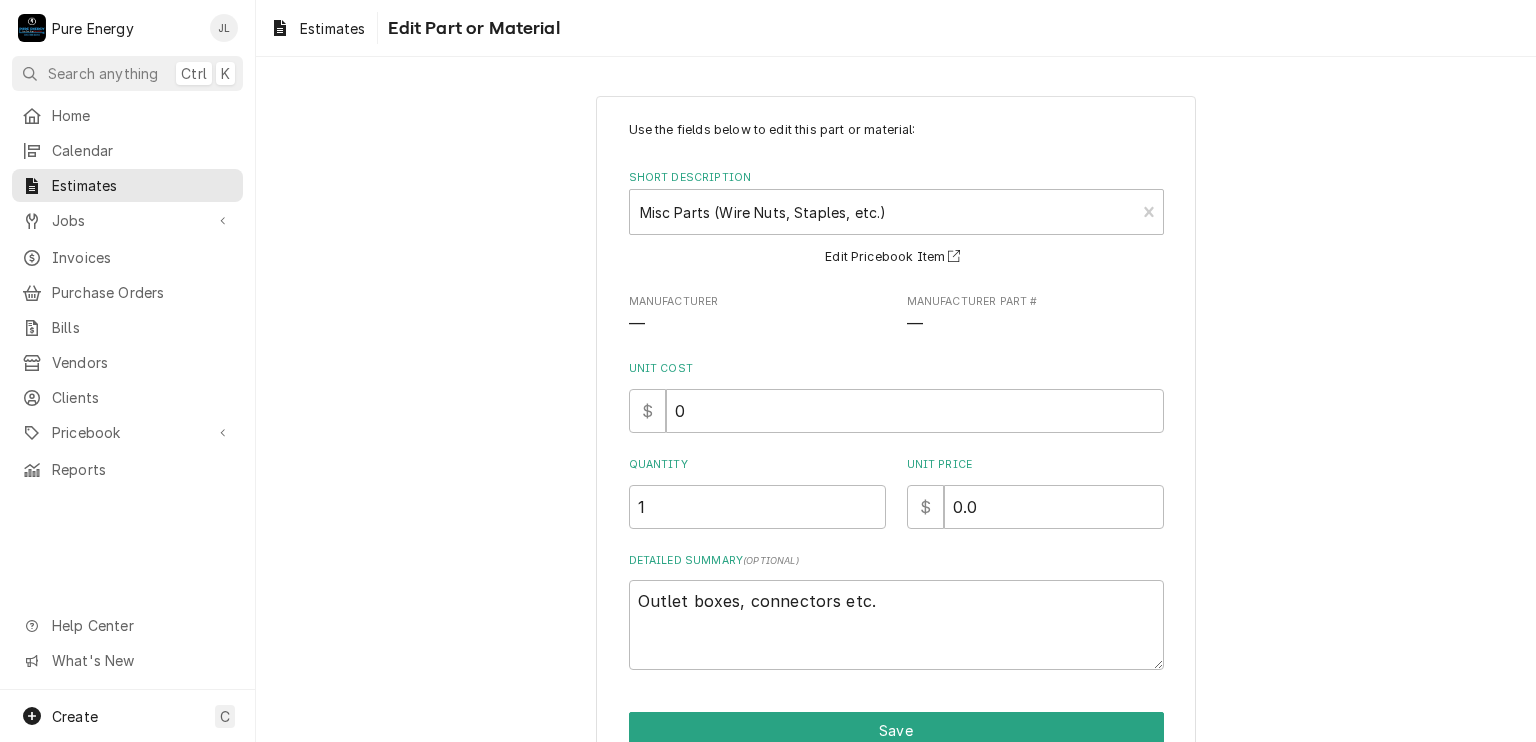 scroll, scrollTop: 99, scrollLeft: 0, axis: vertical 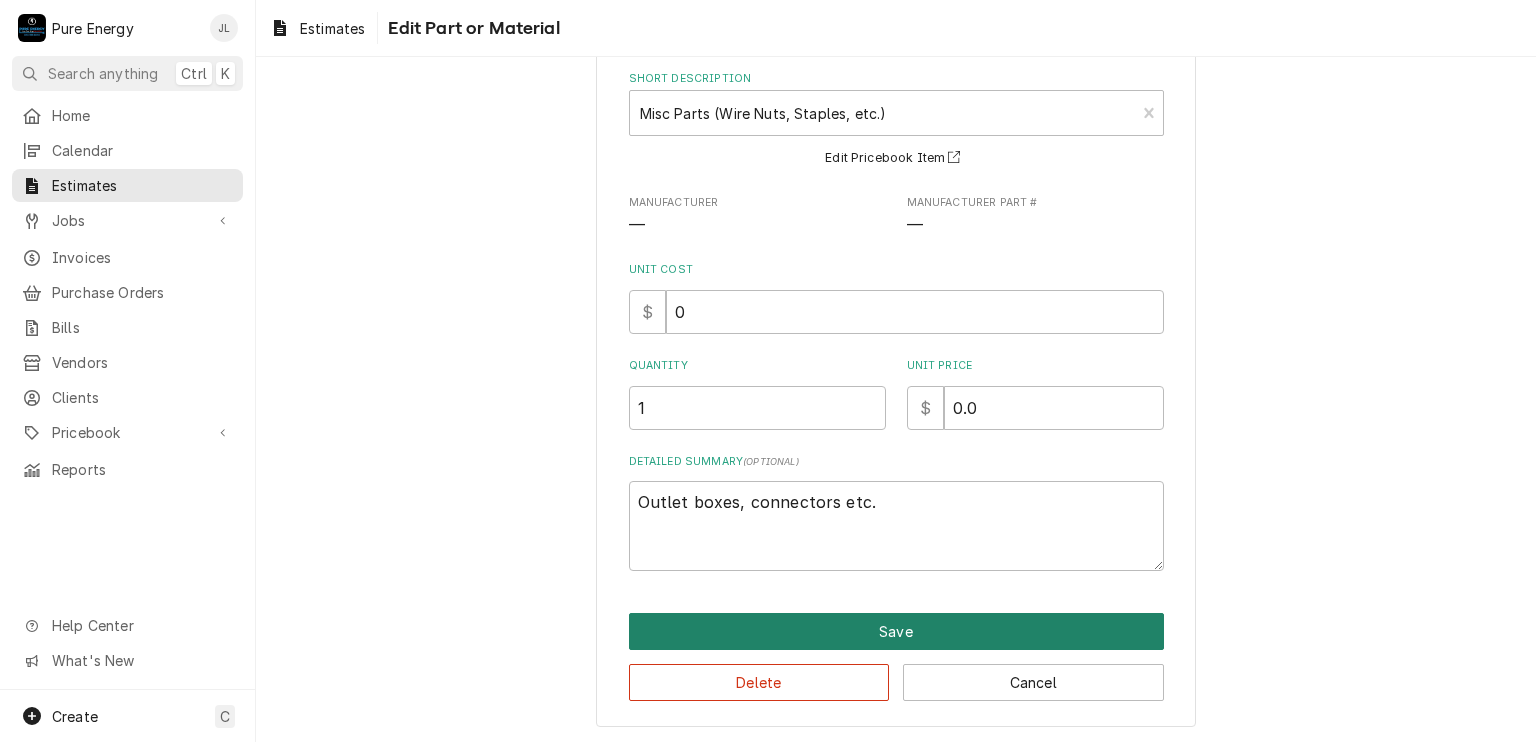 click on "Save" at bounding box center (896, 631) 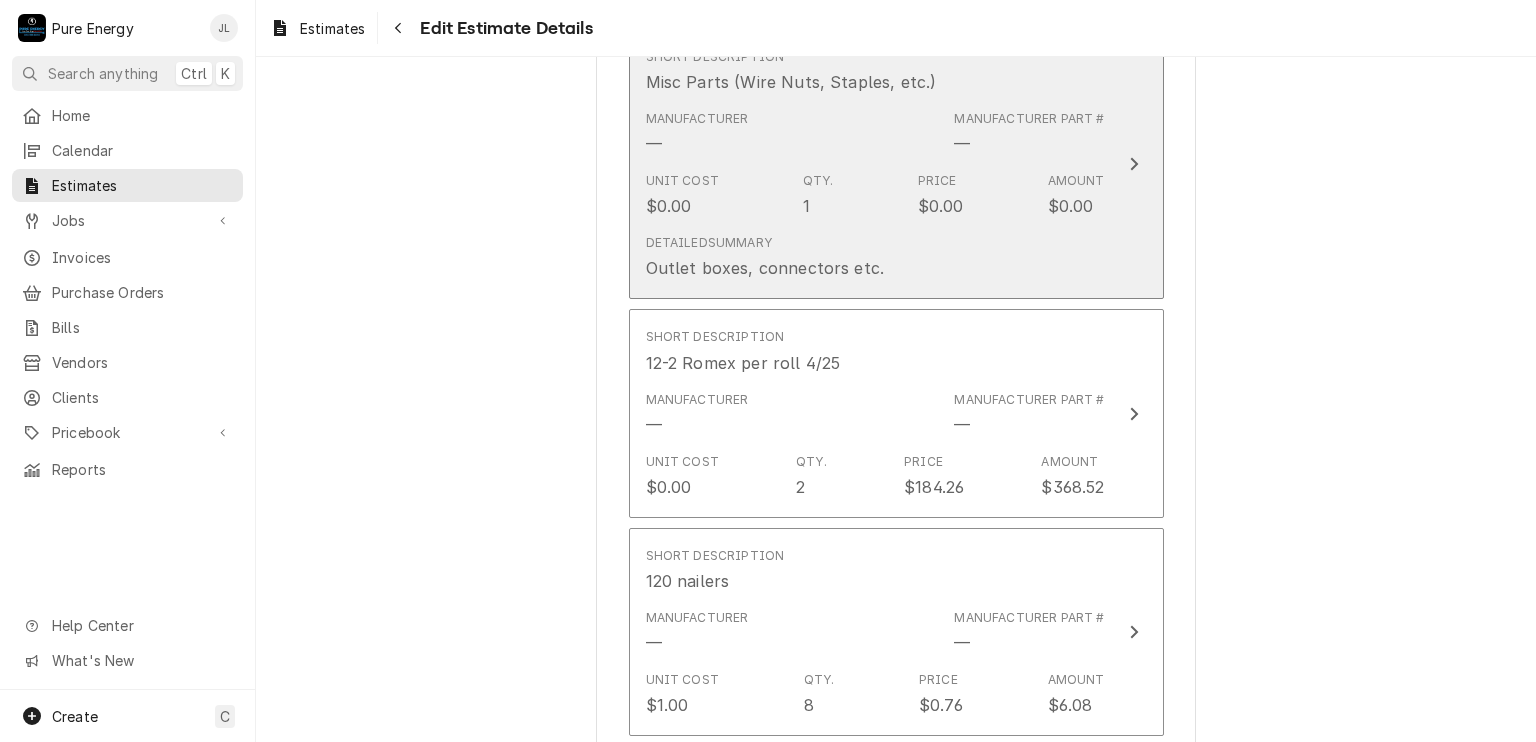 scroll, scrollTop: 4820, scrollLeft: 0, axis: vertical 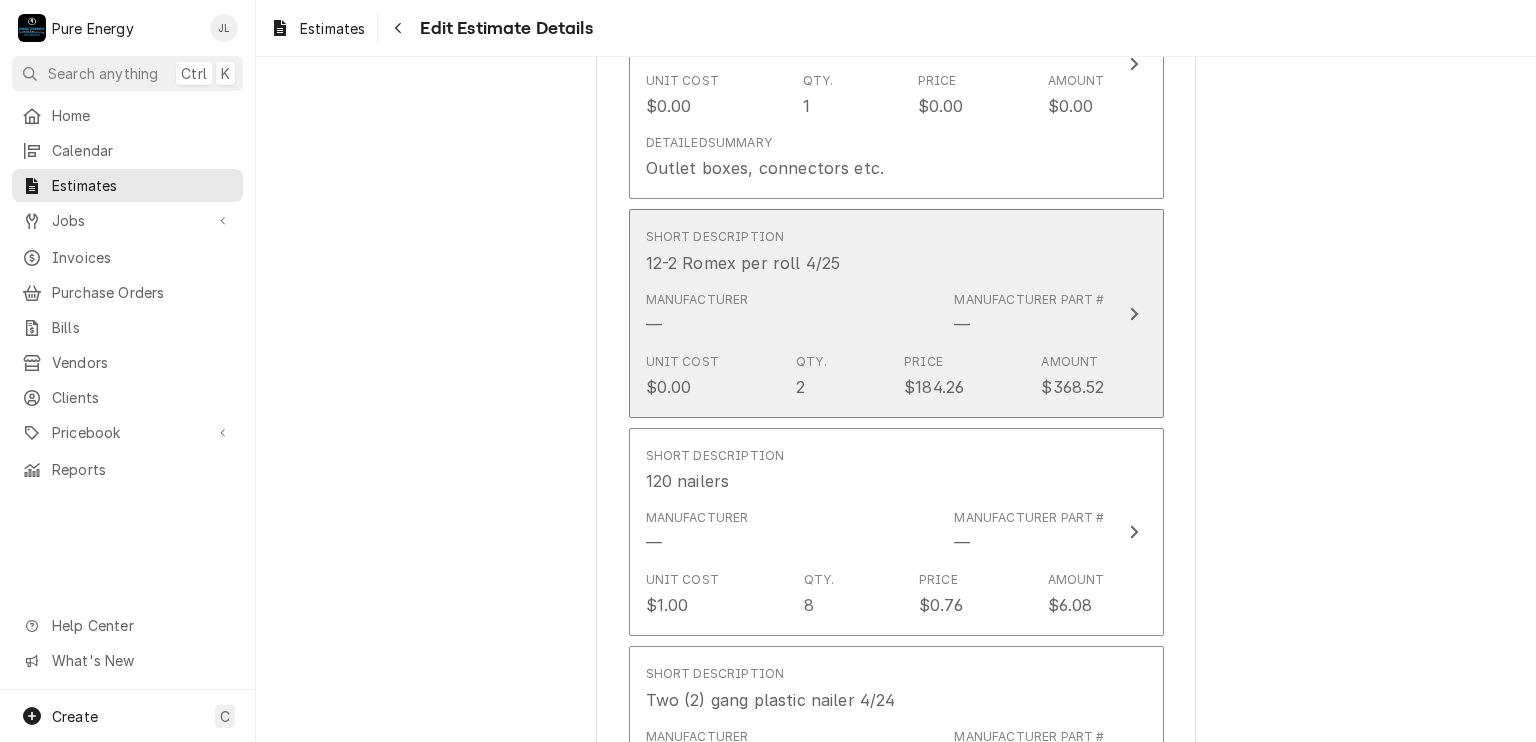 click on "Short Description 12-2 Romex per roll 4/25" at bounding box center (875, 251) 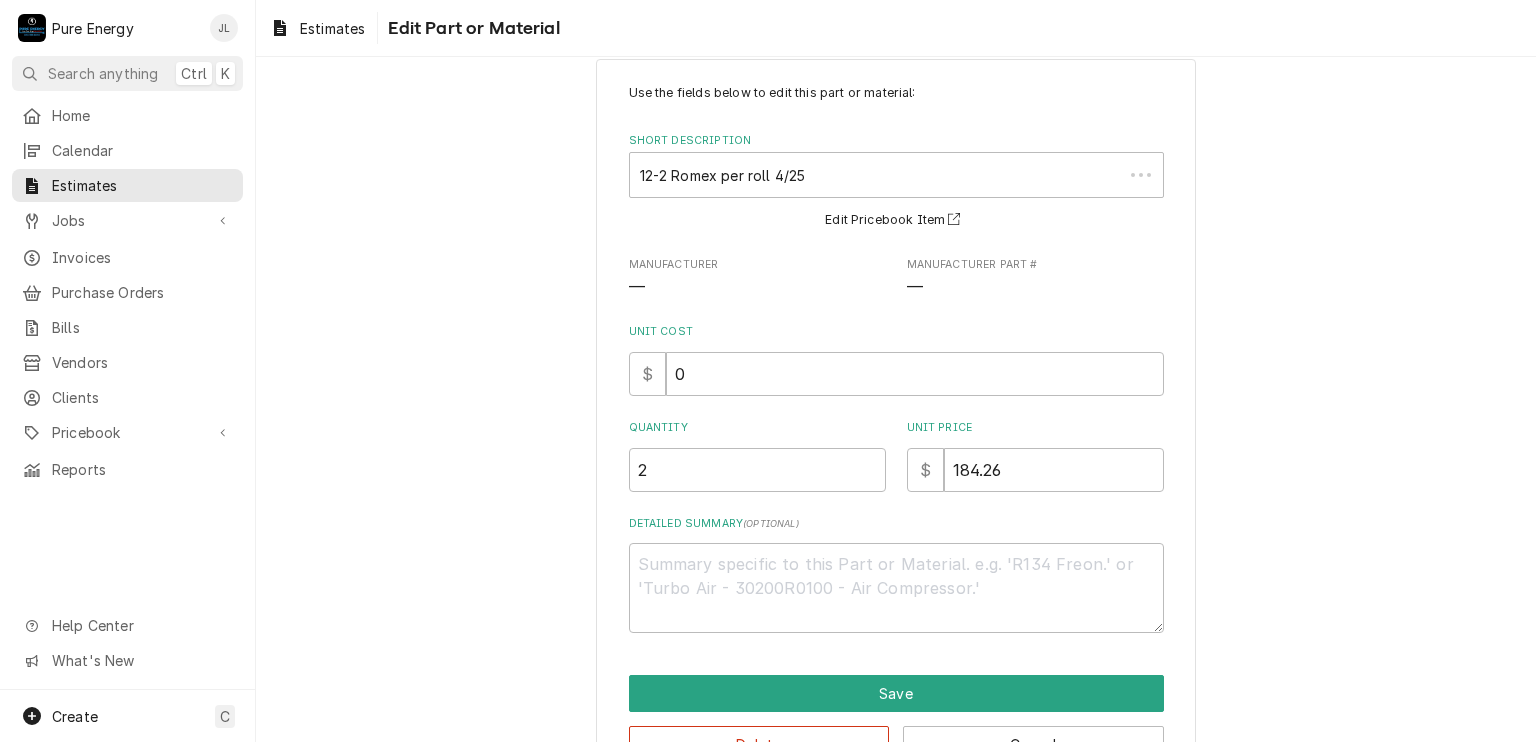 scroll, scrollTop: 0, scrollLeft: 0, axis: both 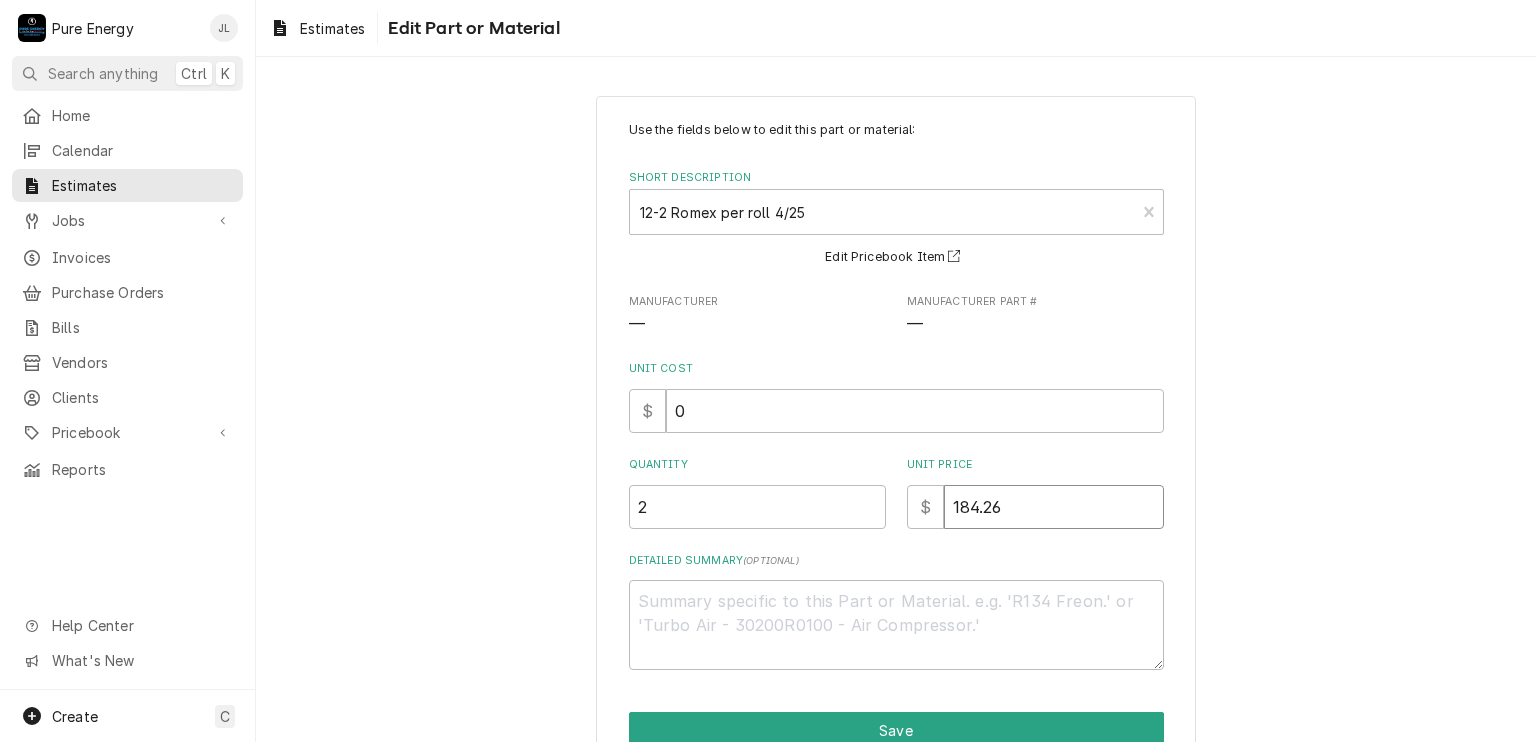 click on "184.26" at bounding box center [1054, 507] 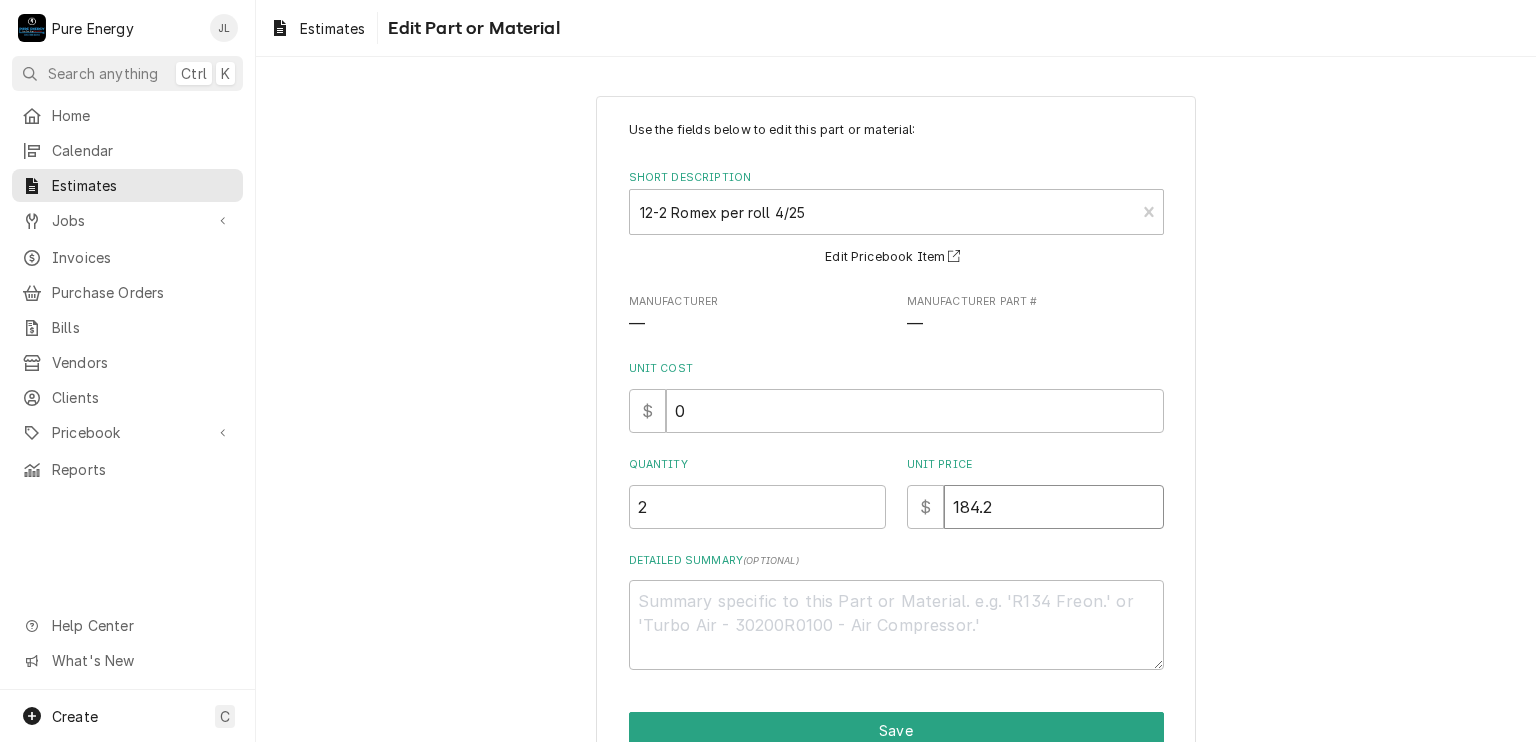 type on "x" 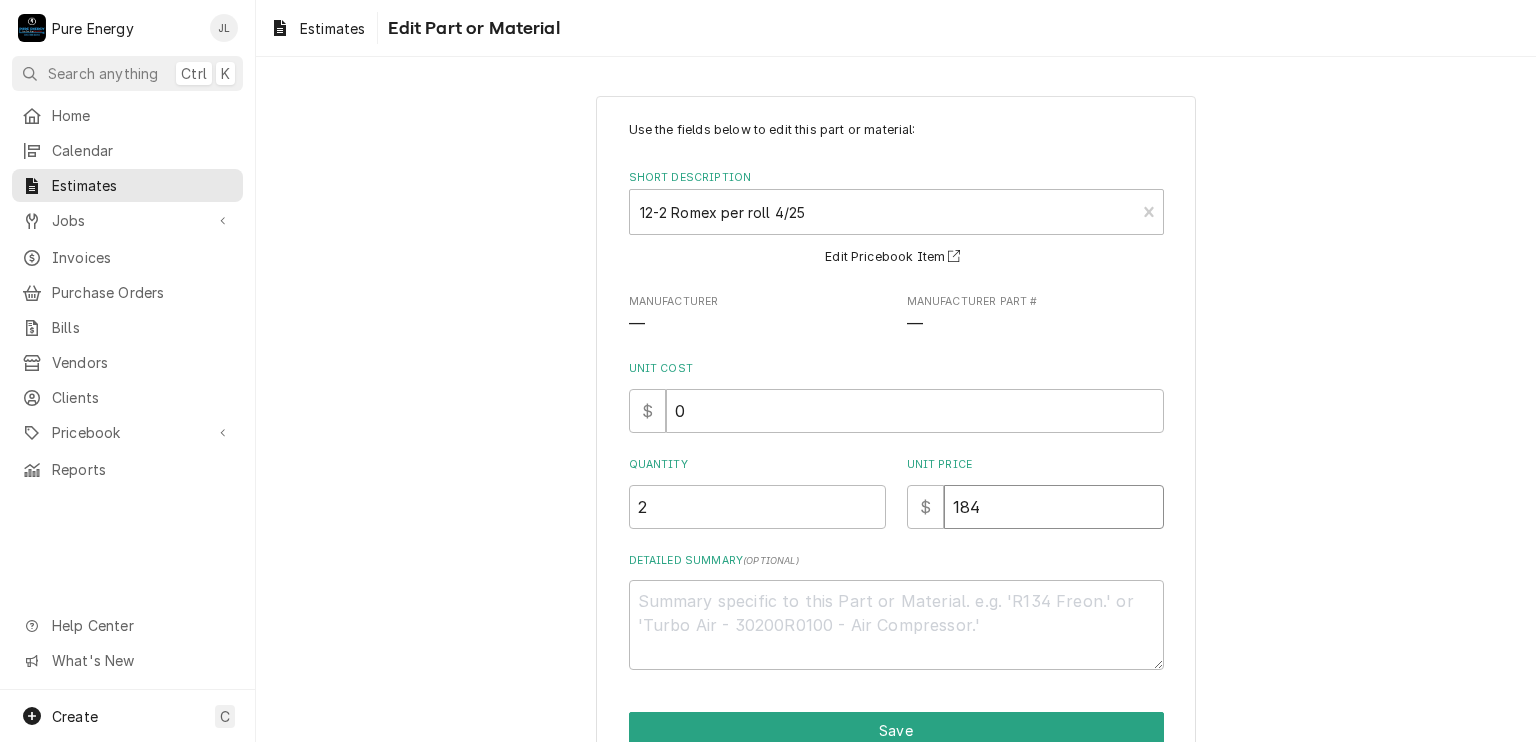 type on "x" 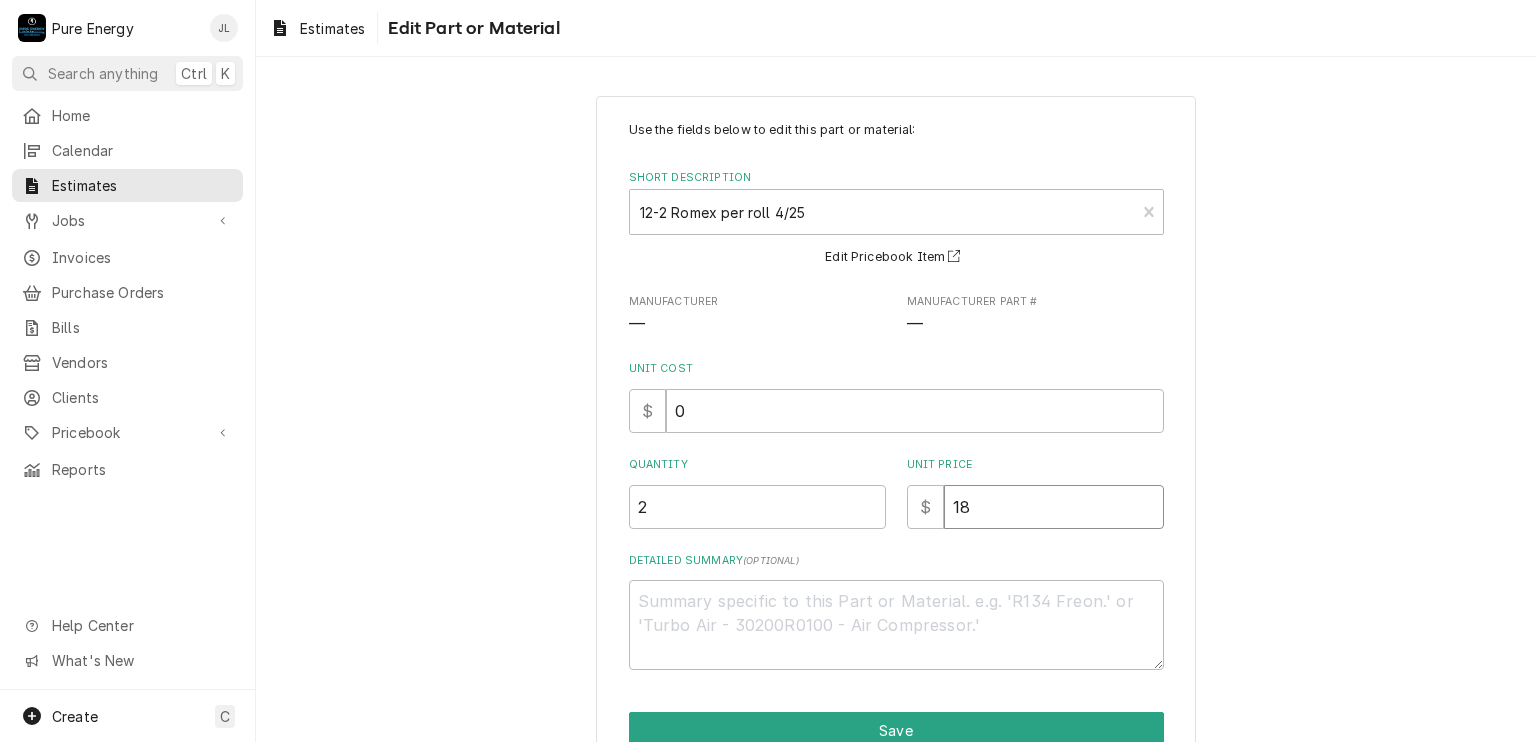 type on "x" 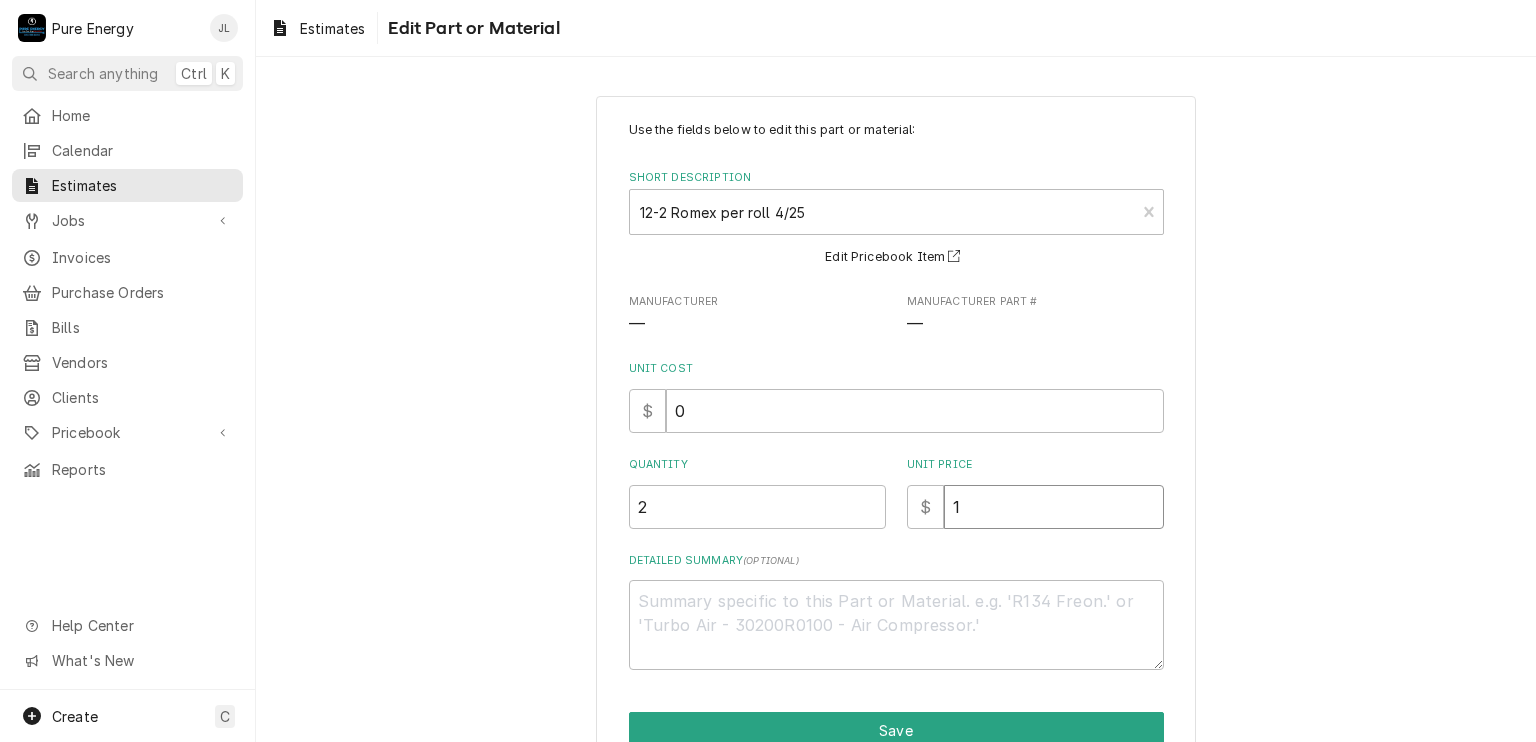 type on "x" 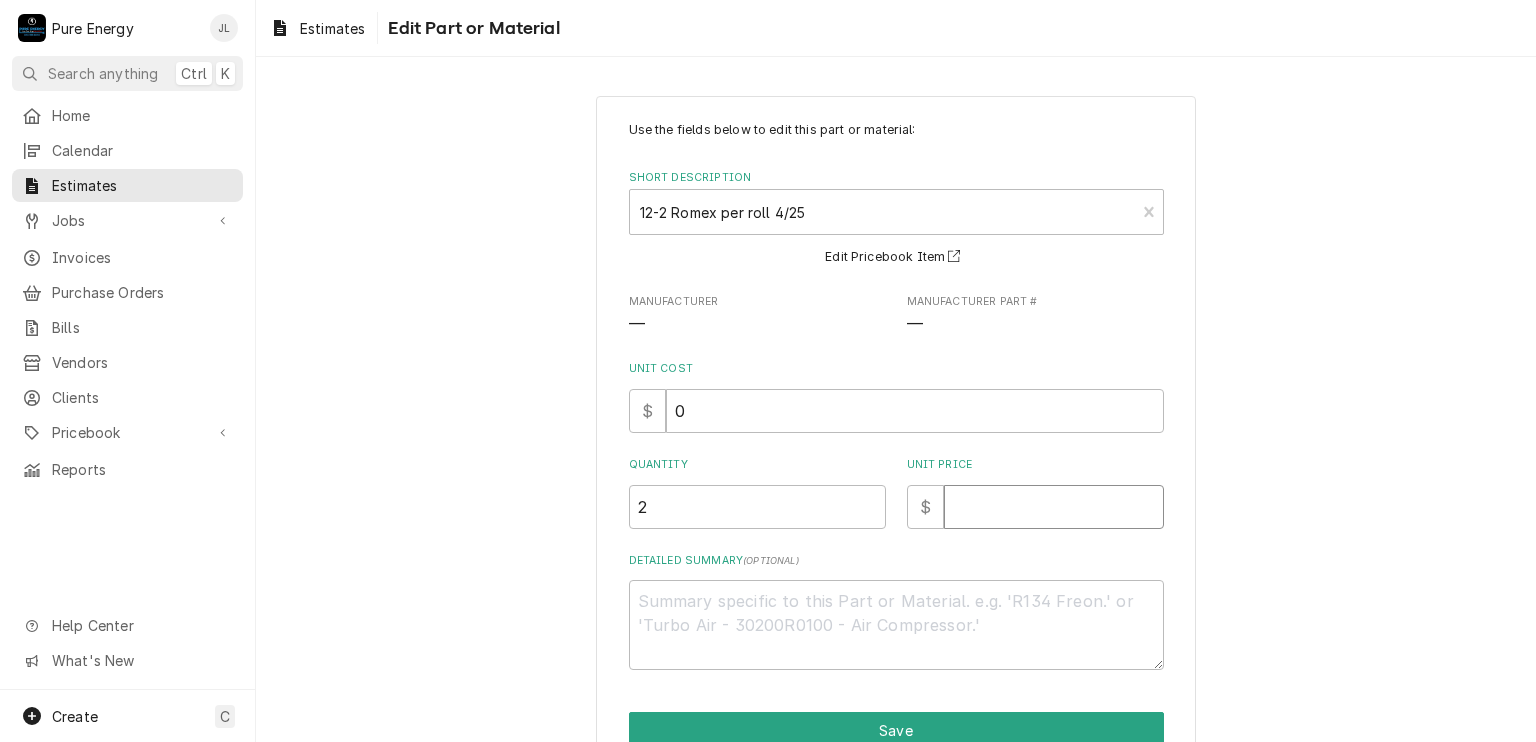 type on "x" 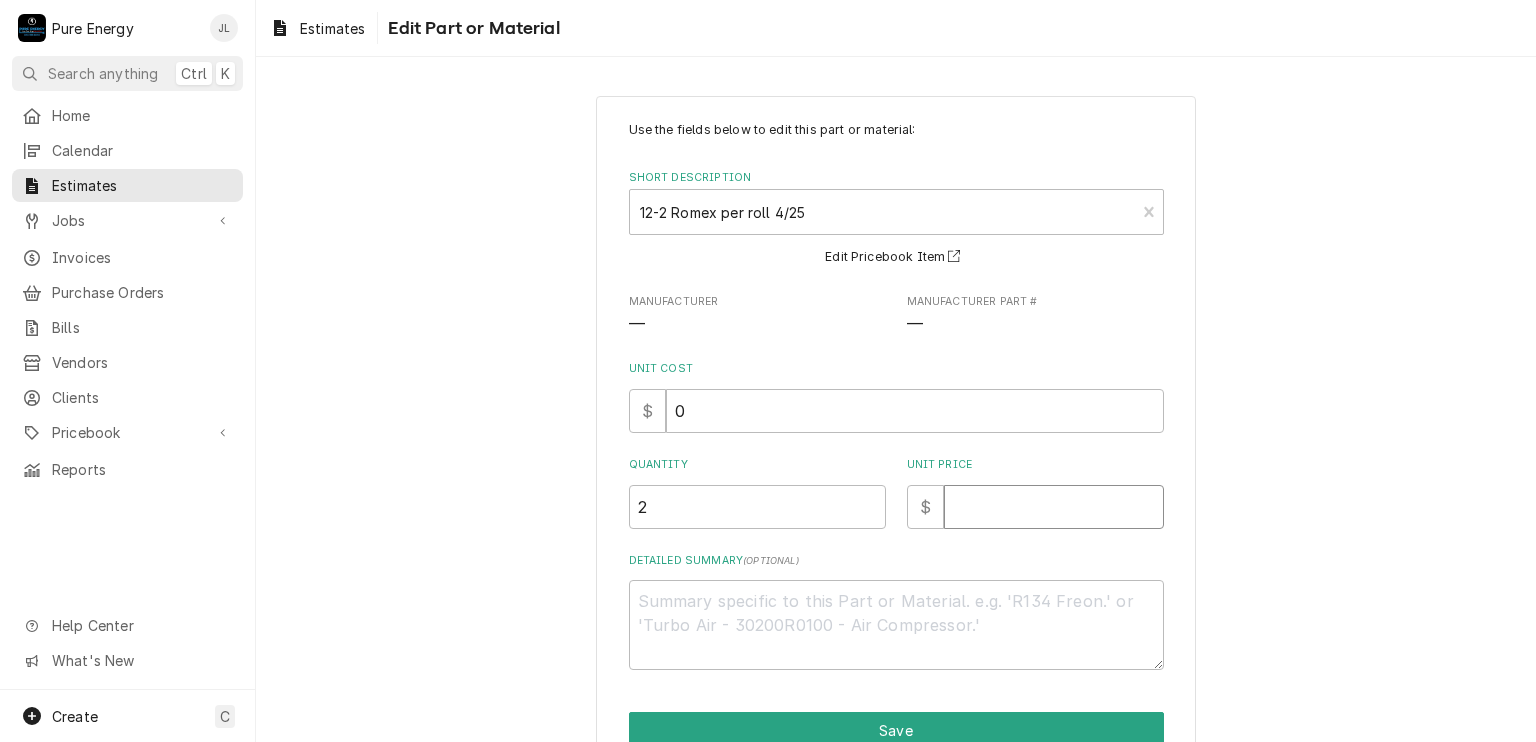 type on "0" 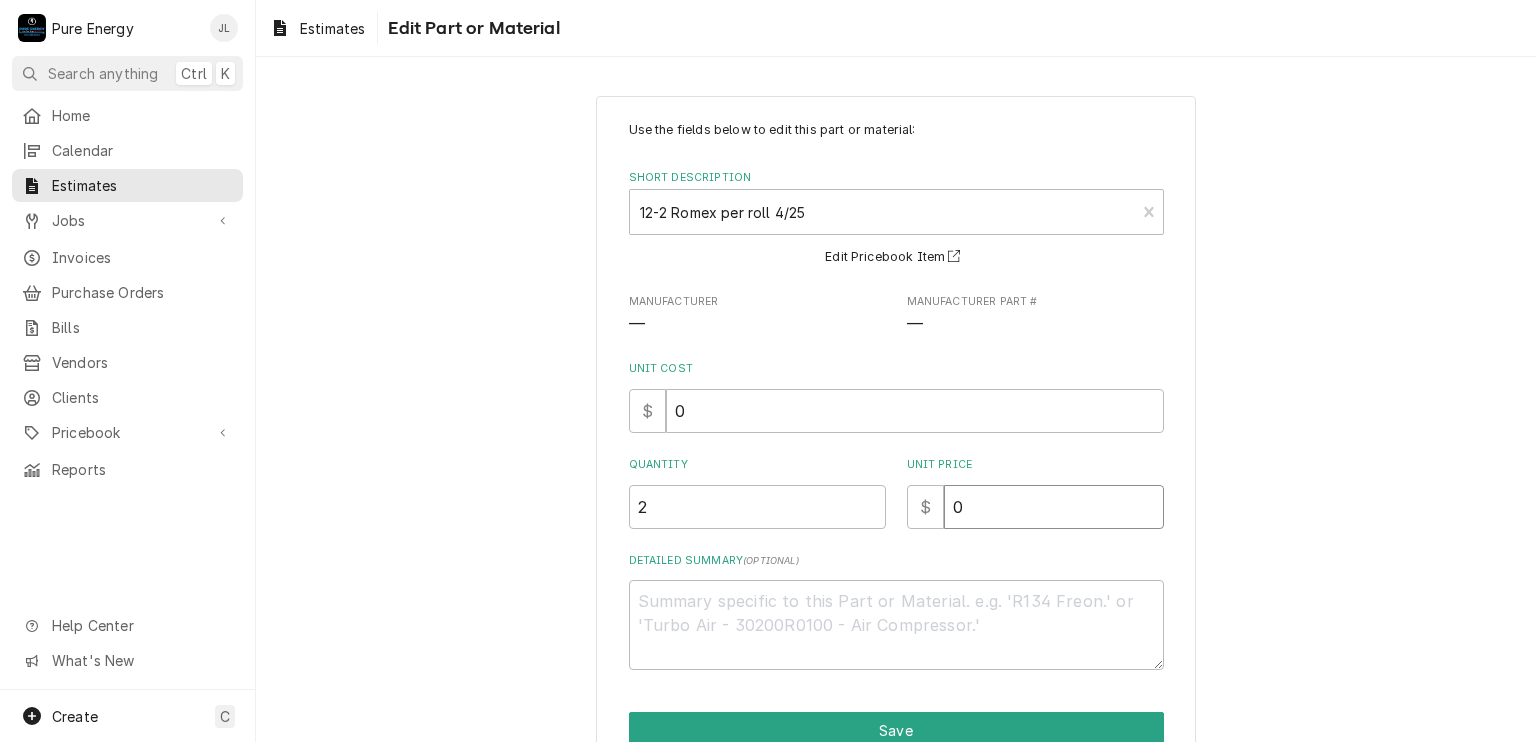 type on "x" 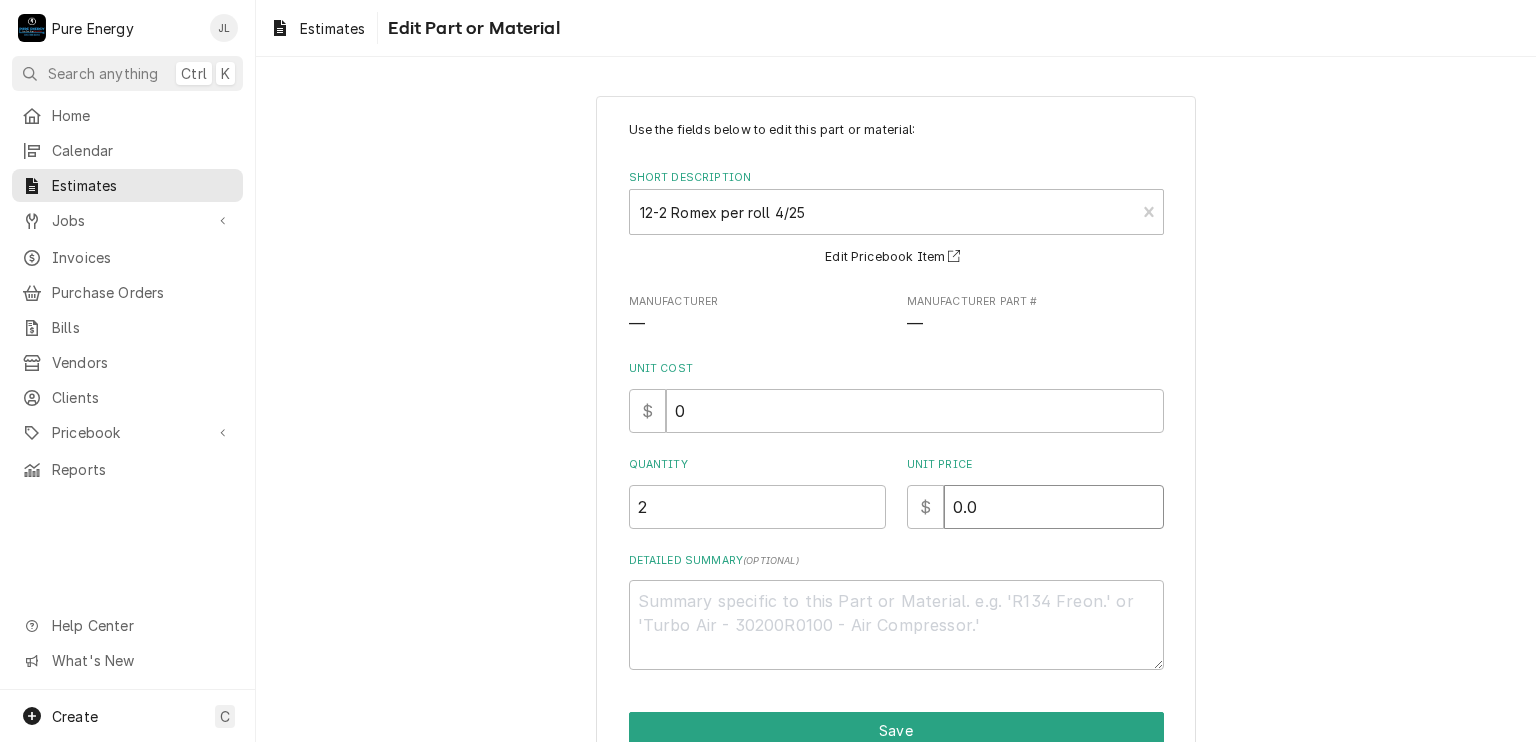 type on "x" 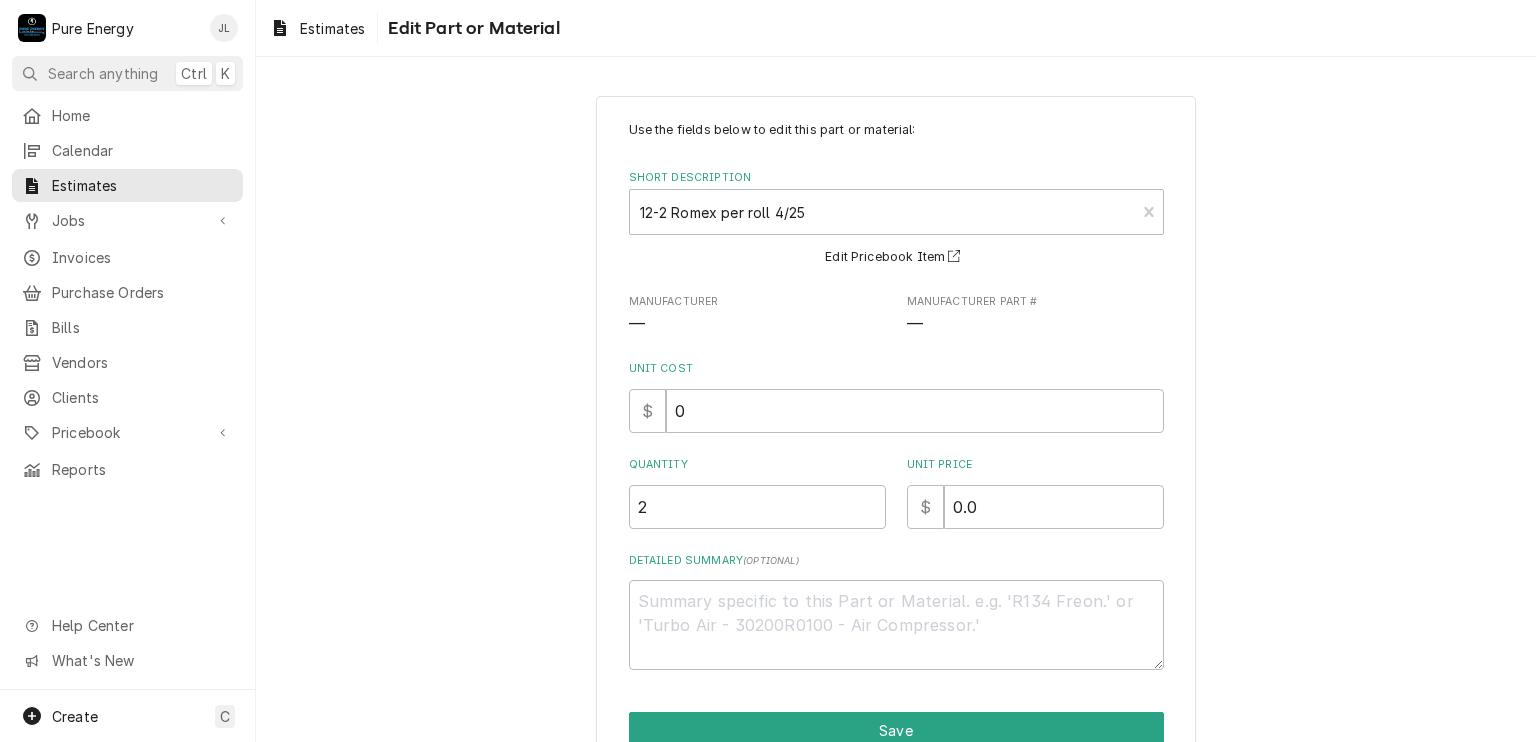 scroll, scrollTop: 99, scrollLeft: 0, axis: vertical 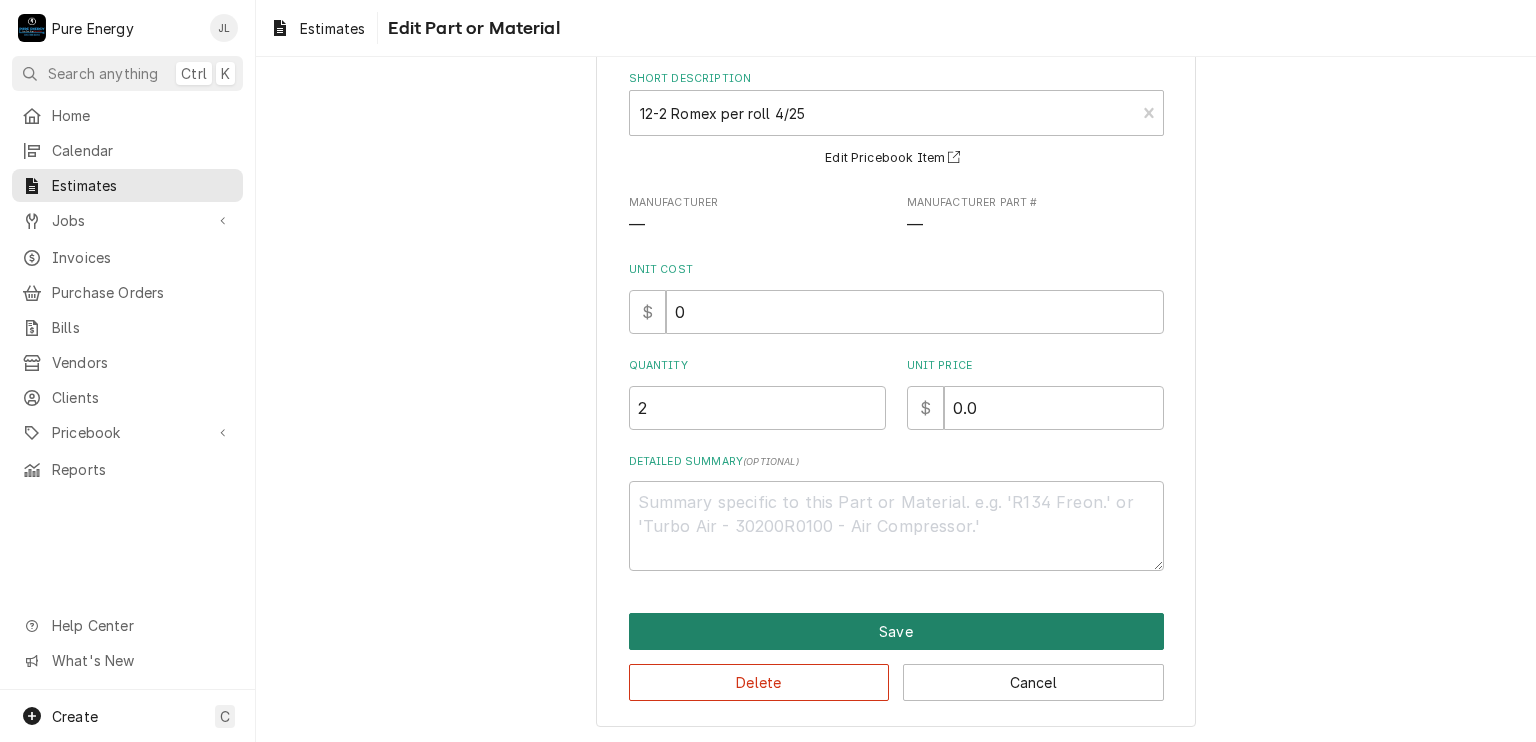 click on "Save" at bounding box center [896, 631] 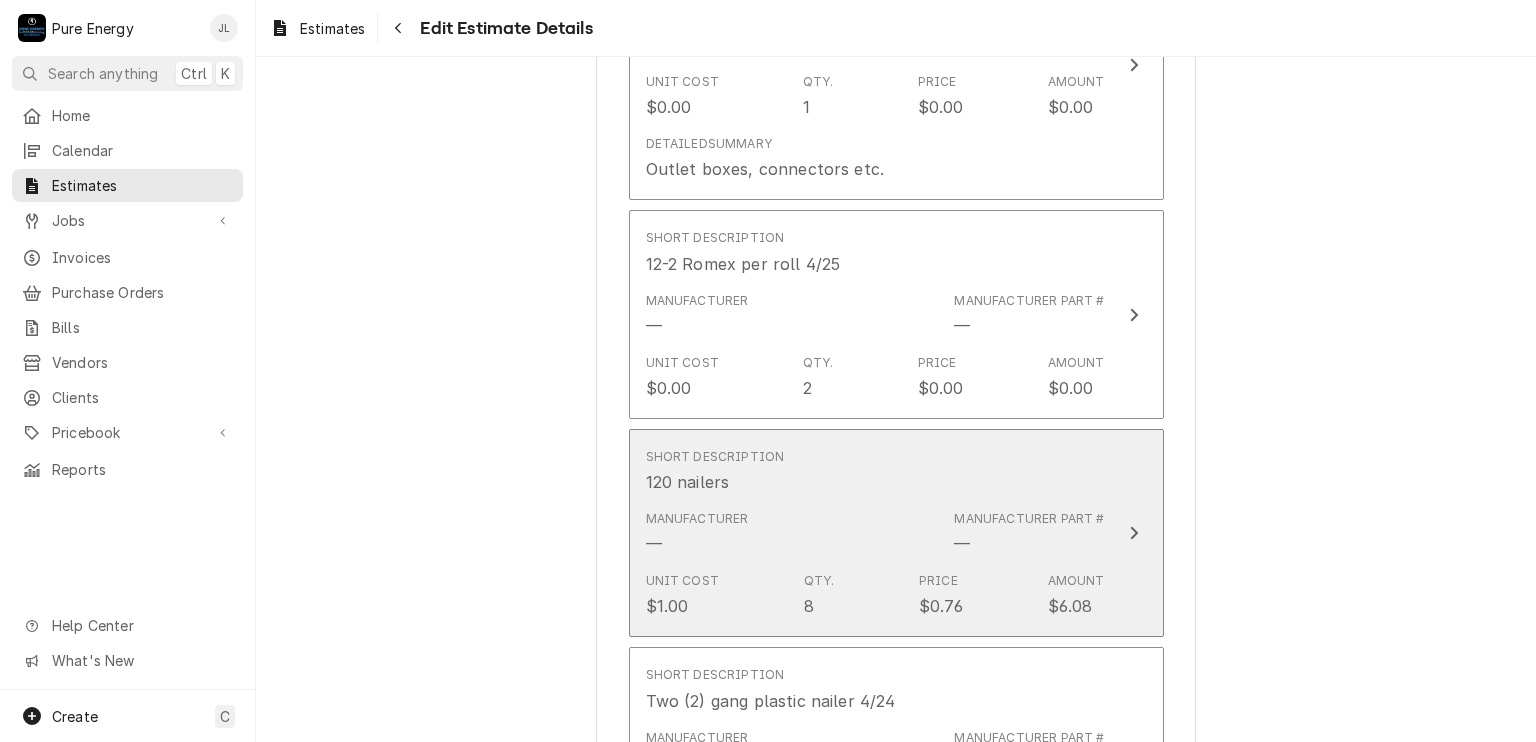 scroll, scrollTop: 5119, scrollLeft: 0, axis: vertical 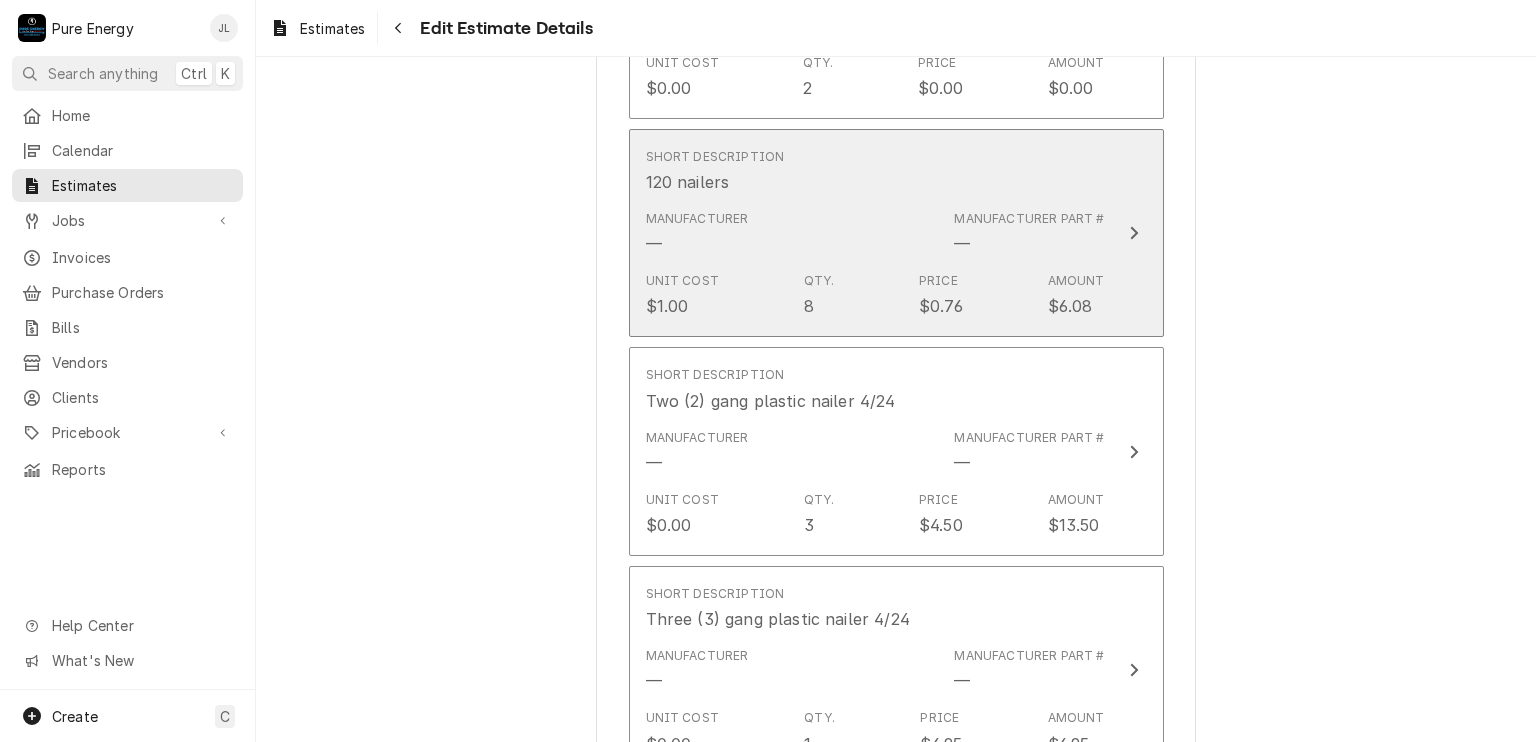 click on "Short Description 120 nailers" at bounding box center (875, 171) 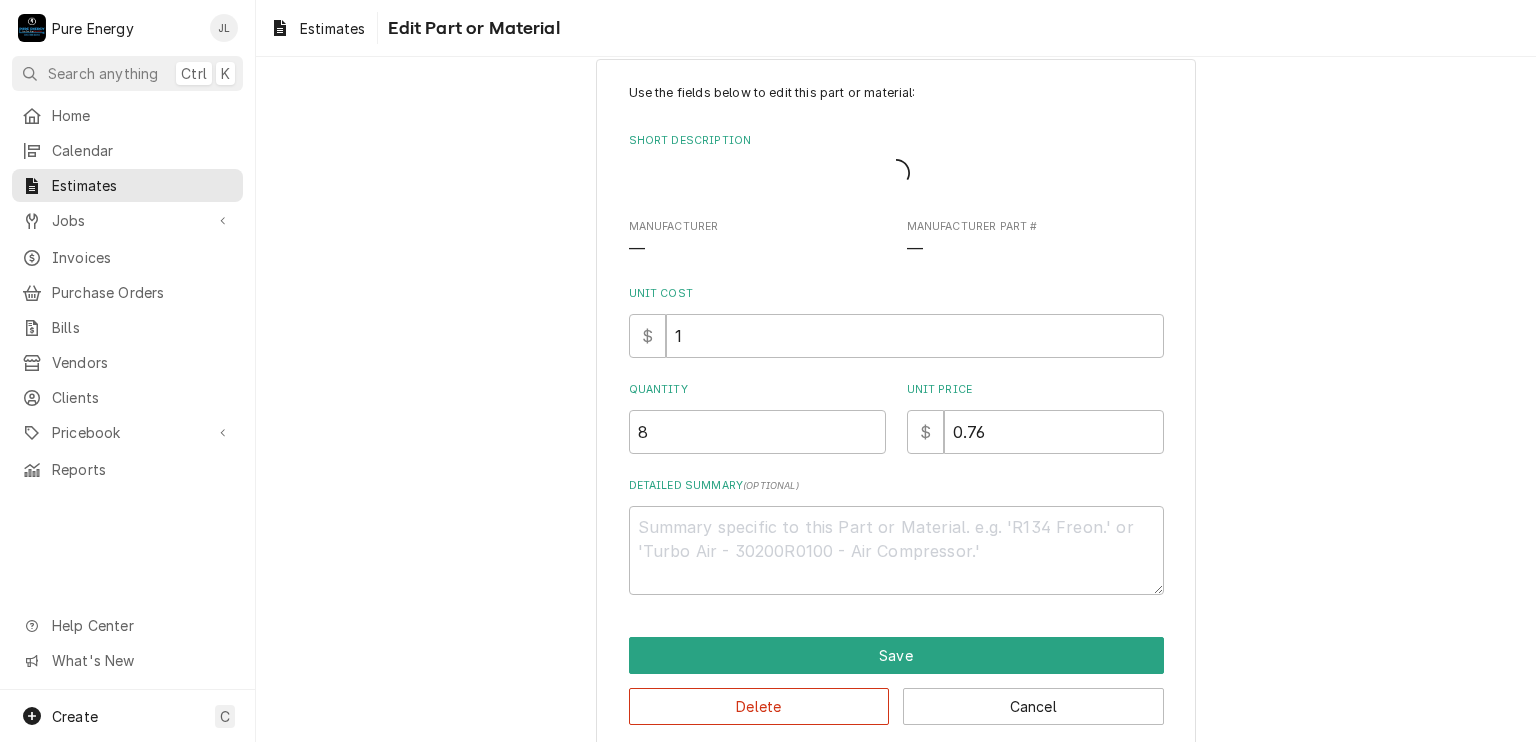 scroll, scrollTop: 0, scrollLeft: 0, axis: both 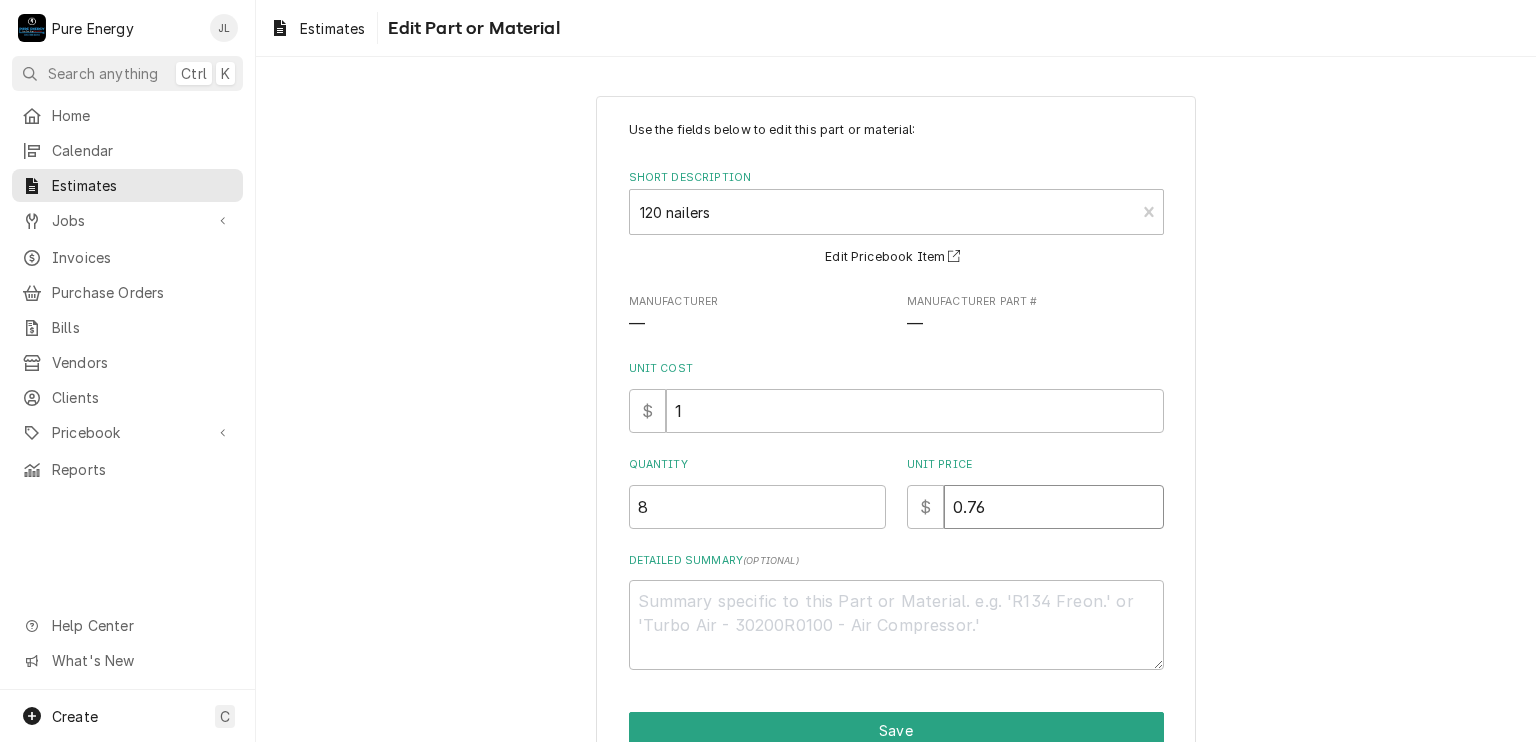 click on "0.76" at bounding box center (1054, 507) 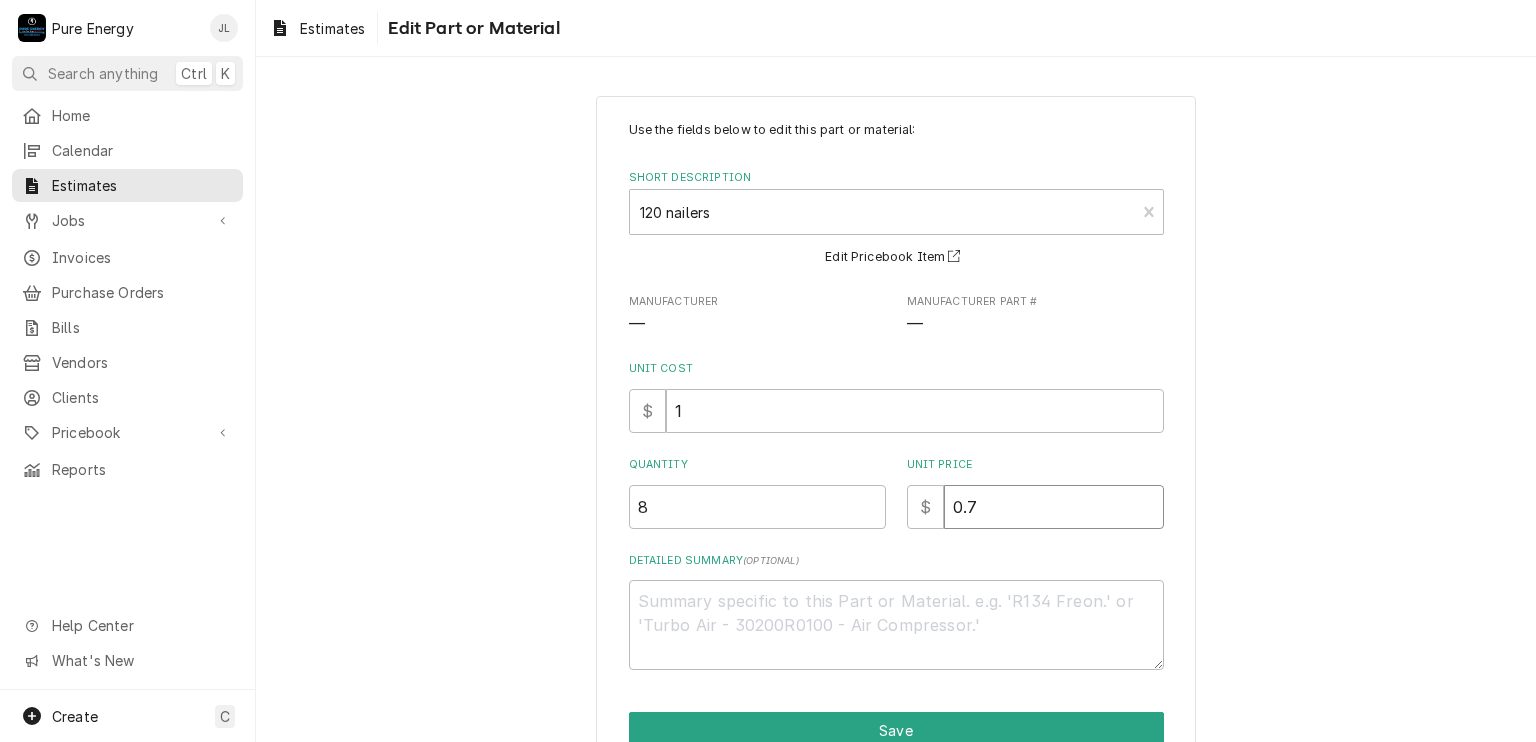 type on "x" 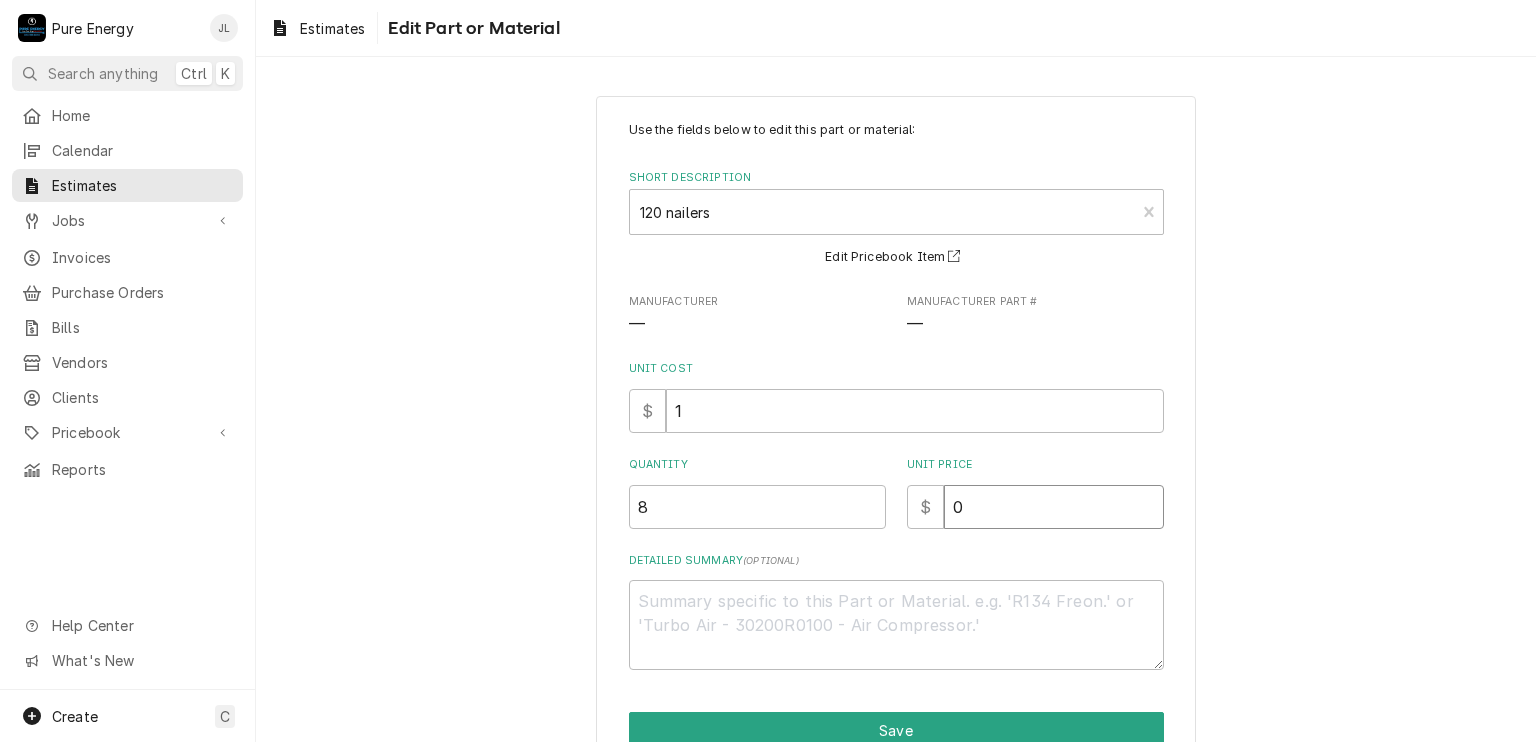 type on "x" 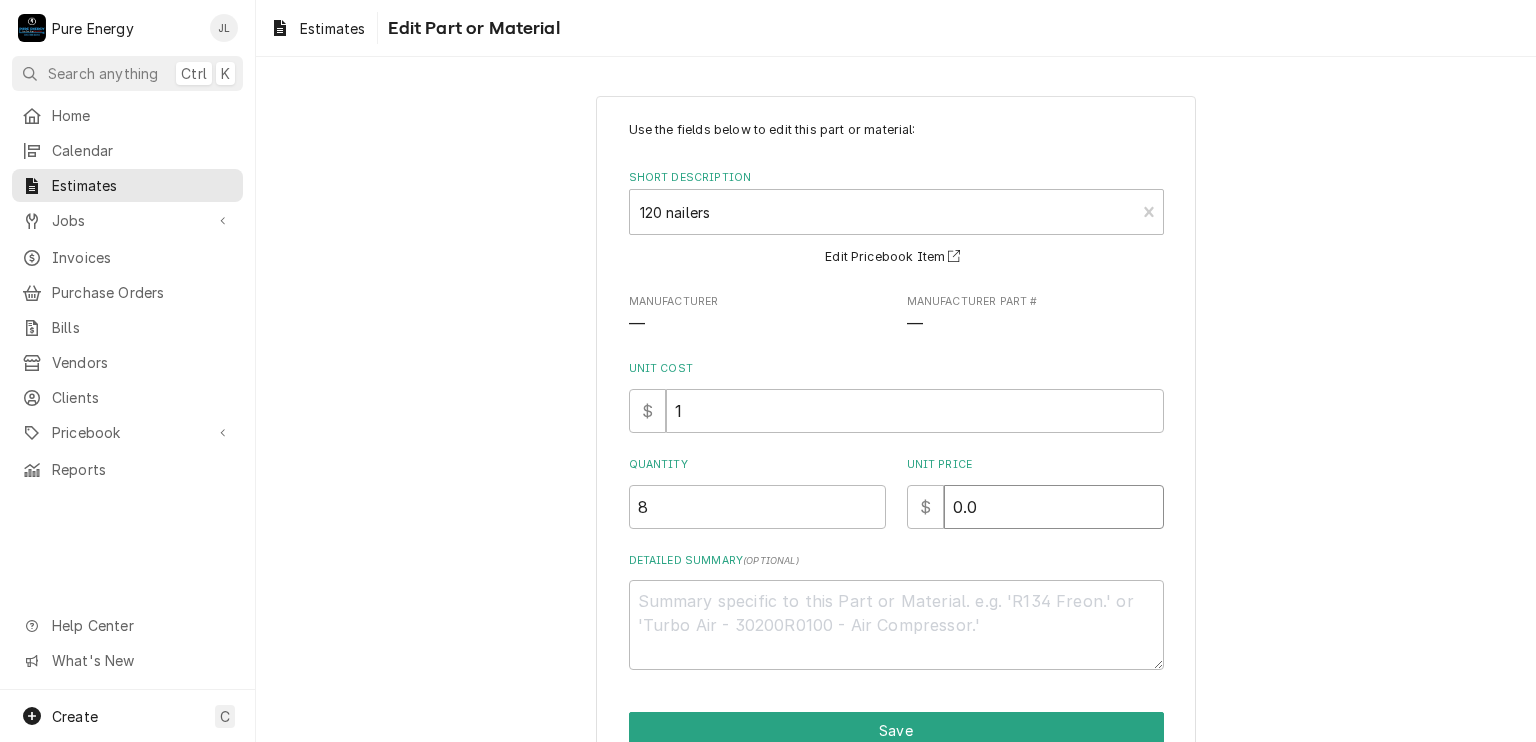 type on "x" 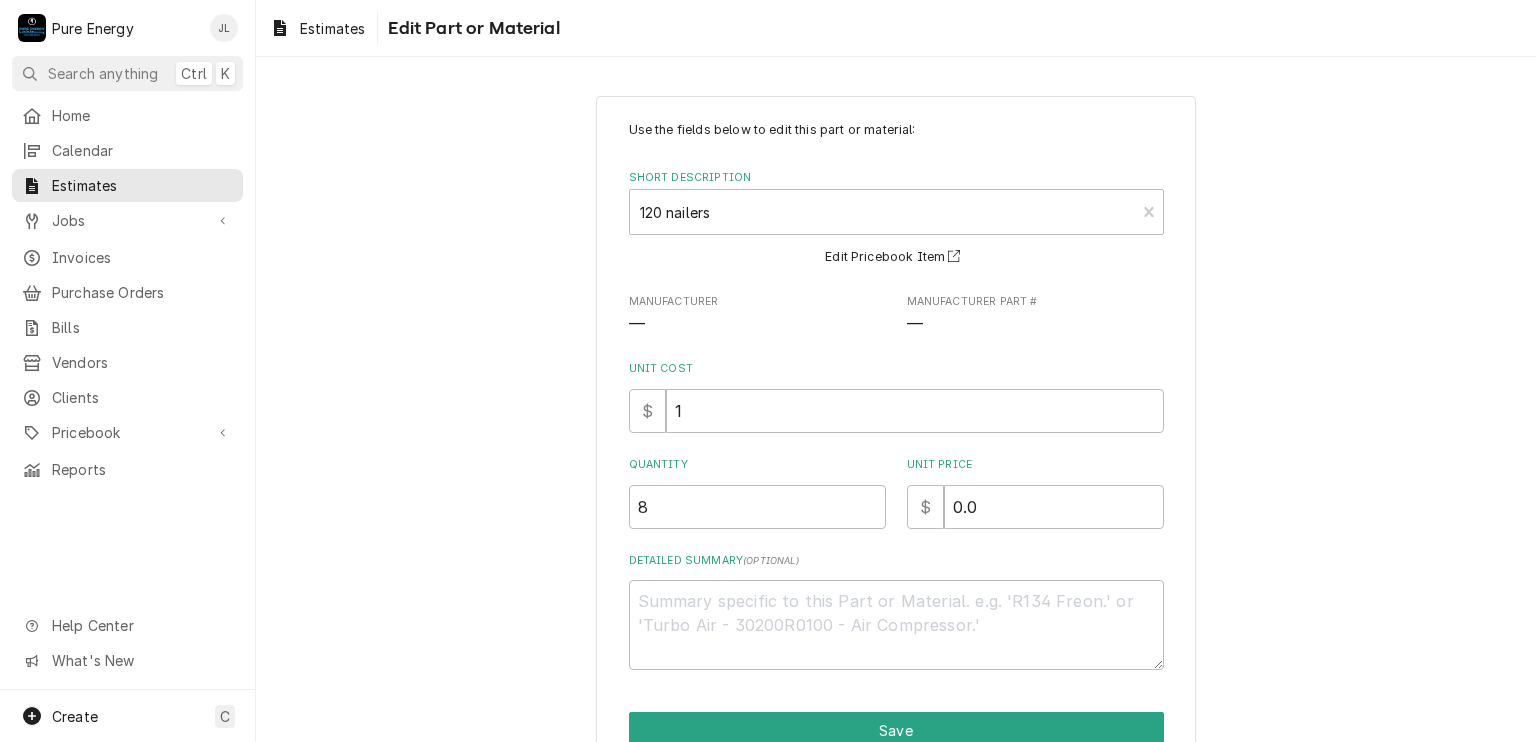scroll, scrollTop: 99, scrollLeft: 0, axis: vertical 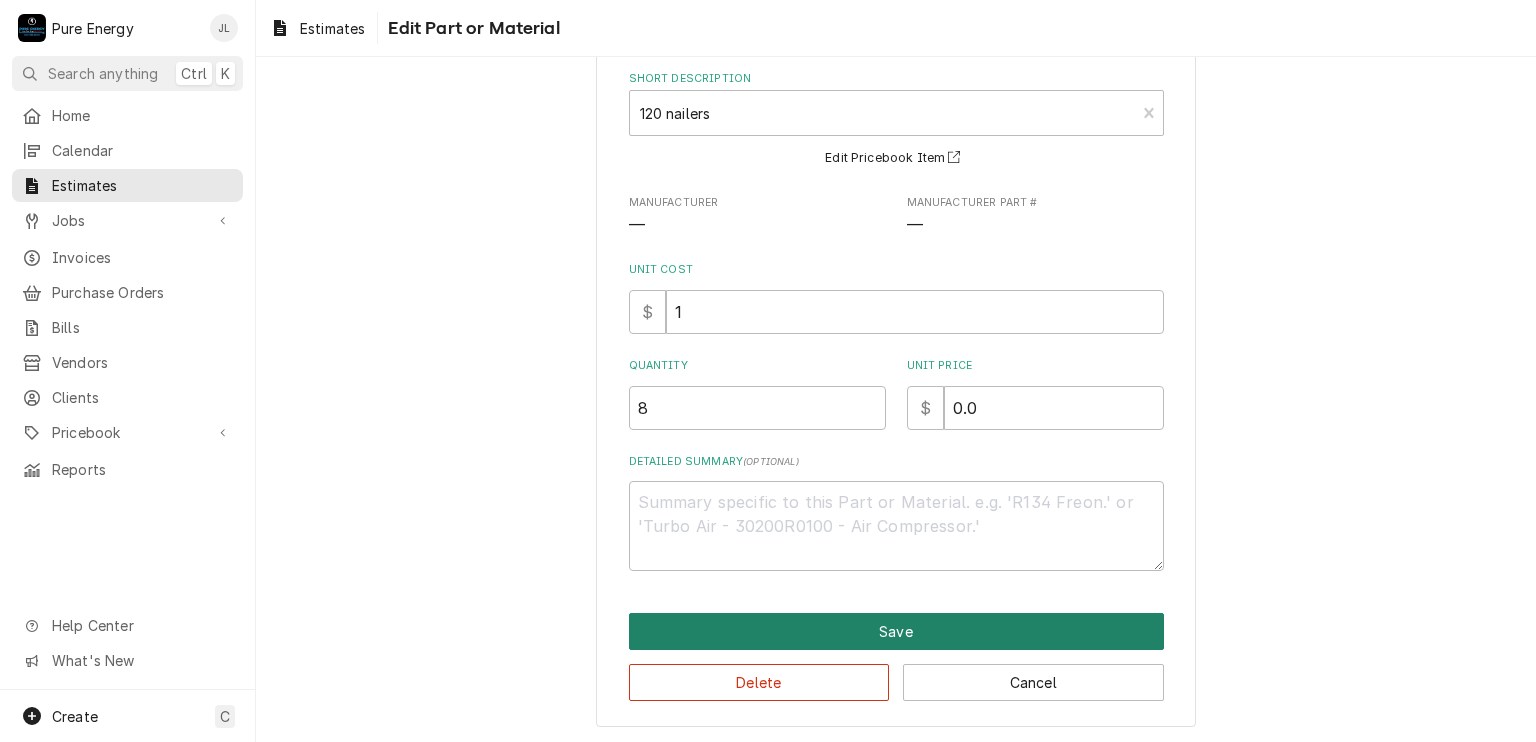 click on "Save" at bounding box center (896, 631) 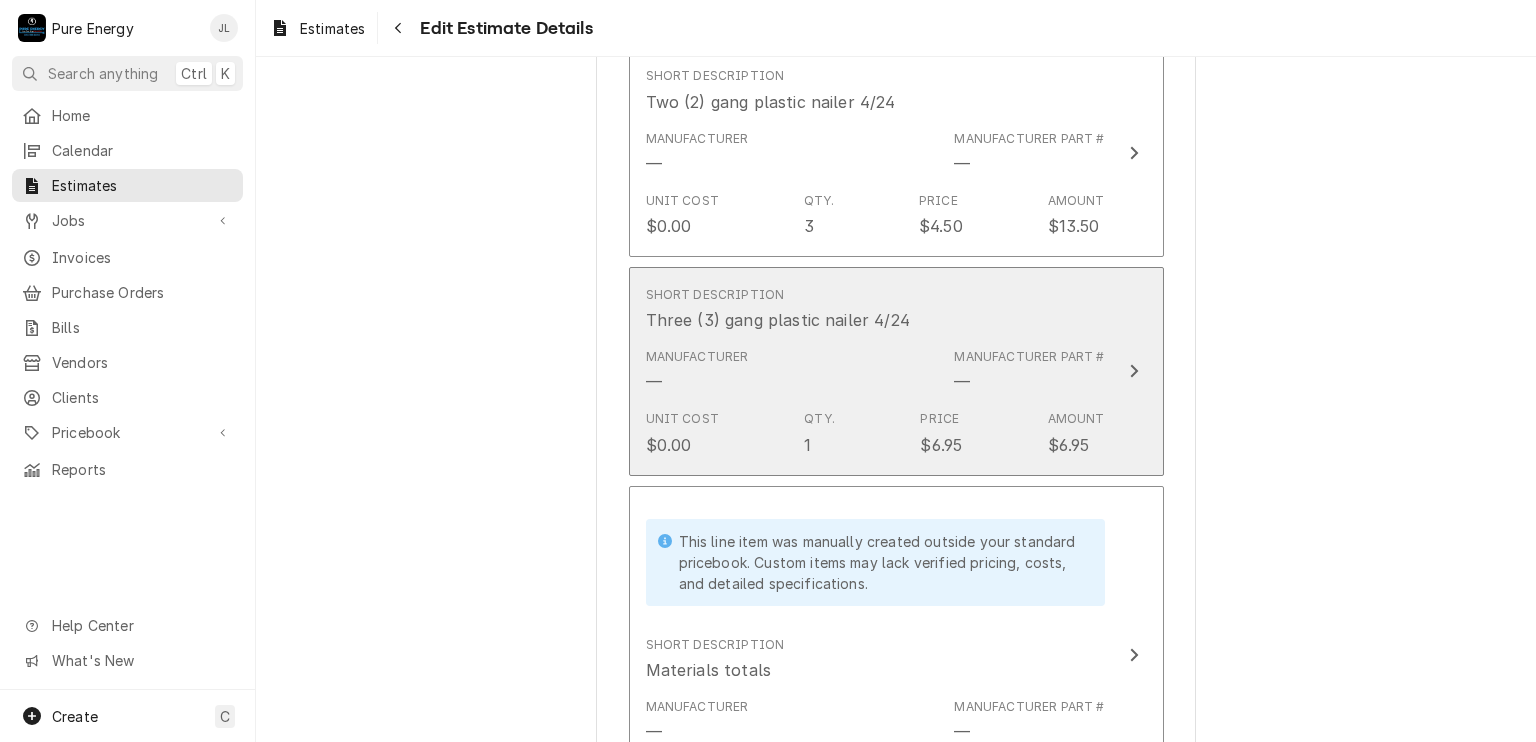 scroll, scrollTop: 5218, scrollLeft: 0, axis: vertical 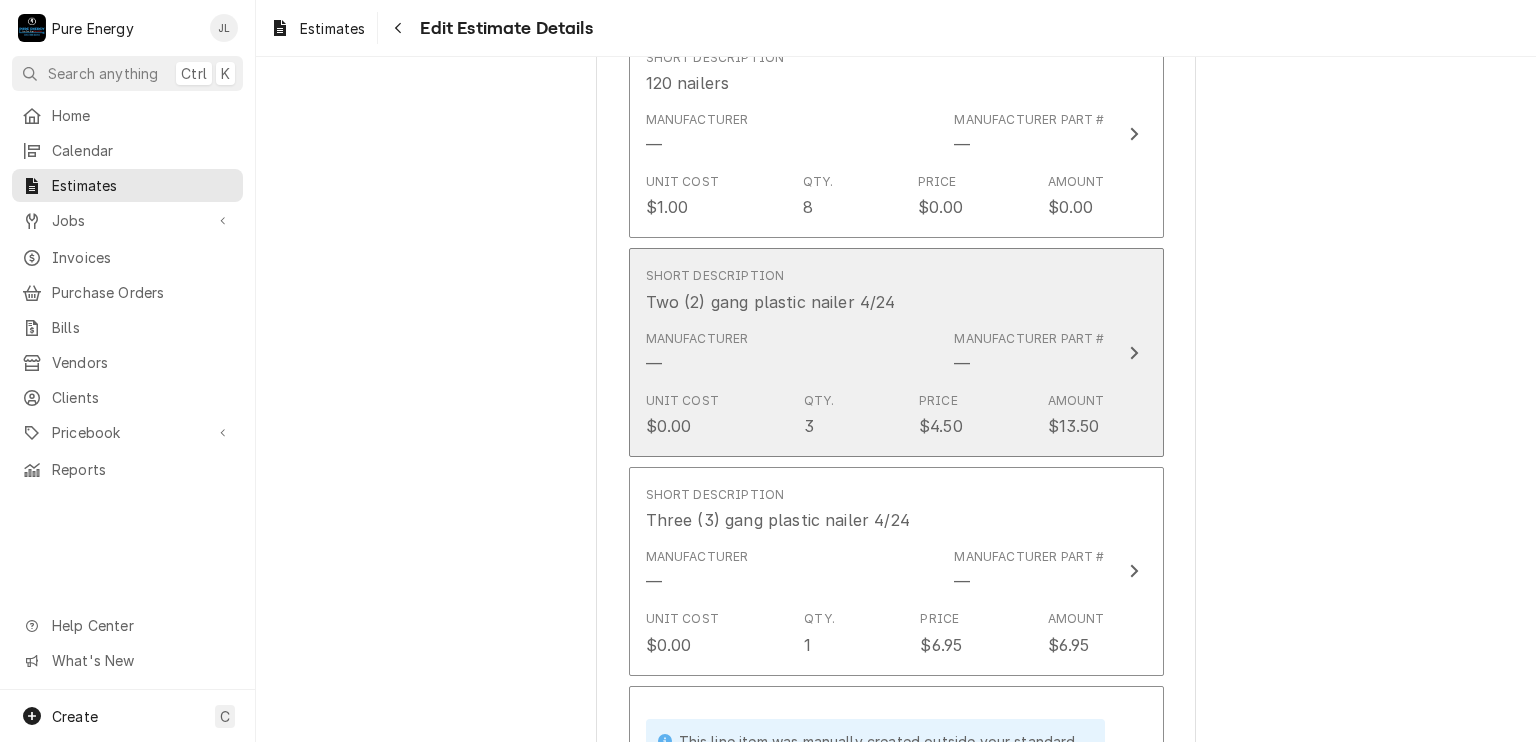 click on "Short Description Two (2) gang plastic nailer 4/24" at bounding box center [875, 290] 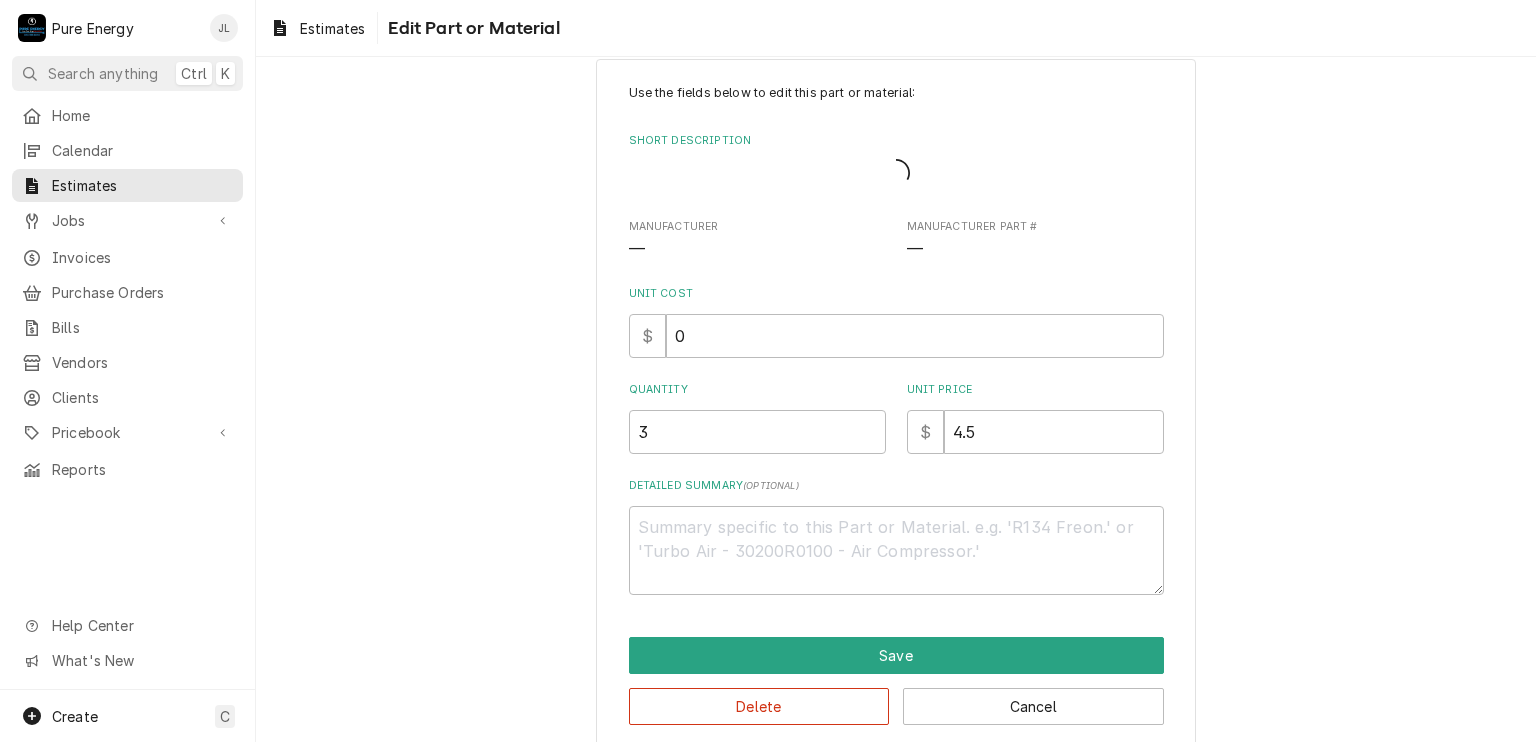 scroll, scrollTop: 0, scrollLeft: 0, axis: both 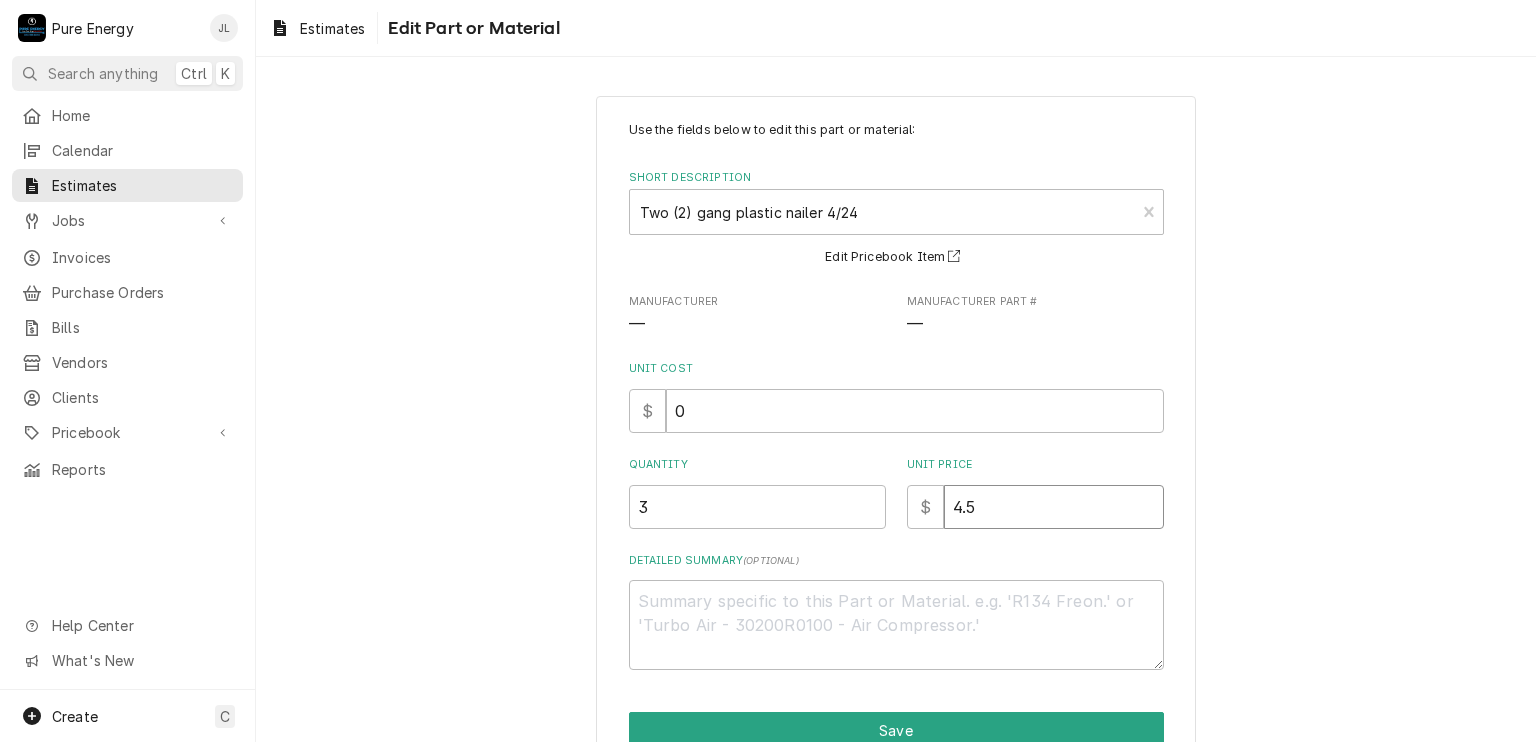 click on "4.5" at bounding box center [1054, 507] 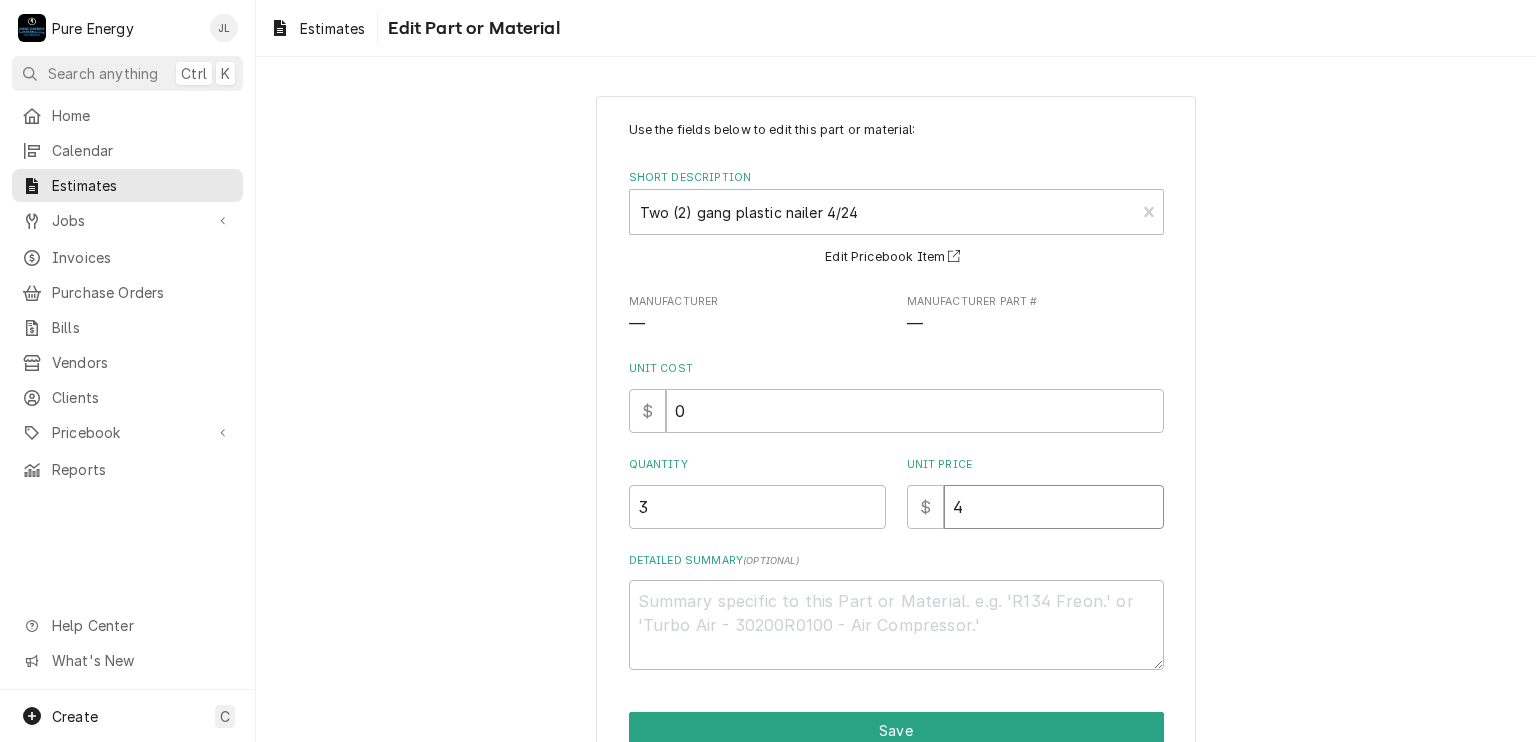 type on "x" 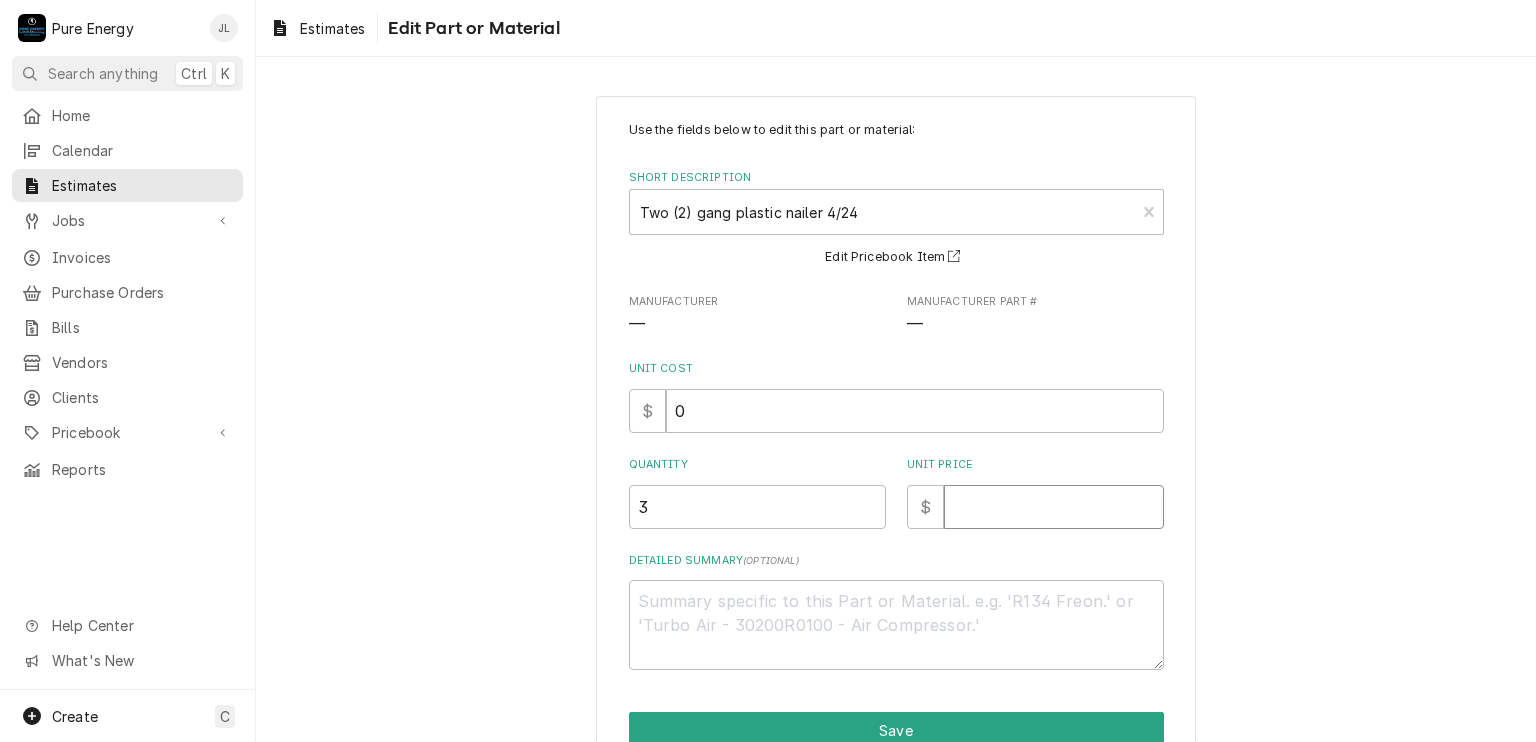 type on "x" 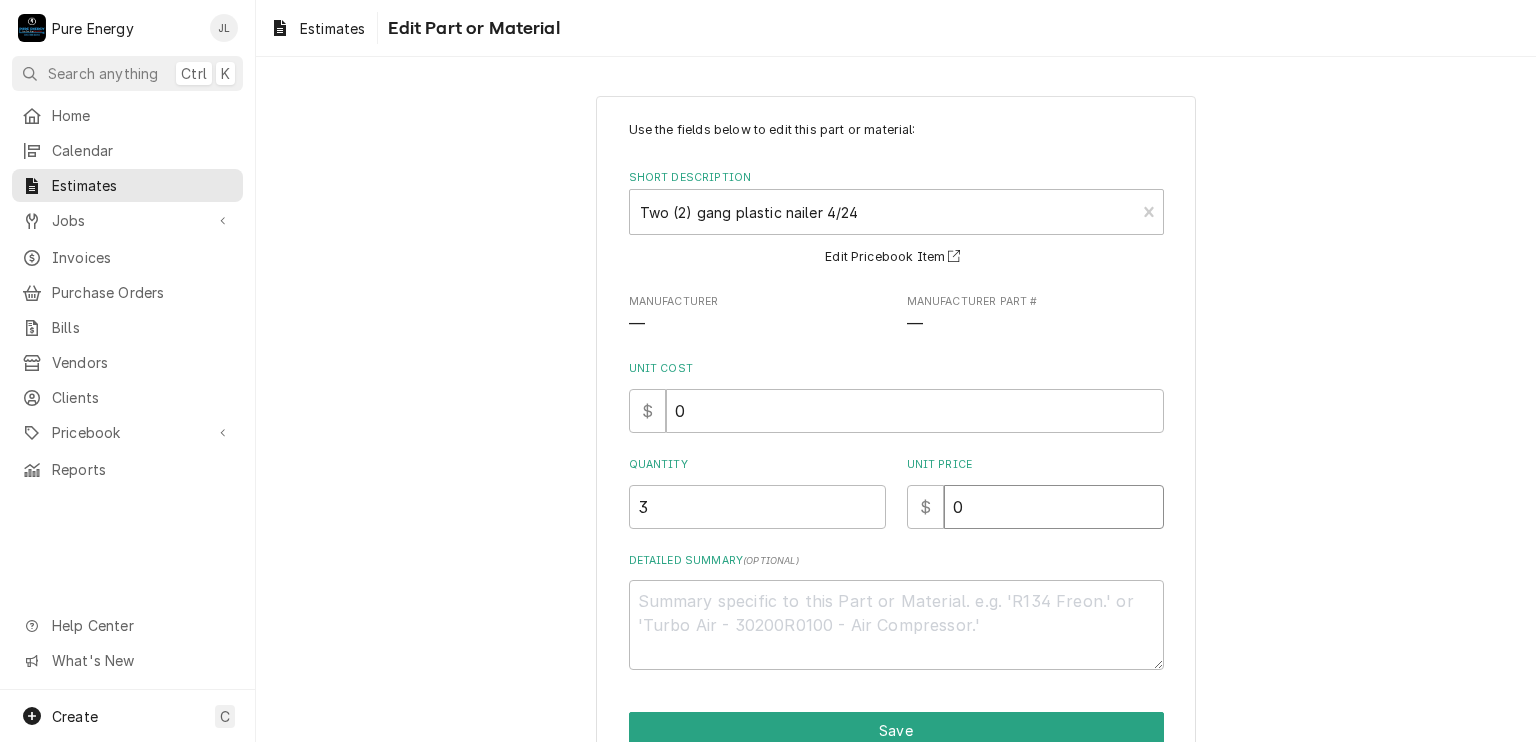 type on "x" 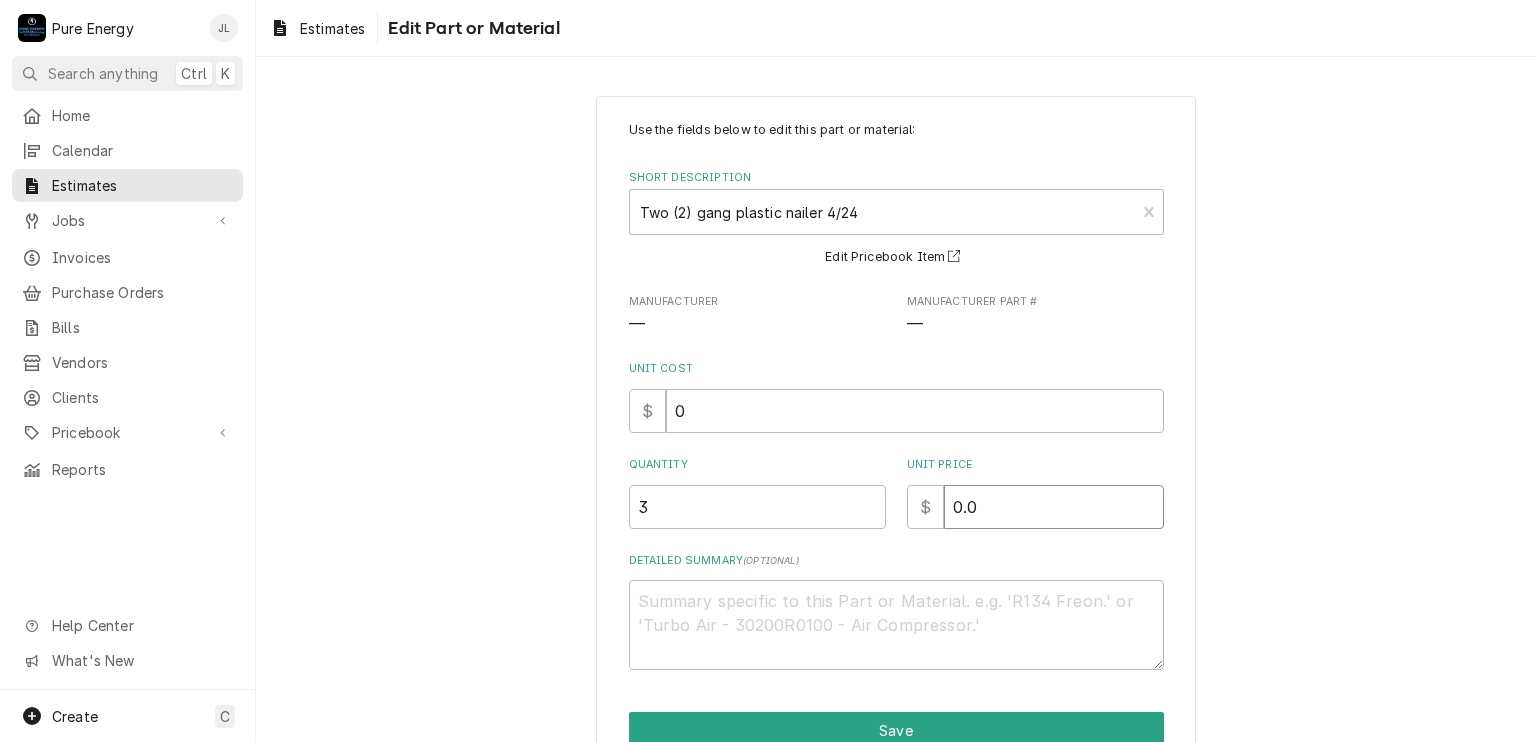 type on "x" 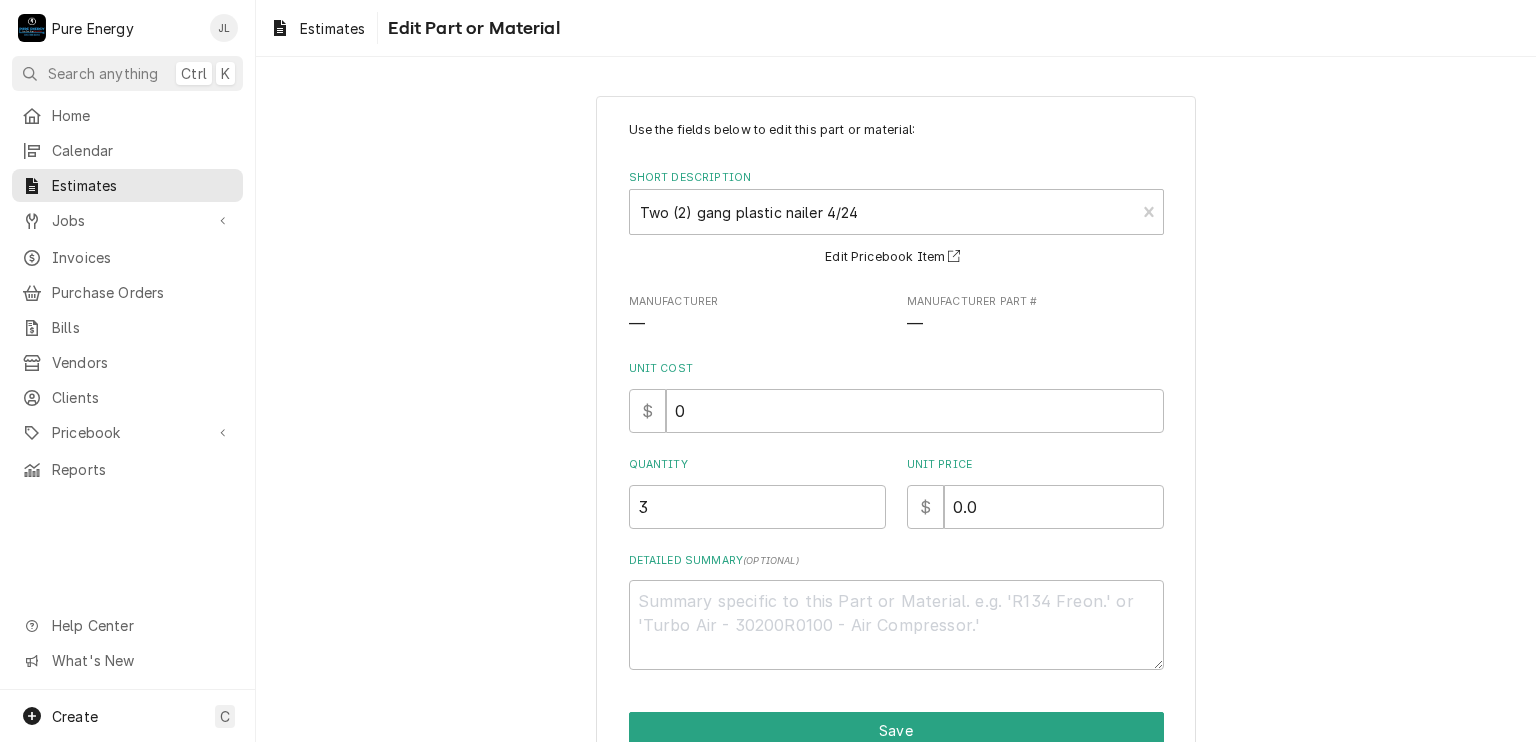 scroll, scrollTop: 99, scrollLeft: 0, axis: vertical 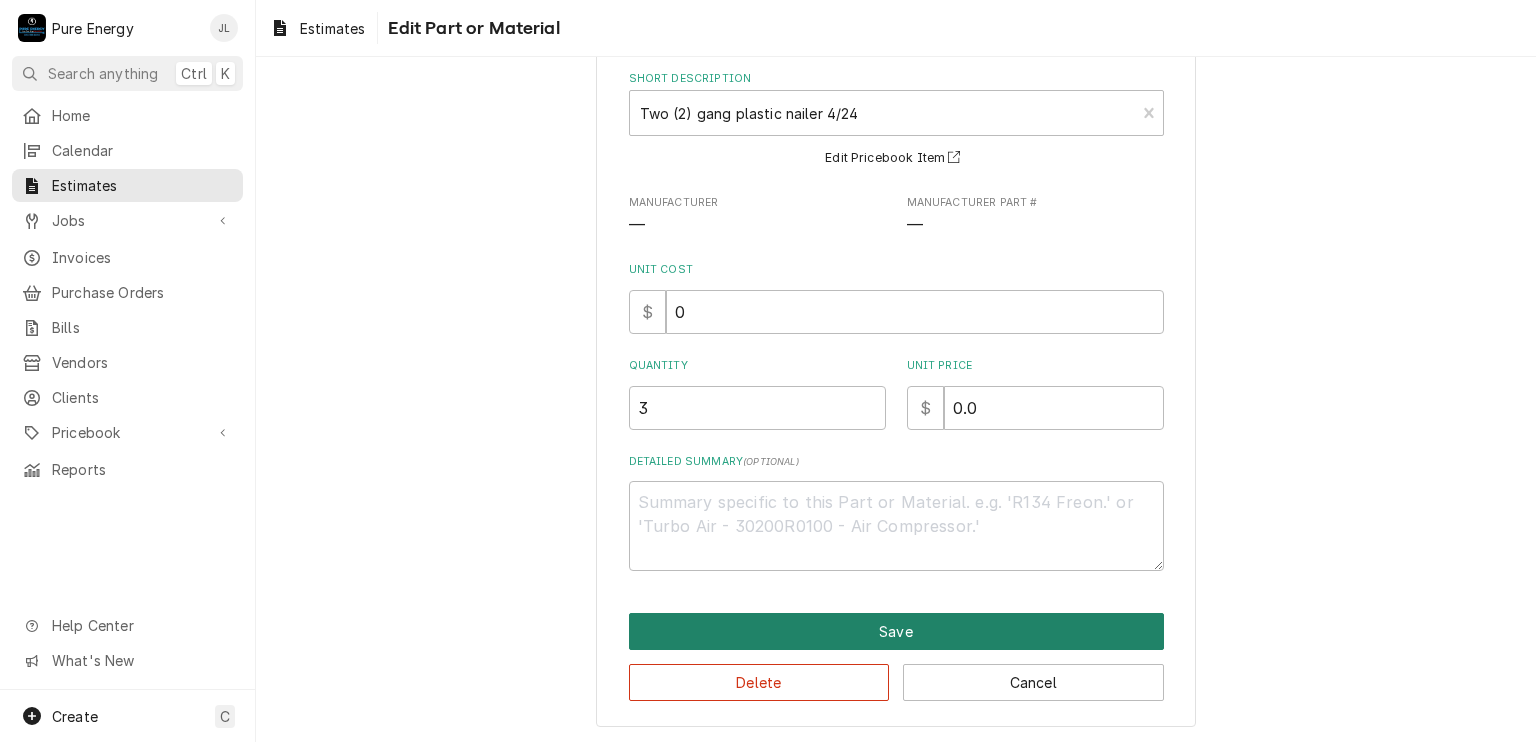 click on "Save" at bounding box center (896, 631) 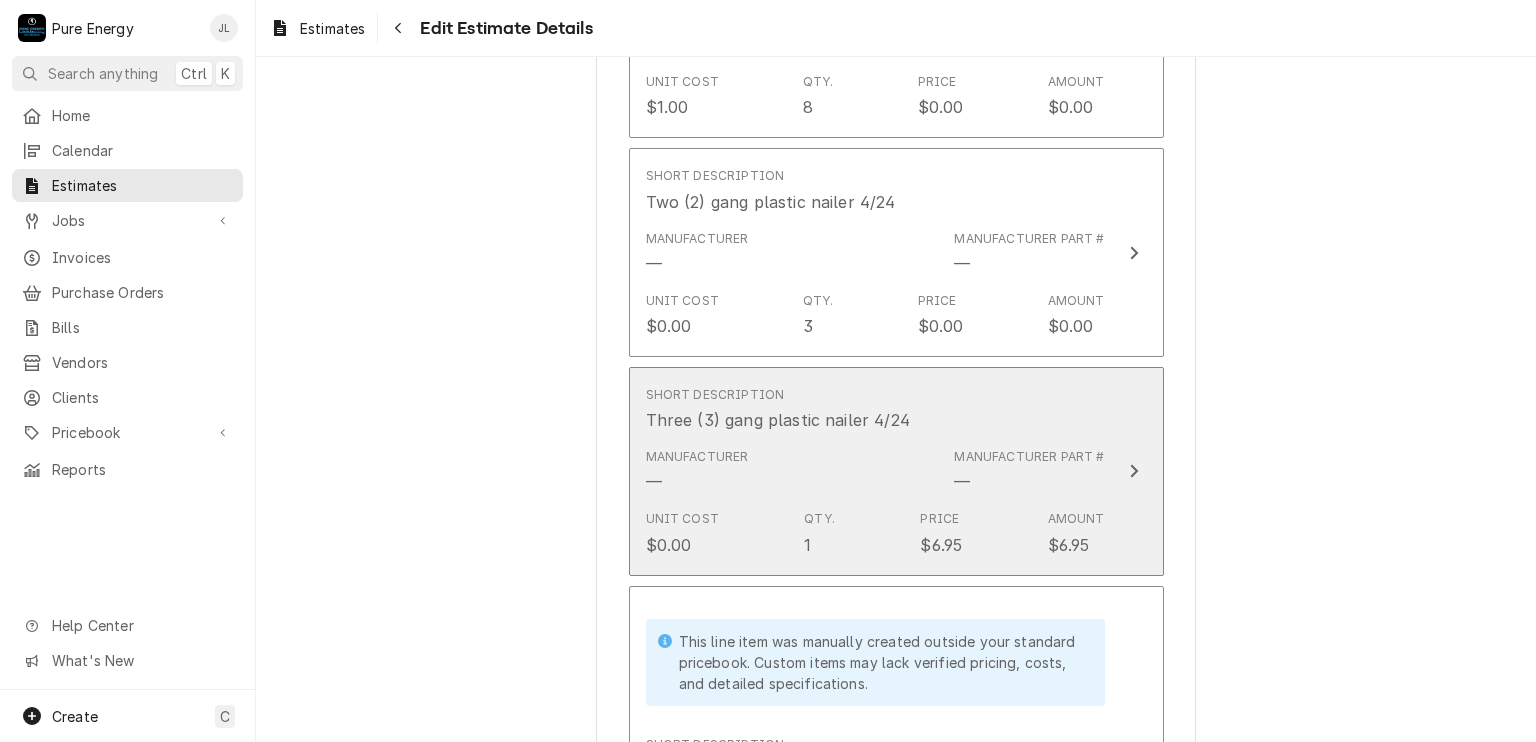 scroll, scrollTop: 5418, scrollLeft: 0, axis: vertical 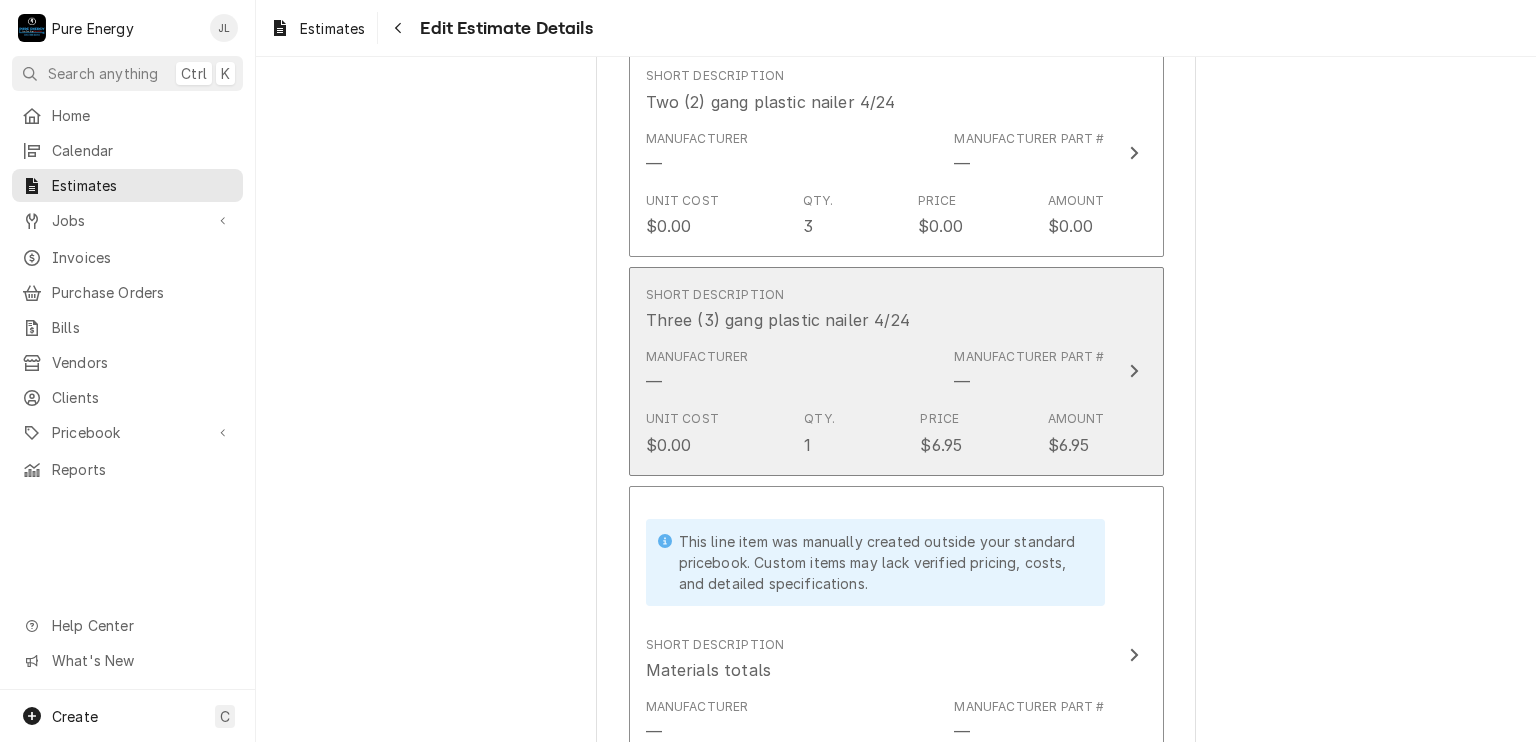 click on "Short Description Three (3) gang plastic nailer 4/24" at bounding box center (875, 309) 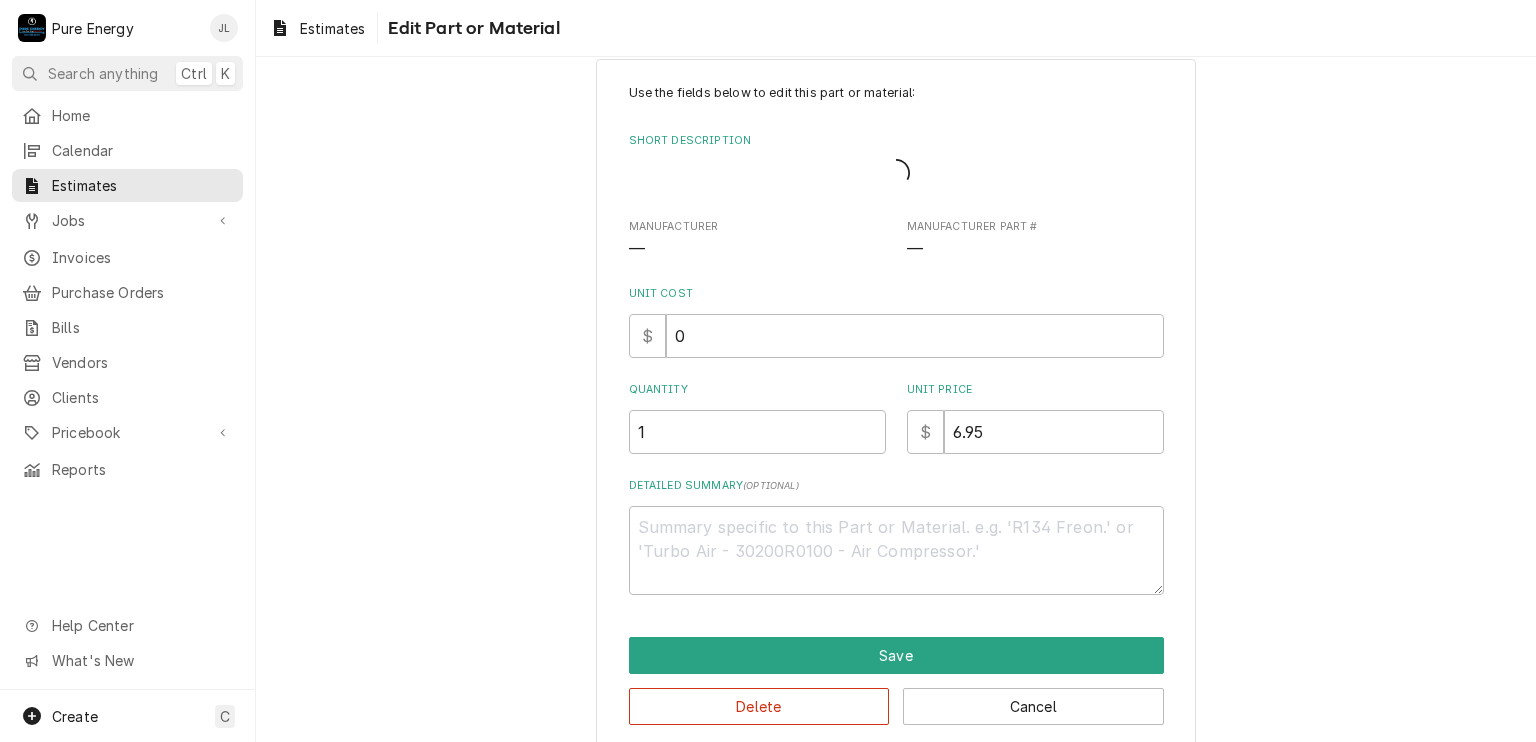 scroll 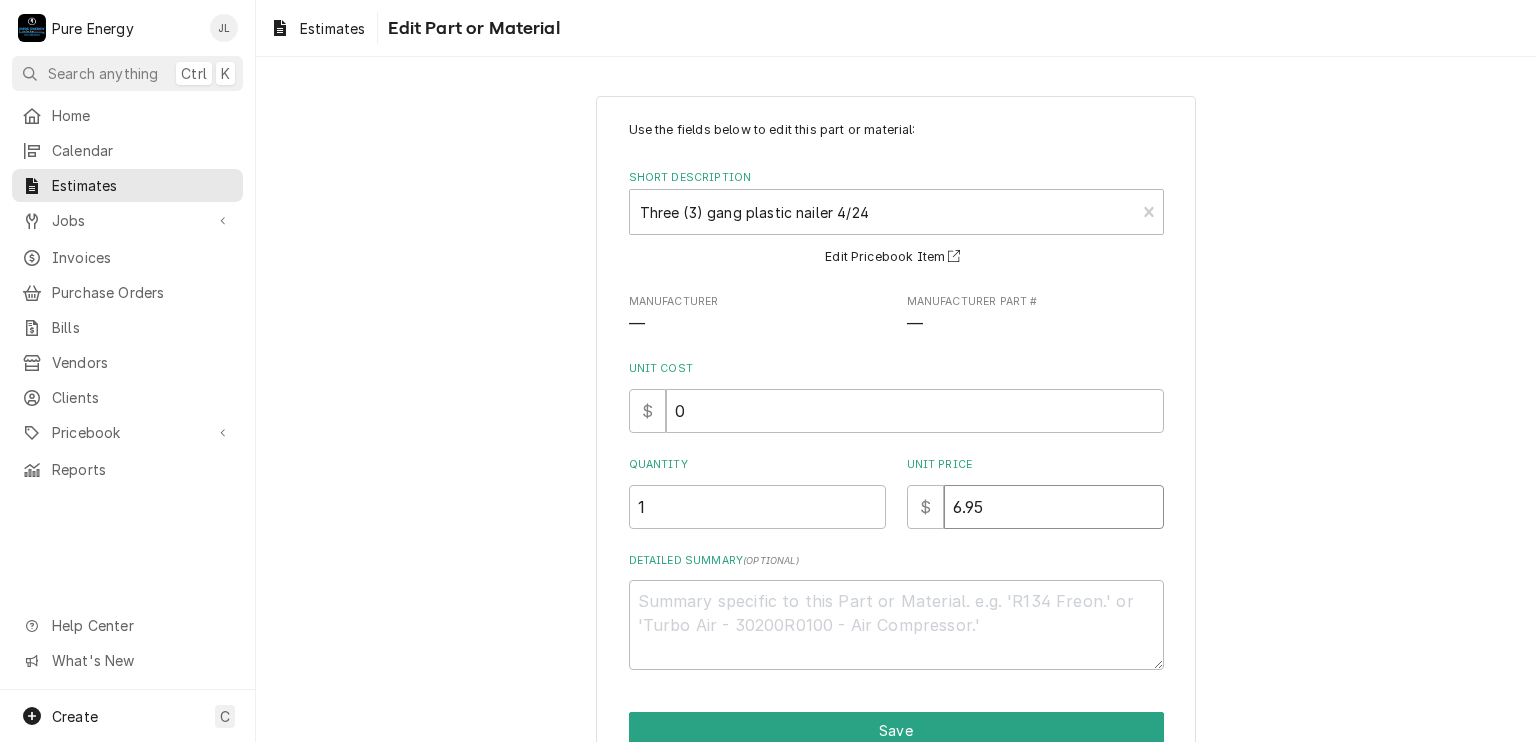 click on "6.95" at bounding box center [1054, 507] 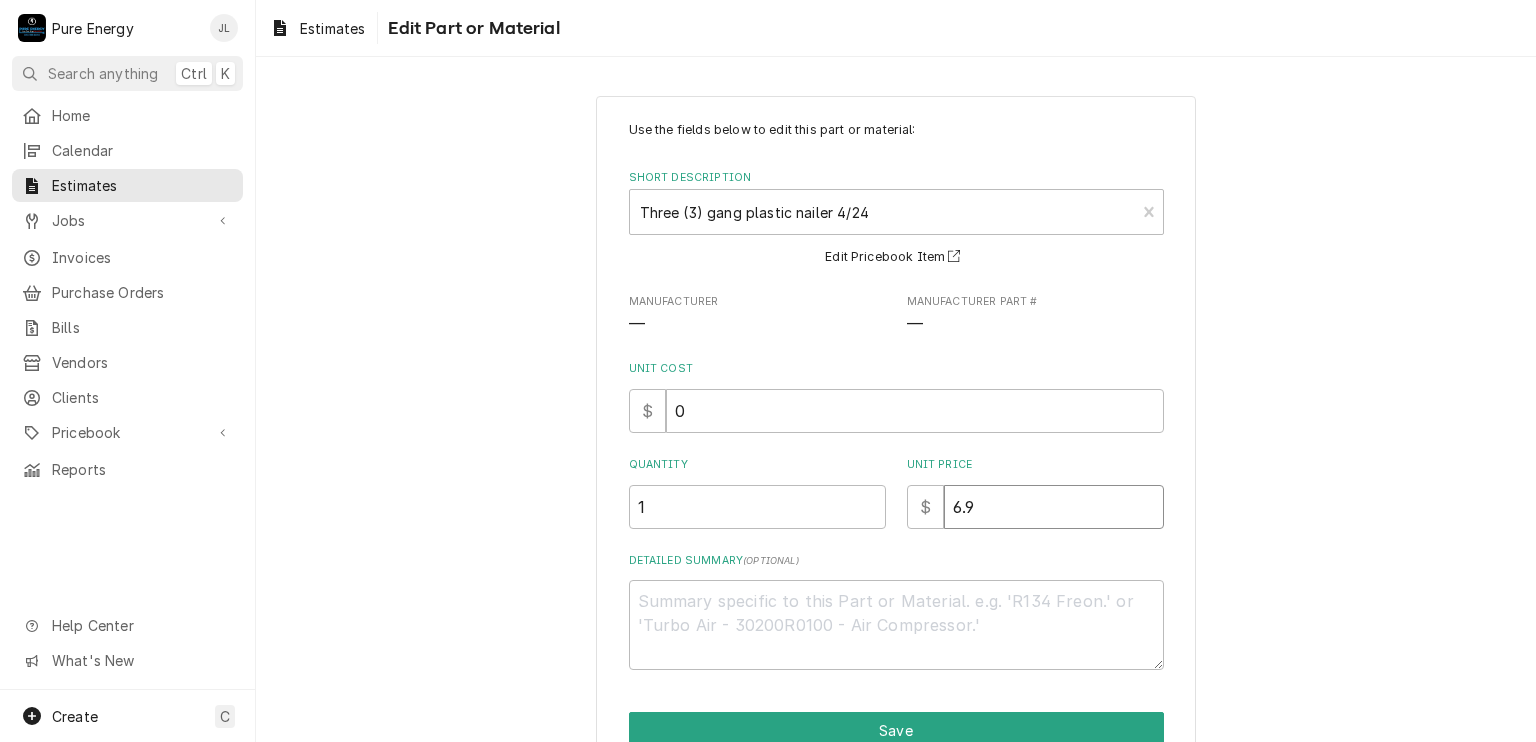 type on "x" 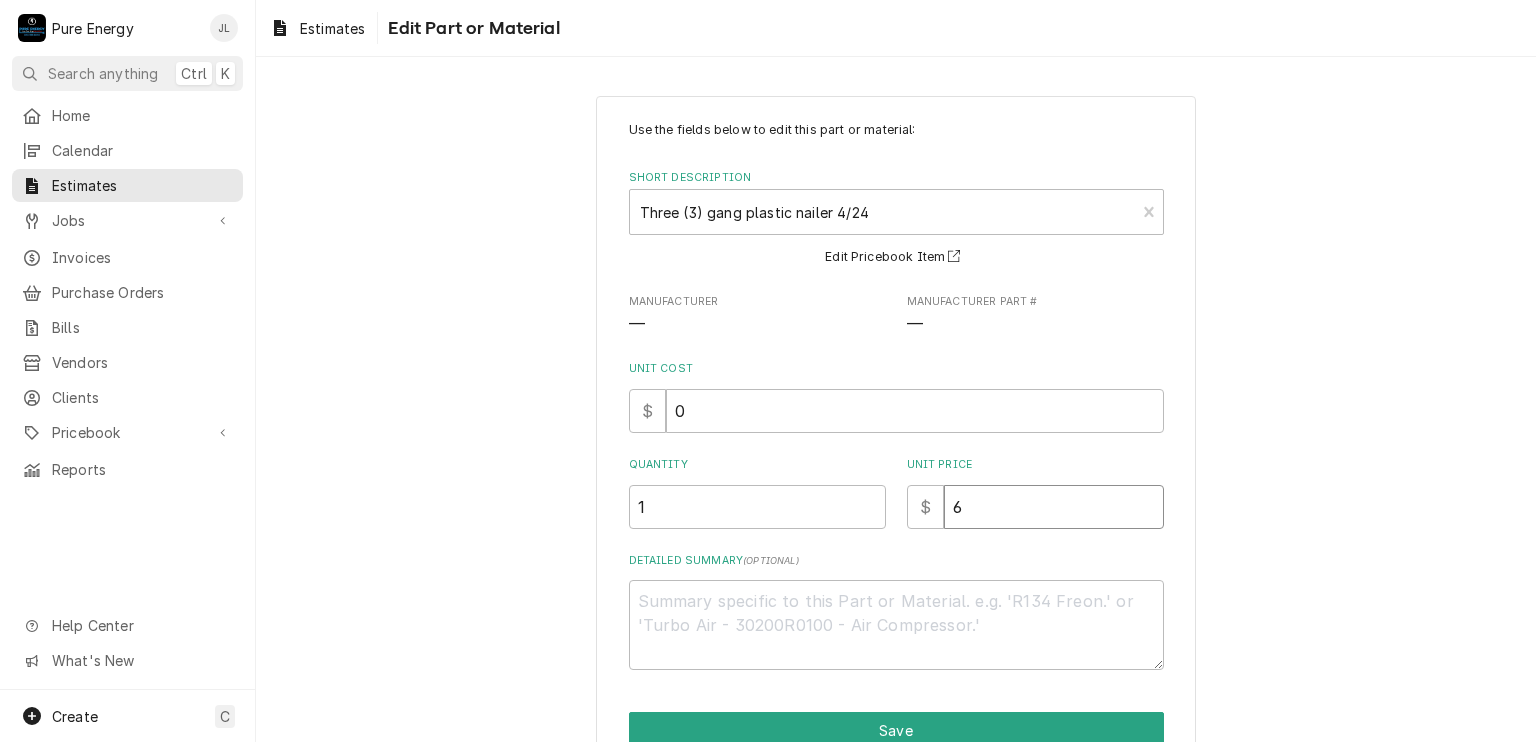 type on "x" 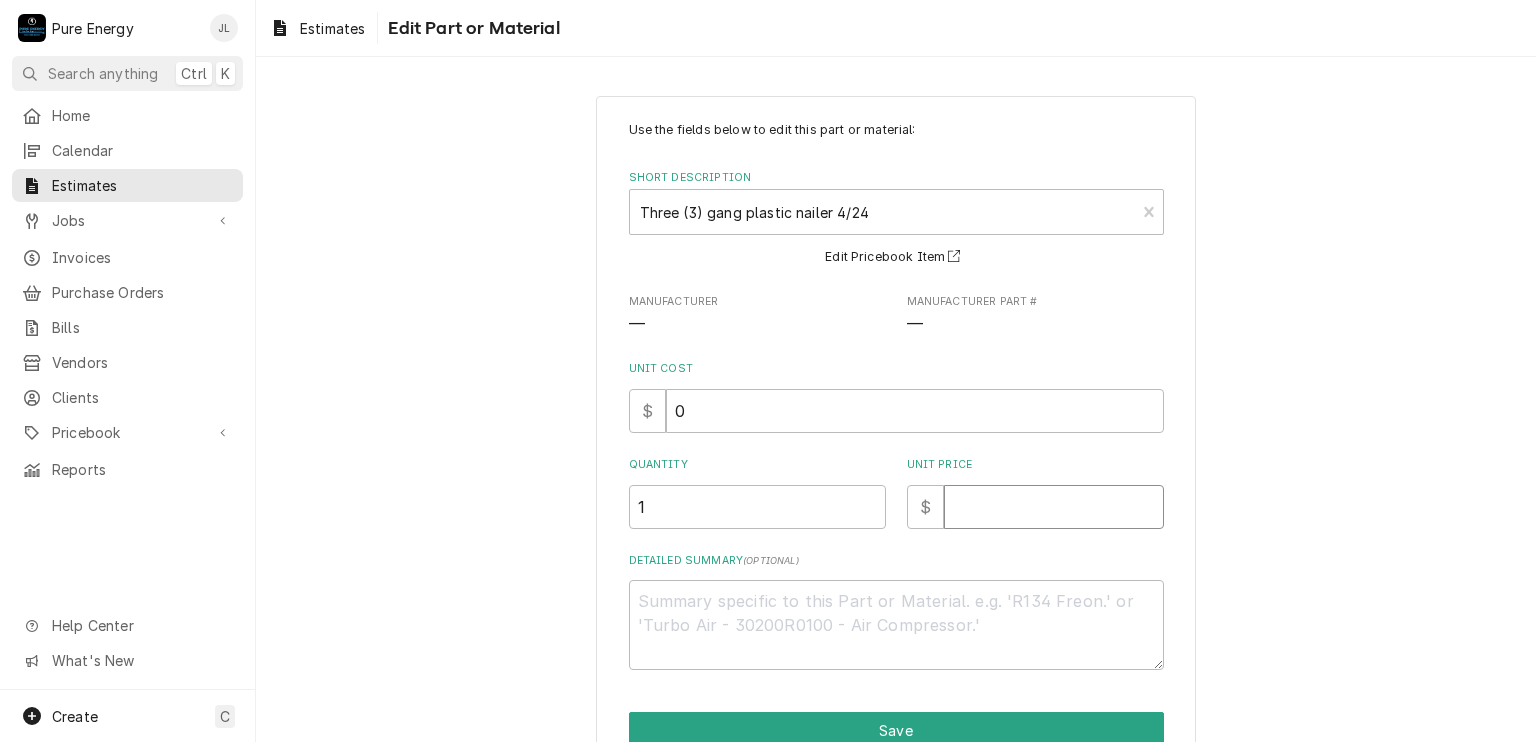 type on "x" 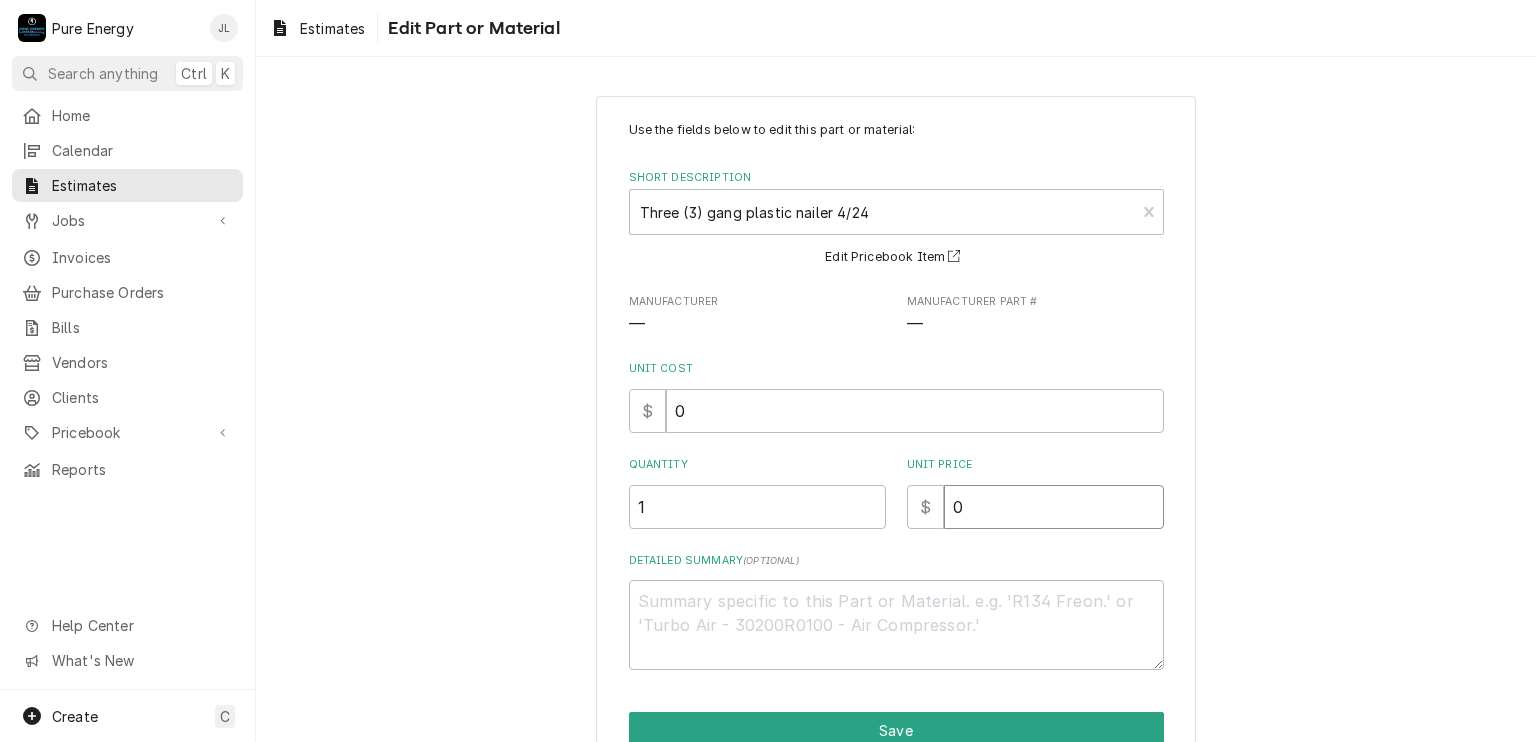type on "x" 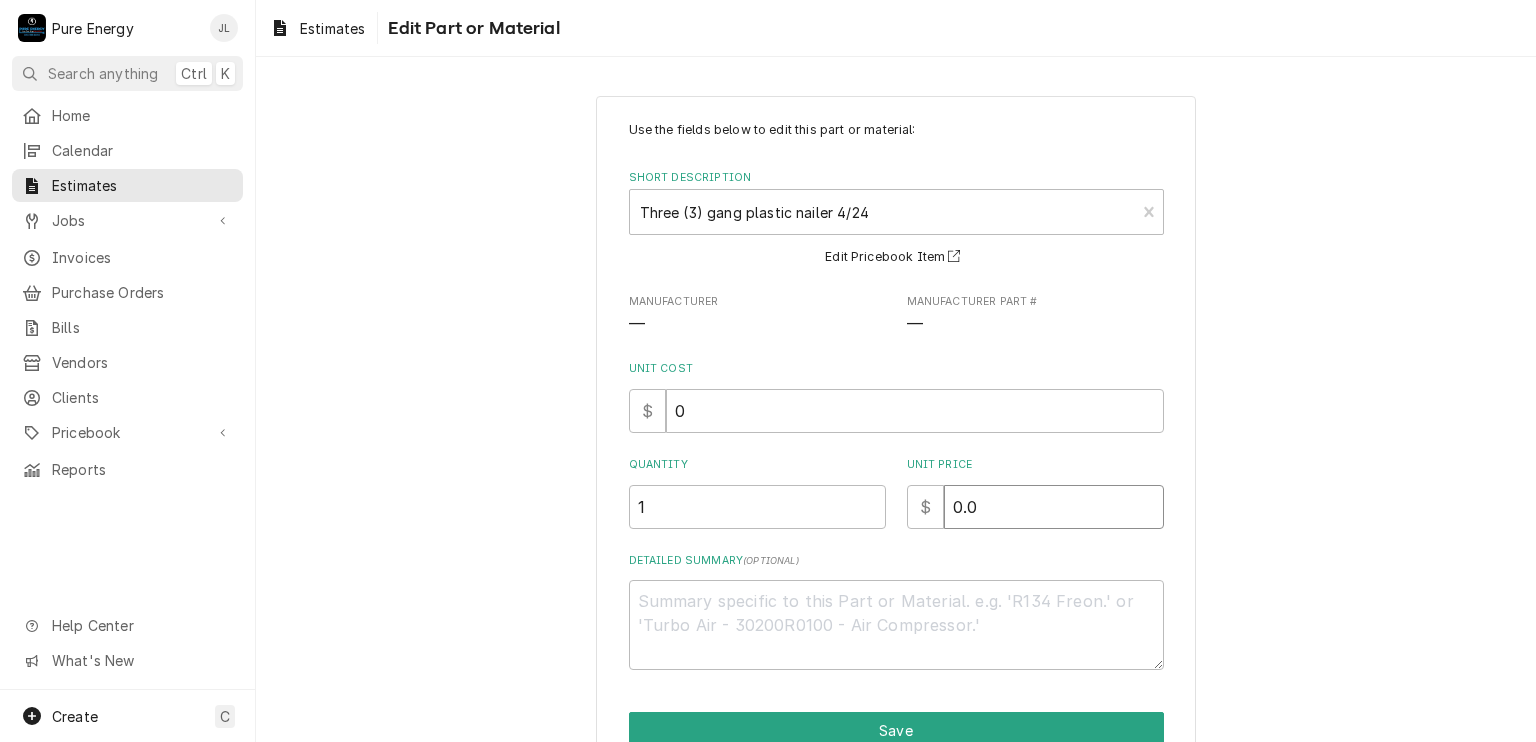 type on "x" 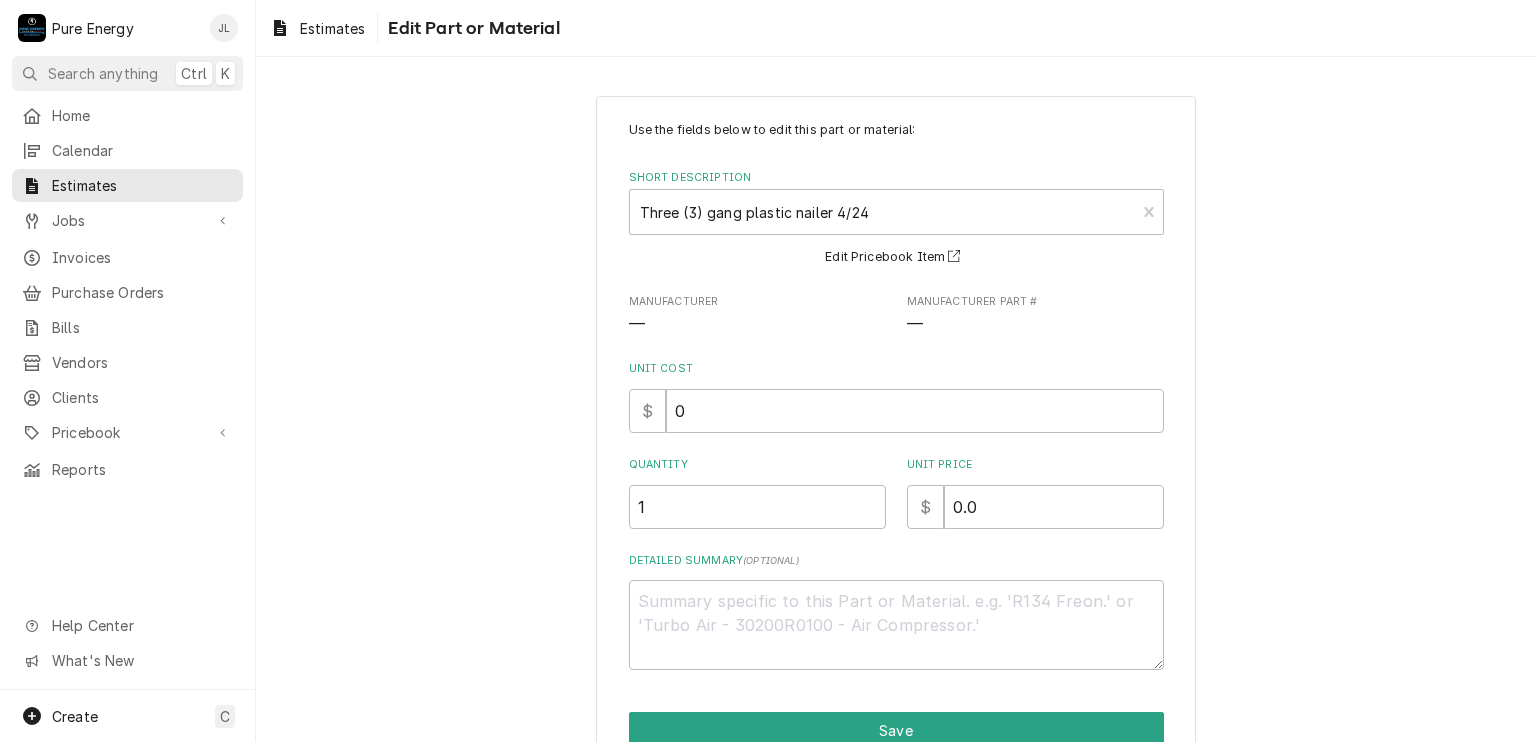 scroll, scrollTop: 99, scrollLeft: 0, axis: vertical 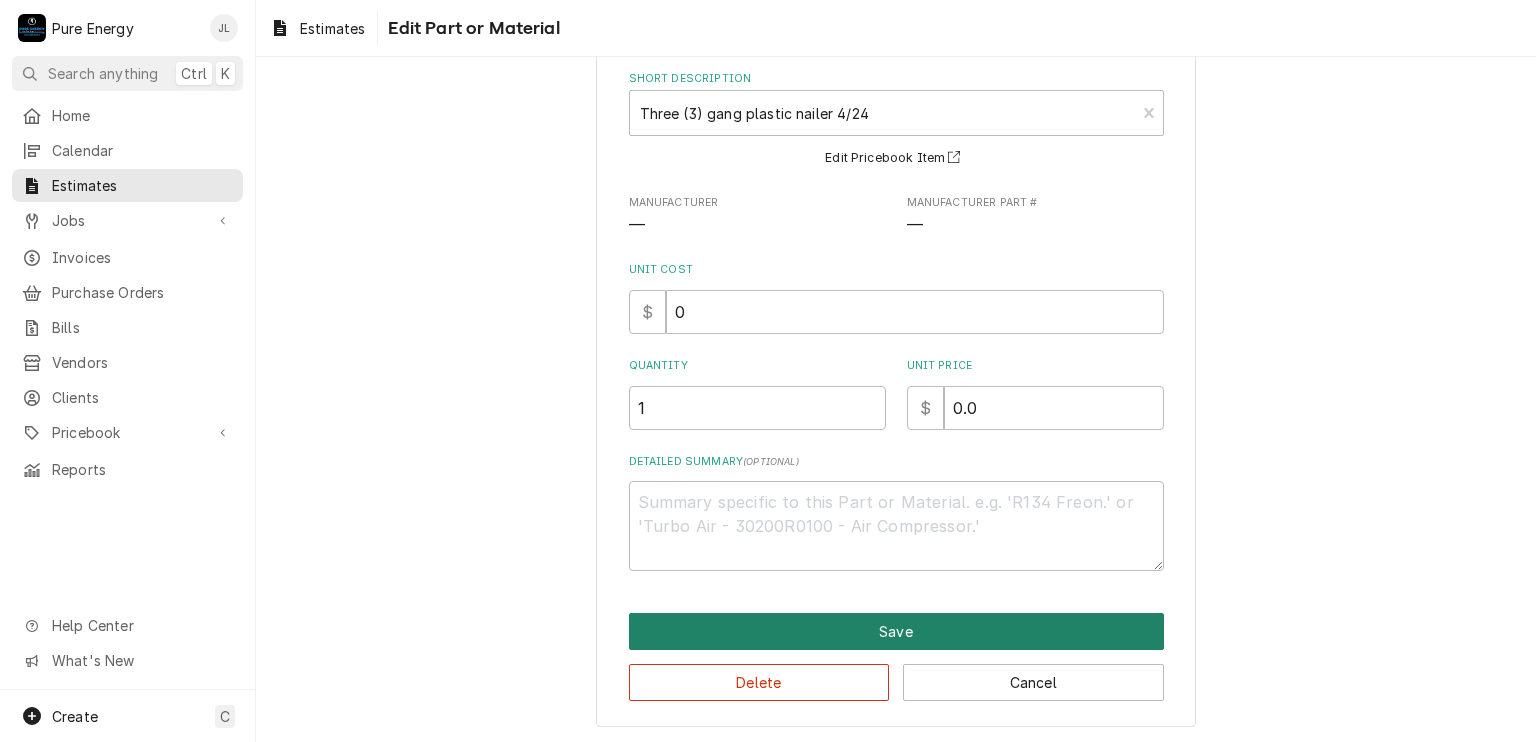 click on "Save" at bounding box center (896, 631) 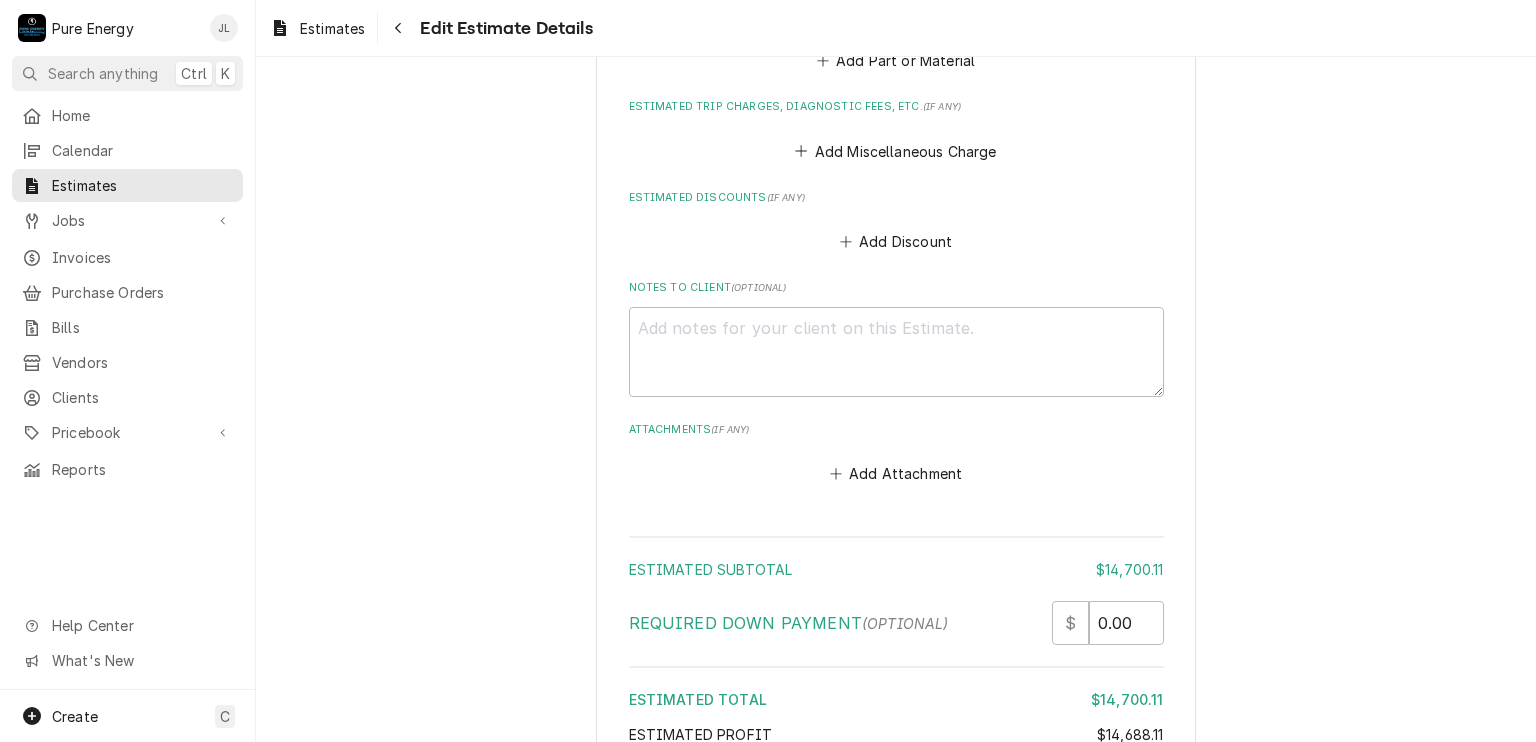 scroll, scrollTop: 6517, scrollLeft: 0, axis: vertical 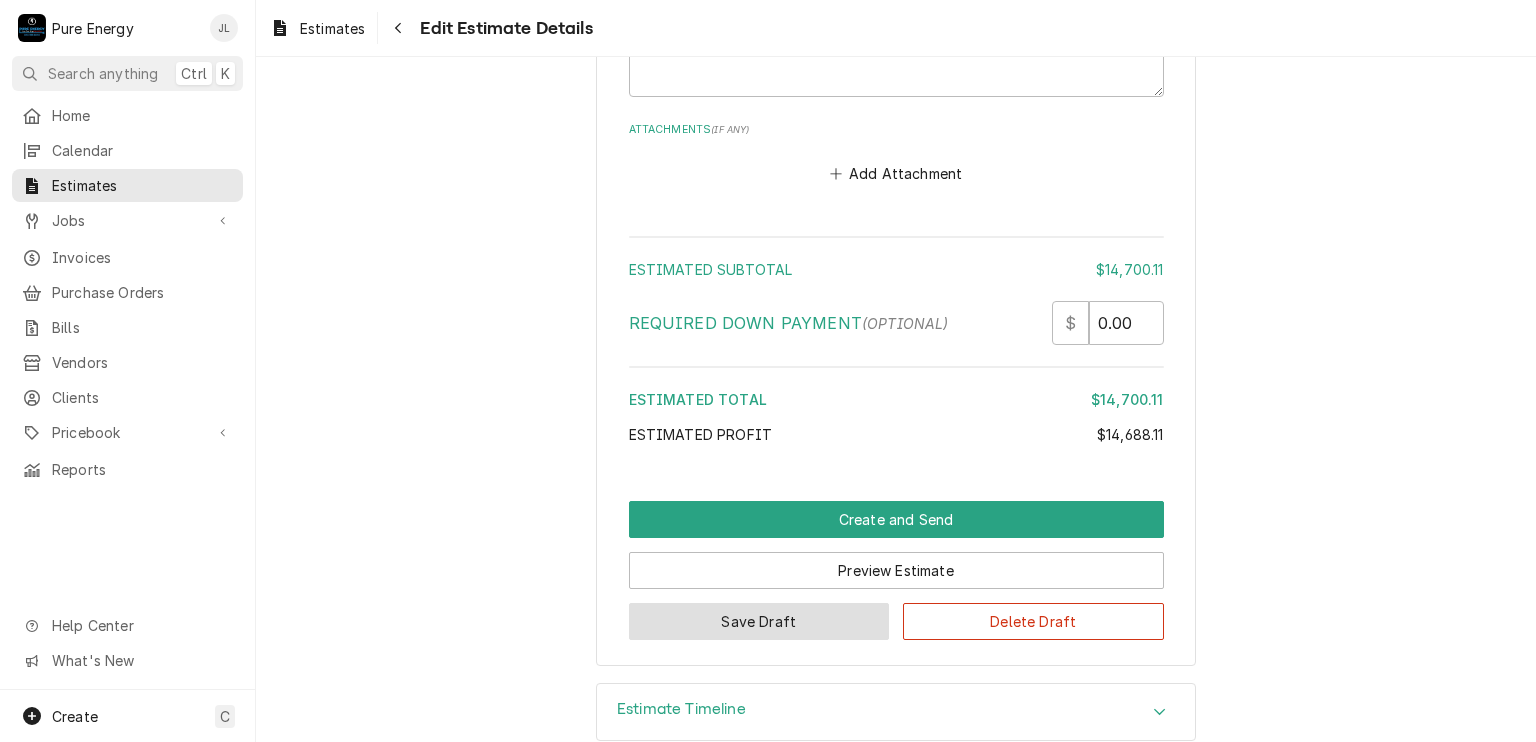 click on "Save Draft" at bounding box center [759, 621] 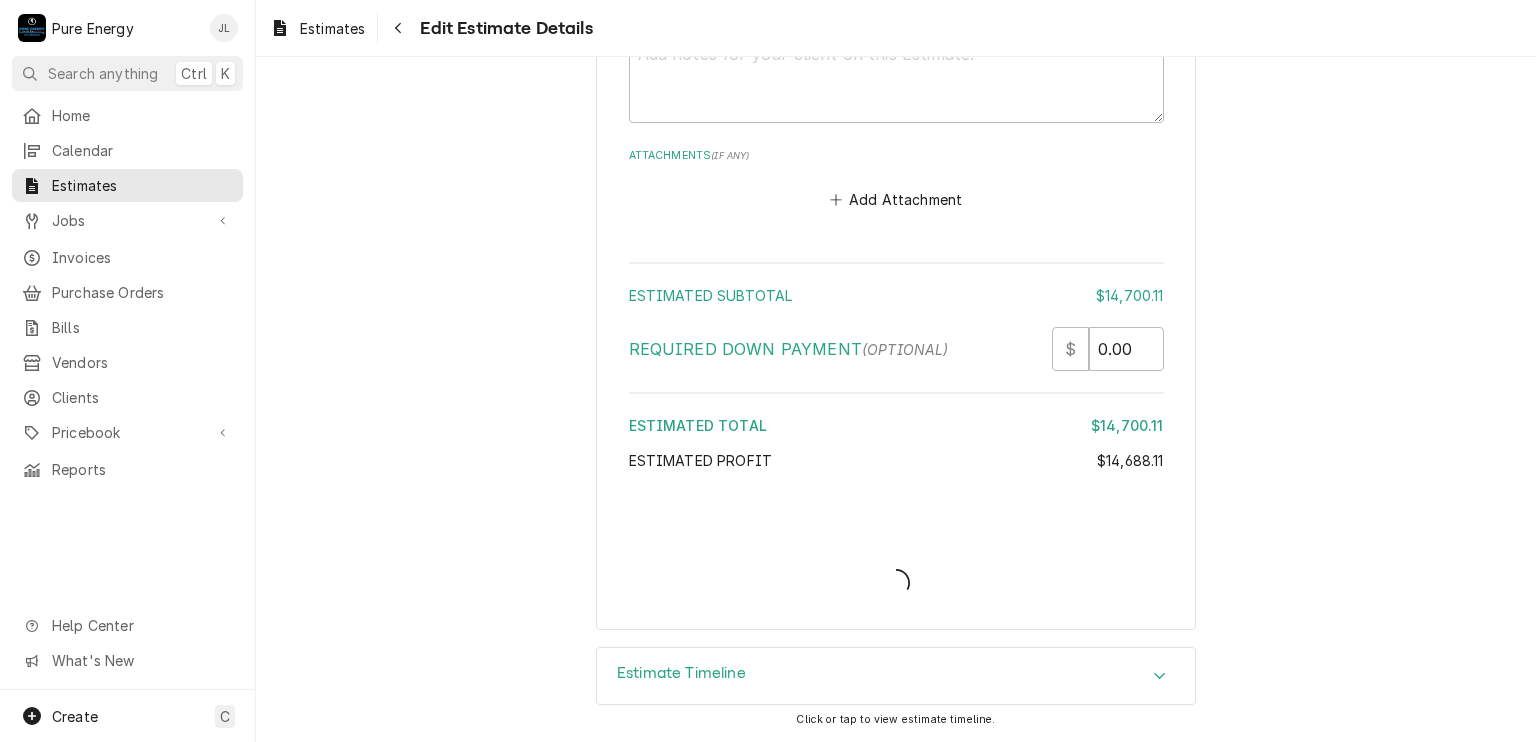 scroll, scrollTop: 6459, scrollLeft: 0, axis: vertical 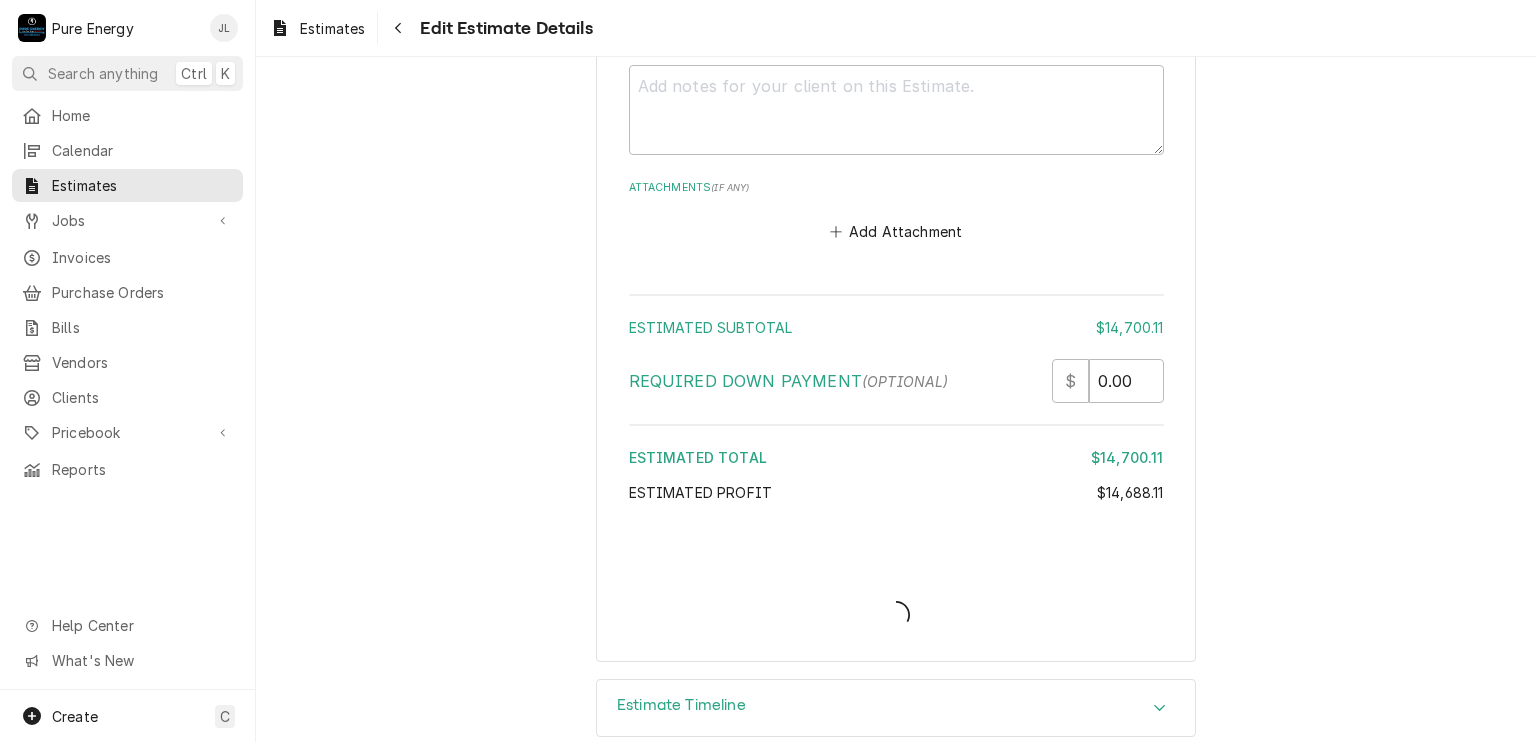 type on "x" 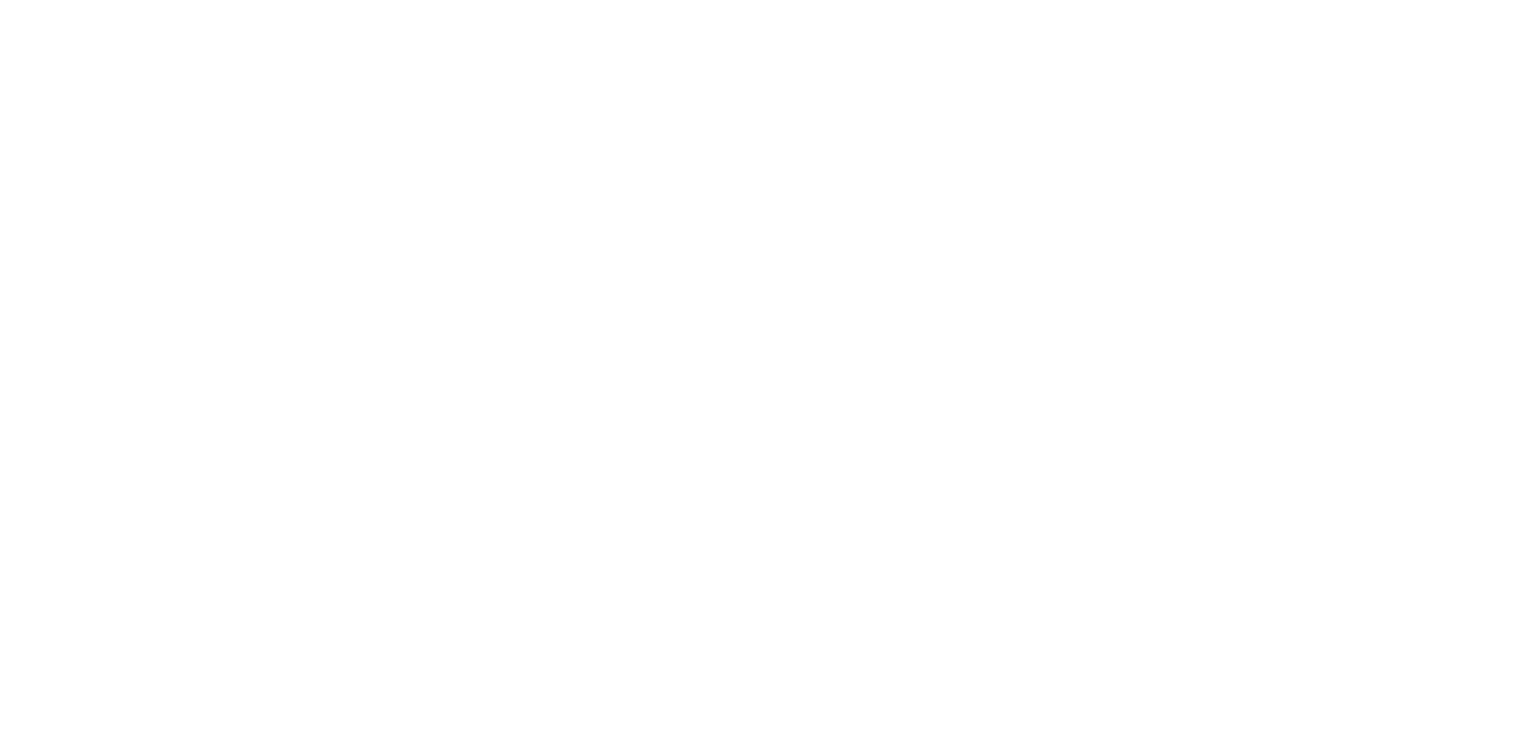 scroll, scrollTop: 0, scrollLeft: 0, axis: both 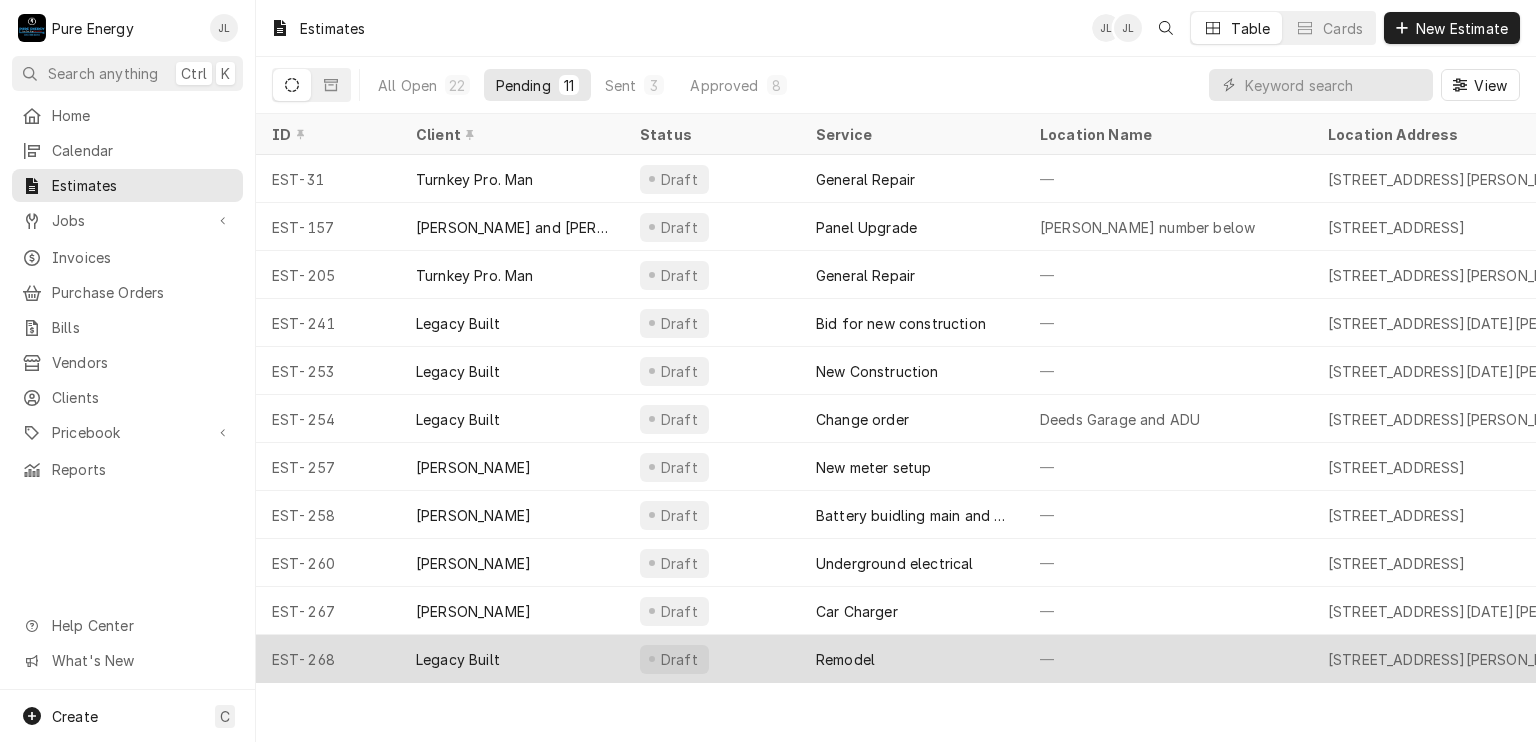 click on "—" at bounding box center [1168, 659] 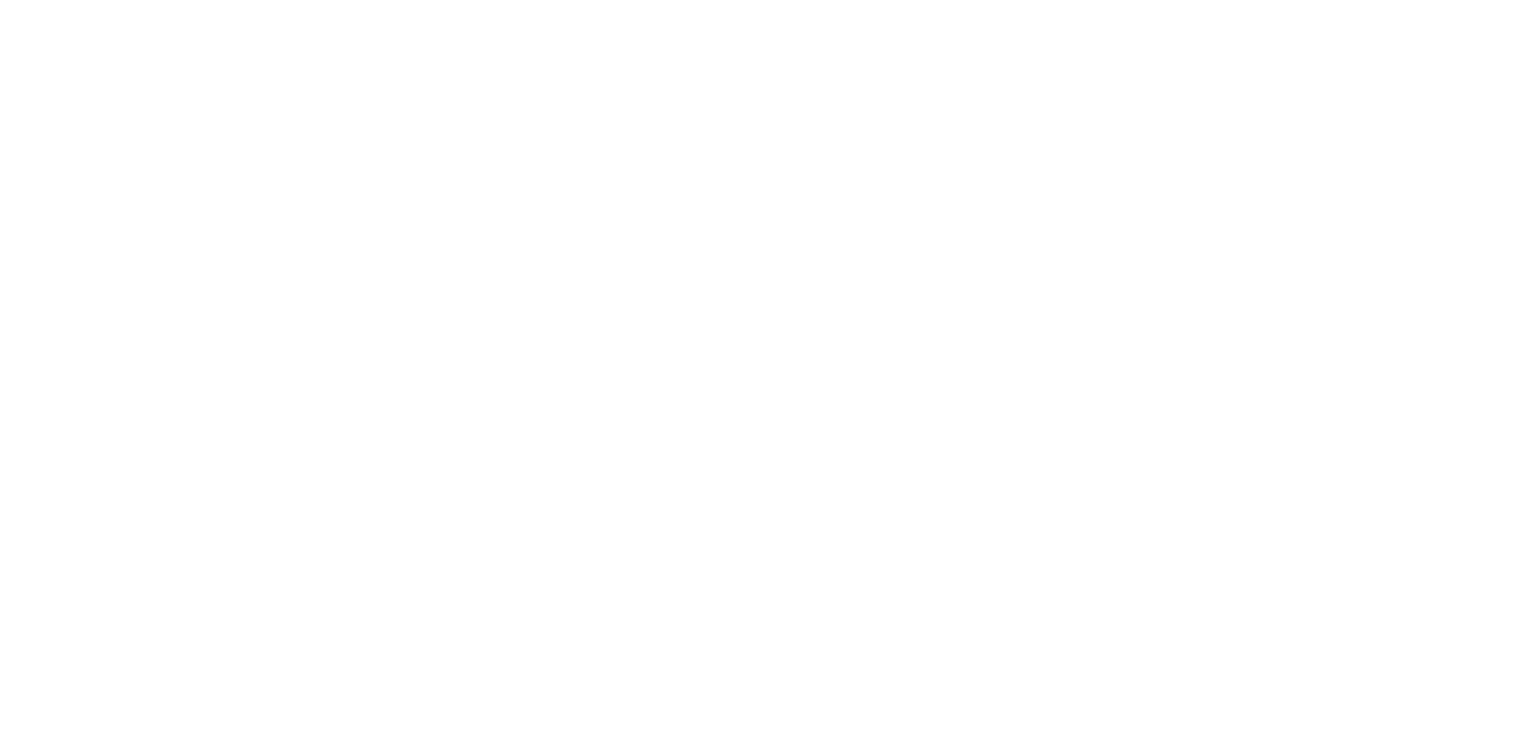 scroll, scrollTop: 0, scrollLeft: 0, axis: both 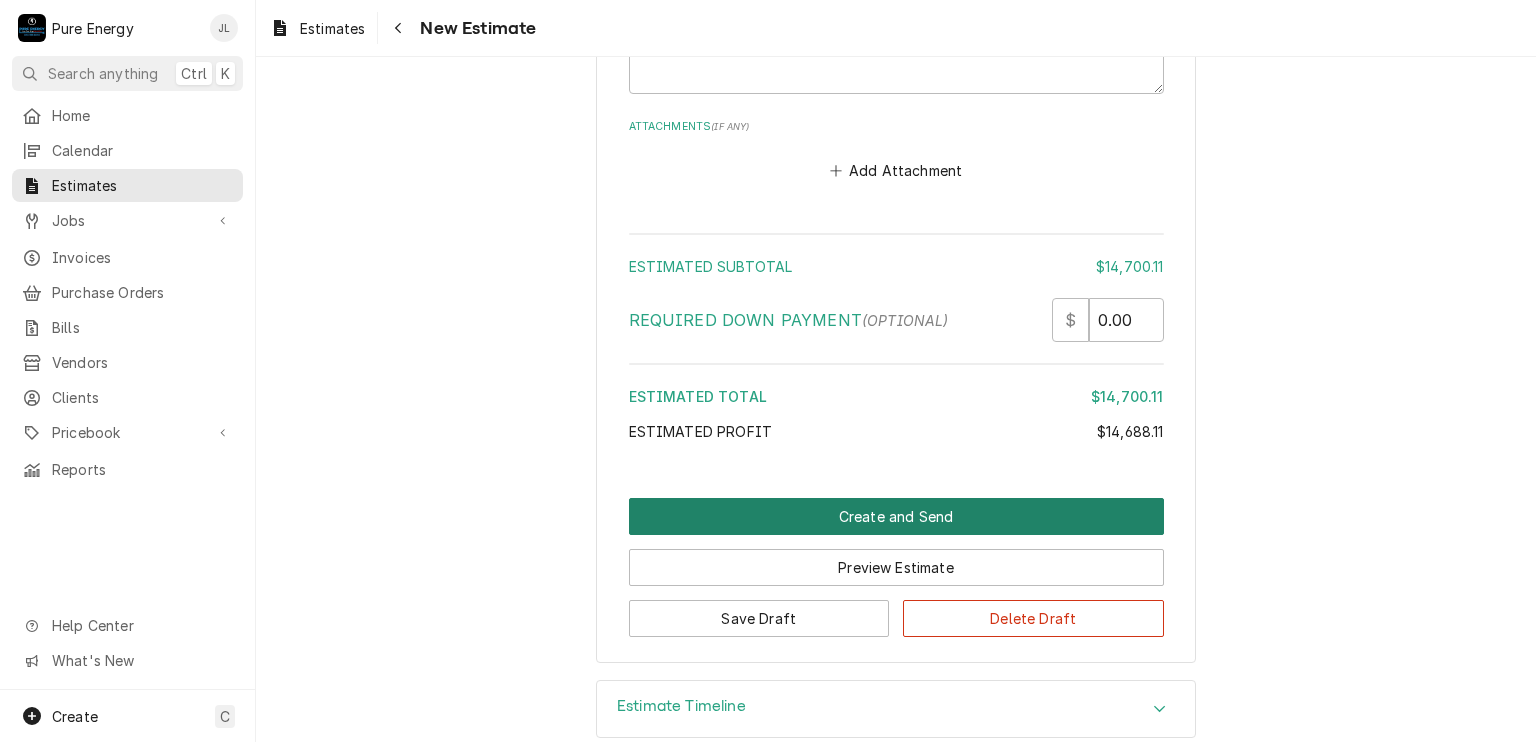click on "Create and Send" at bounding box center [896, 516] 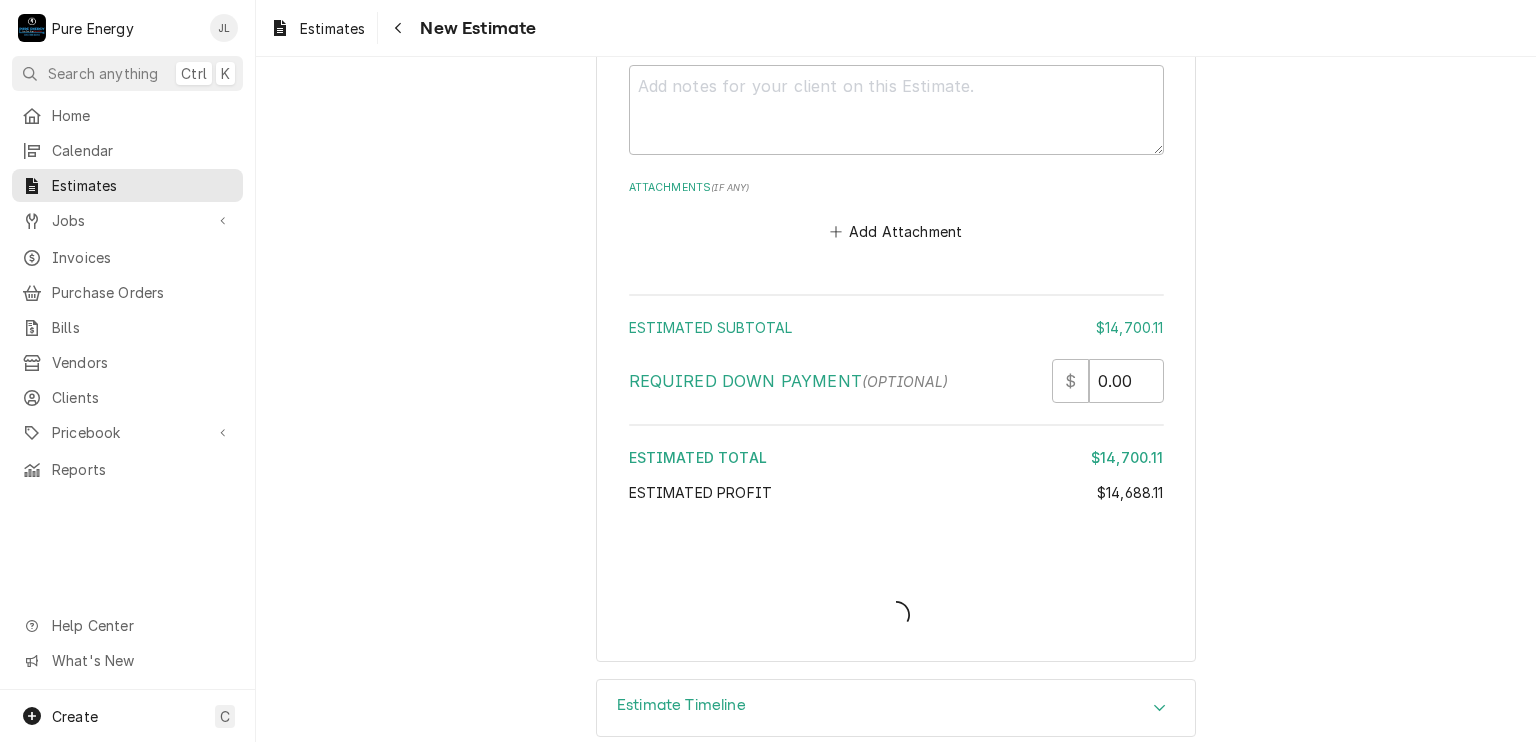 type on "x" 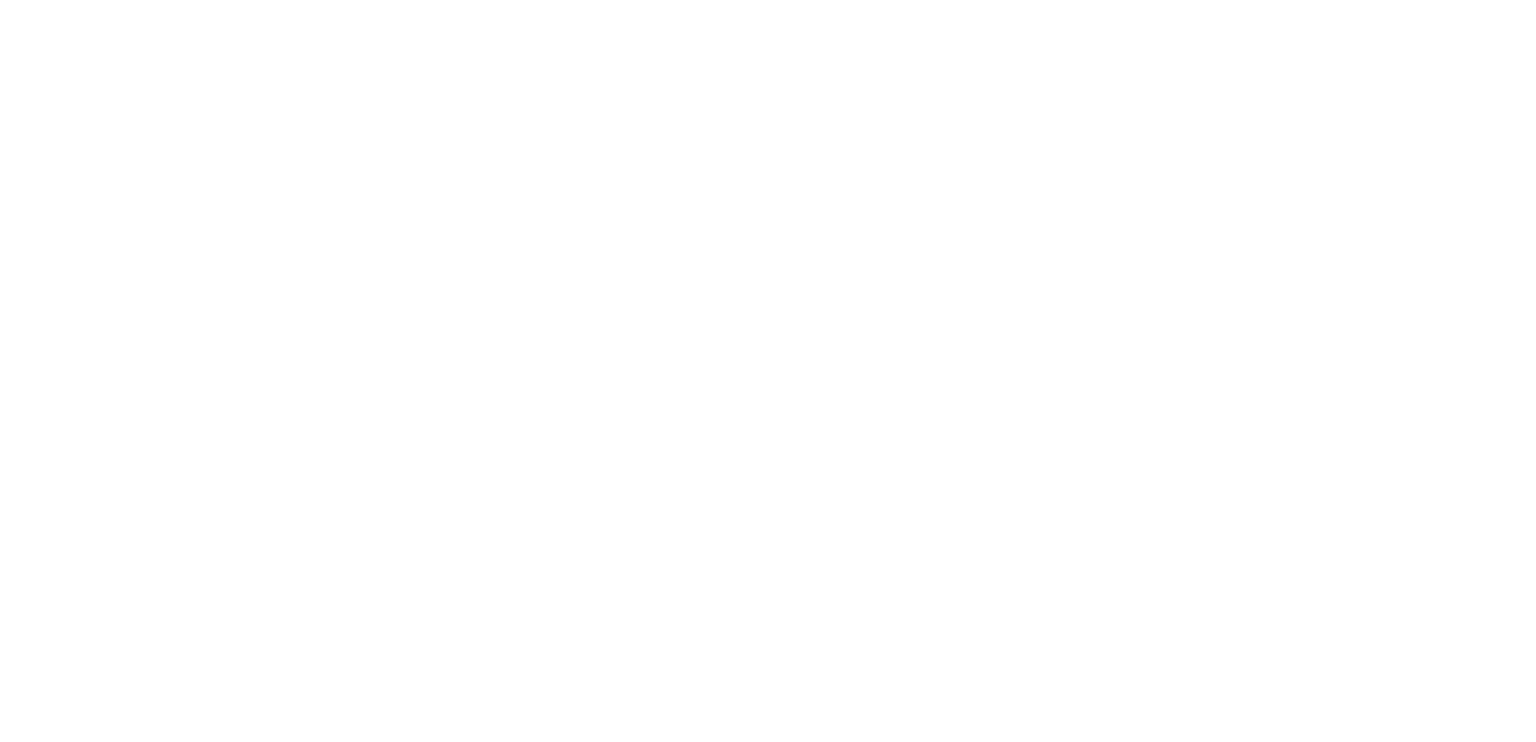 scroll, scrollTop: 0, scrollLeft: 0, axis: both 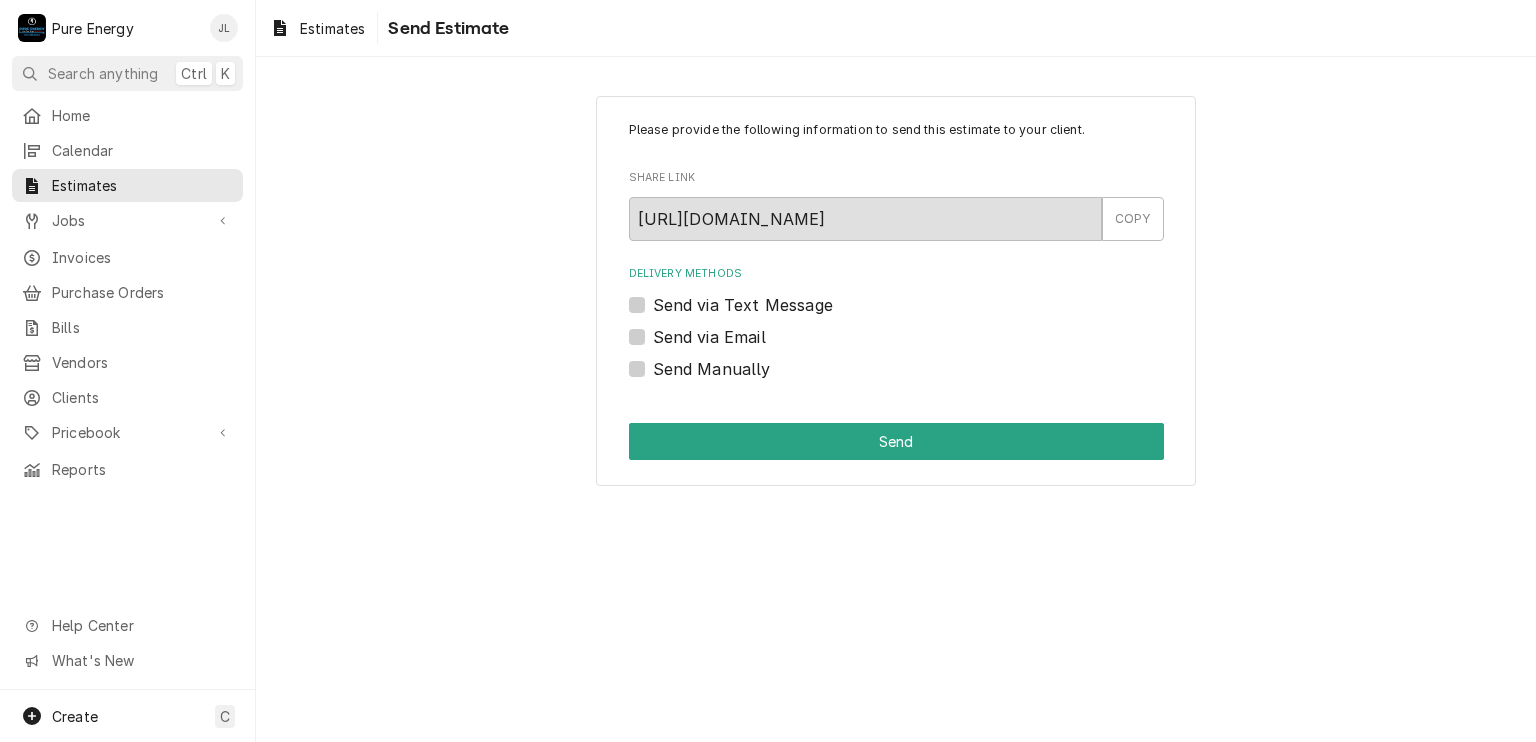 click on "Send Manually" at bounding box center [712, 369] 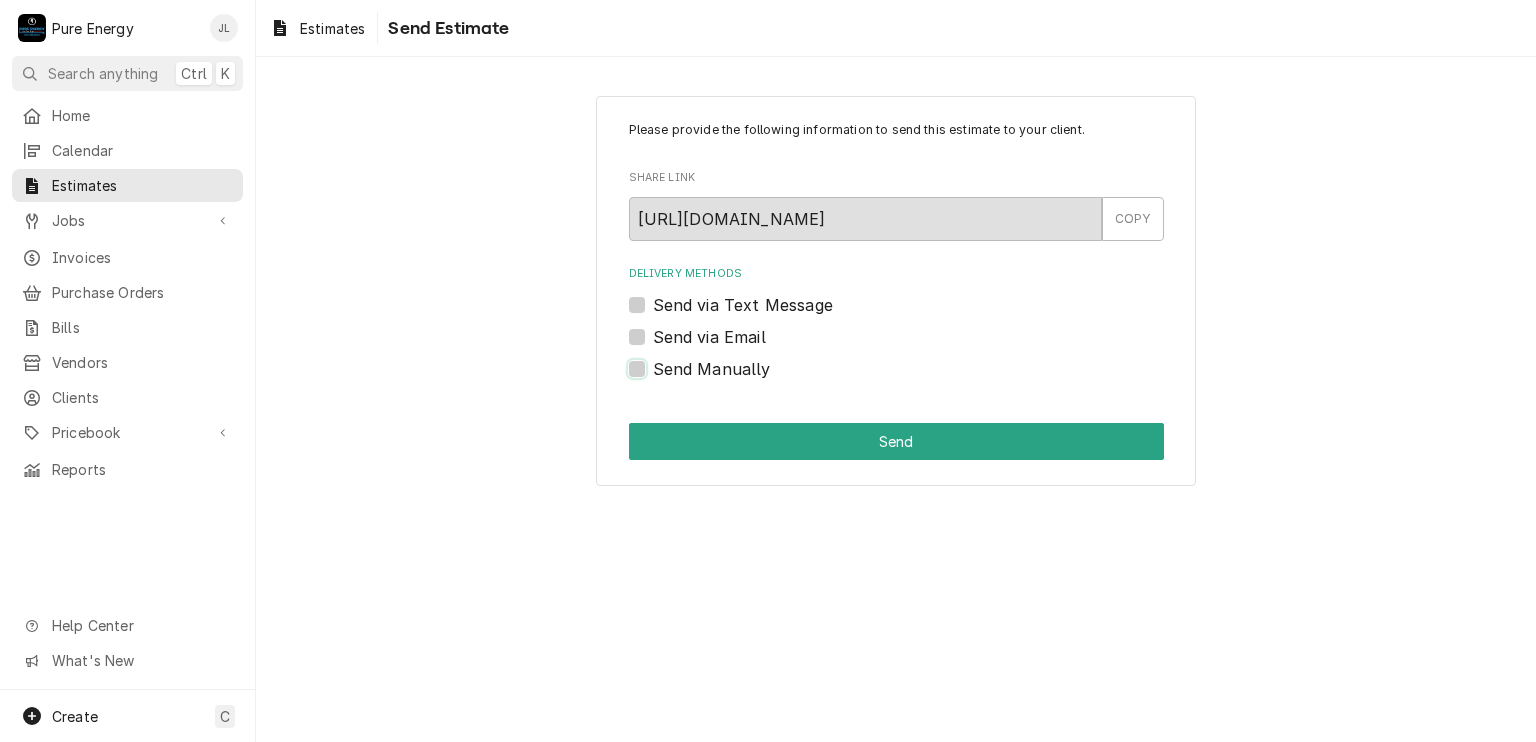 checkbox on "true" 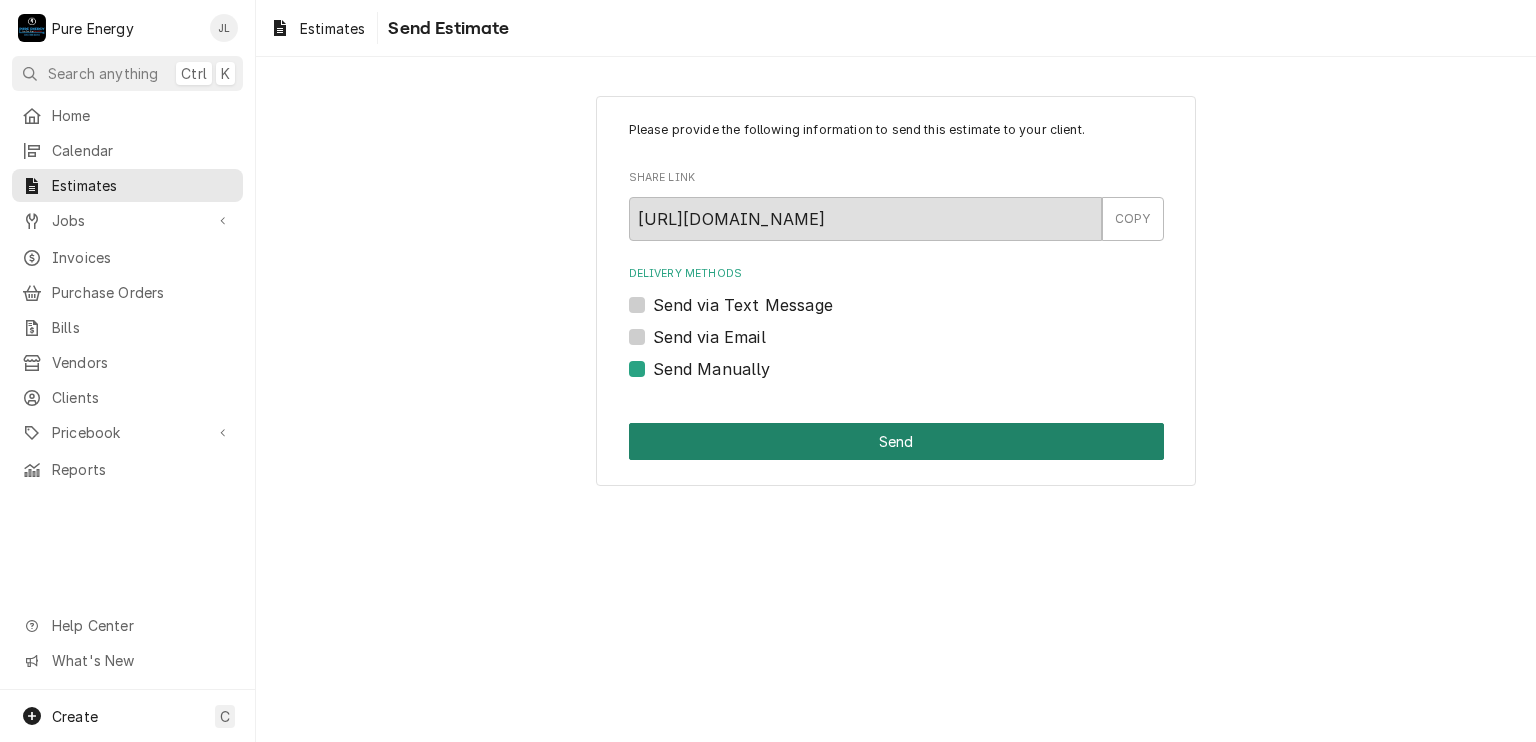 click on "Send" at bounding box center [896, 441] 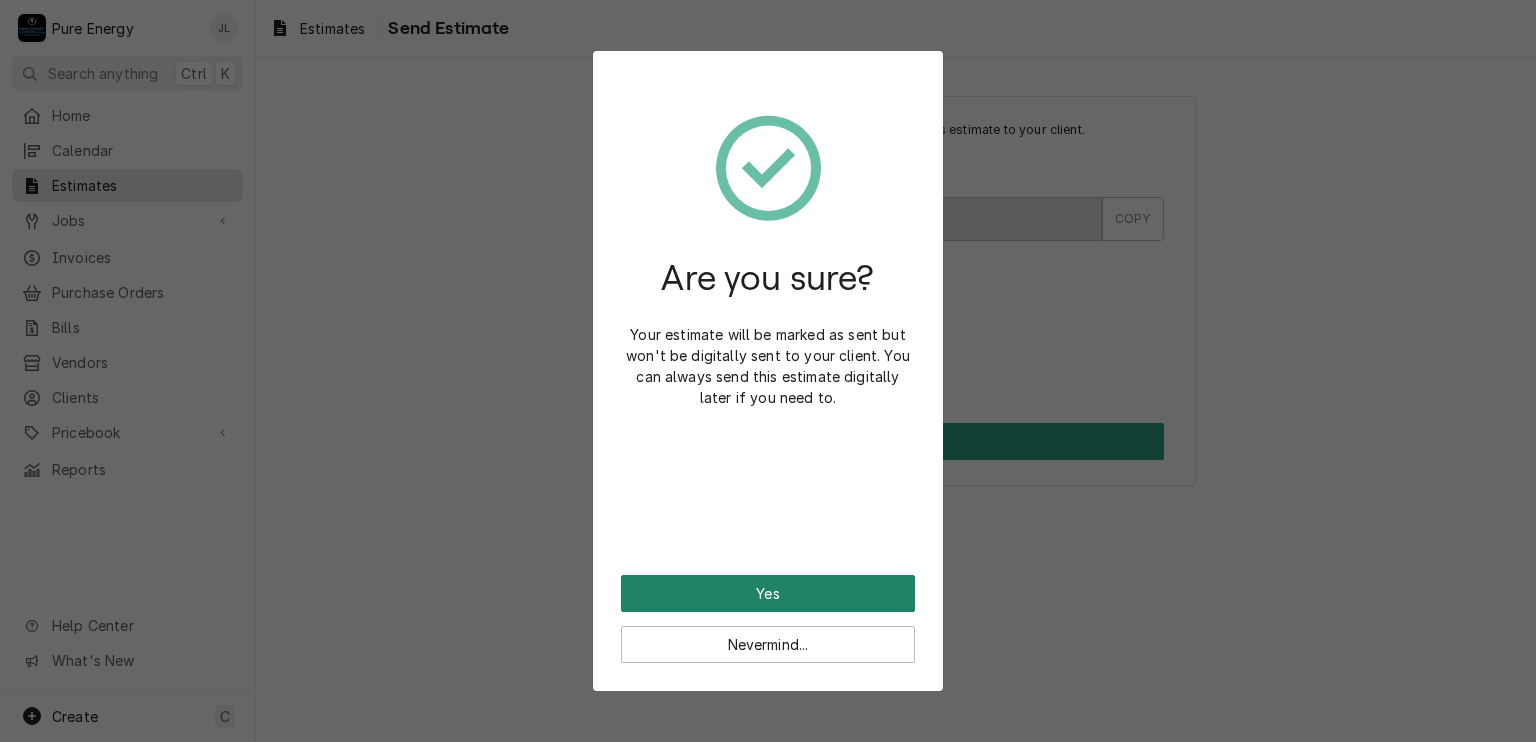 click on "Yes" at bounding box center (768, 593) 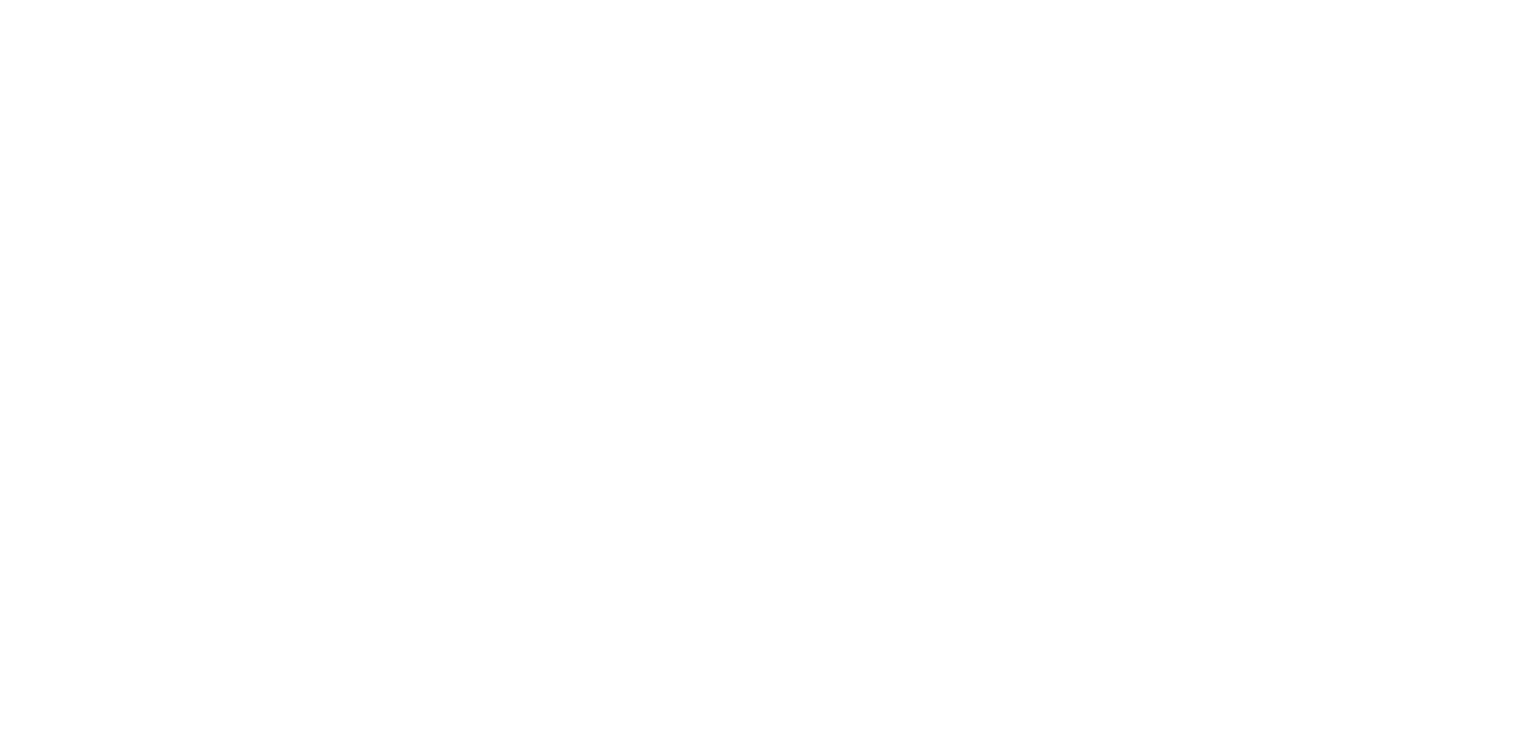 scroll, scrollTop: 0, scrollLeft: 0, axis: both 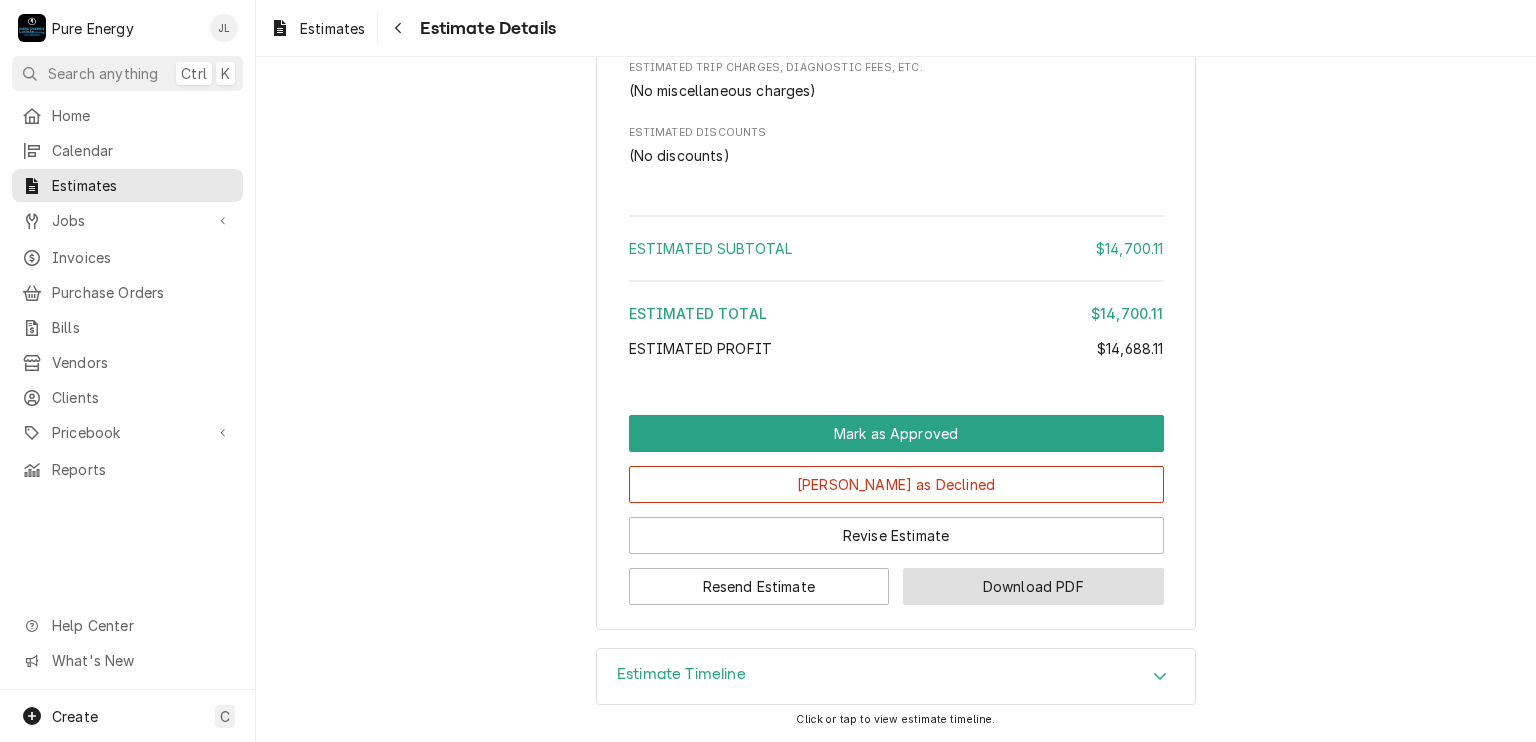 click on "Download PDF" at bounding box center (1033, 586) 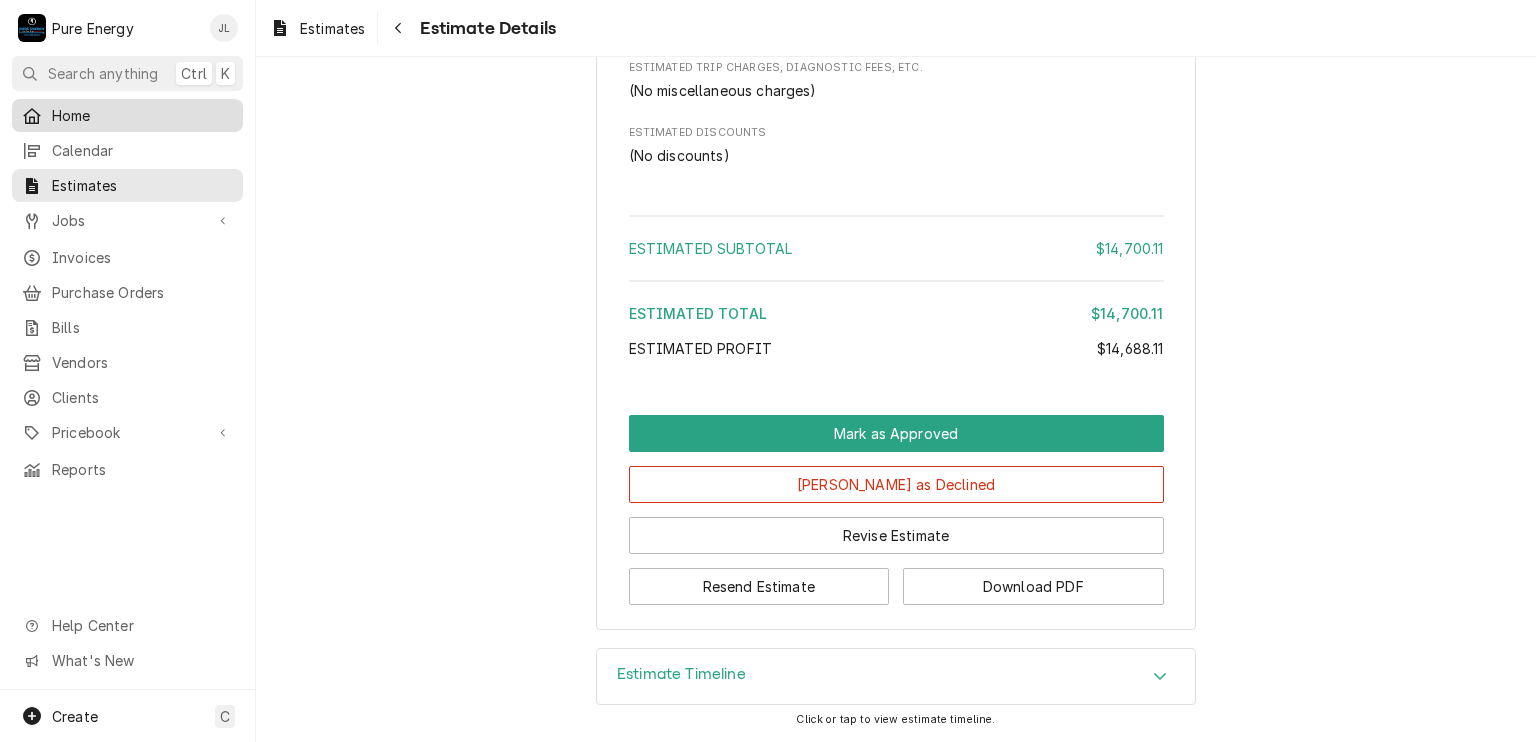 click on "Home" at bounding box center [142, 115] 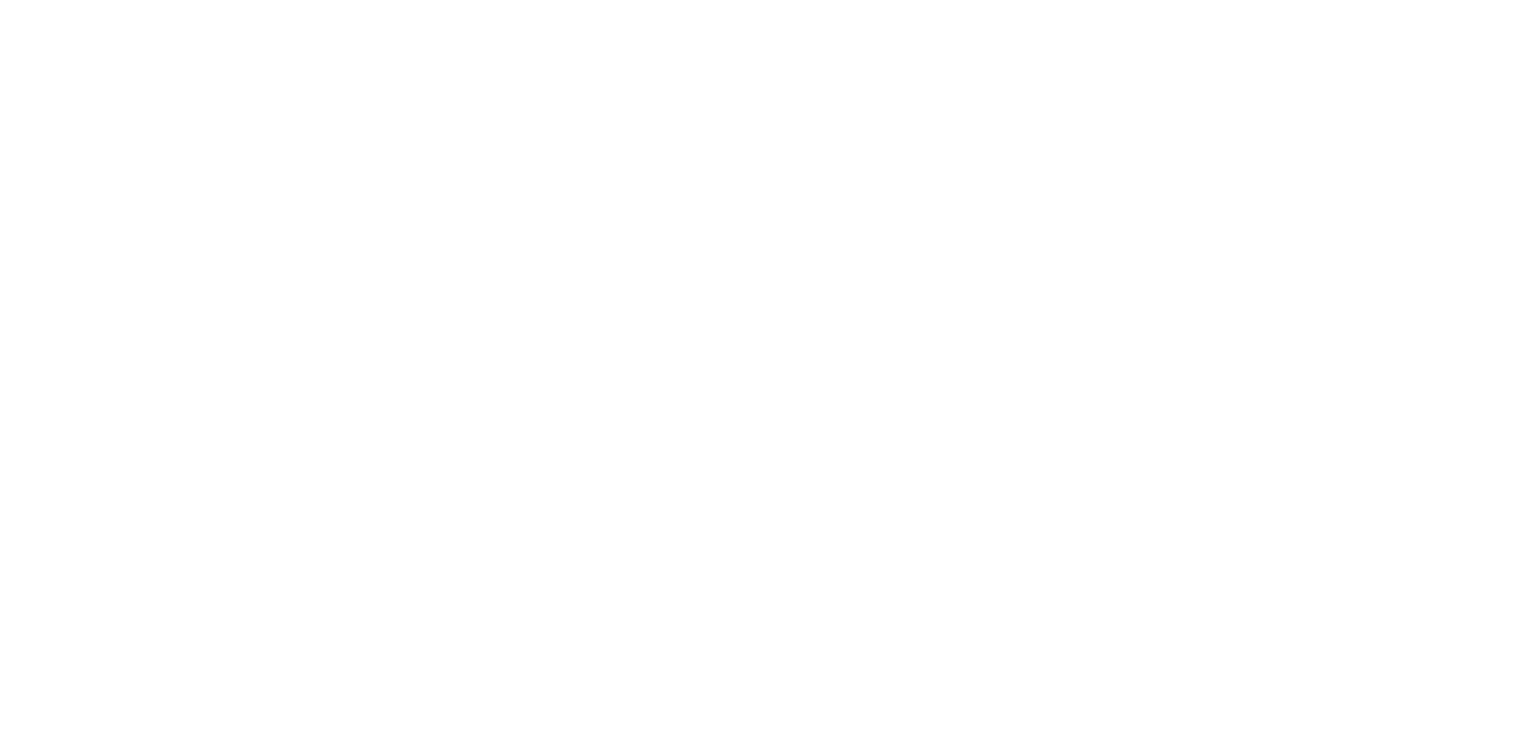 scroll, scrollTop: 0, scrollLeft: 0, axis: both 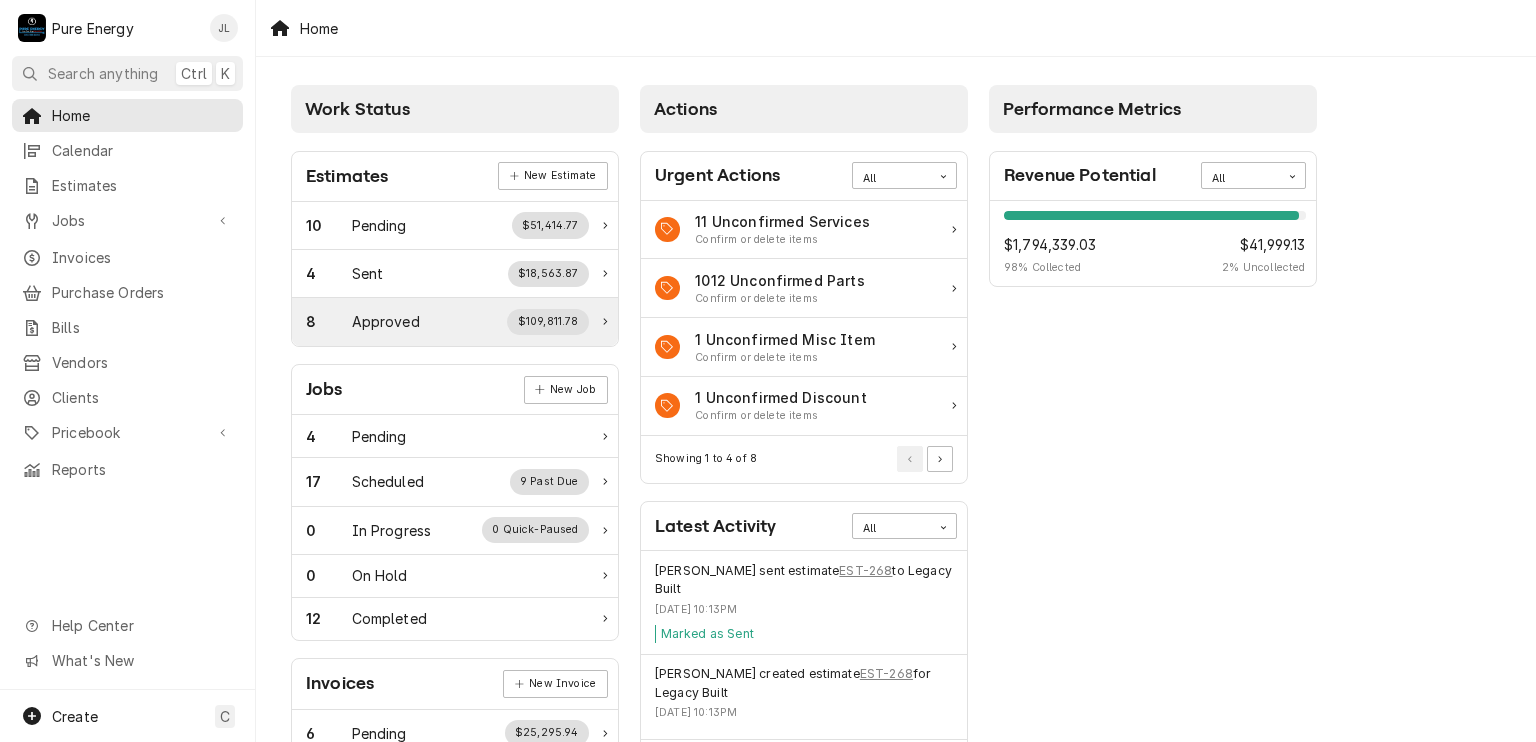 click on "Approved" at bounding box center (386, 321) 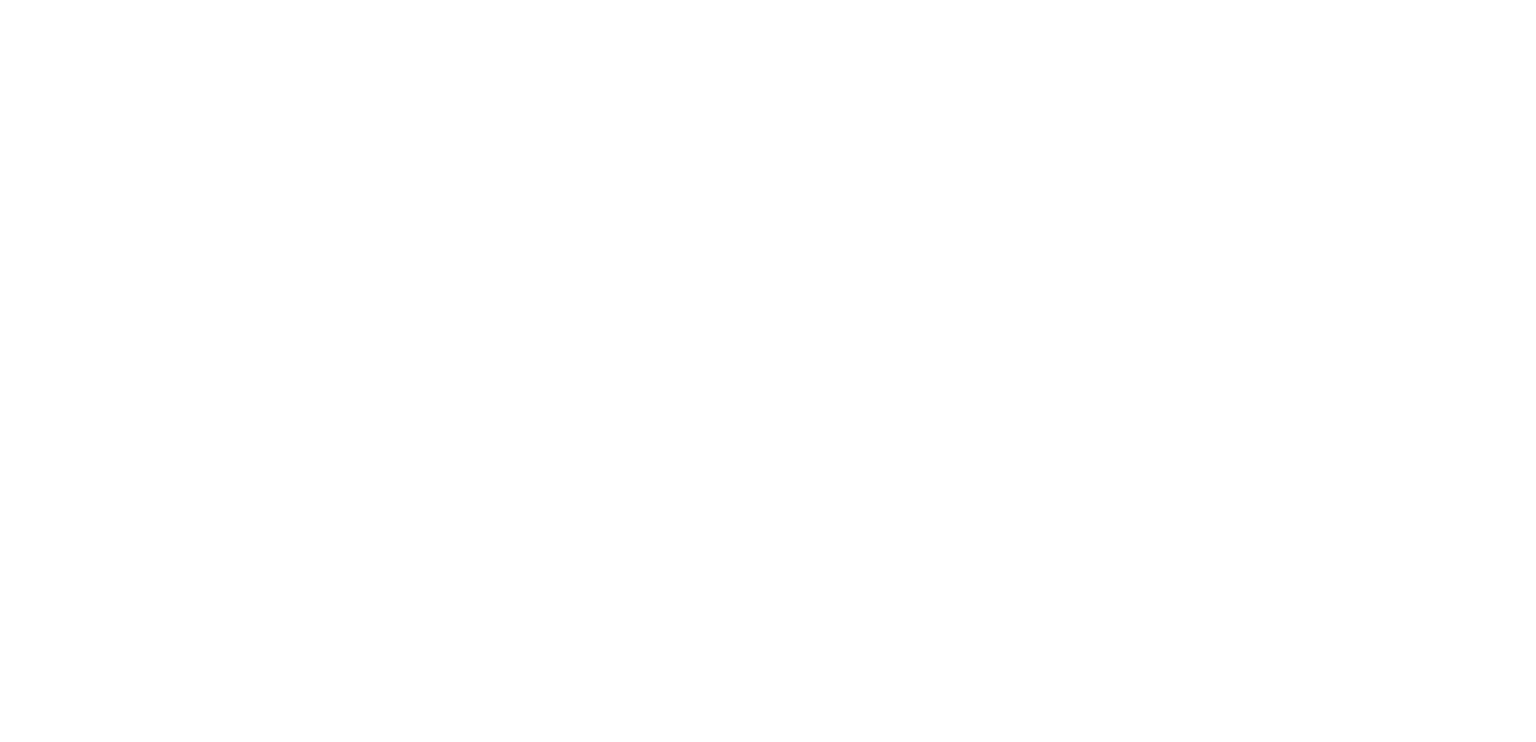 scroll, scrollTop: 0, scrollLeft: 0, axis: both 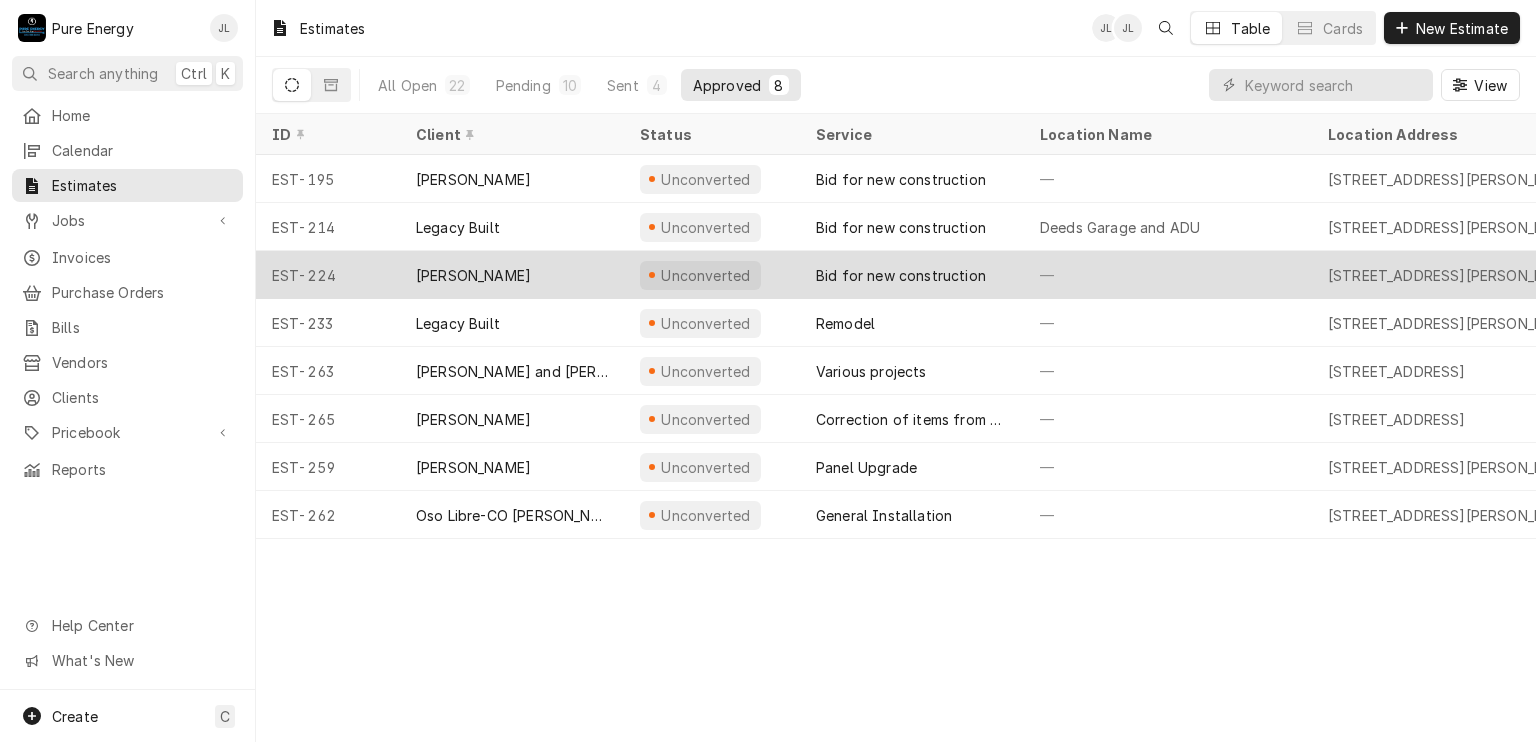 click on "—" at bounding box center (1168, 275) 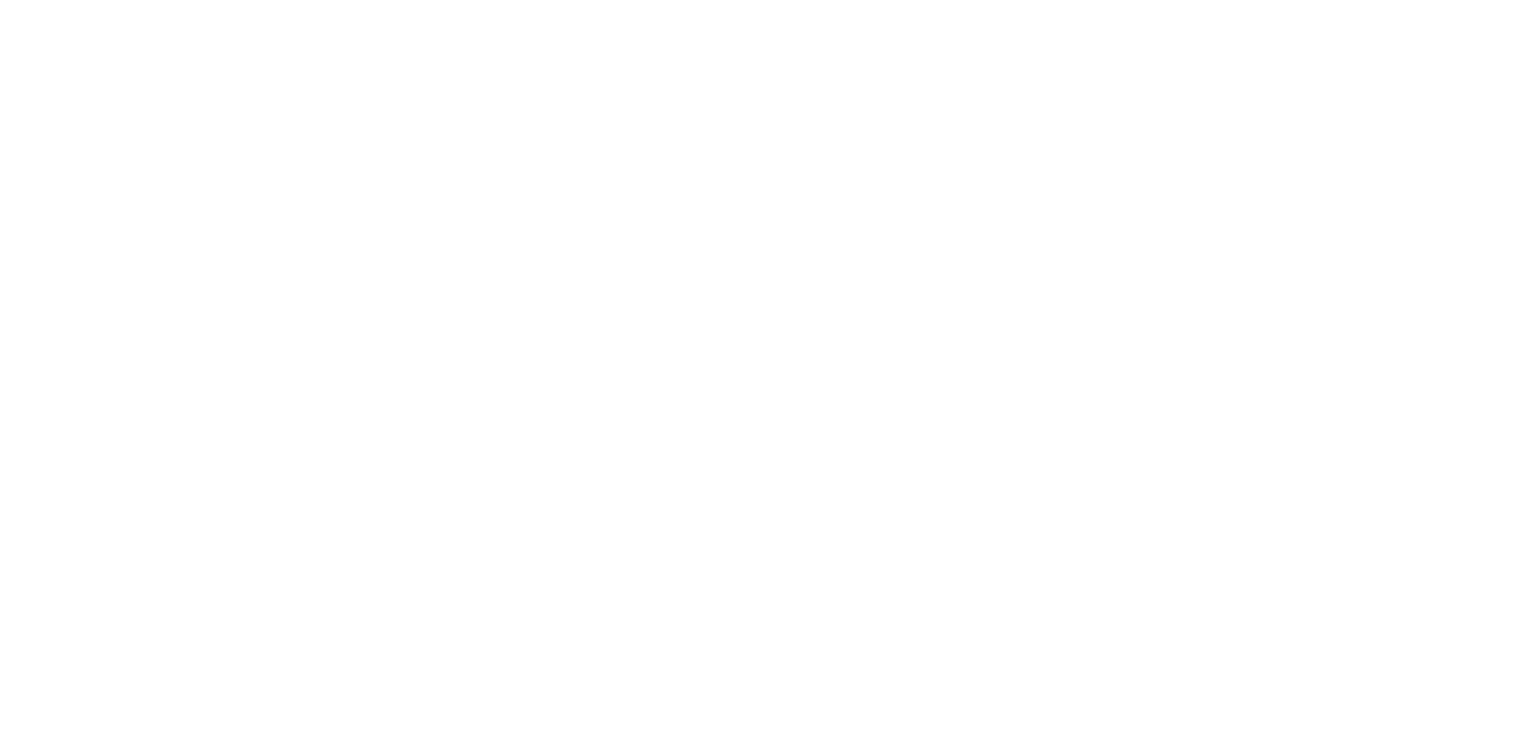 scroll, scrollTop: 0, scrollLeft: 0, axis: both 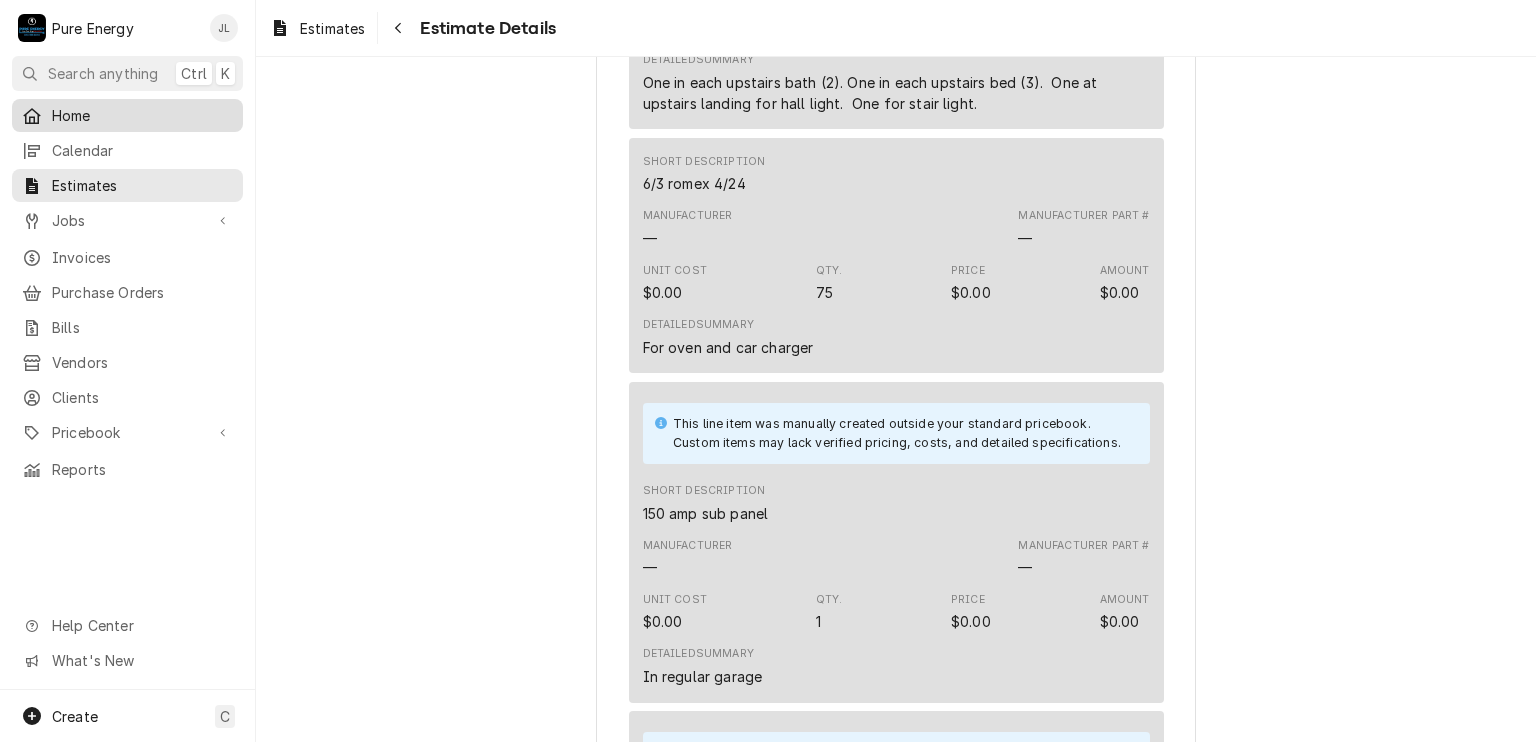 click on "Home" at bounding box center (142, 115) 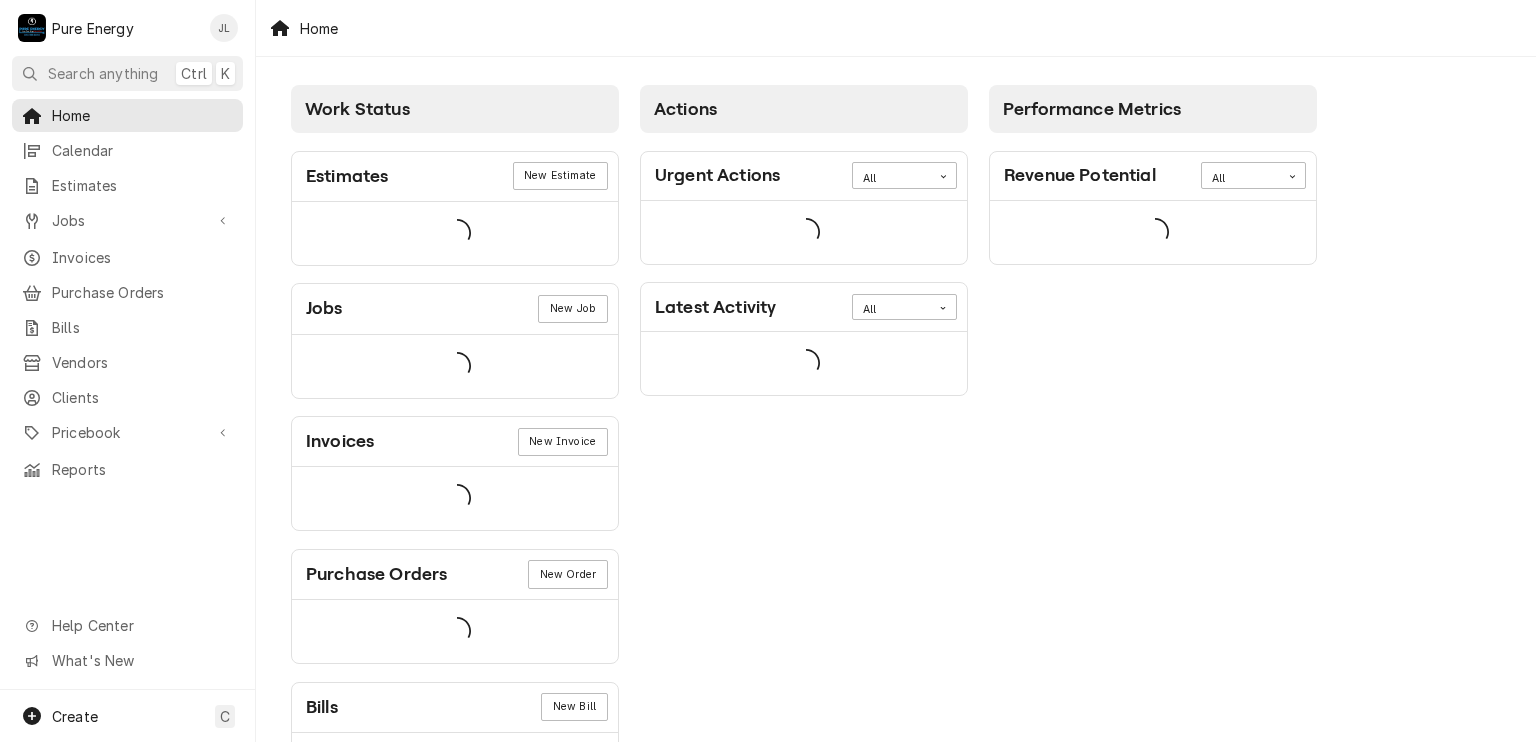 scroll, scrollTop: 0, scrollLeft: 0, axis: both 